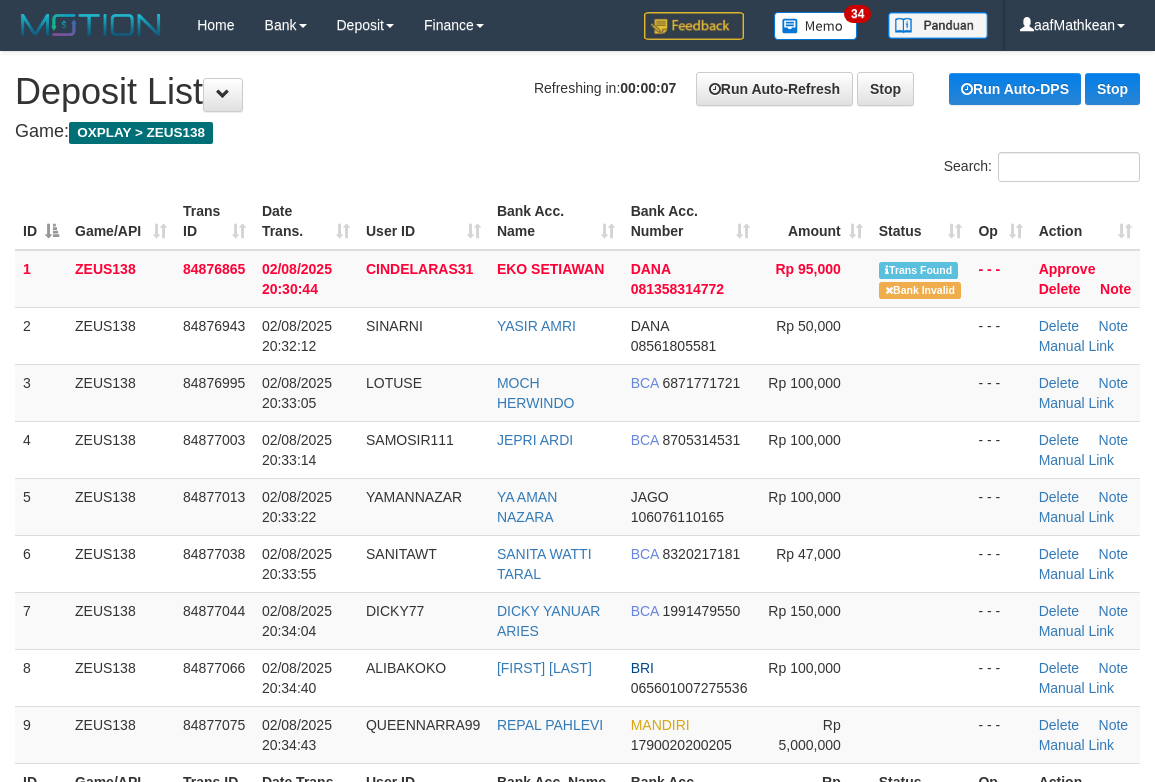 scroll, scrollTop: 0, scrollLeft: 0, axis: both 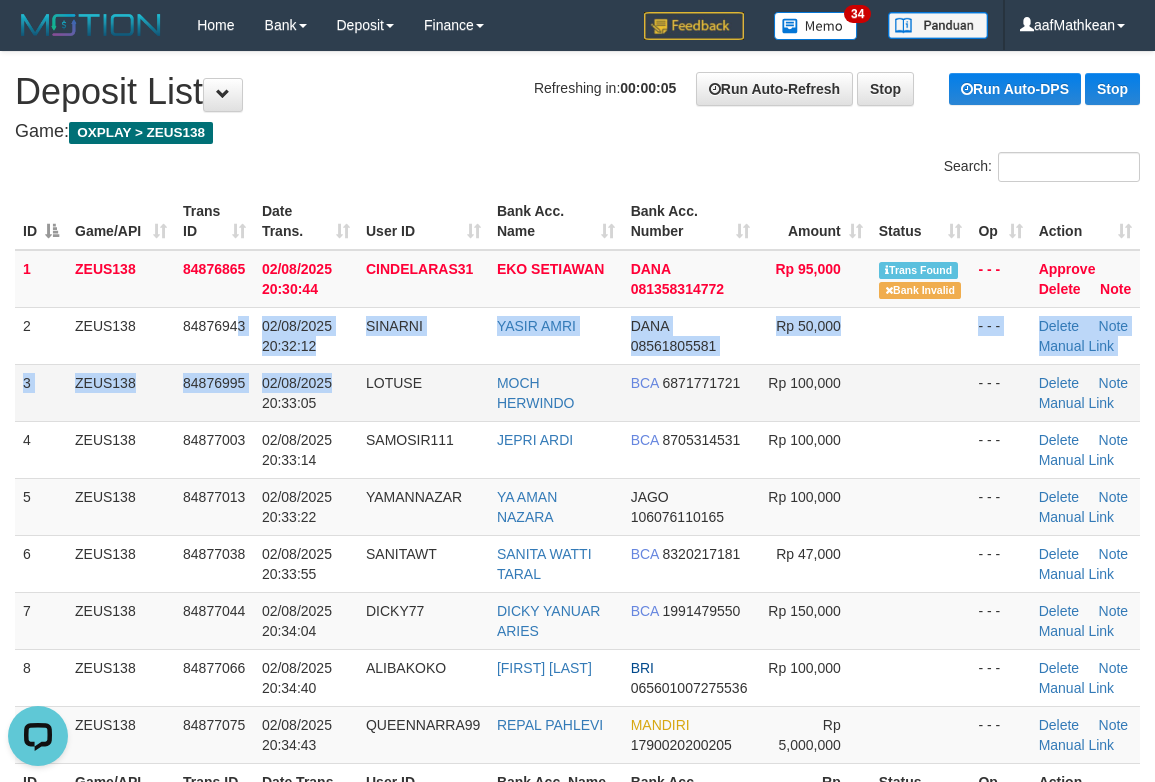 click on "1
ZEUS138
84876865
02/08/2025 20:30:44
CINDELARAS31
EKO SETIAWAN
DANA
081358314772
Rp 95,000
Trans Found
Bank Invalid
- - -
Approve
Delete
Note
2
ZEUS138
84876943
02/08/2025 20:32:12
SINARNI
YASIR AMRI
DANA
08561805581" at bounding box center (577, 507) 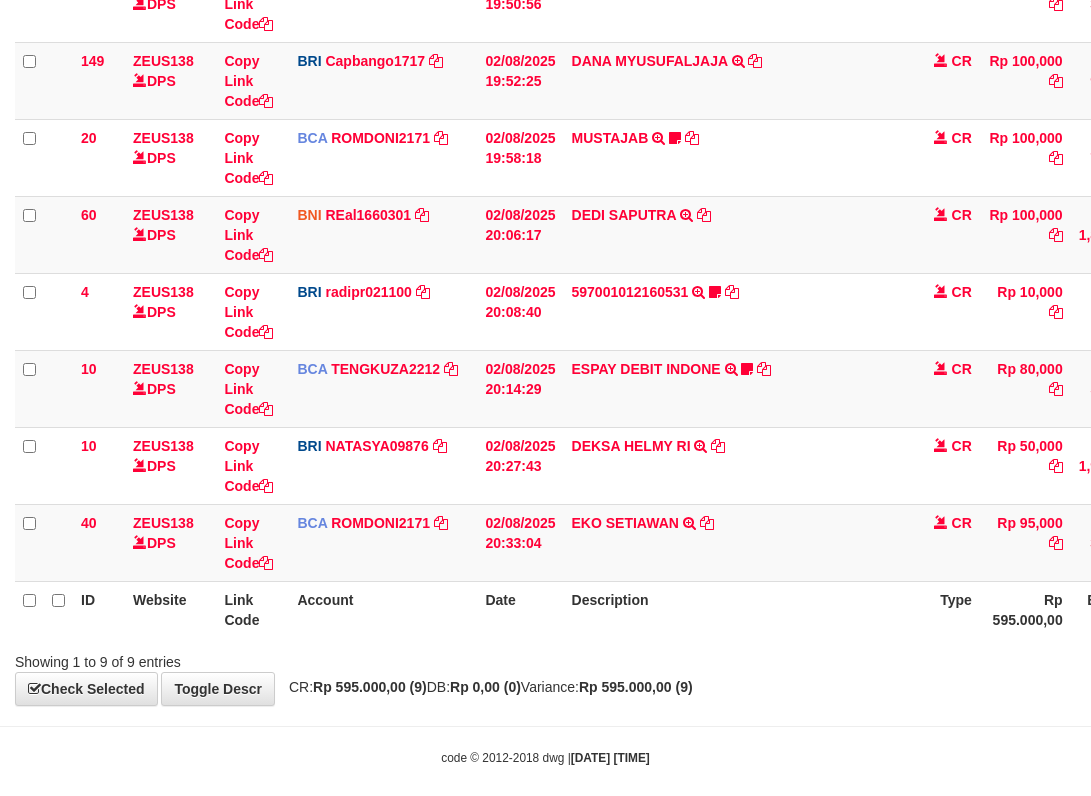scroll, scrollTop: 383, scrollLeft: 0, axis: vertical 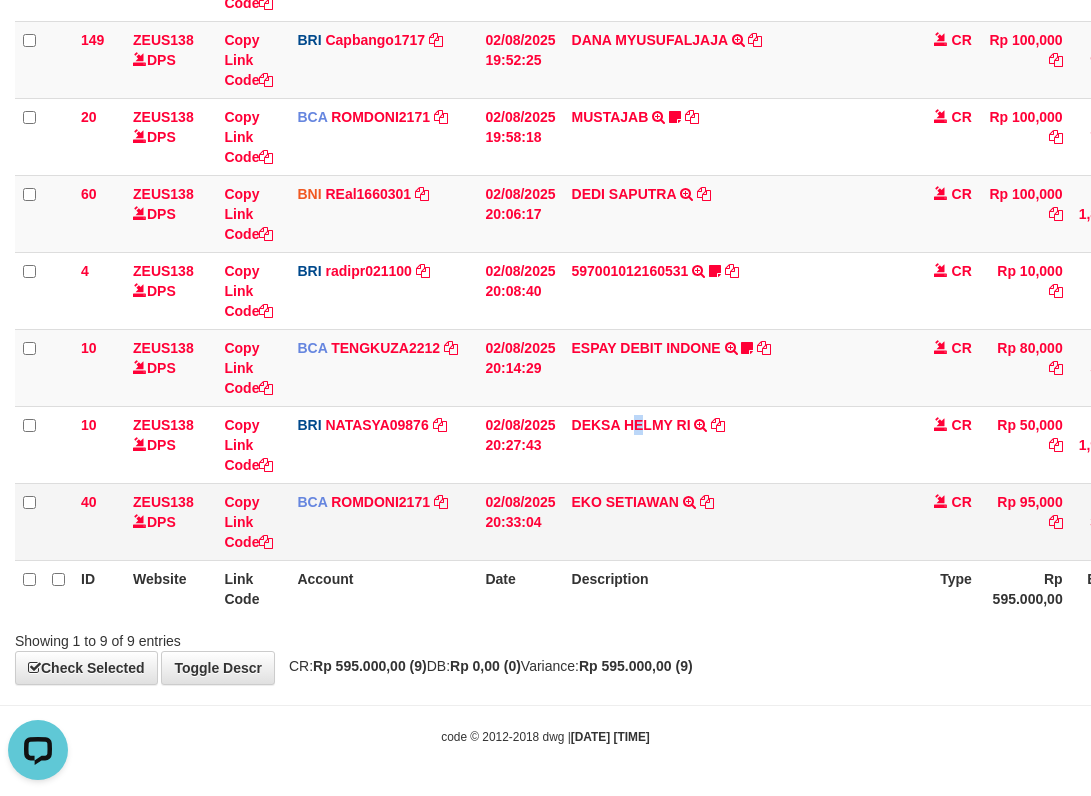 drag, startPoint x: 638, startPoint y: 444, endPoint x: 672, endPoint y: 520, distance: 83.25864 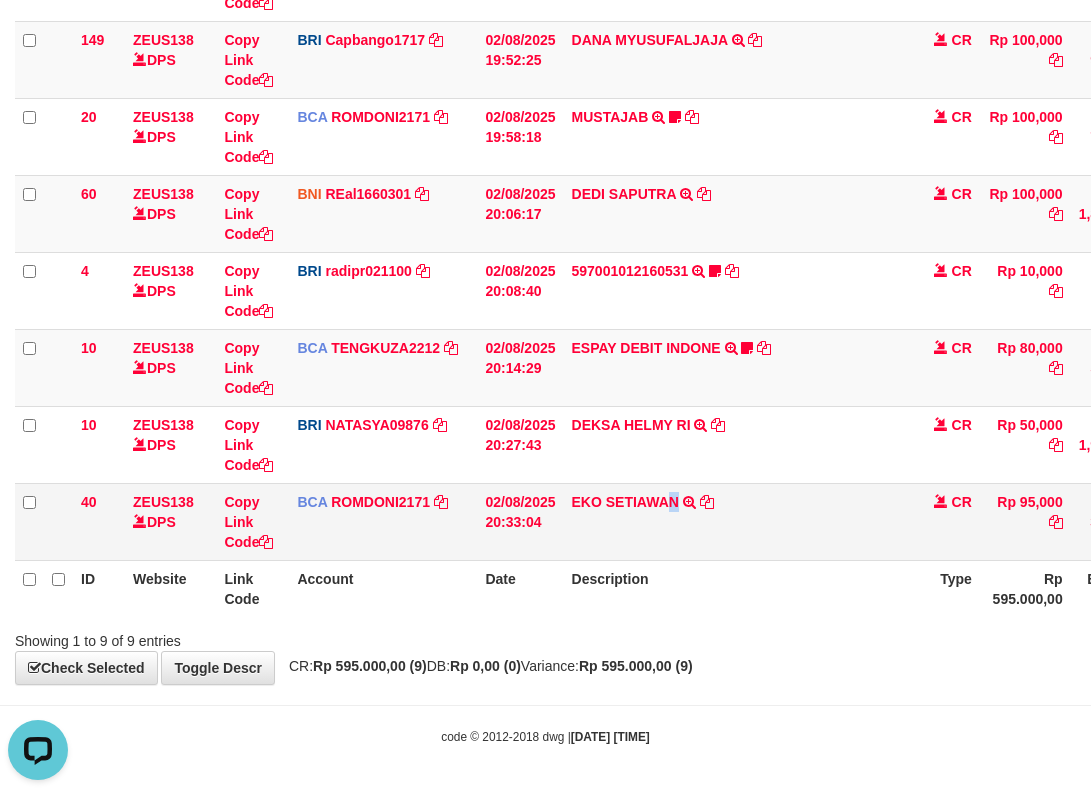 drag, startPoint x: 672, startPoint y: 520, endPoint x: 678, endPoint y: 544, distance: 24.738634 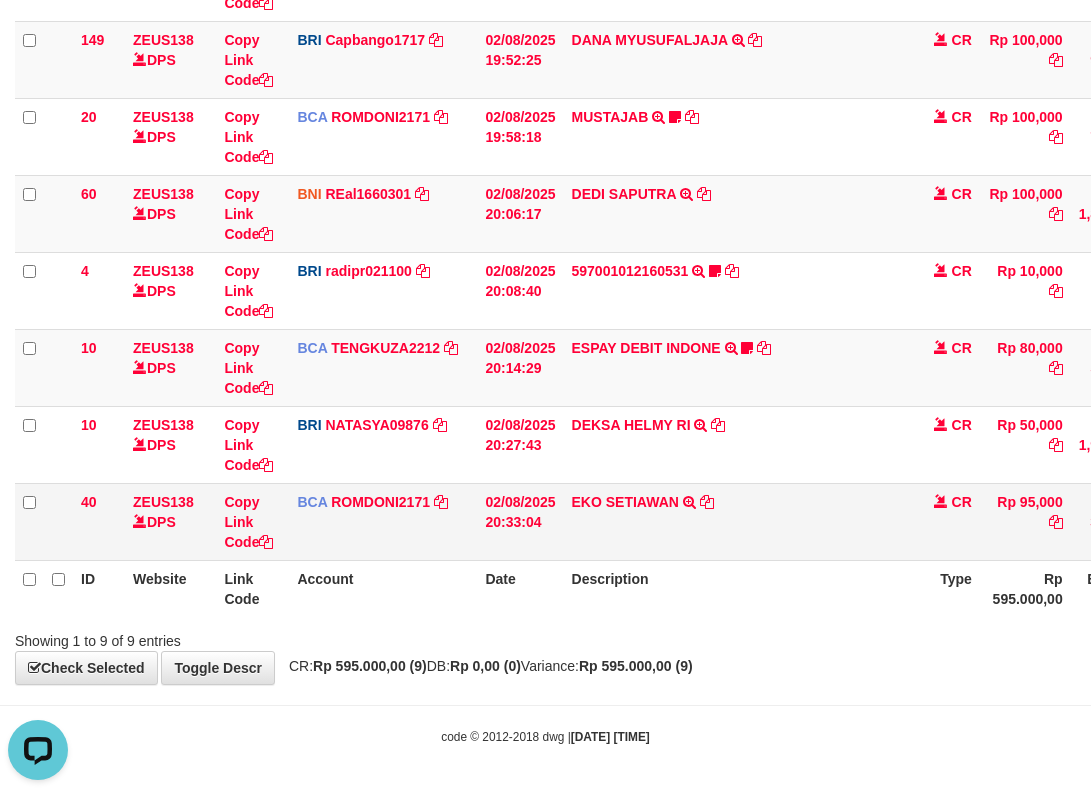 drag, startPoint x: 685, startPoint y: 548, endPoint x: 874, endPoint y: 499, distance: 195.24857 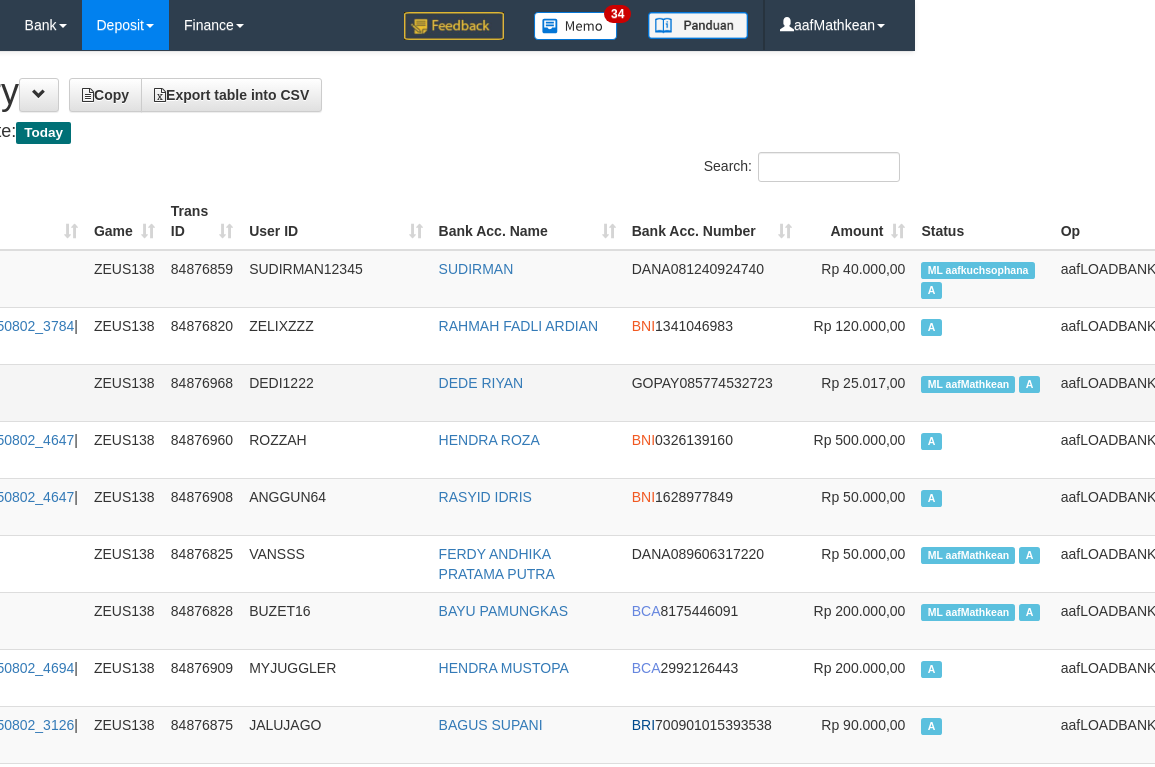 scroll, scrollTop: 0, scrollLeft: 240, axis: horizontal 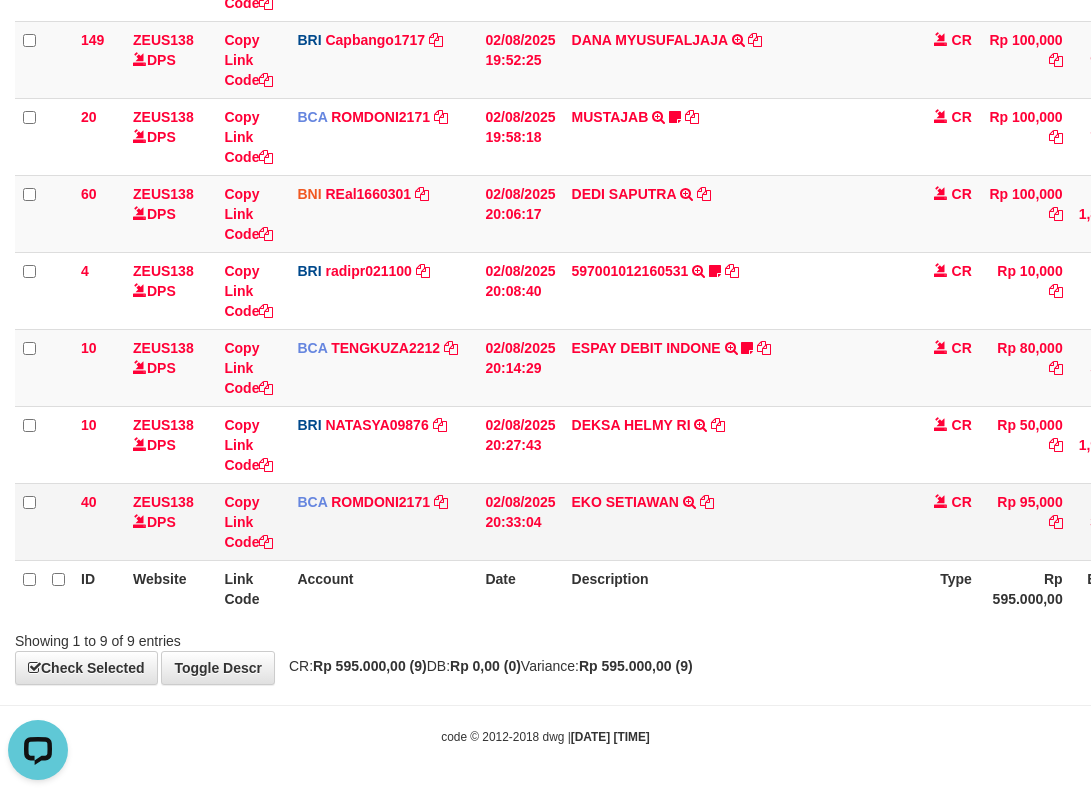 click on "EKO SETIAWAN         TRSF E-BANKING CR 0208/FTSCY/WS95051
95000.002025080243956392 TRFDN-EKO SETIAWANESPAY DEBIT INDONE" at bounding box center (737, 521) 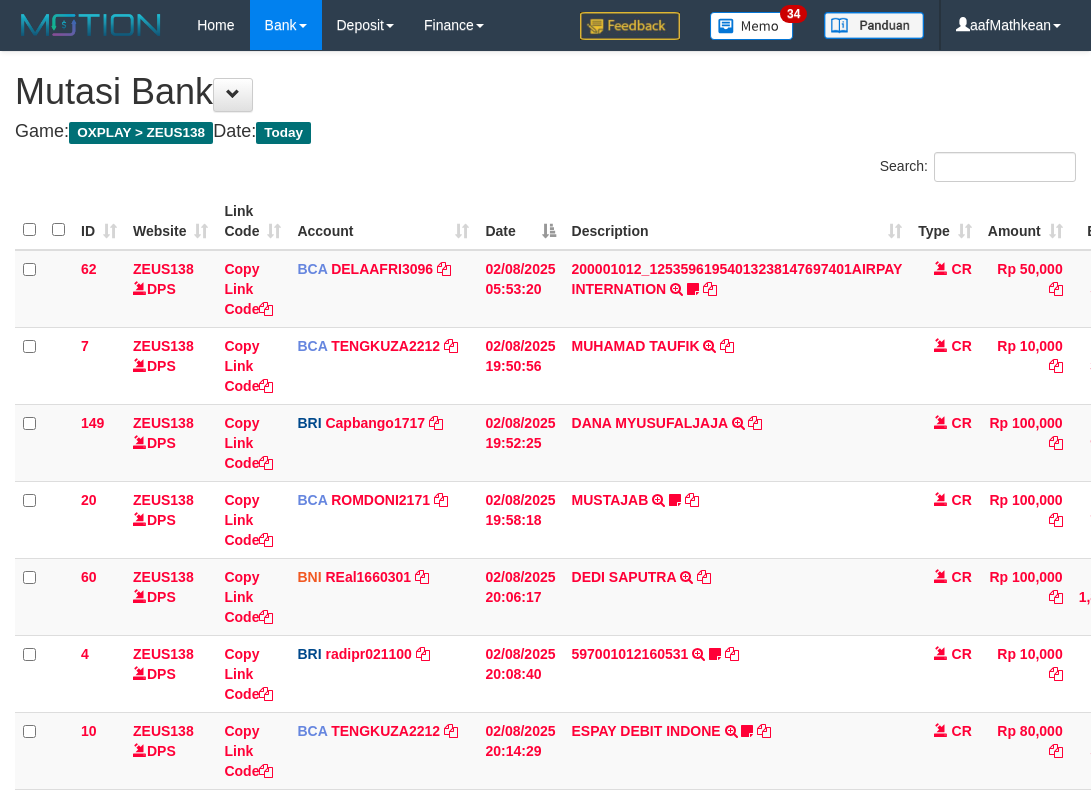 click on "EKO SETIAWAN         TRSF E-BANKING CR 0208/FTSCY/WS95051
95000.002025080243956392 TRFDN-EKO SETIAWANESPAY DEBIT INDONE" at bounding box center [737, 904] 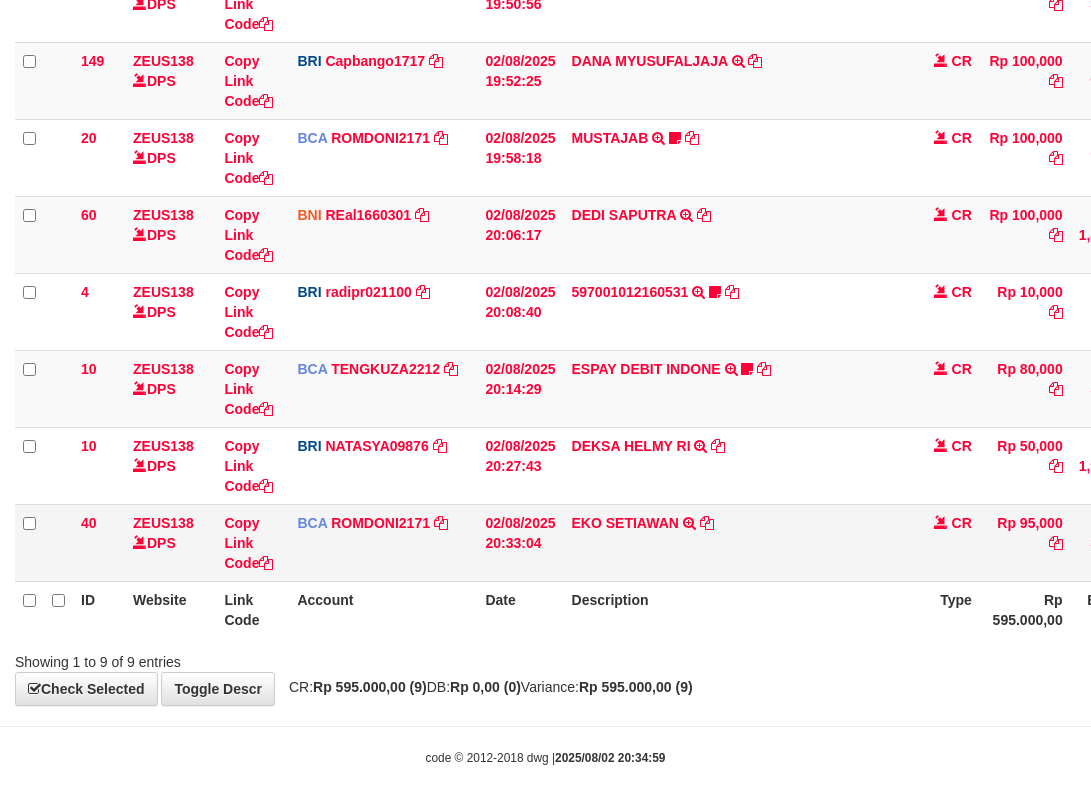 click on "EKO SETIAWAN         TRSF E-BANKING CR 0208/FTSCY/WS95051
95000.002025080243956392 TRFDN-EKO SETIAWANESPAY DEBIT INDONE" at bounding box center [737, 542] 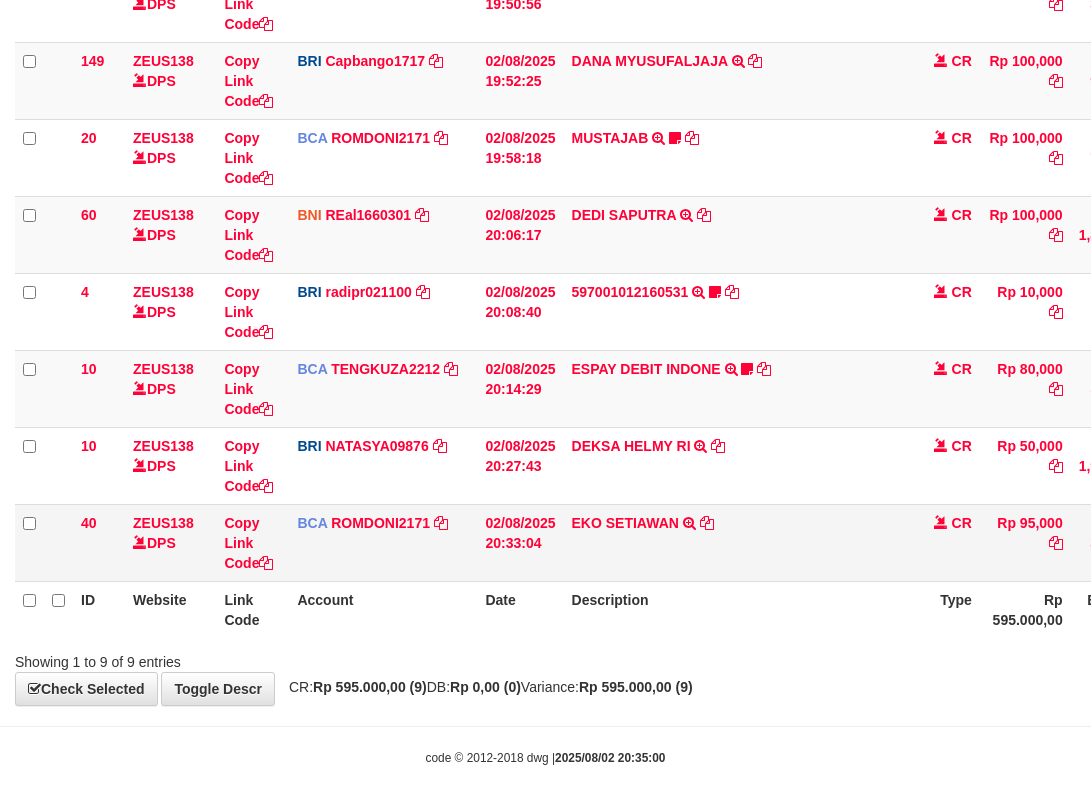 drag, startPoint x: 543, startPoint y: 496, endPoint x: 553, endPoint y: 517, distance: 23.259407 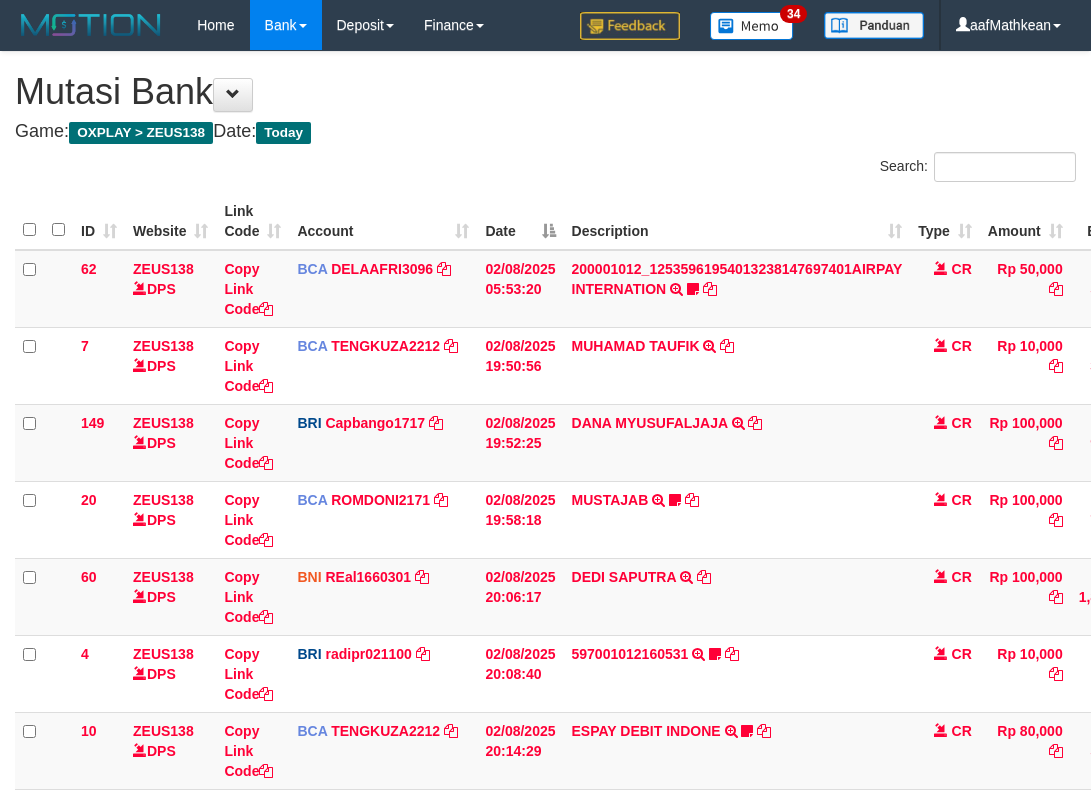 scroll, scrollTop: 362, scrollLeft: 0, axis: vertical 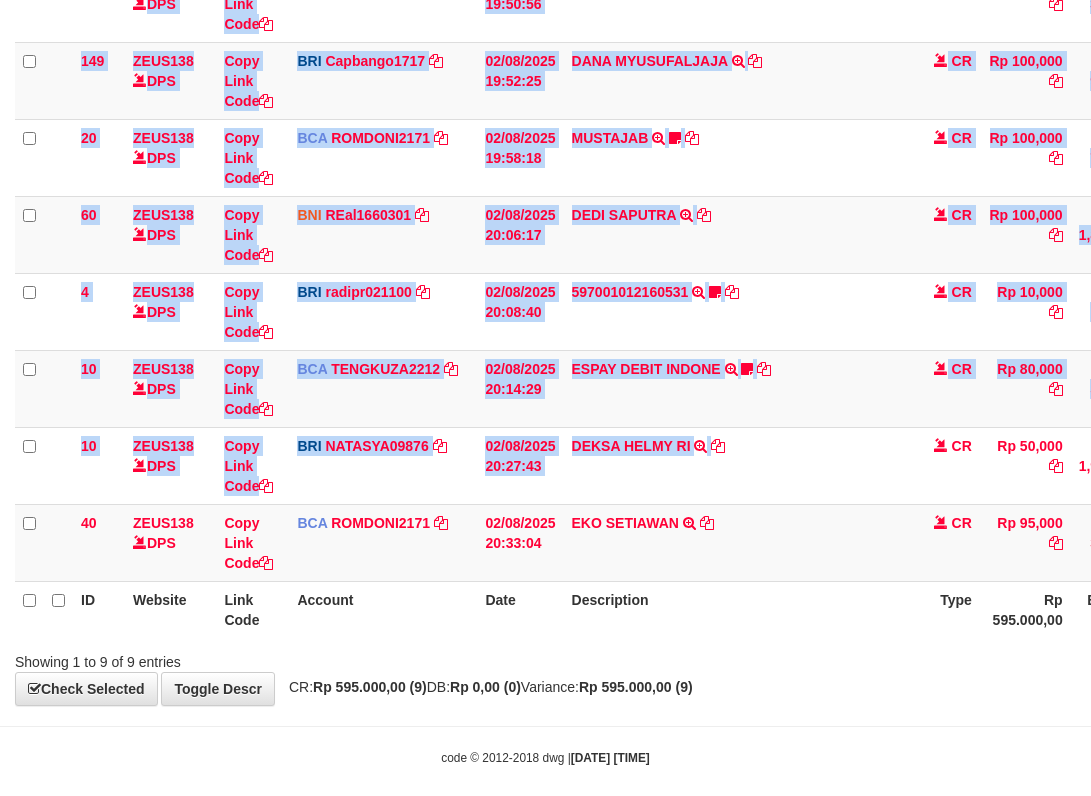 click on "Search:
ID Website Link Code Account Date Description Type Amount Balance Status Action
62
ZEUS138    DPS
Copy Link Code
BCA
DELAAFRI3096
DPS
DELA AFRIANI
mutasi_20250802_3552 | 62
mutasi_20250802_3552 | 62
02/08/2025 05:53:20
200001012_12535961954013238147697401AIRPAY INTERNATION            TRSF E-BANKING CR 0208/FTSCY/WS95051
50000.00200001012_12535961954013238147697401AIRPAY INTERNATION    Labubutaiki
https://prnt.sc/l7T6Eus7w_Qi
CR
Rp 50,000
Rp 541,525
N
Note
Check
7" at bounding box center (545, 231) 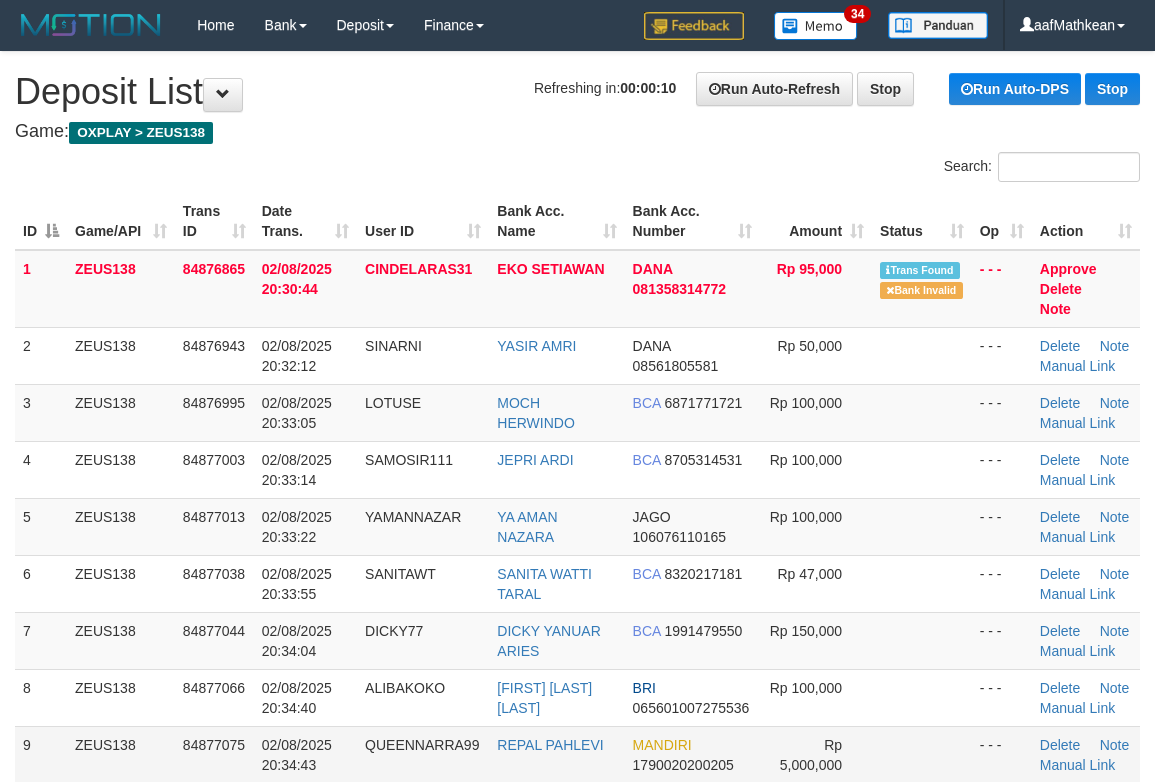 scroll, scrollTop: 0, scrollLeft: 0, axis: both 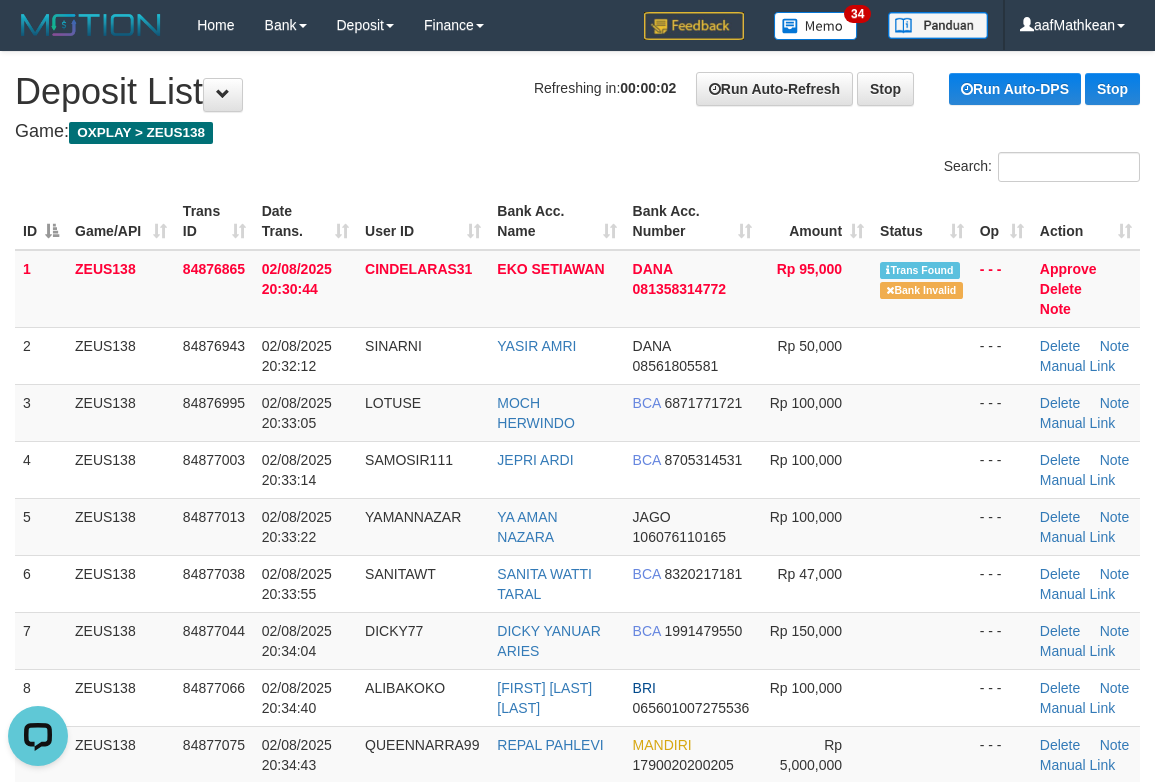 click on "Search:" at bounding box center (577, 169) 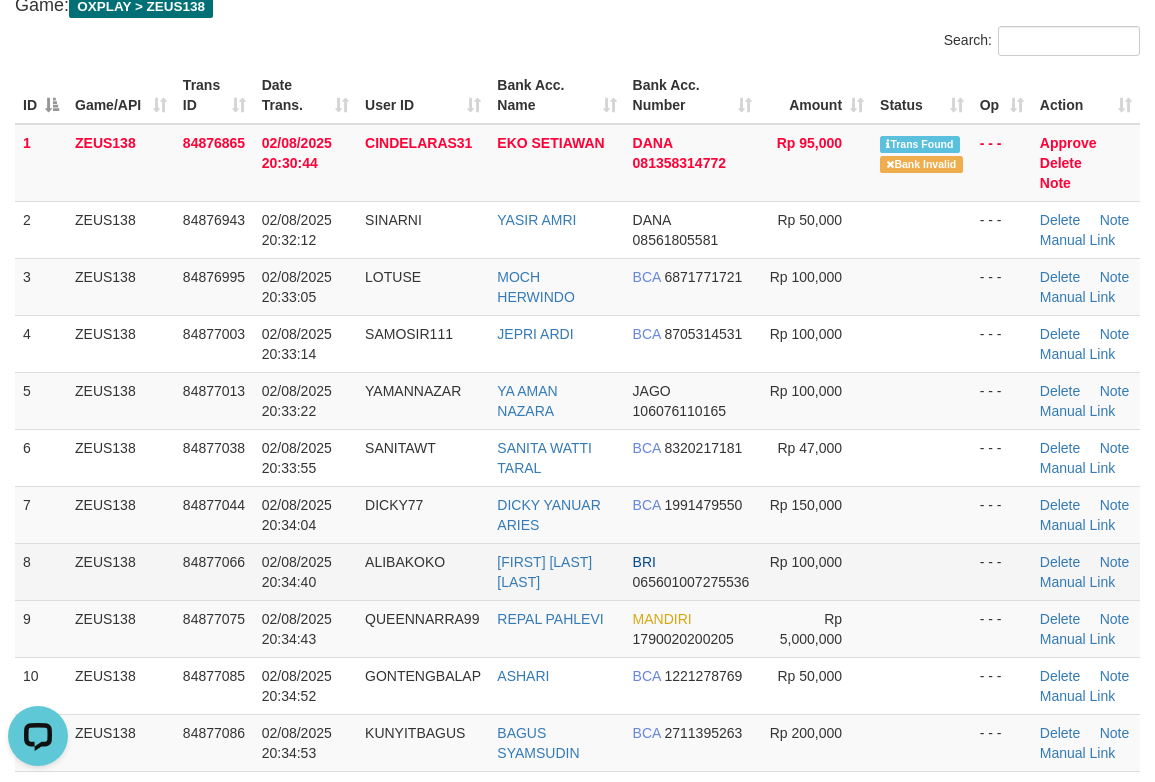 scroll, scrollTop: 200, scrollLeft: 0, axis: vertical 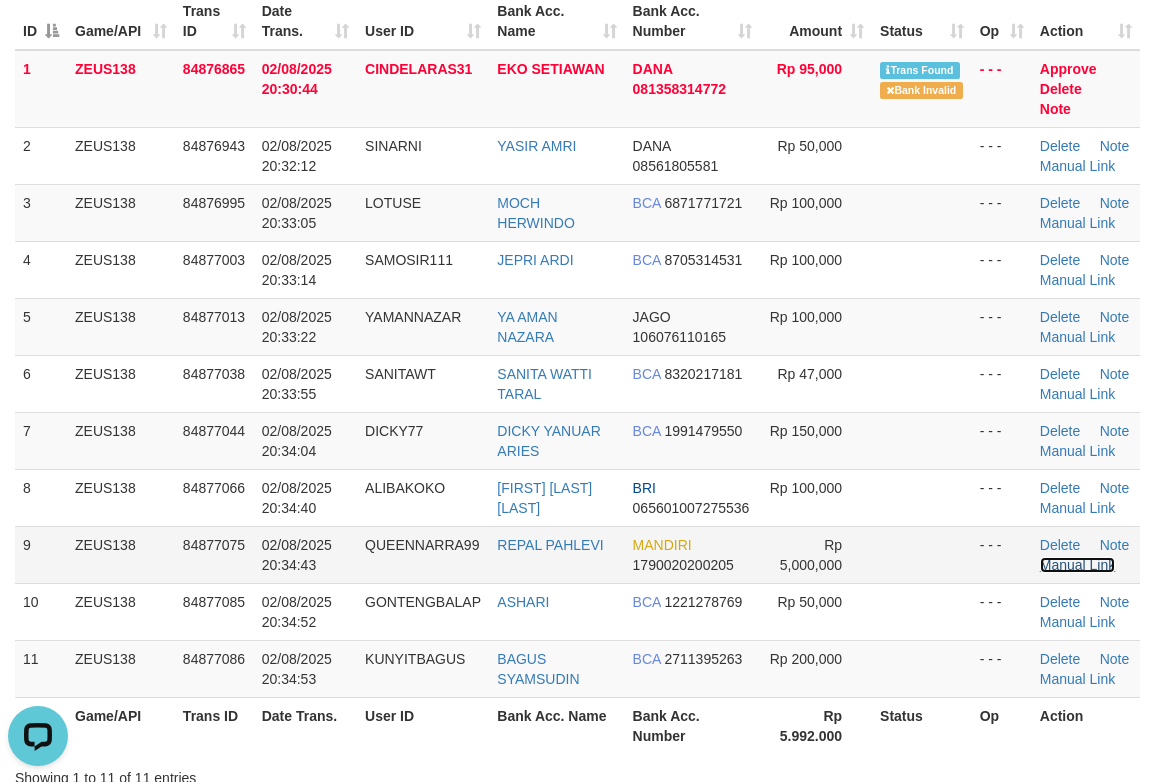click on "Manual Link" at bounding box center (1078, 565) 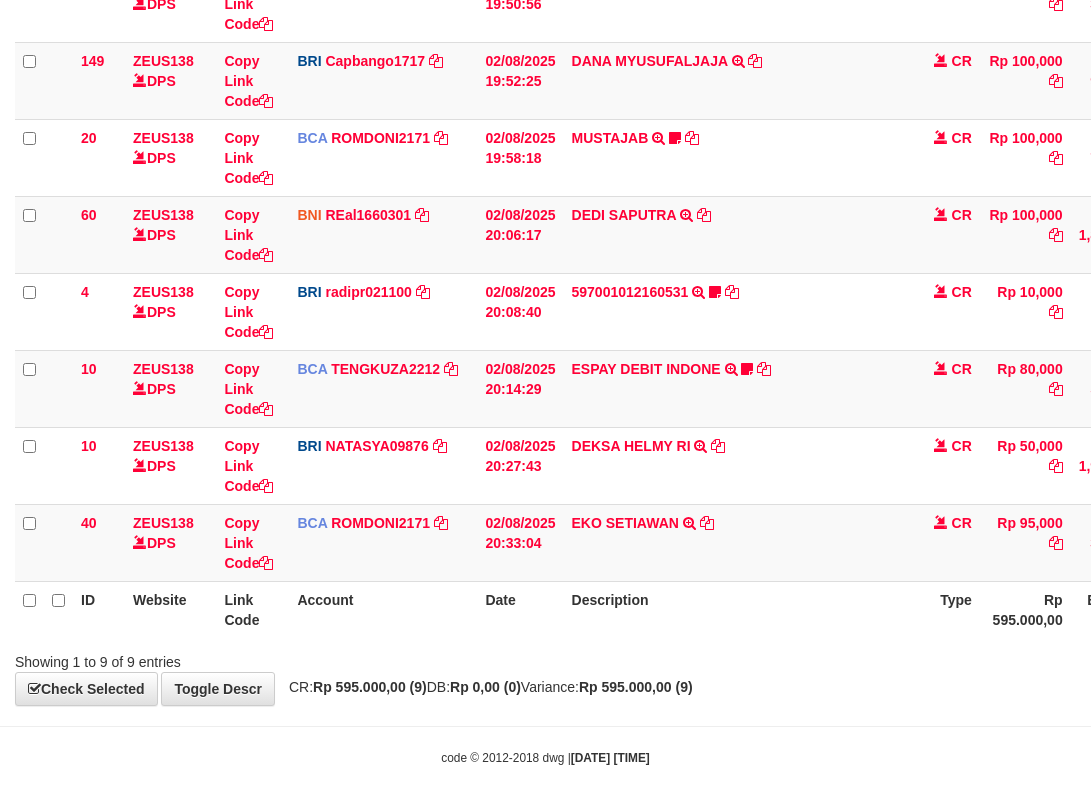 click on "Toggle navigation
Home
Bank
Account List
Load
By Website
Group
[OXPLAY]													ZEUS138
By Load Group (DPS)" at bounding box center [545, 227] 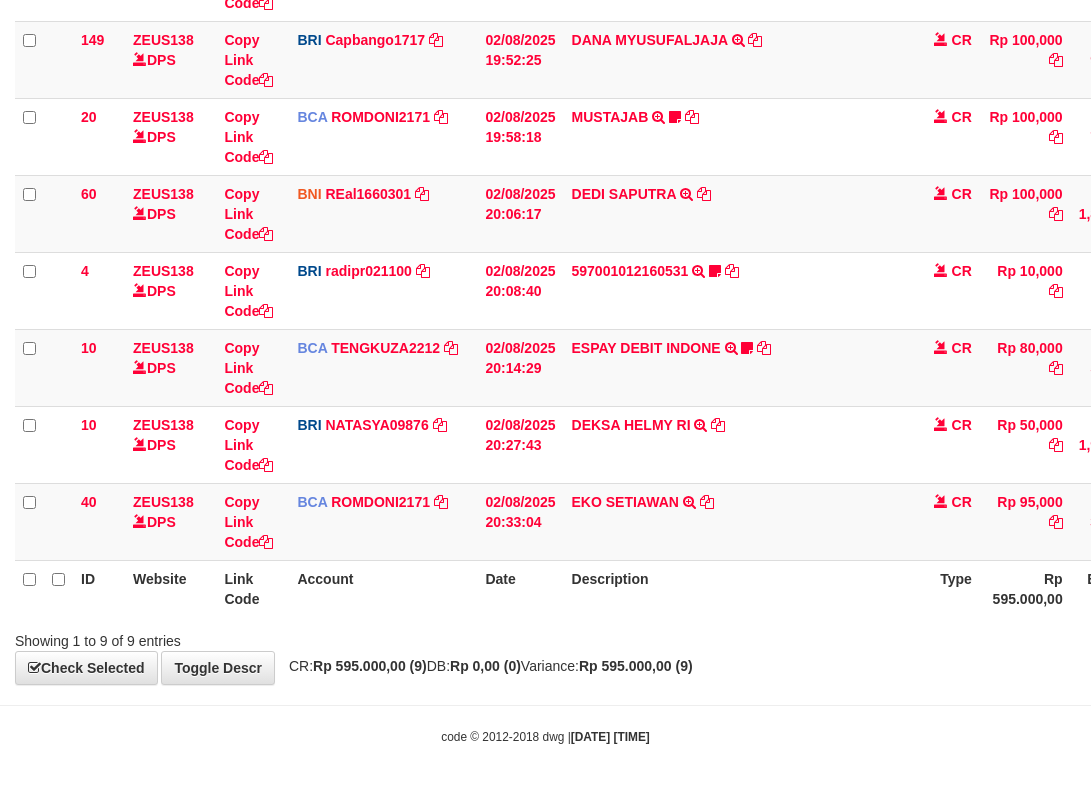 drag, startPoint x: 572, startPoint y: 617, endPoint x: 584, endPoint y: 625, distance: 14.422205 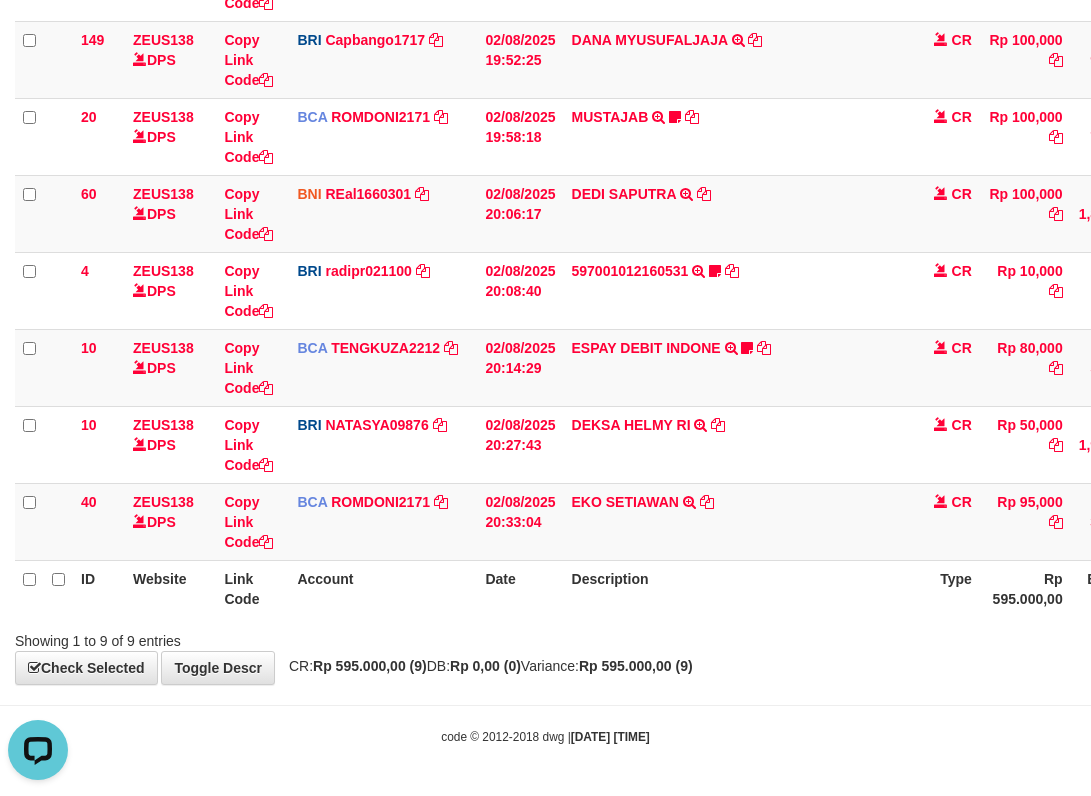 scroll, scrollTop: 0, scrollLeft: 0, axis: both 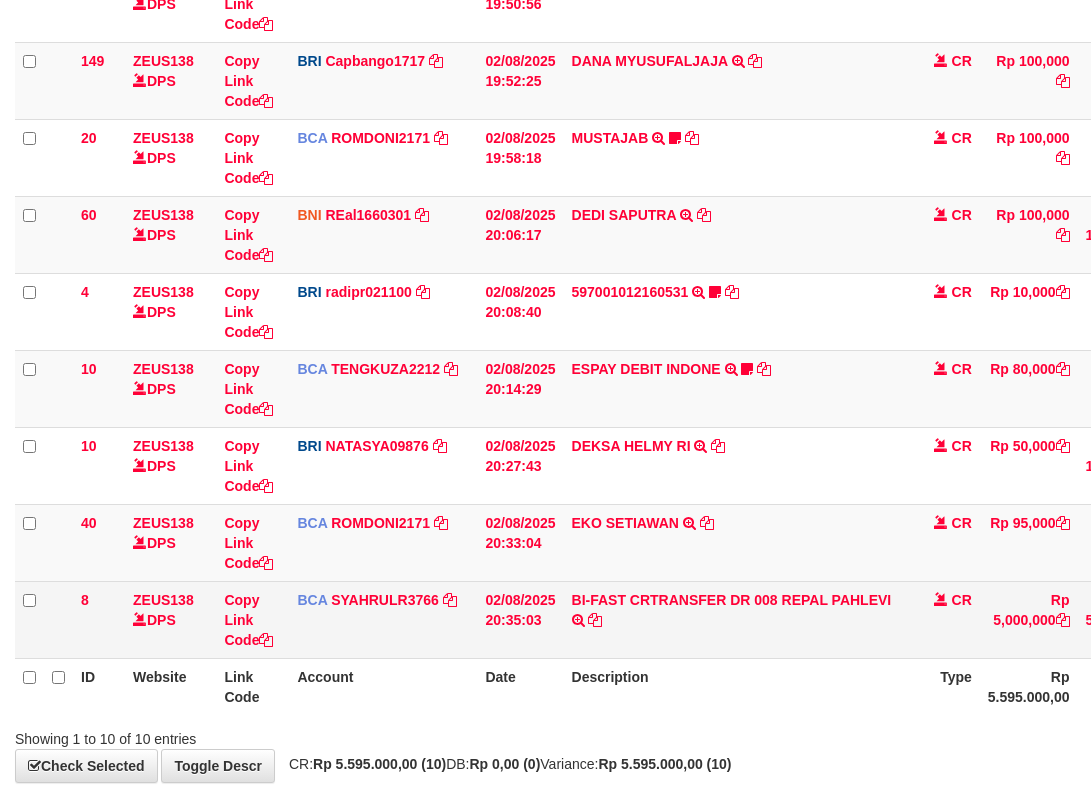 click on "BI-FAST CRTRANSFER DR 008 REPAL PAHLEVI" at bounding box center [737, 619] 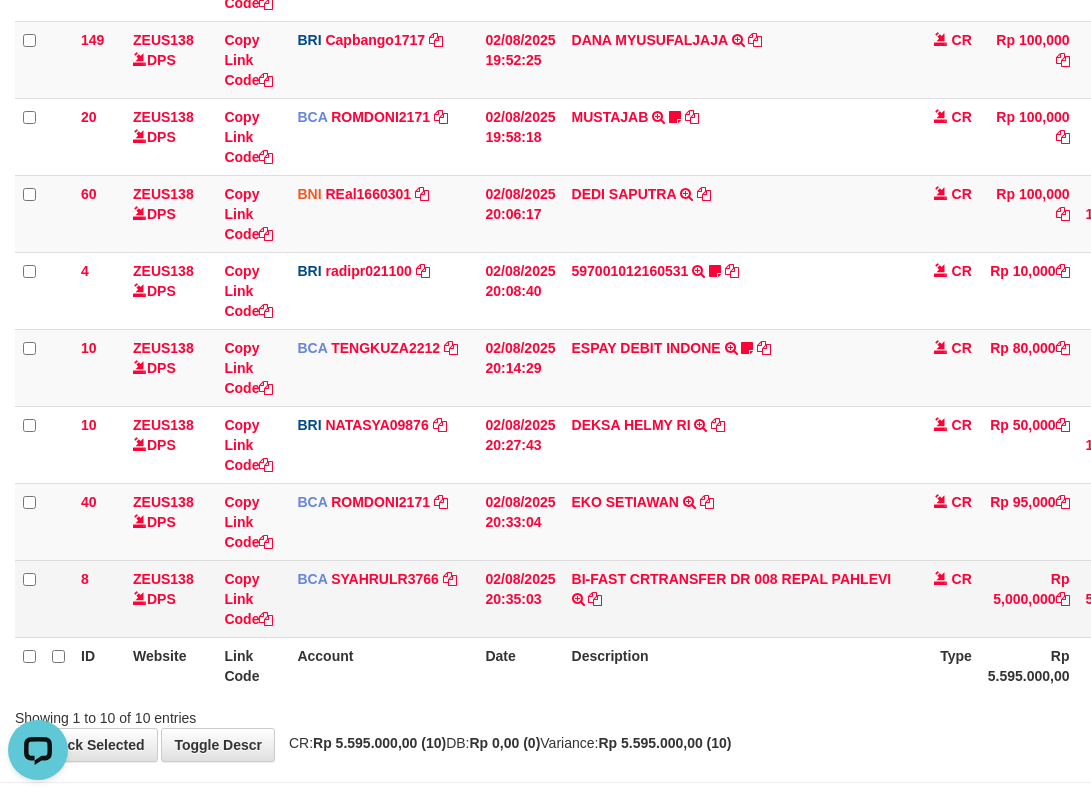 scroll, scrollTop: 0, scrollLeft: 0, axis: both 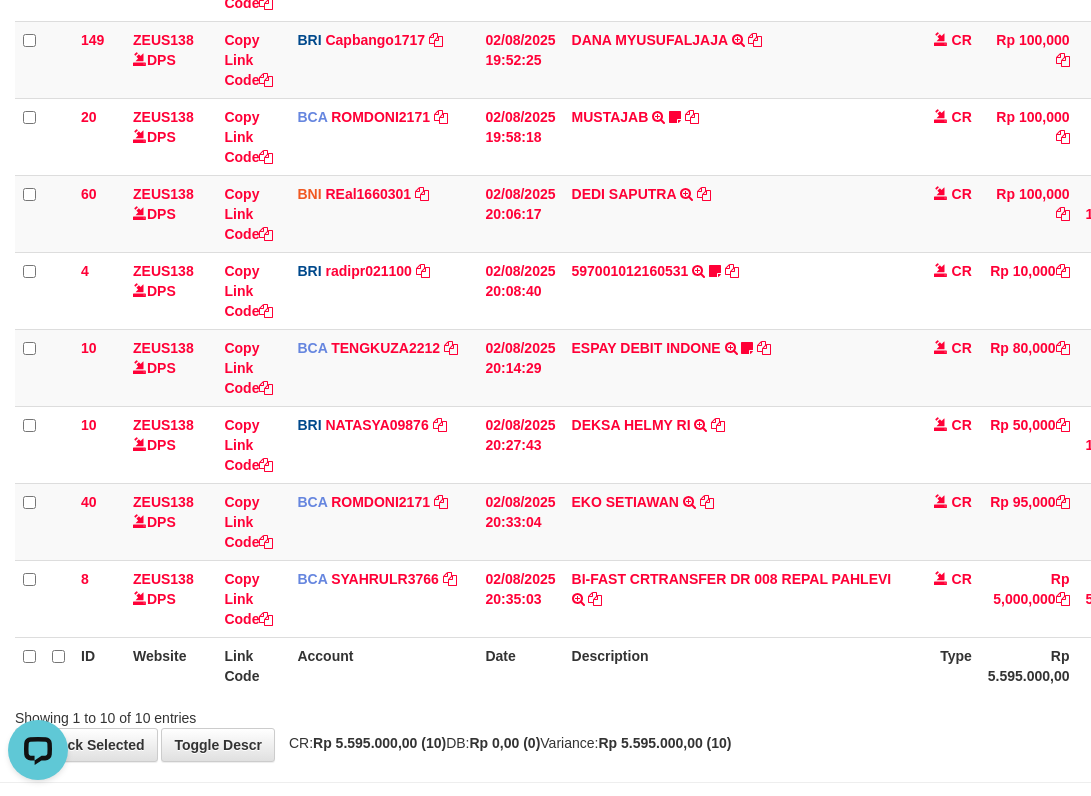 drag, startPoint x: 847, startPoint y: 575, endPoint x: 1103, endPoint y: 437, distance: 290.82642 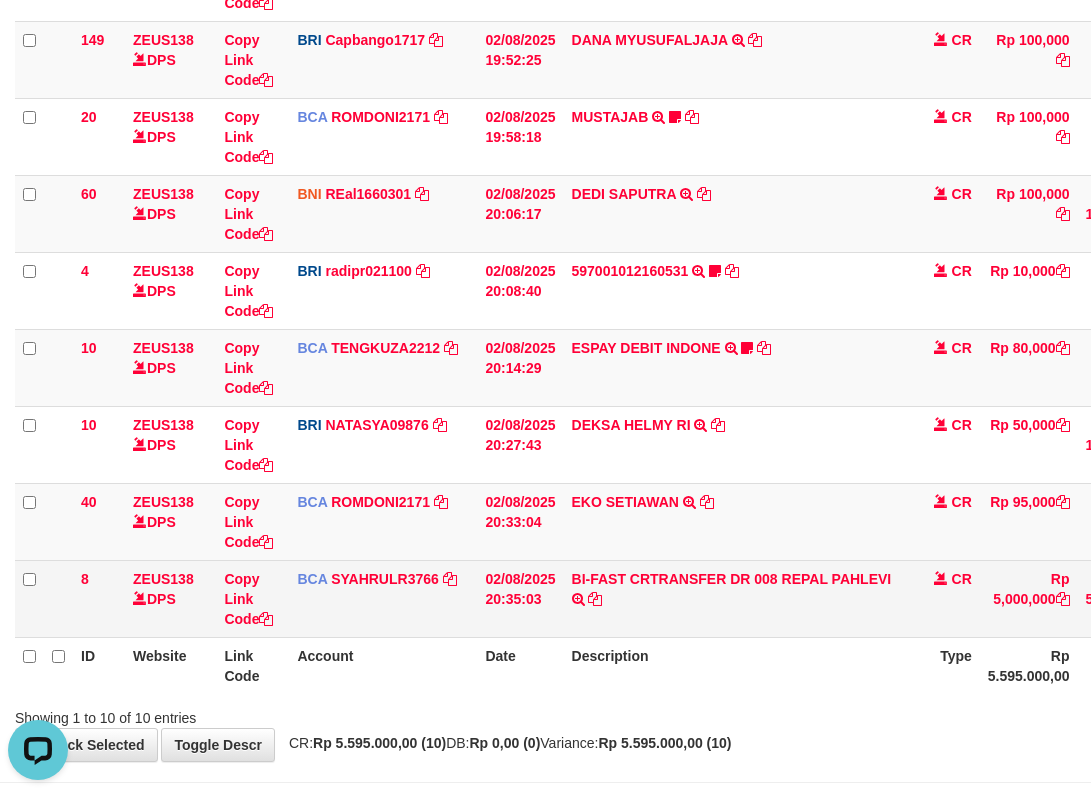 click on "ID Website Link Code Account Date Description Type Amount Balance Status Action
62
ZEUS138    DPS
Copy Link Code
BCA
DELAAFRI3096
DPS
DELA AFRIANI
mutasi_20250802_3552 | 62
mutasi_20250802_3552 | 62
02/08/2025 05:53:20
200001012_12535961954013238147697401AIRPAY INTERNATION            TRSF E-BANKING CR 0208/FTSCY/WS95051
50000.00200001012_12535961954013238147697401AIRPAY INTERNATION    Labubutaiki
https://prnt.sc/l7T6Eus7w_Qi
CR
Rp 50,000
Rp 541,525
N
Note
Check
7" at bounding box center (655, 252) 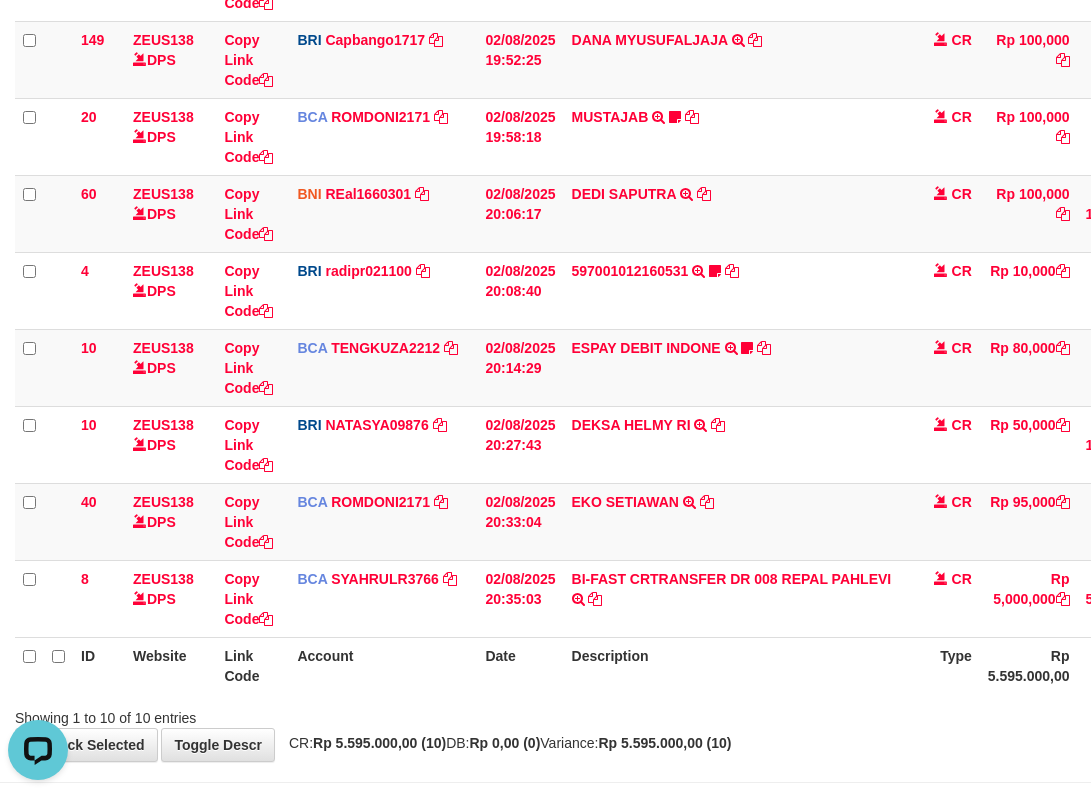 click on "Description" at bounding box center [737, 665] 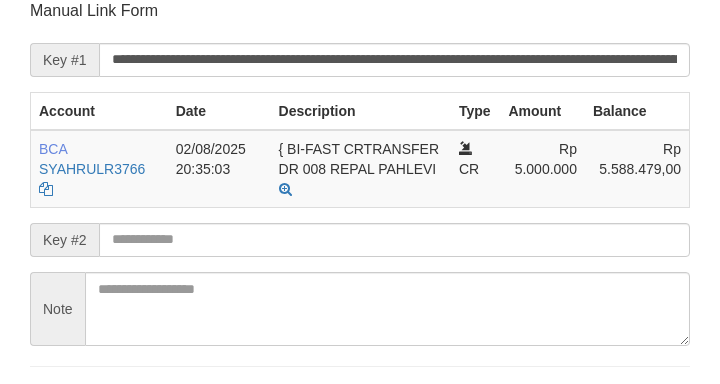 scroll, scrollTop: 412, scrollLeft: 0, axis: vertical 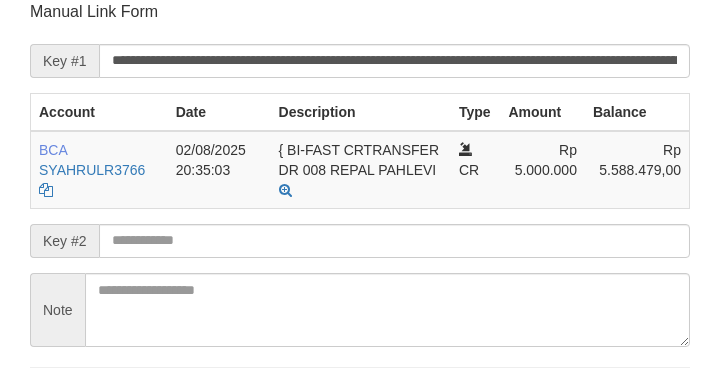 drag, startPoint x: 95, startPoint y: 239, endPoint x: 147, endPoint y: 232, distance: 52.46904 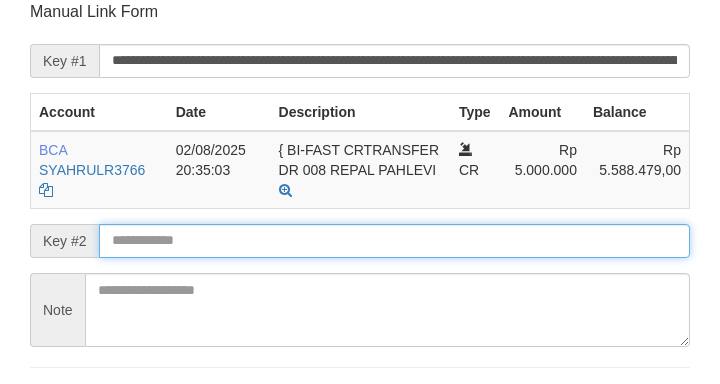 click at bounding box center [394, 241] 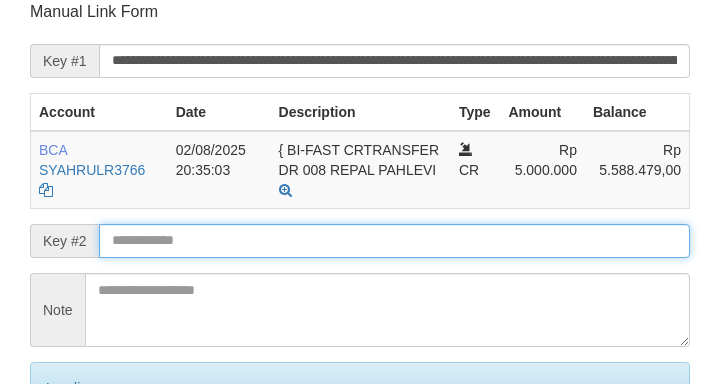 drag, startPoint x: 150, startPoint y: 246, endPoint x: 184, endPoint y: 237, distance: 35.17101 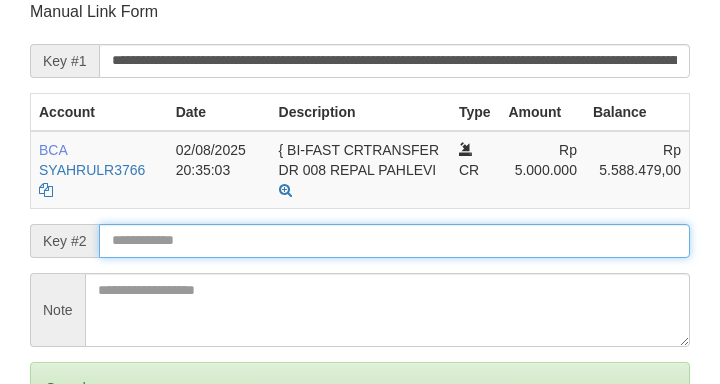 click on "Save" at bounding box center [58, 472] 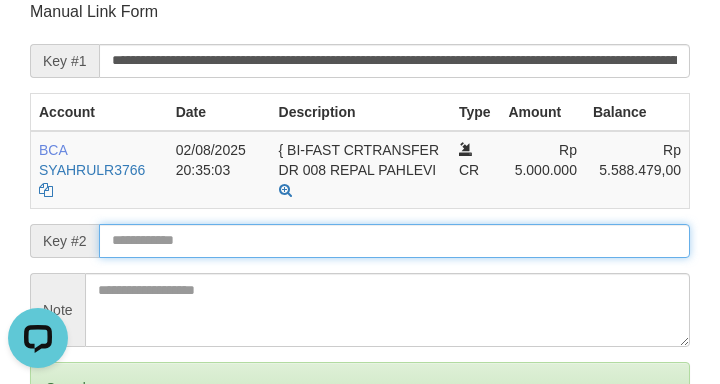 scroll, scrollTop: 0, scrollLeft: 0, axis: both 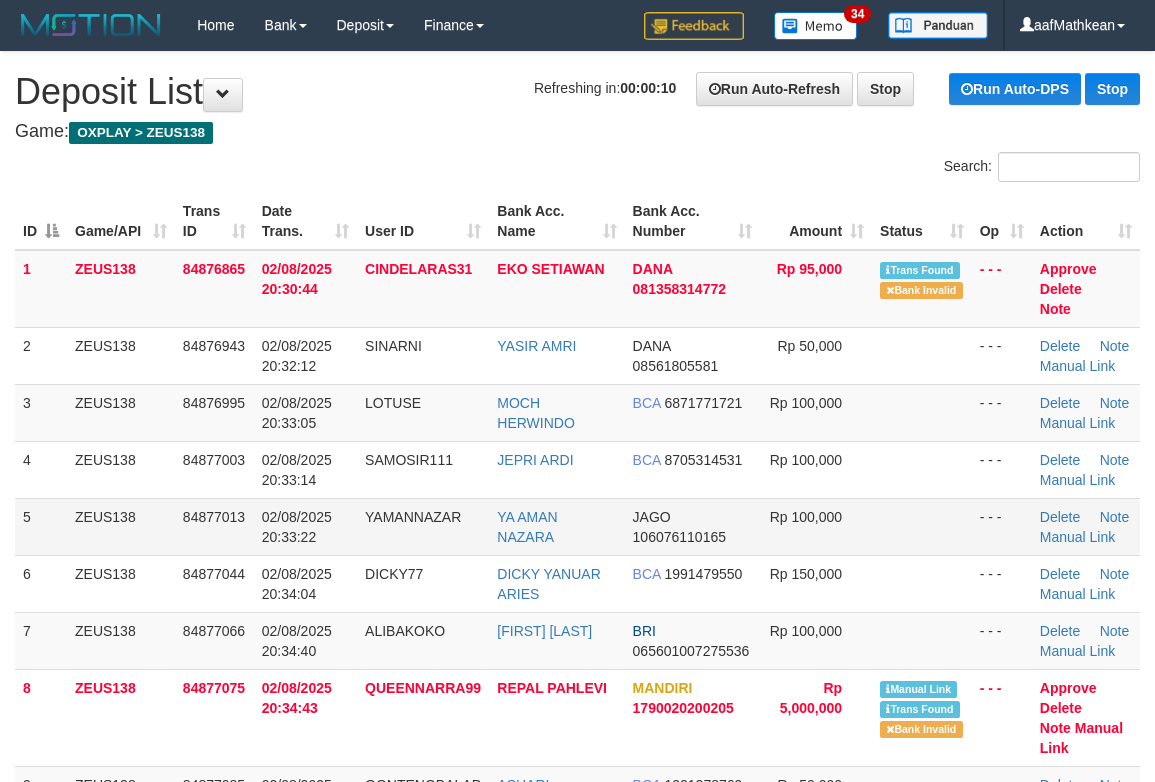 click on "ZEUS138" at bounding box center [121, 526] 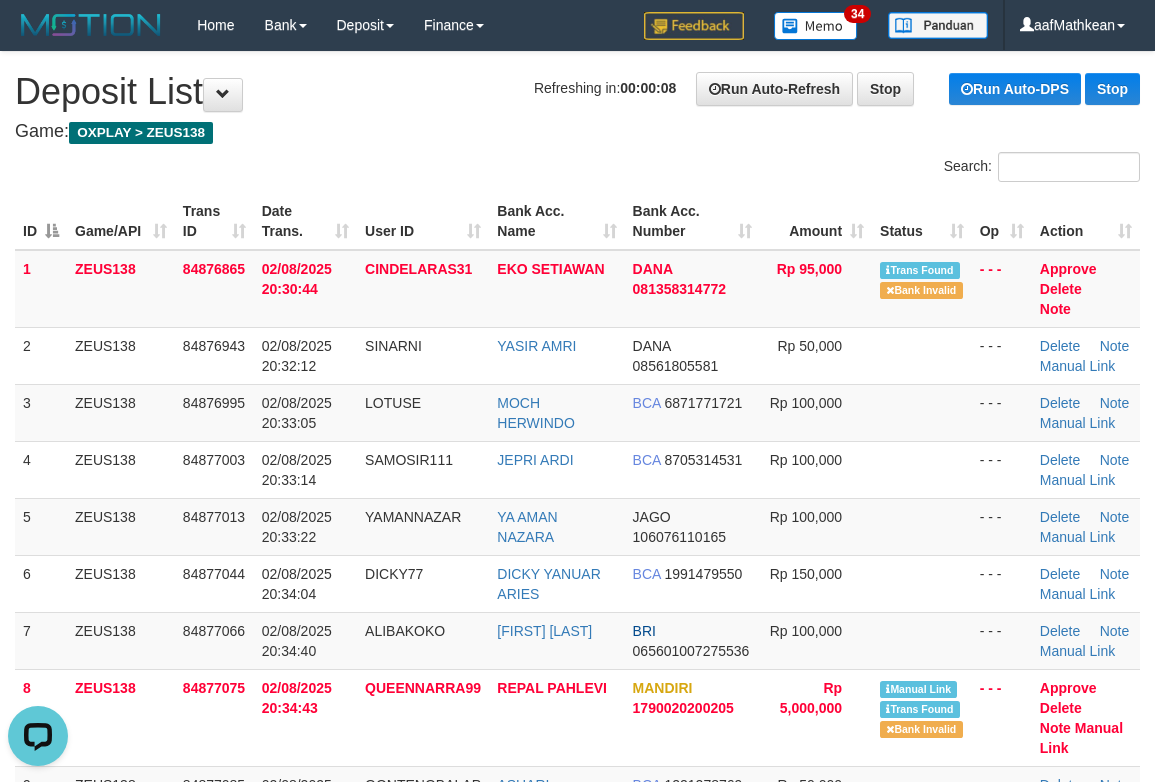 scroll, scrollTop: 0, scrollLeft: 0, axis: both 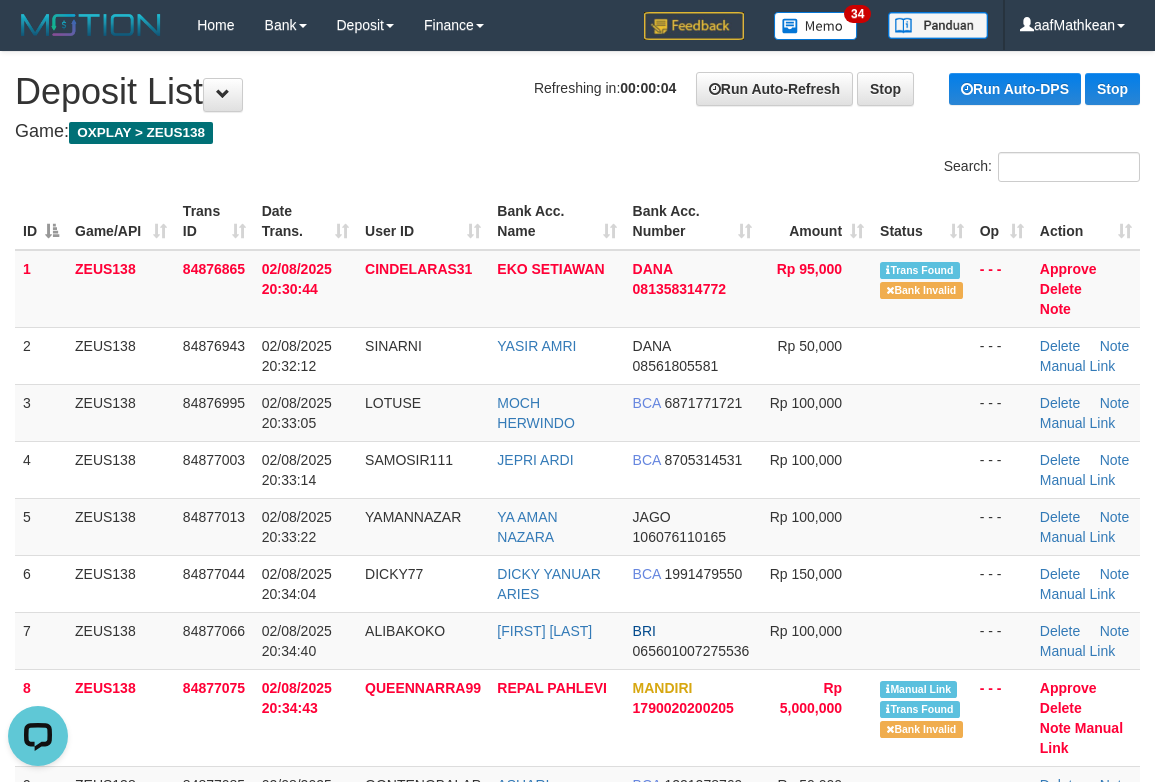 click on "Search:" at bounding box center [577, 169] 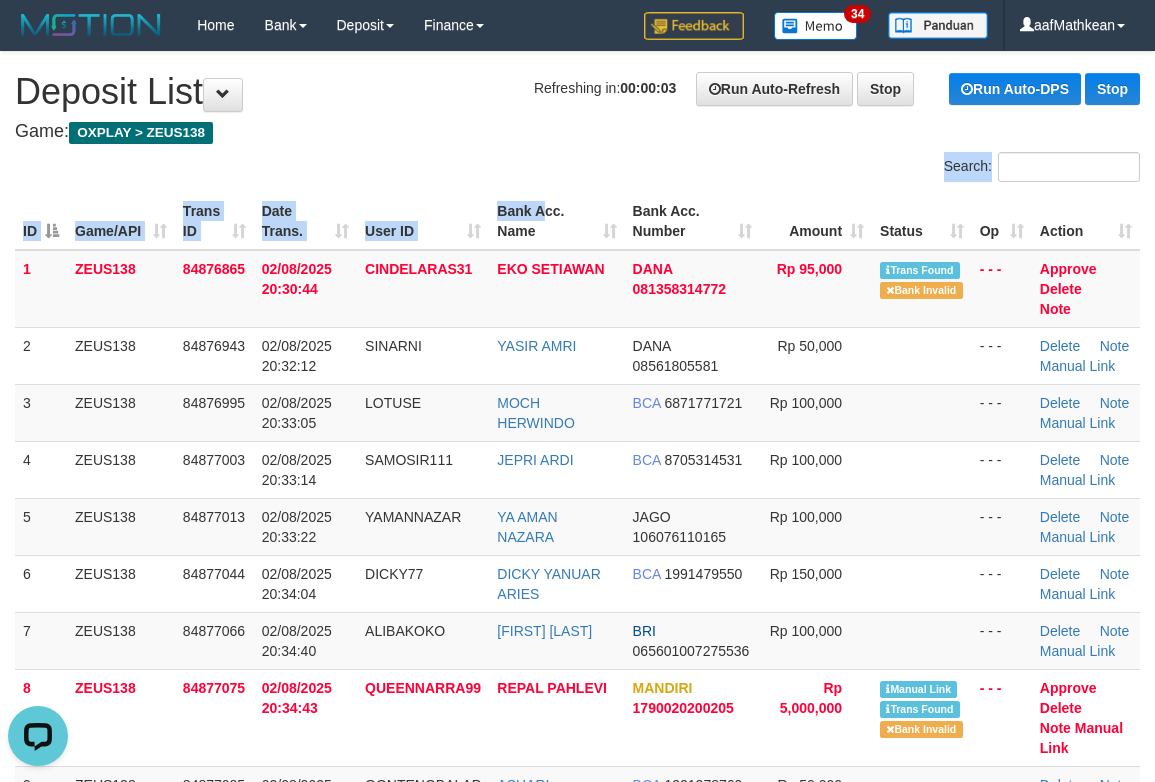 click on "Search:
ID Game/API Trans ID Date Trans. User ID Bank Acc. Name Bank Acc. Number Amount Status Op Action
1
ZEUS138
84876865
02/08/2025 20:30:44
CINDELARAS31
EKO SETIAWAN
DANA
081358314772
Rp 95,000
Trans Found
Bank Invalid
- - -
Approve
Delete
Note
2
ZEUS138
84876943
02/08/2025 20:32:12 DANA" at bounding box center (577, 590) 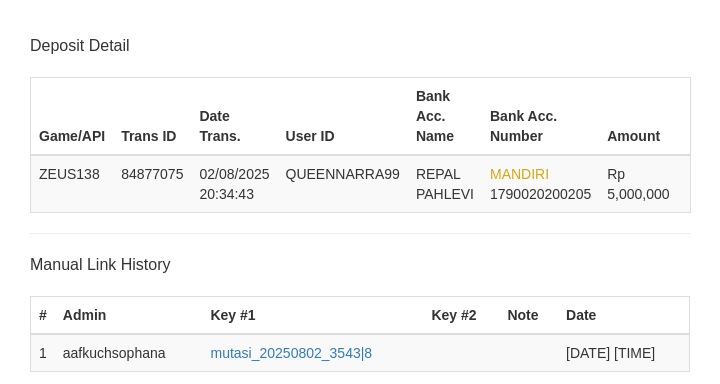 scroll, scrollTop: 412, scrollLeft: 0, axis: vertical 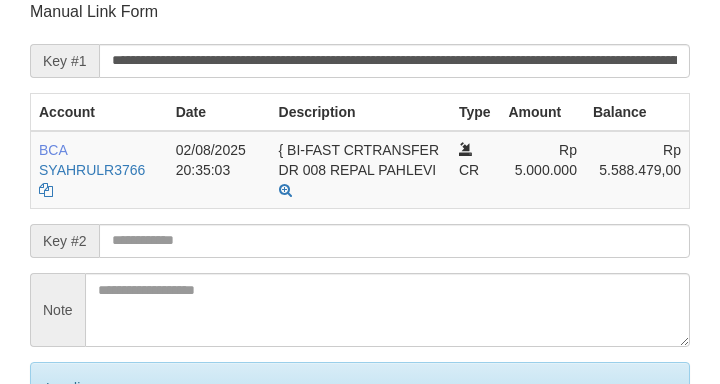 click on "Save" at bounding box center (80, 472) 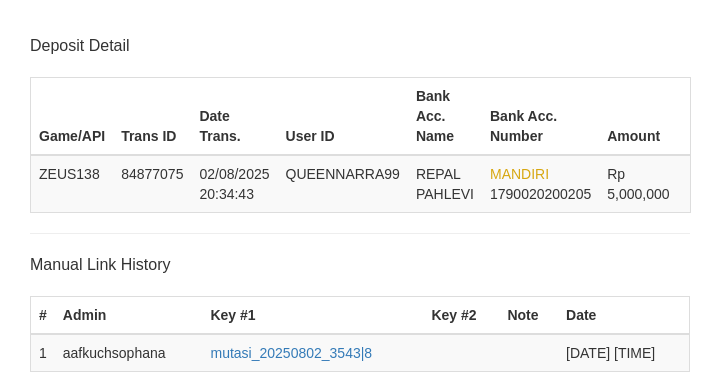 scroll, scrollTop: 412, scrollLeft: 0, axis: vertical 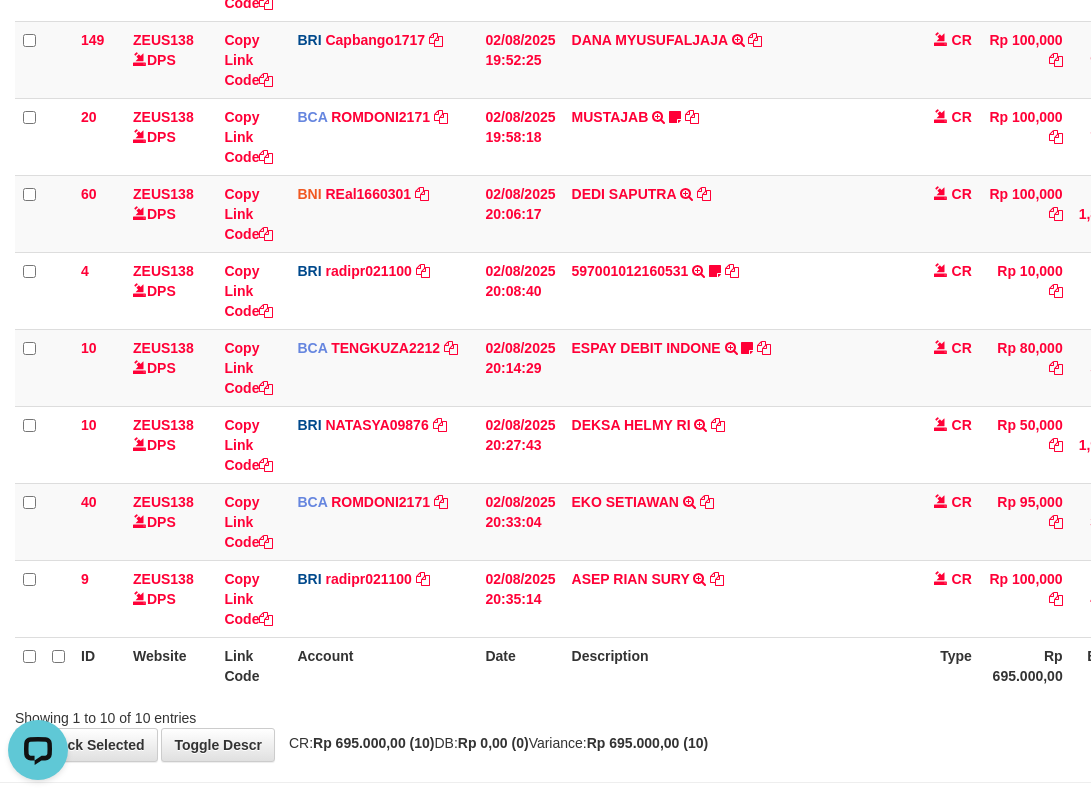 drag, startPoint x: 709, startPoint y: 581, endPoint x: 1101, endPoint y: 433, distance: 419.00836 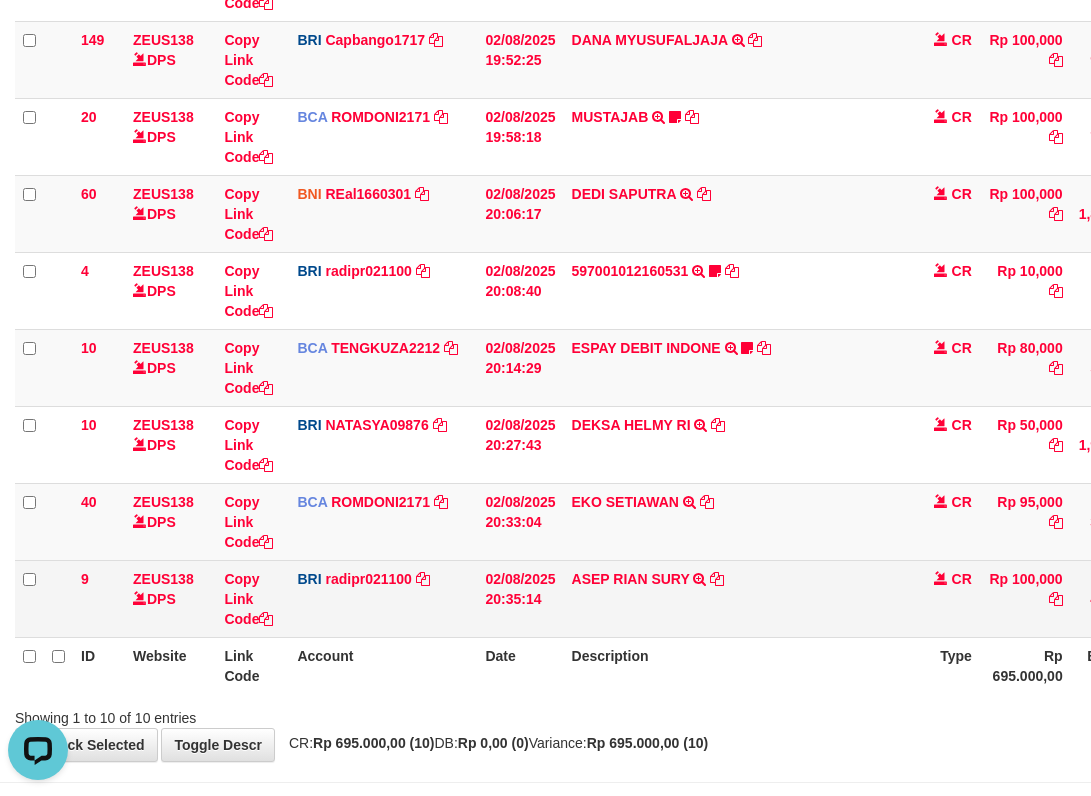 click on "ASEP RIAN SURY         TRANSFER NBMB ASEP RIAN SURY TO REYNALDI ADI PRATAMA" at bounding box center (737, 598) 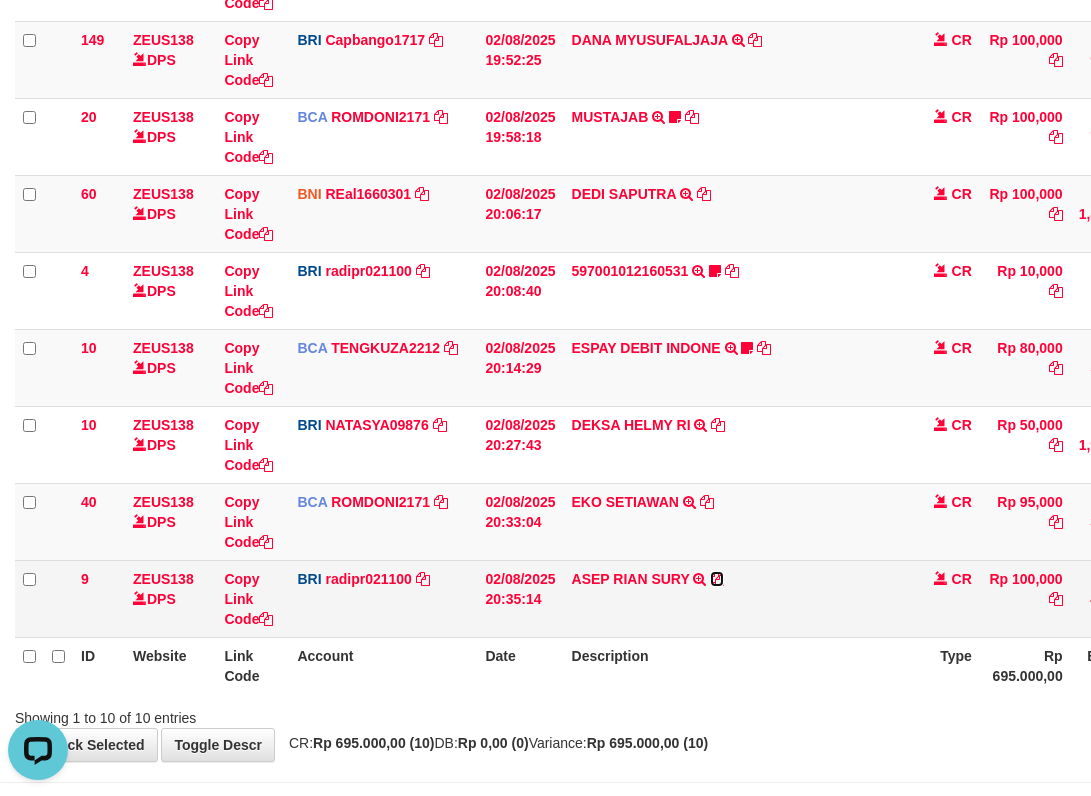 click at bounding box center [717, 579] 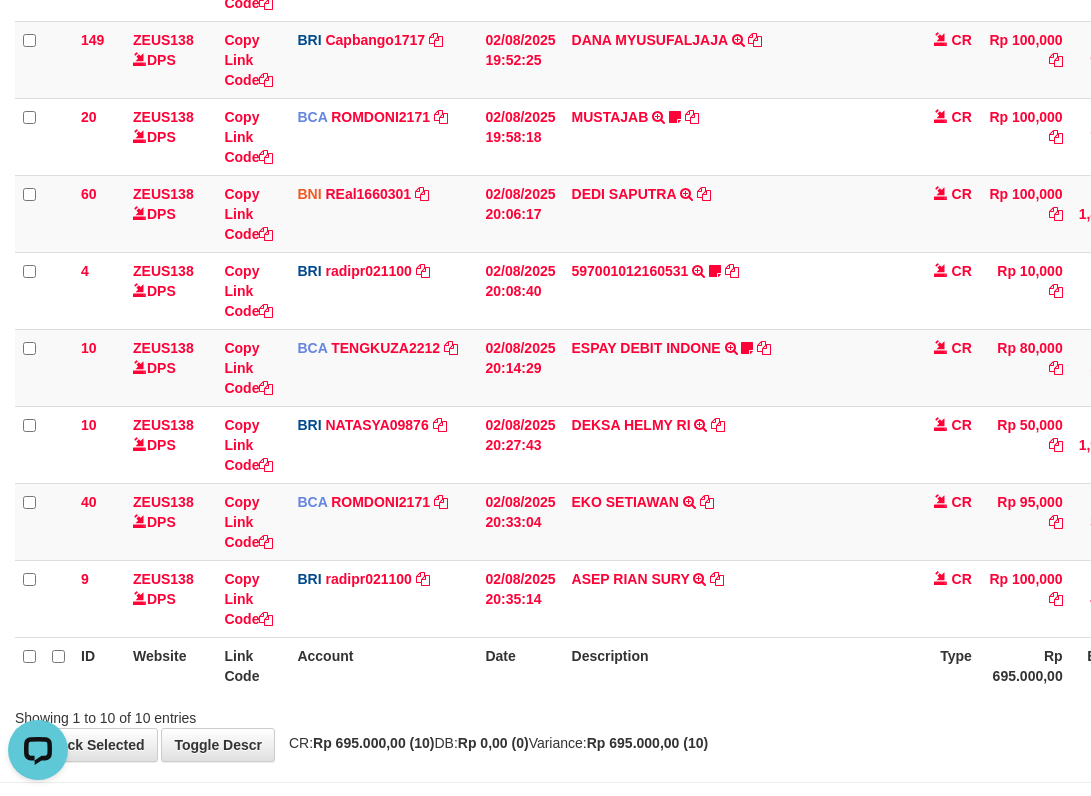 click on "ID Website Link Code Account Date Description Type Amount Balance Status Action
62
ZEUS138    DPS
Copy Link Code
BCA
DELAAFRI3096
DPS
DELA AFRIANI
mutasi_20250802_3552 | 62
mutasi_20250802_3552 | 62
02/08/2025 05:53:20
200001012_12535961954013238147697401AIRPAY INTERNATION            TRSF E-BANKING CR 0208/FTSCY/WS95051
50000.00200001012_12535961954013238147697401AIRPAY INTERNATION    Labubutaiki
https://prnt.sc/l7T6Eus7w_Qi
CR
Rp 50,000
Rp 541,525
N
Note
Check
7" at bounding box center (545, 252) 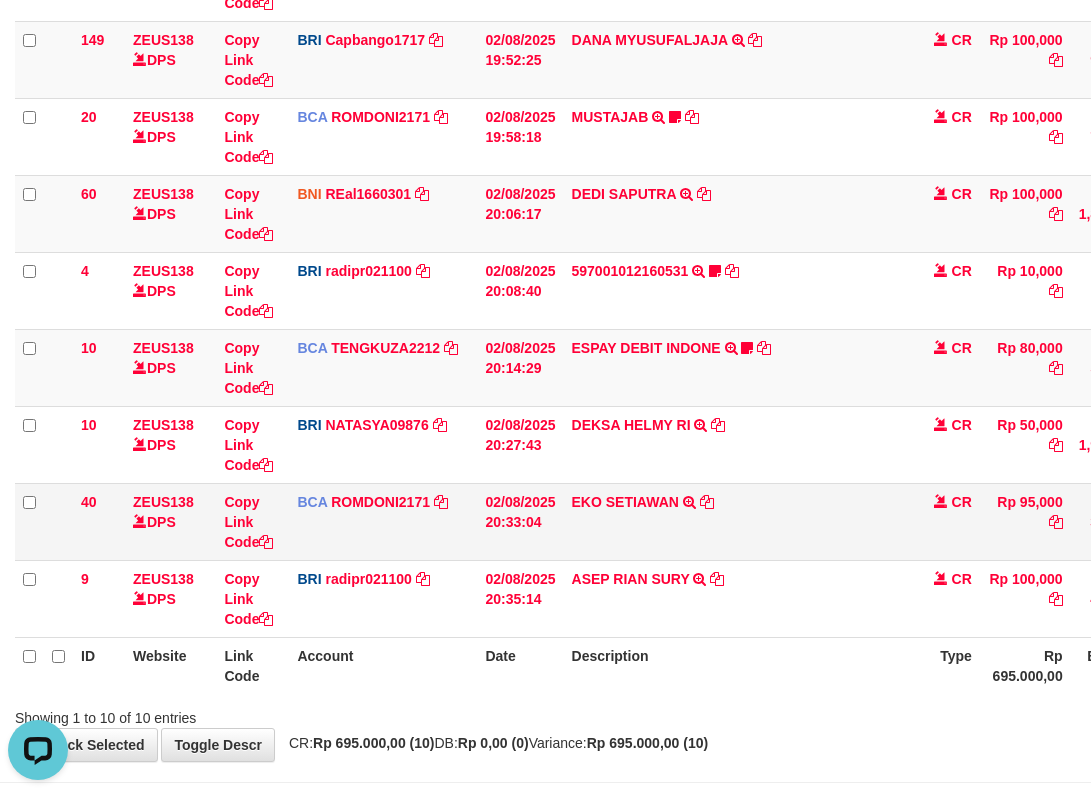 drag, startPoint x: 510, startPoint y: 600, endPoint x: 558, endPoint y: 559, distance: 63.126858 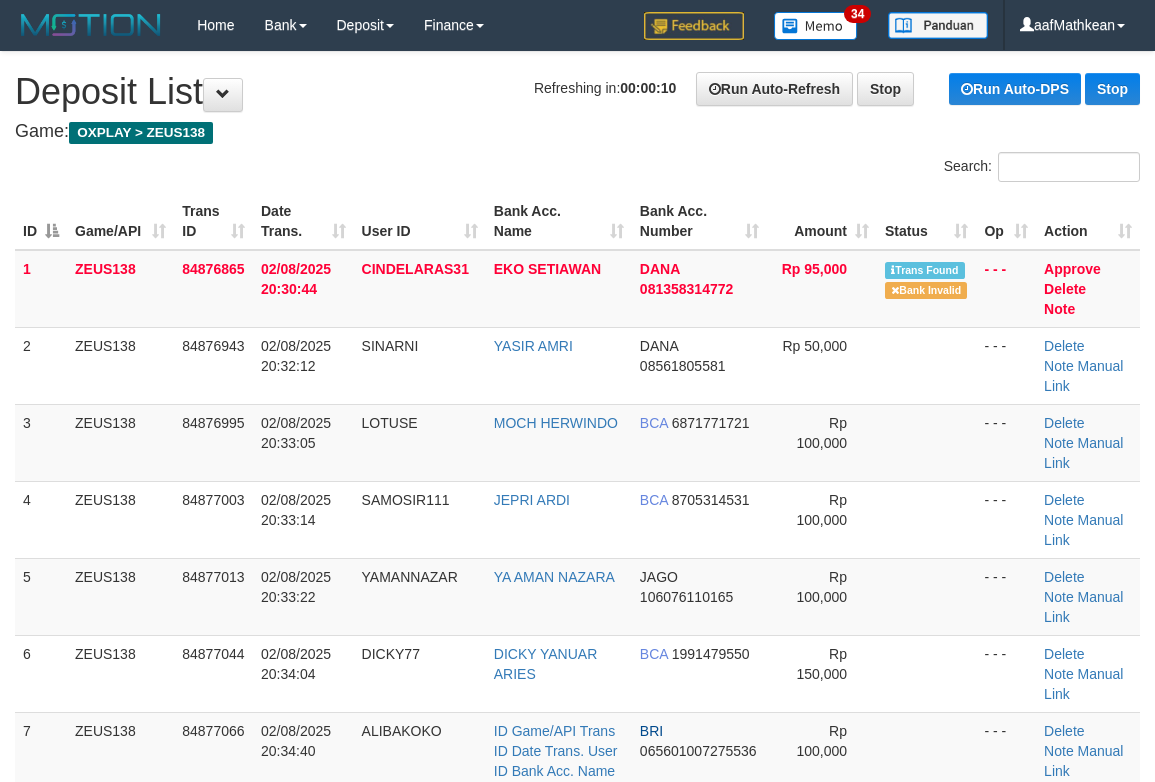 scroll, scrollTop: 815, scrollLeft: 0, axis: vertical 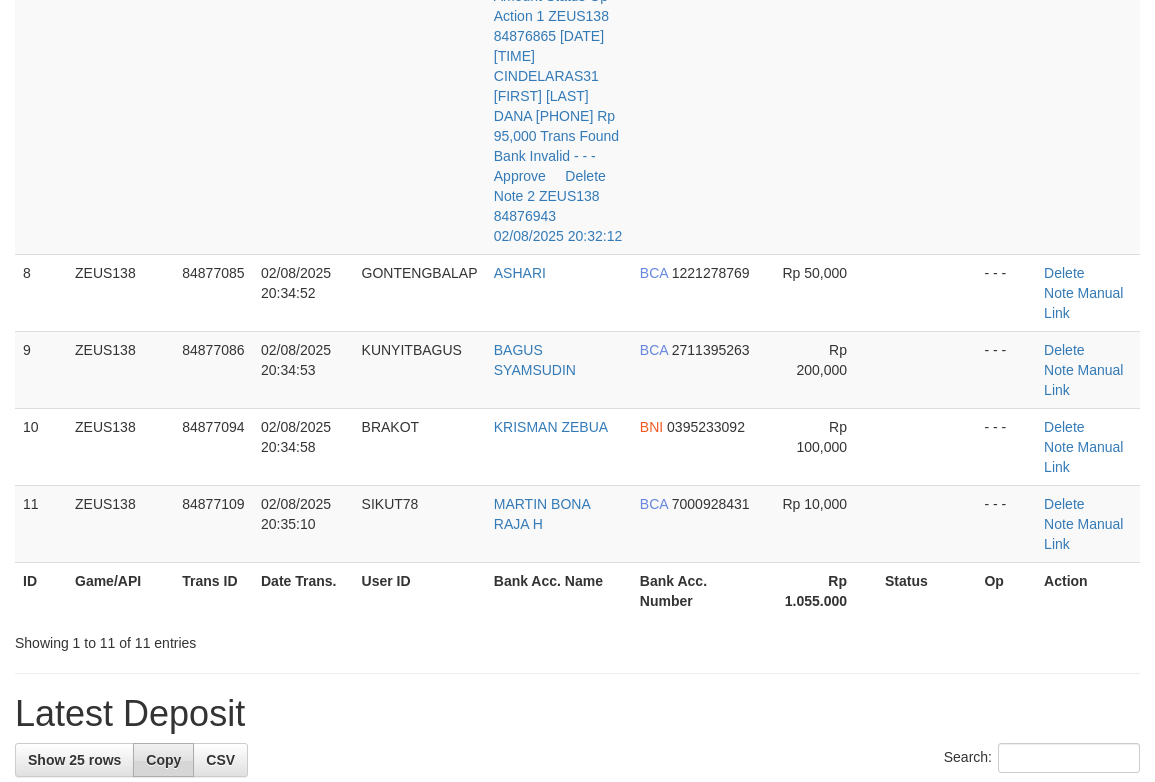 click on "Show 25 rows Copy CSV Search:
ID Game/API Trans ID Date Trans. User ID Bank Acc. Name Bank Acc. Number Amount Status Op Action
1
ZEUS138
2" at bounding box center [577, 1591] 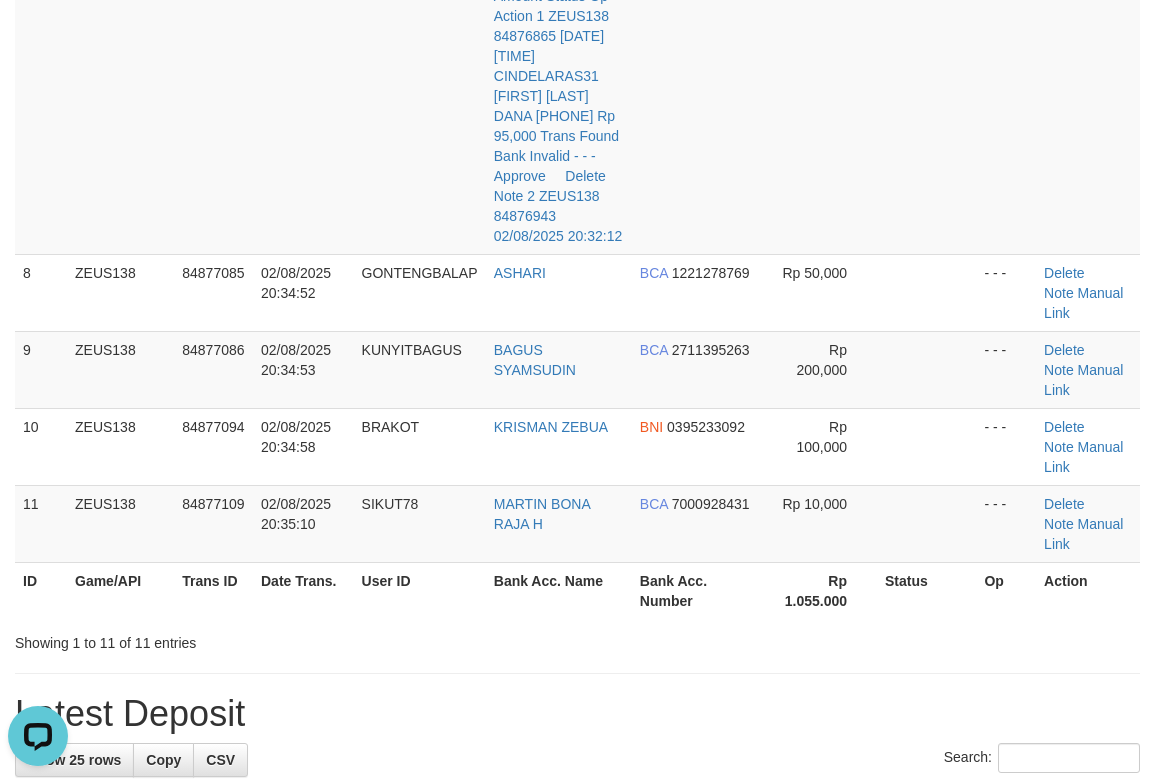 scroll, scrollTop: 0, scrollLeft: 0, axis: both 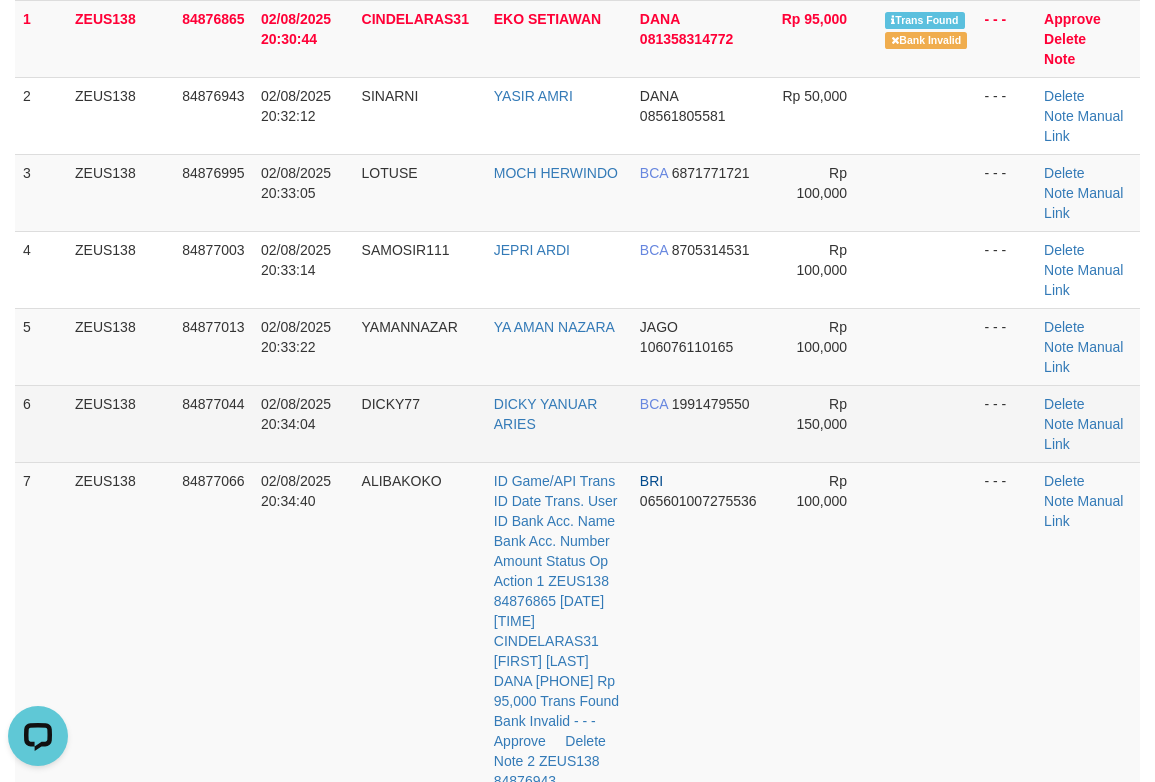 drag, startPoint x: 566, startPoint y: 237, endPoint x: 322, endPoint y: 308, distance: 254.12006 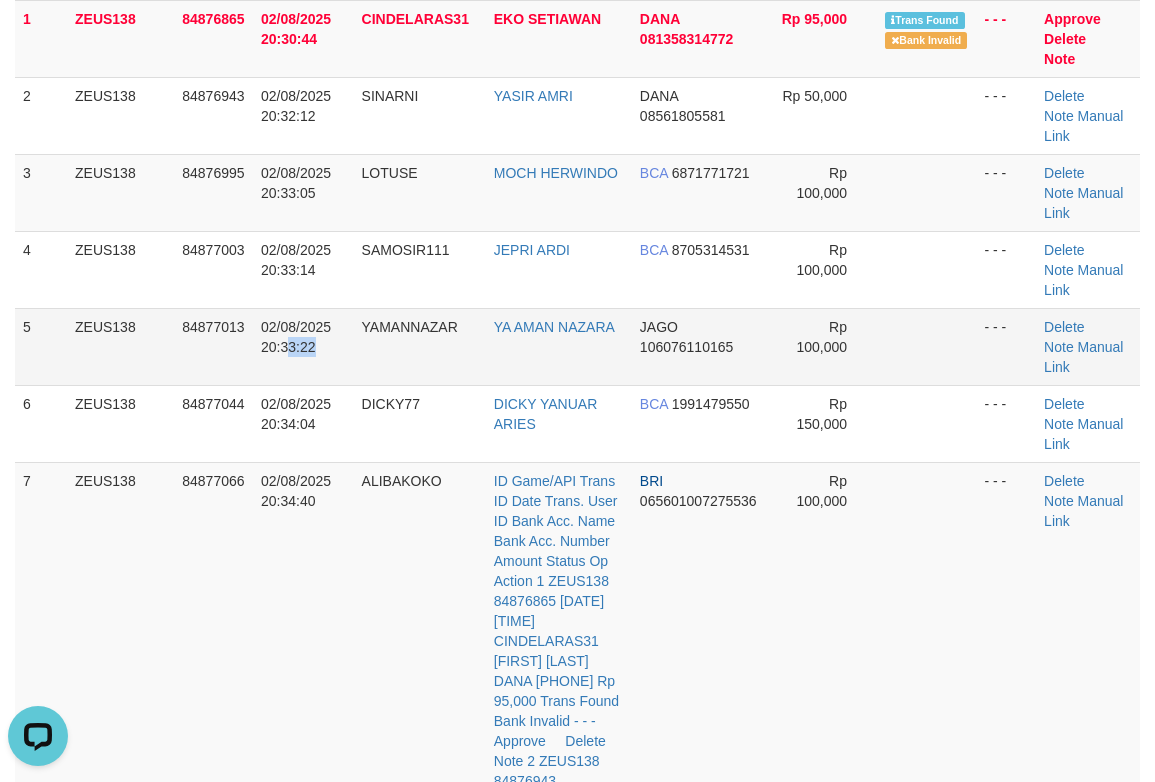 click on "02/08/2025 20:33:22" at bounding box center (303, 346) 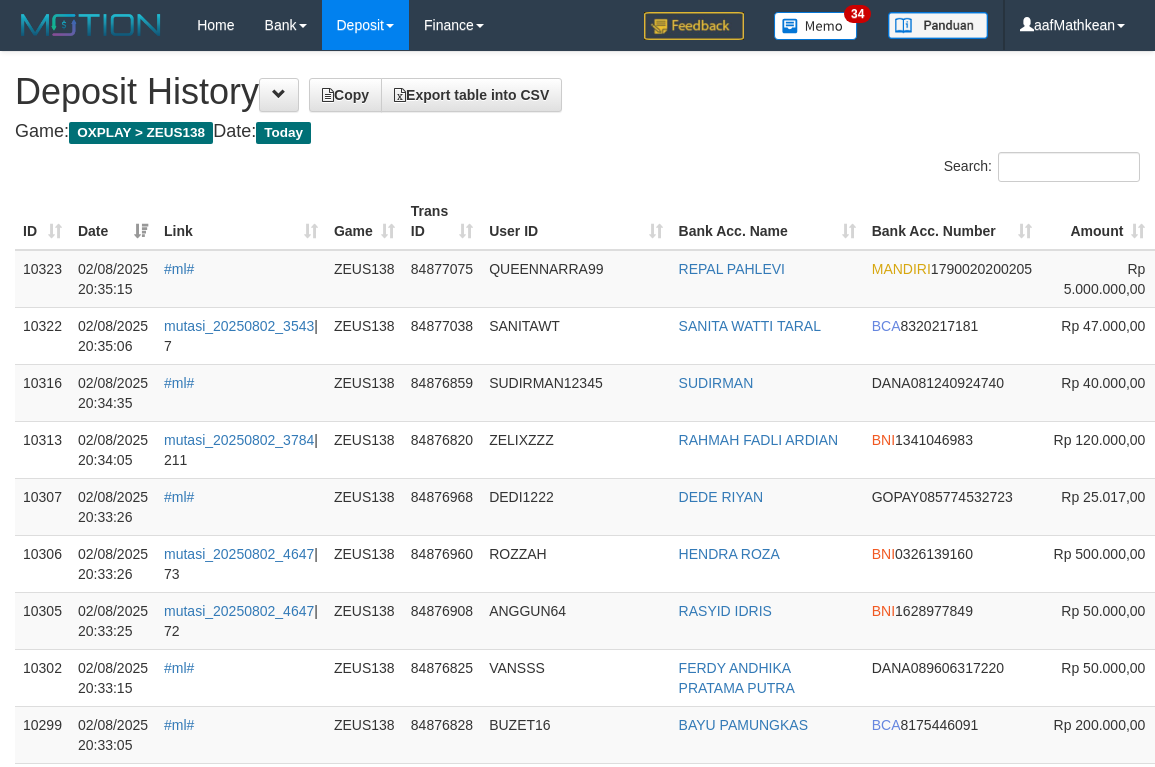 scroll, scrollTop: 0, scrollLeft: 0, axis: both 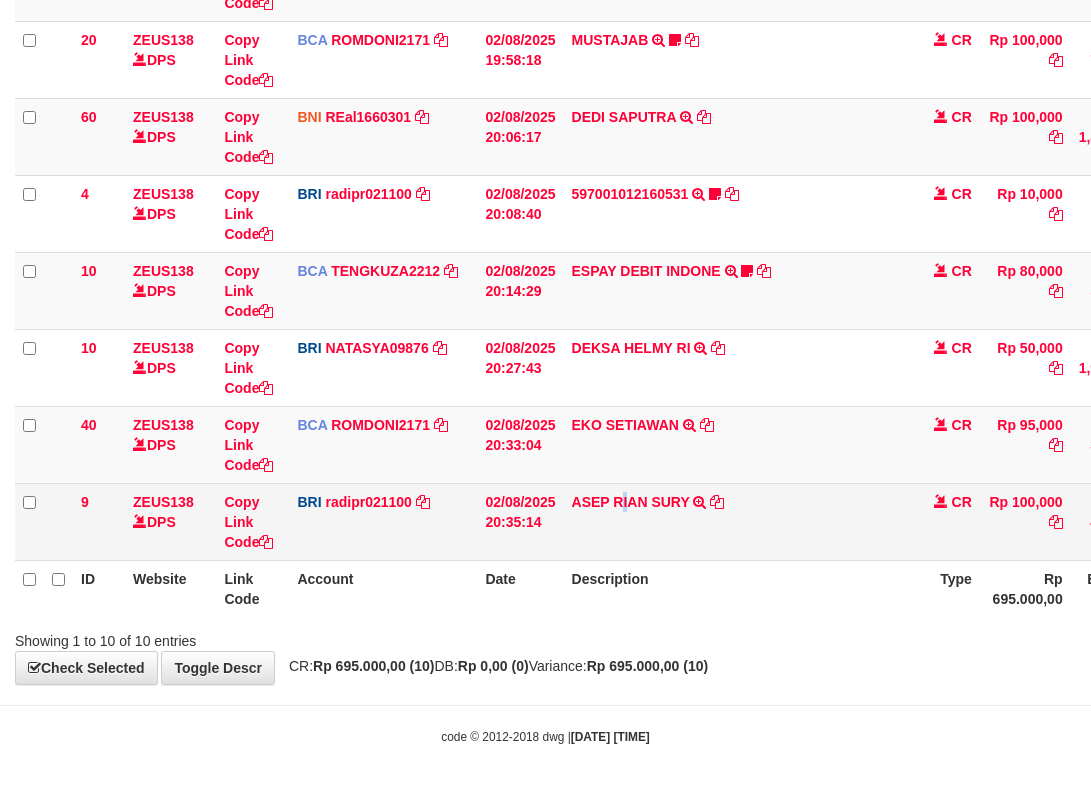 click on "ASEP RIAN SURY         TRANSFER NBMB ASEP RIAN SURY TO REYNALDI ADI PRATAMA" at bounding box center [737, 521] 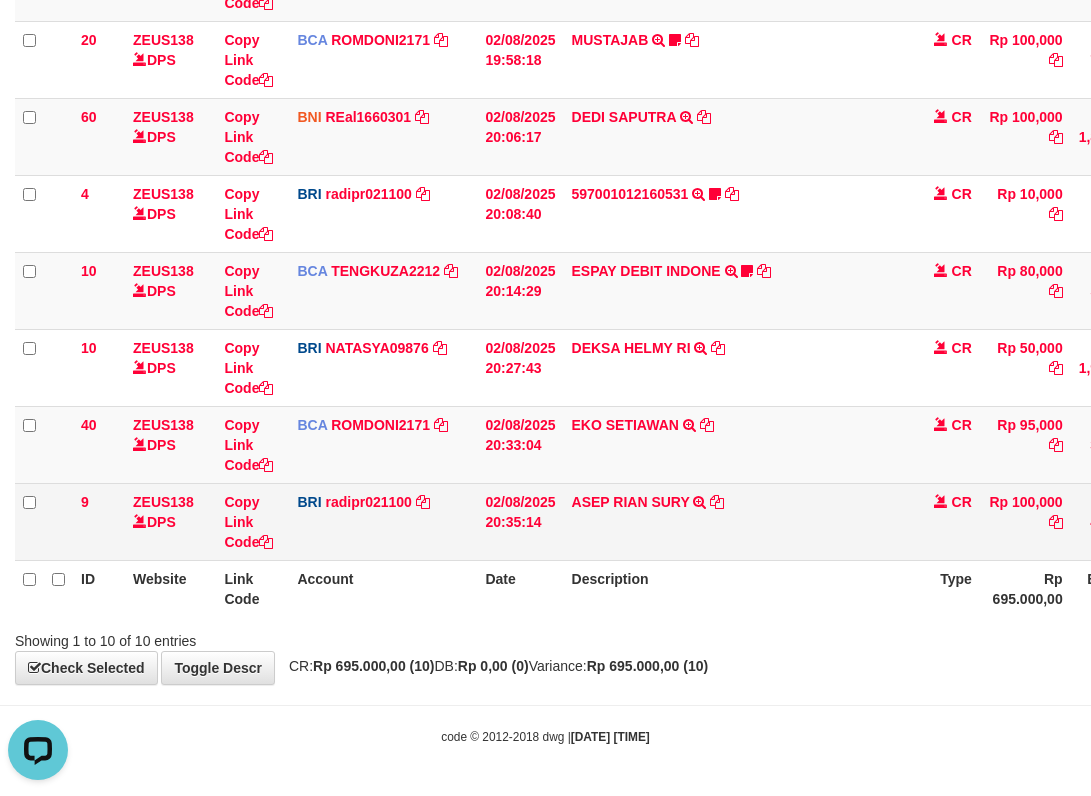 click on "ASEP RIAN SURY         TRANSFER NBMB ASEP RIAN SURY TO REYNALDI ADI PRATAMA" at bounding box center (737, 521) 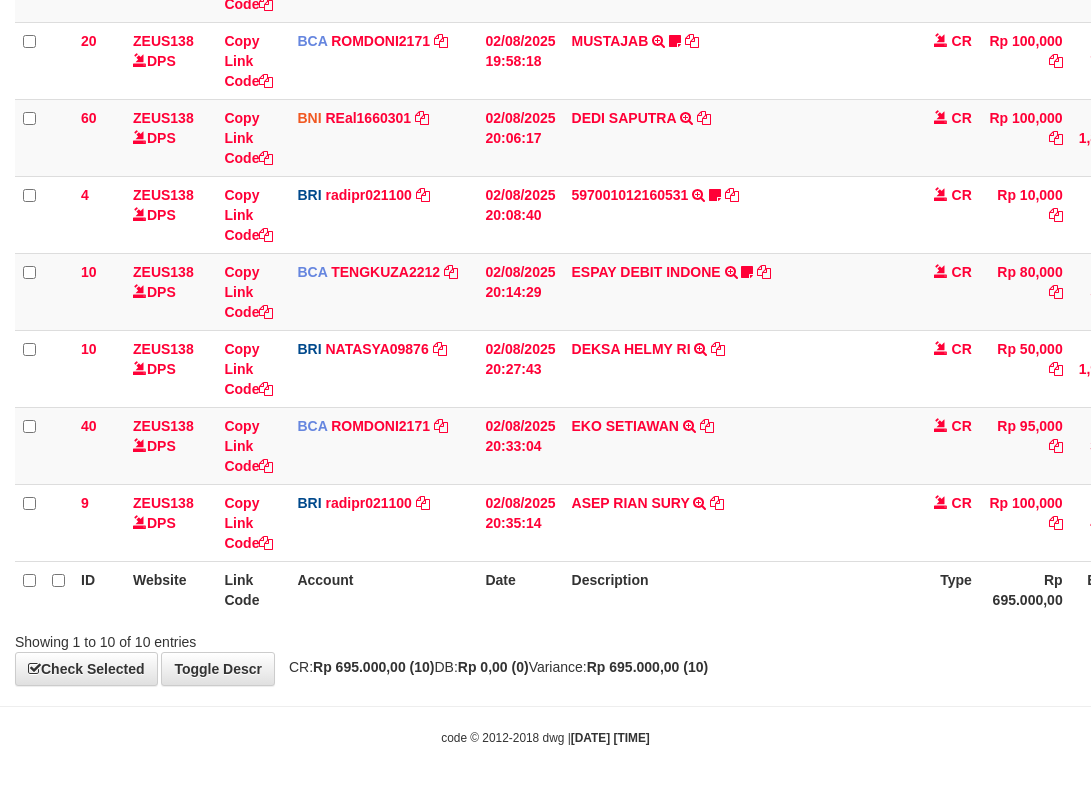 scroll, scrollTop: 460, scrollLeft: 0, axis: vertical 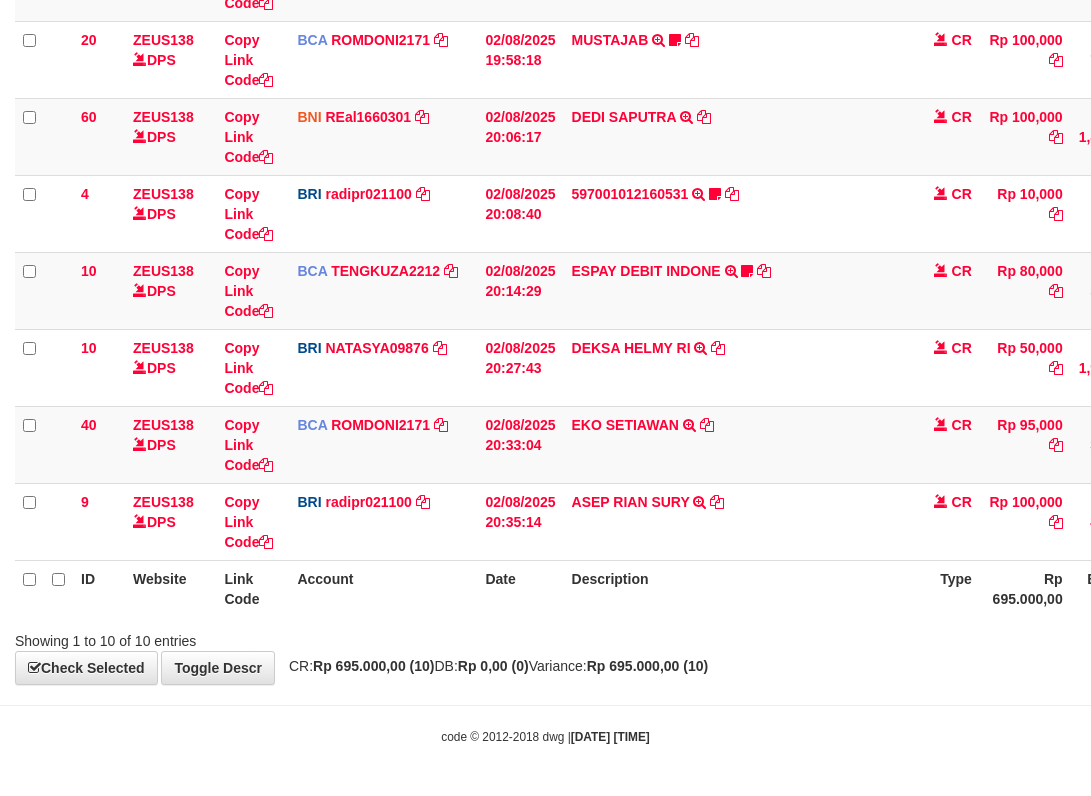drag, startPoint x: 667, startPoint y: 562, endPoint x: 682, endPoint y: 579, distance: 22.671568 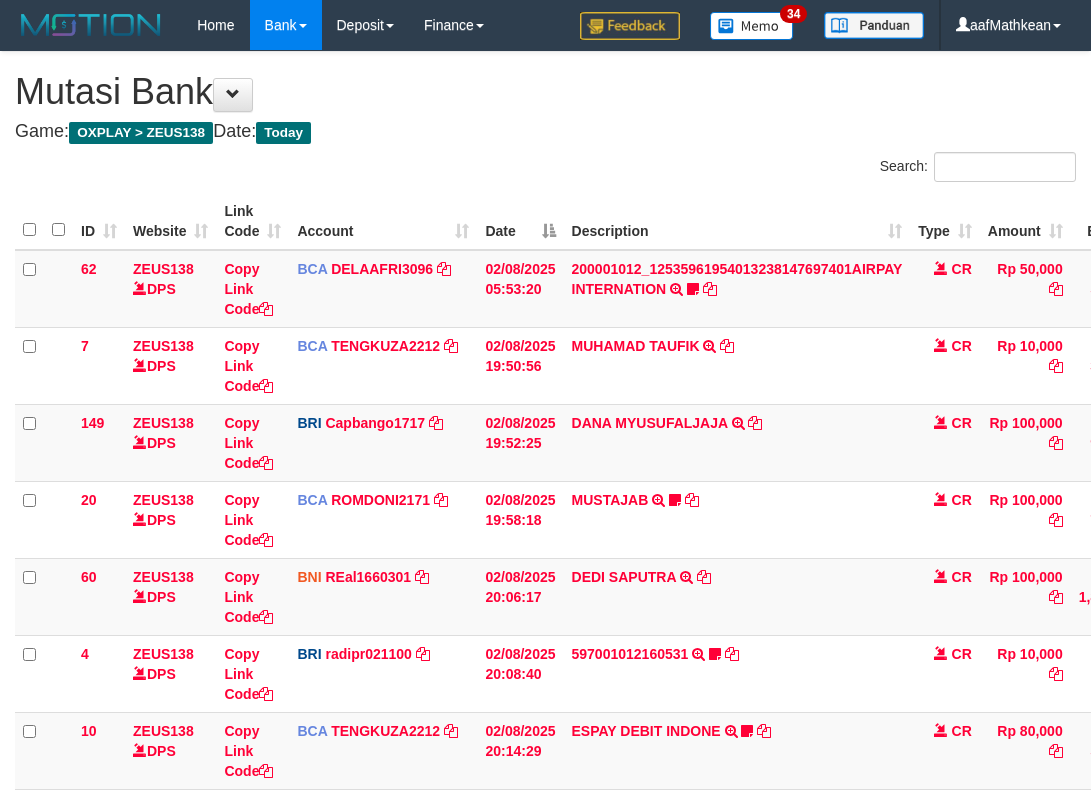 scroll, scrollTop: 459, scrollLeft: 0, axis: vertical 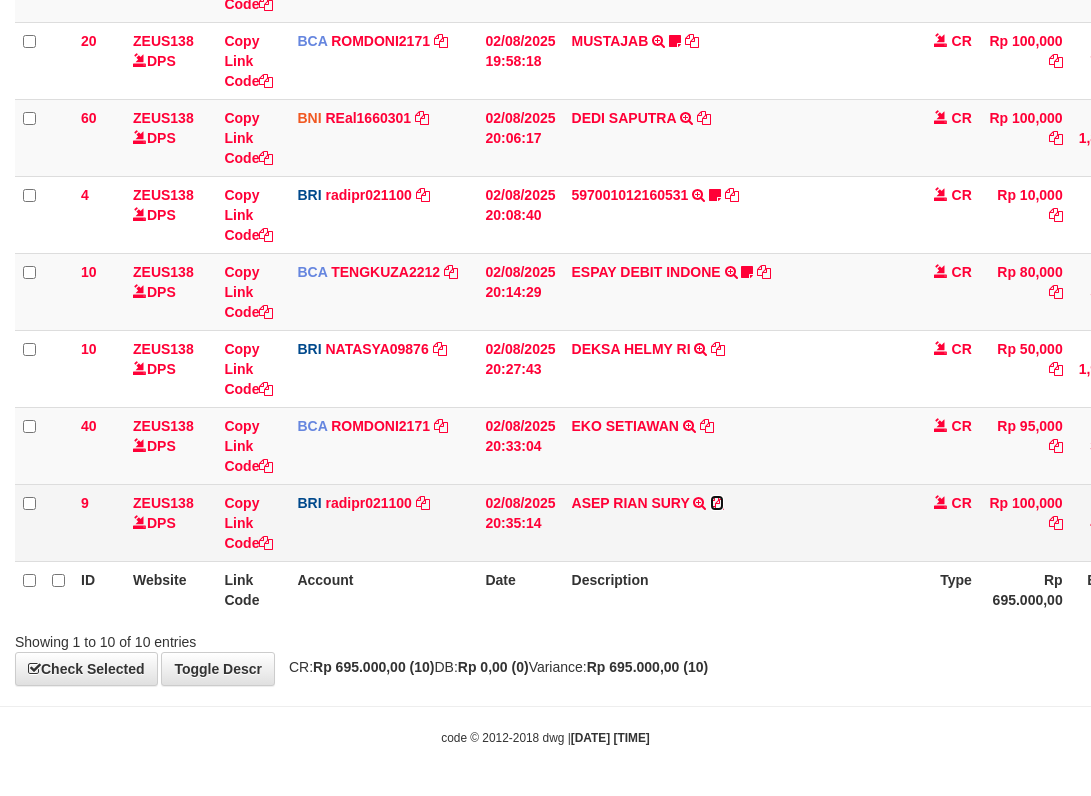 click at bounding box center (717, 503) 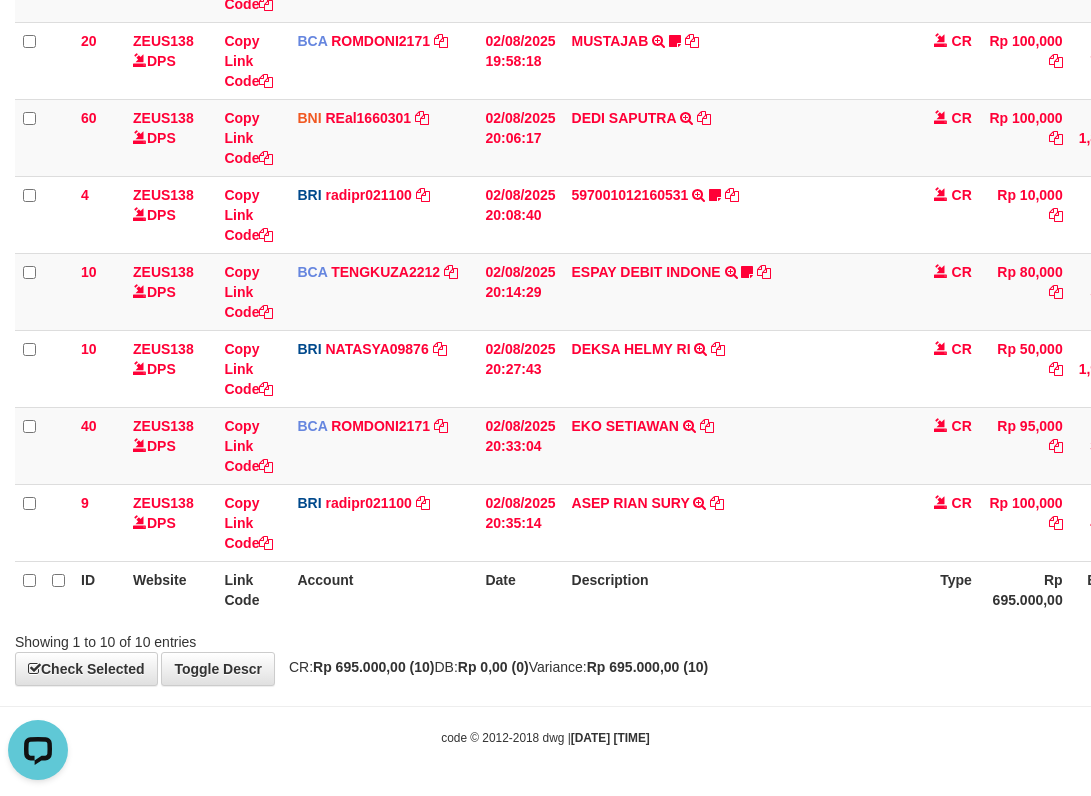 scroll, scrollTop: 0, scrollLeft: 0, axis: both 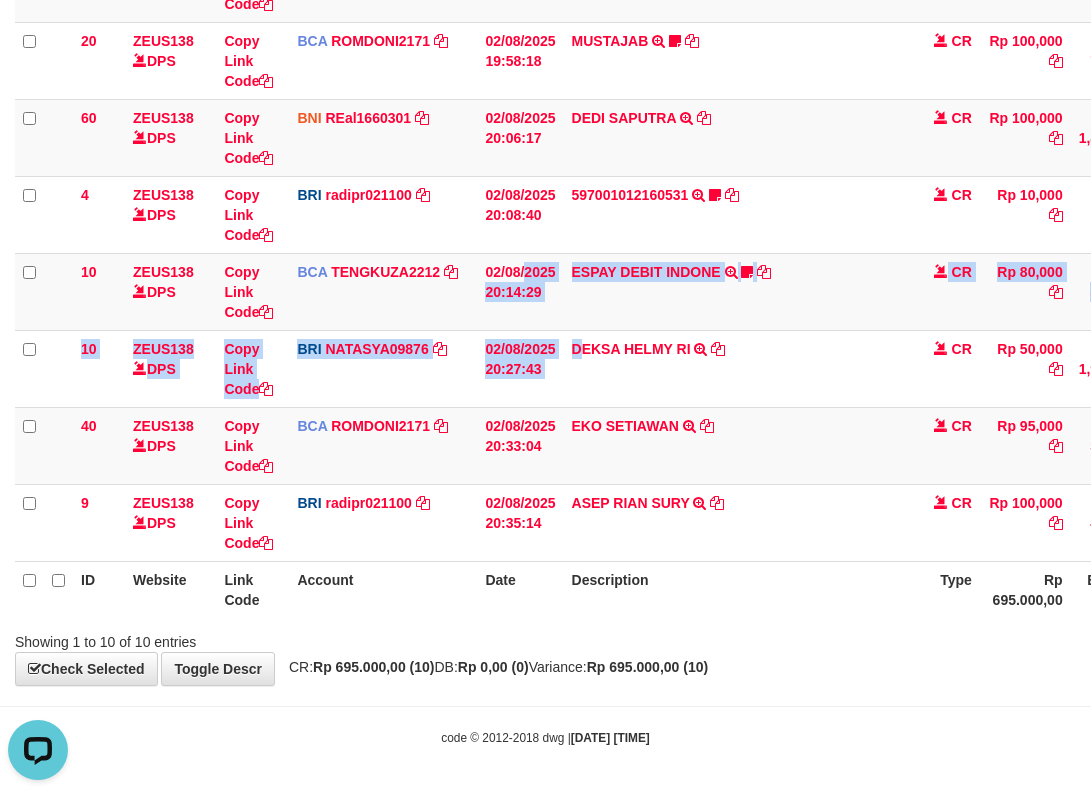 click on "62
ZEUS138    DPS
Copy Link Code
BCA
DELAAFRI3096
DPS
DELA AFRIANI
mutasi_20250802_3552 | 62
mutasi_20250802_3552 | 62
02/08/2025 05:53:20
200001012_12535961954013238147697401AIRPAY INTERNATION            TRSF E-BANKING CR 0208/FTSCY/WS95051
50000.00200001012_12535961954013238147697401AIRPAY INTERNATION    Labubutaiki
https://prnt.sc/l7T6Eus7w_Qi
CR
Rp 50,000
Rp 541,525
N
Note
Check
7
ZEUS138    DPS
Copy Link Code
BCA
TENGKUZA2212" at bounding box center [652, 176] 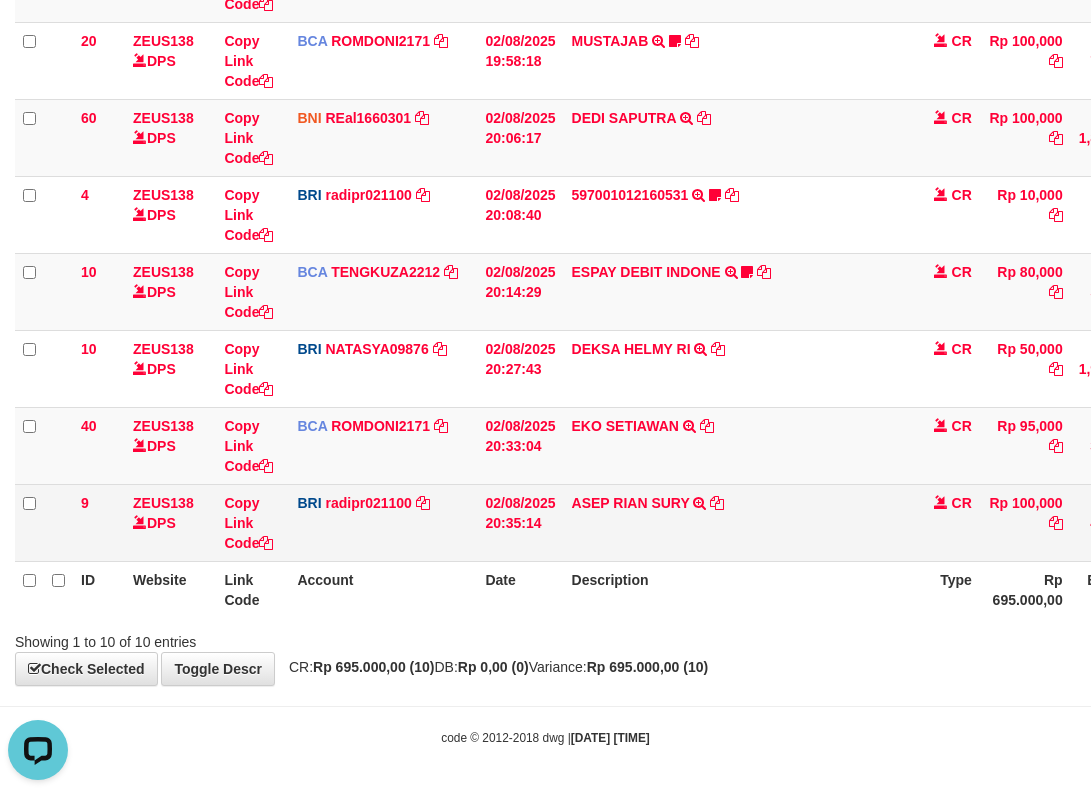 click on "Description" at bounding box center [737, 589] 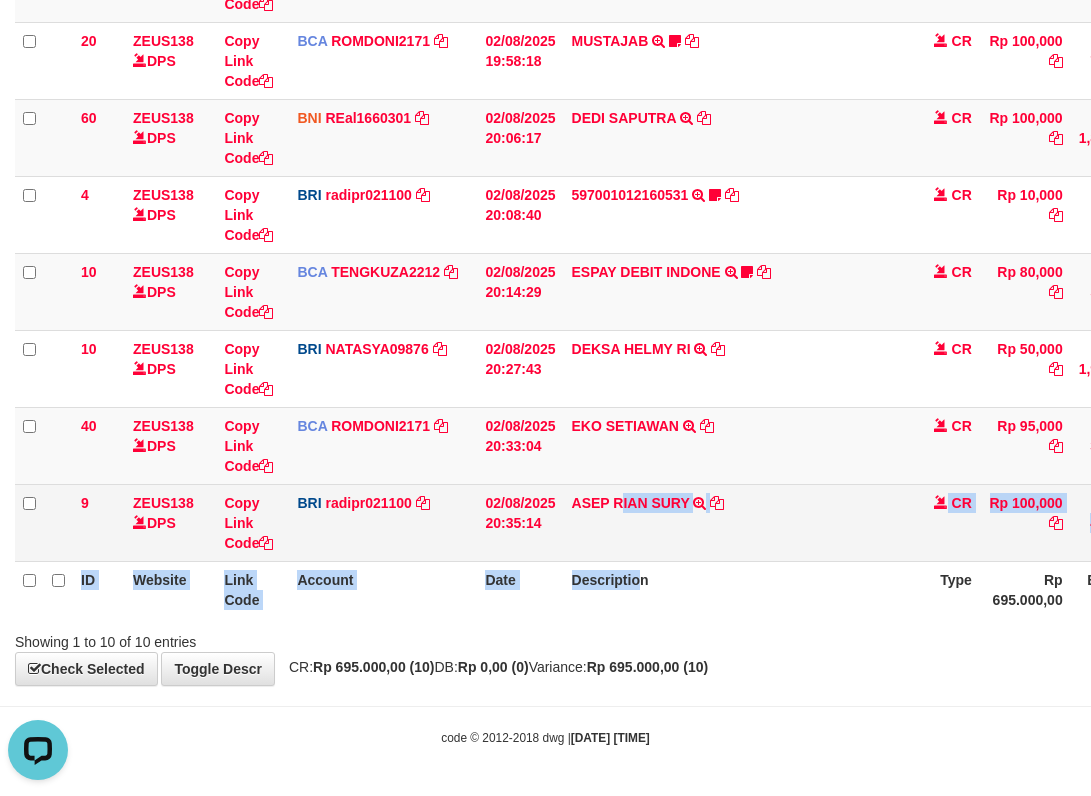 drag, startPoint x: 620, startPoint y: 550, endPoint x: 646, endPoint y: 555, distance: 26.476404 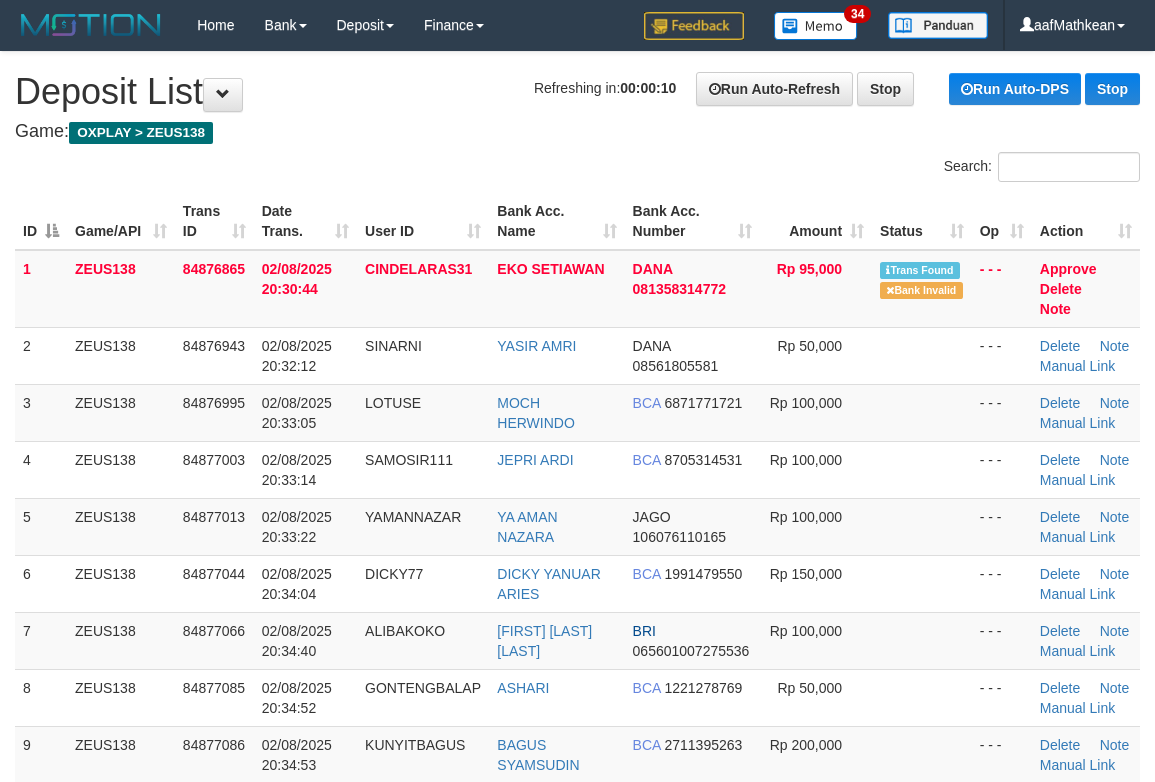 click on "ID Game/API Trans ID Date Trans. User ID Bank Acc. Name Bank Acc. Number Amount Status Op Action
1
ZEUS138
84876865
02/08/2025 20:30:44
CINDELARAS31
EKO SETIAWAN
DANA
081358314772
Rp 95,000
Trans Found
Bank Invalid
- - -
Approve
Delete
Note
2
ZEUS138
84876943
02/08/2025 20:32:12" at bounding box center (577, 573) 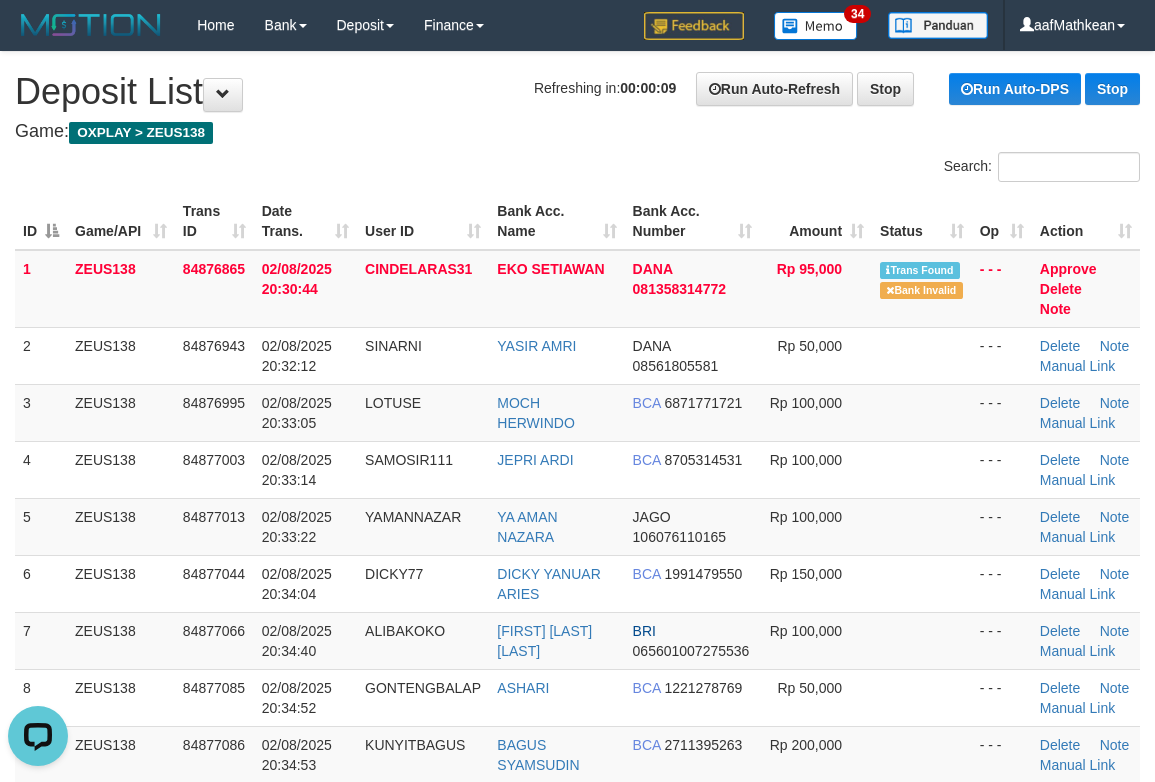 scroll, scrollTop: 0, scrollLeft: 0, axis: both 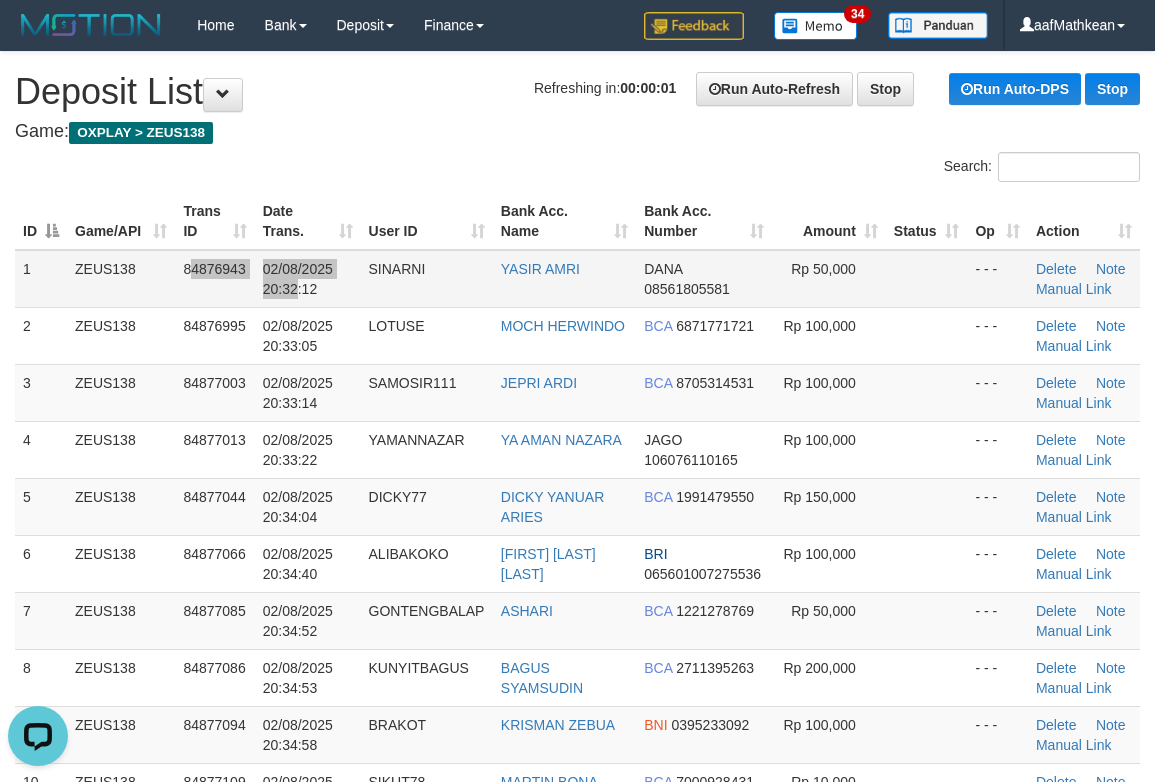click on "84876943" at bounding box center (214, 279) 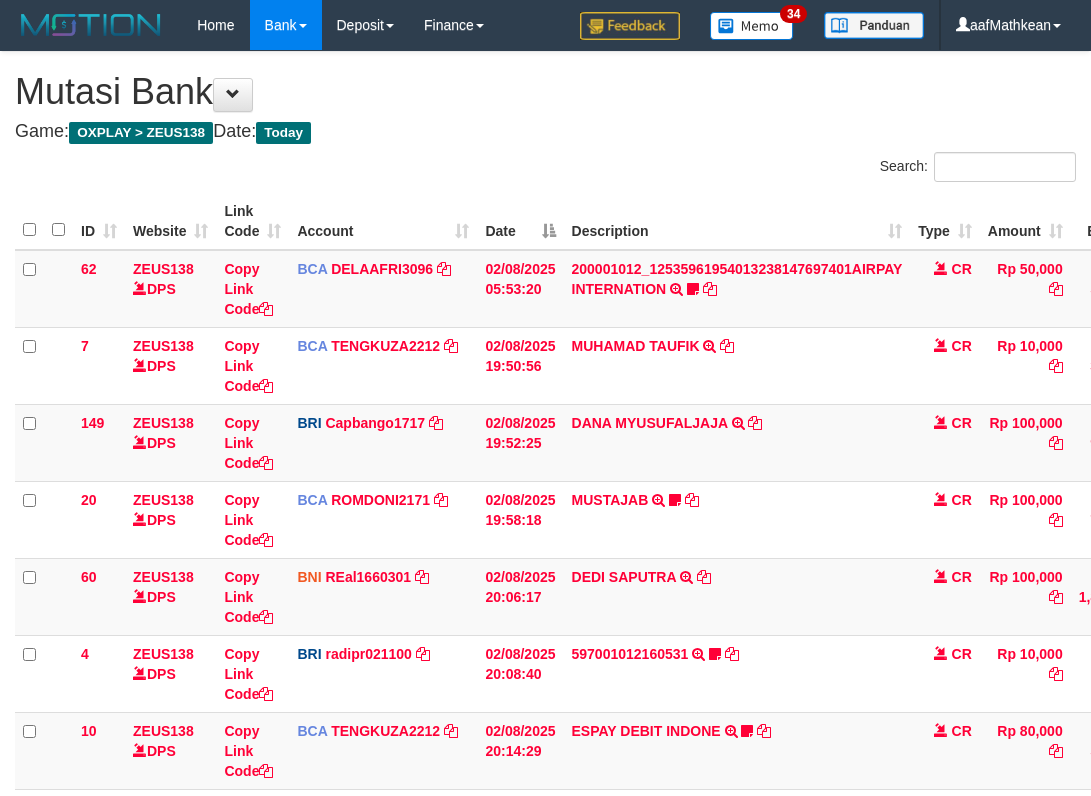 scroll, scrollTop: 333, scrollLeft: 0, axis: vertical 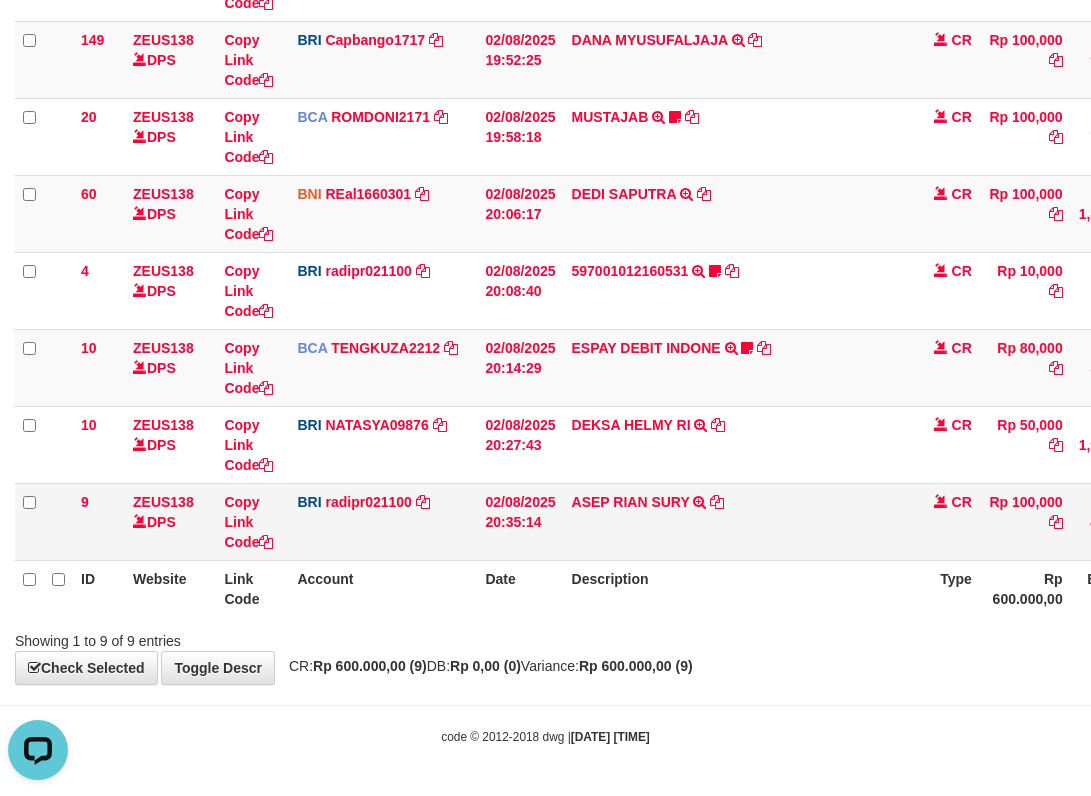 drag, startPoint x: 500, startPoint y: 533, endPoint x: 543, endPoint y: 546, distance: 44.922153 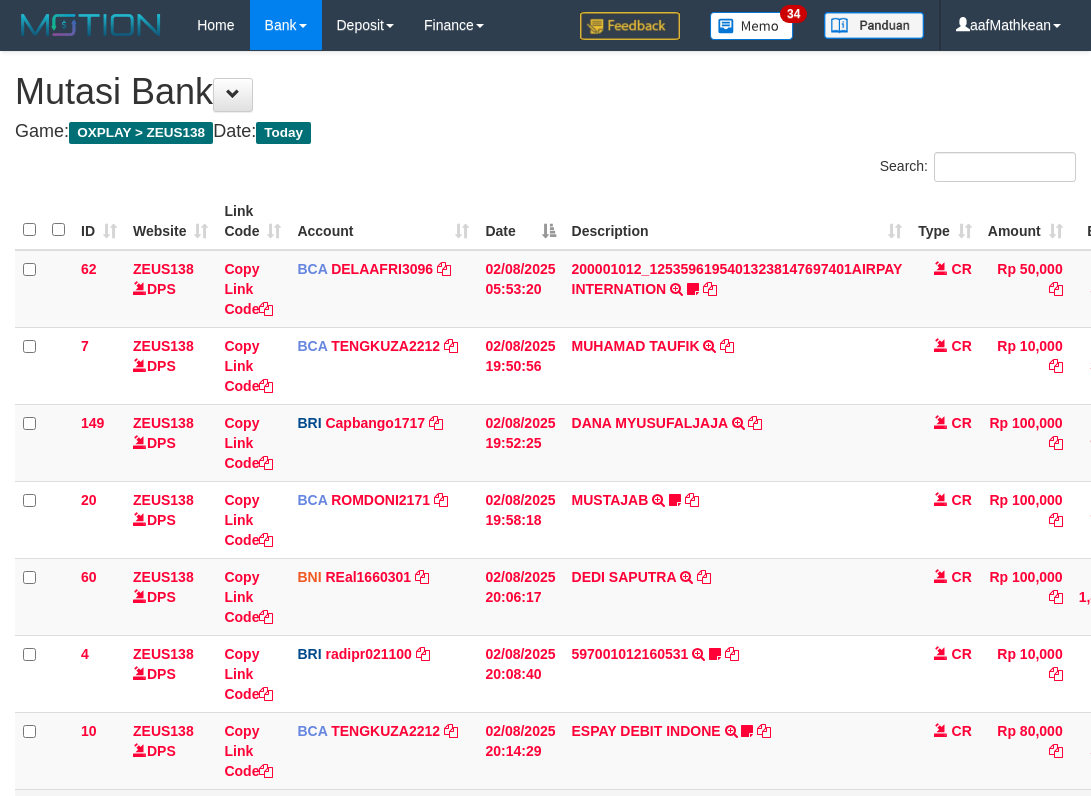 scroll, scrollTop: 362, scrollLeft: 0, axis: vertical 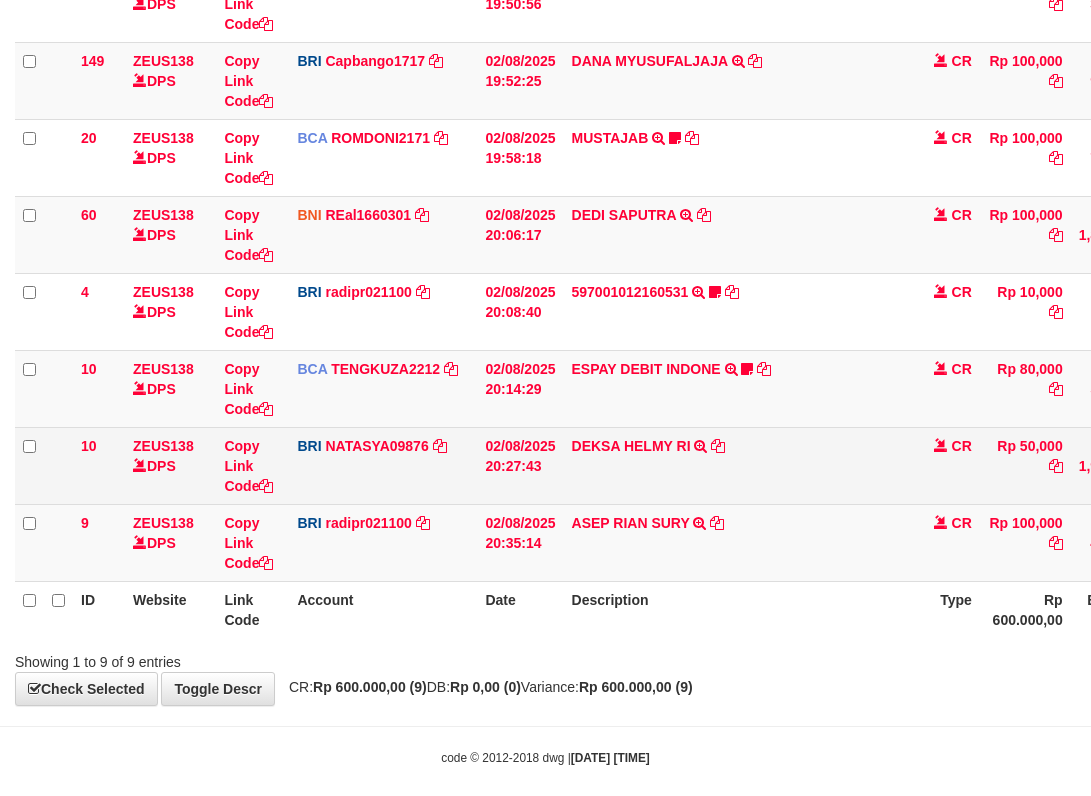 click on "DEKSA HELMY RI         TRANSFER NBMB DEKSA HELMY RI TO SITI NURLITA SAPITRI" at bounding box center (737, 465) 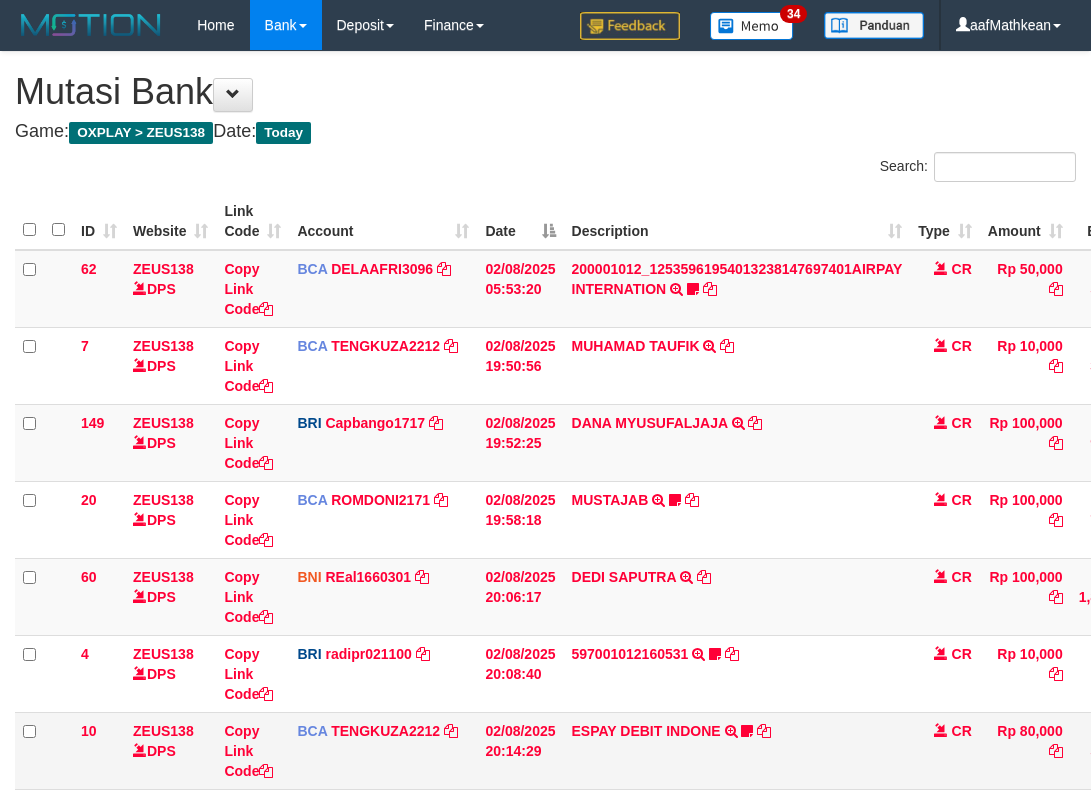 scroll, scrollTop: 341, scrollLeft: 0, axis: vertical 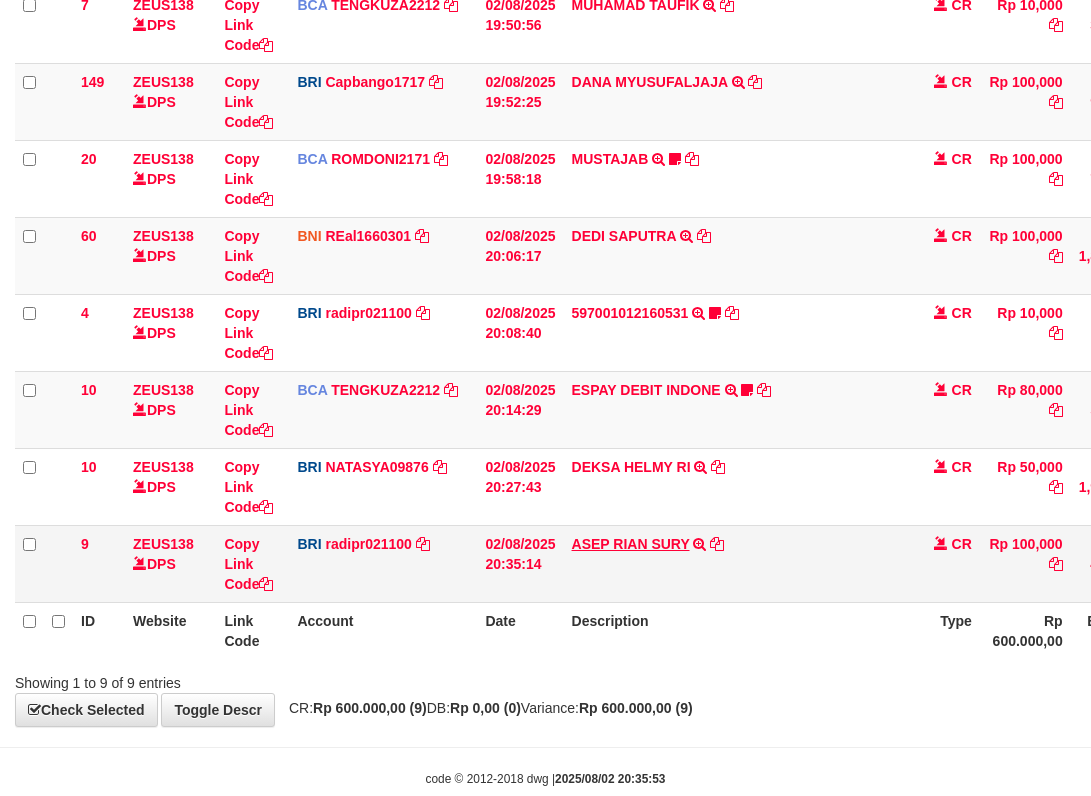 drag, startPoint x: 632, startPoint y: 530, endPoint x: 576, endPoint y: 539, distance: 56.718605 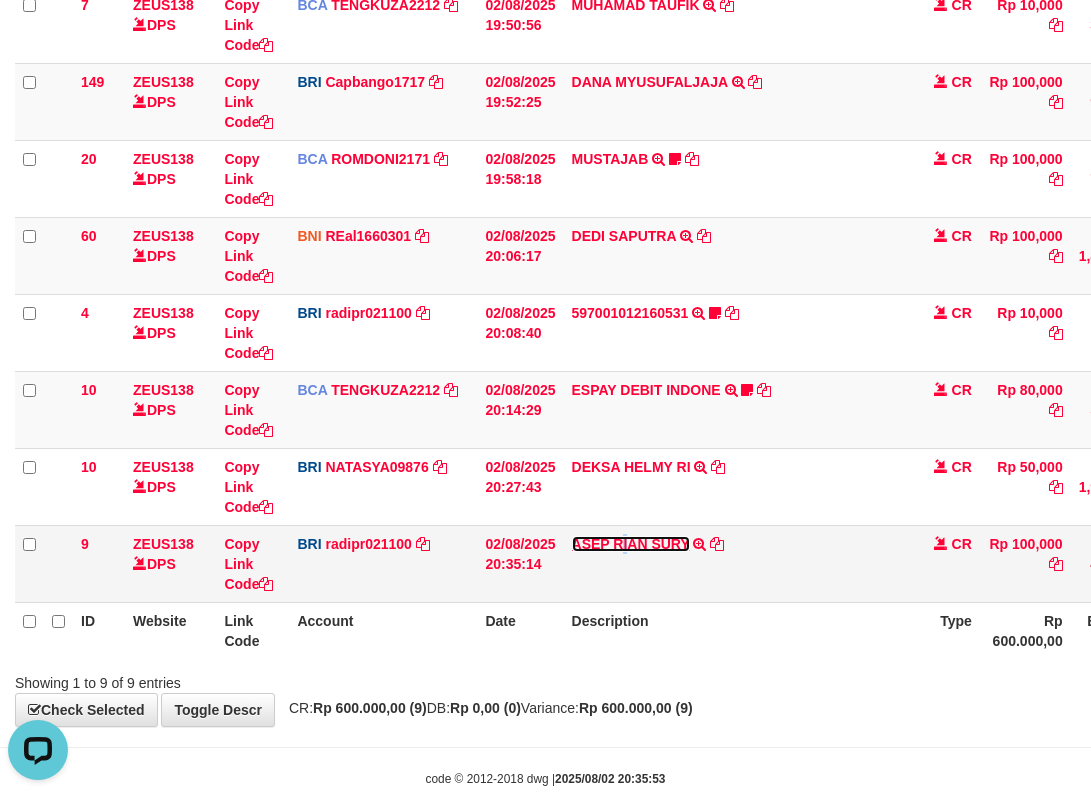 scroll, scrollTop: 0, scrollLeft: 0, axis: both 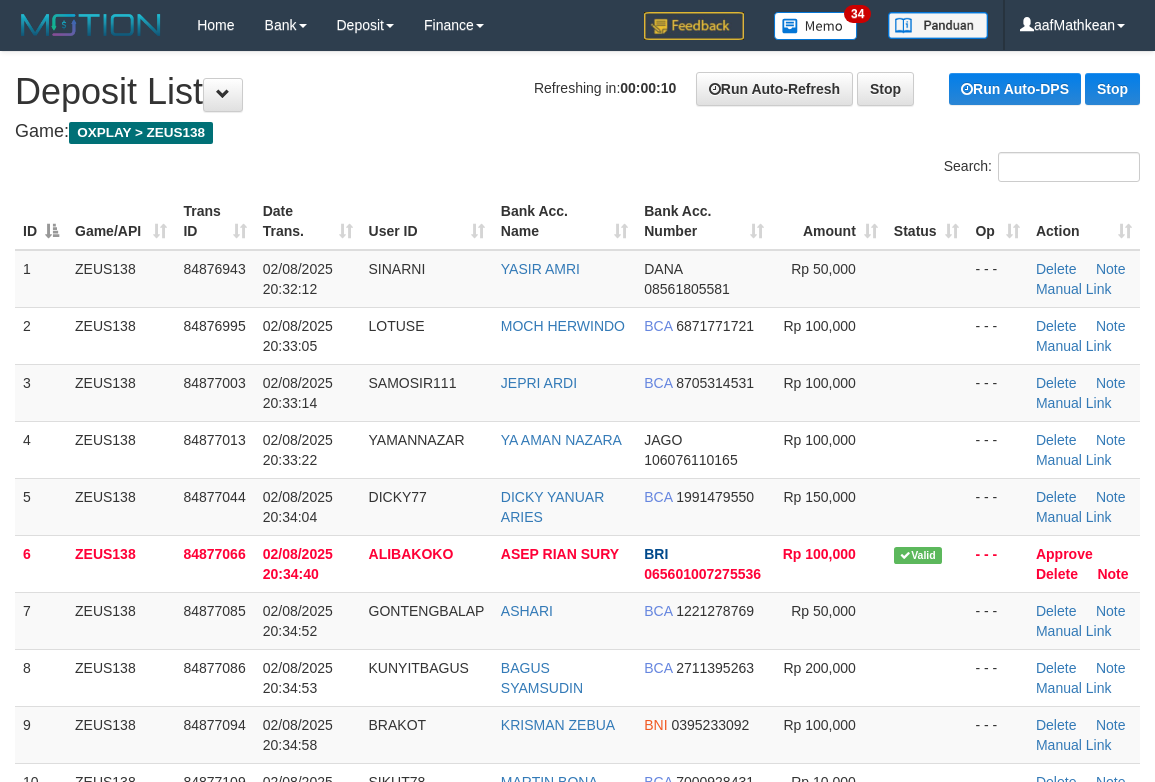 click on "SINARNI" at bounding box center (427, 279) 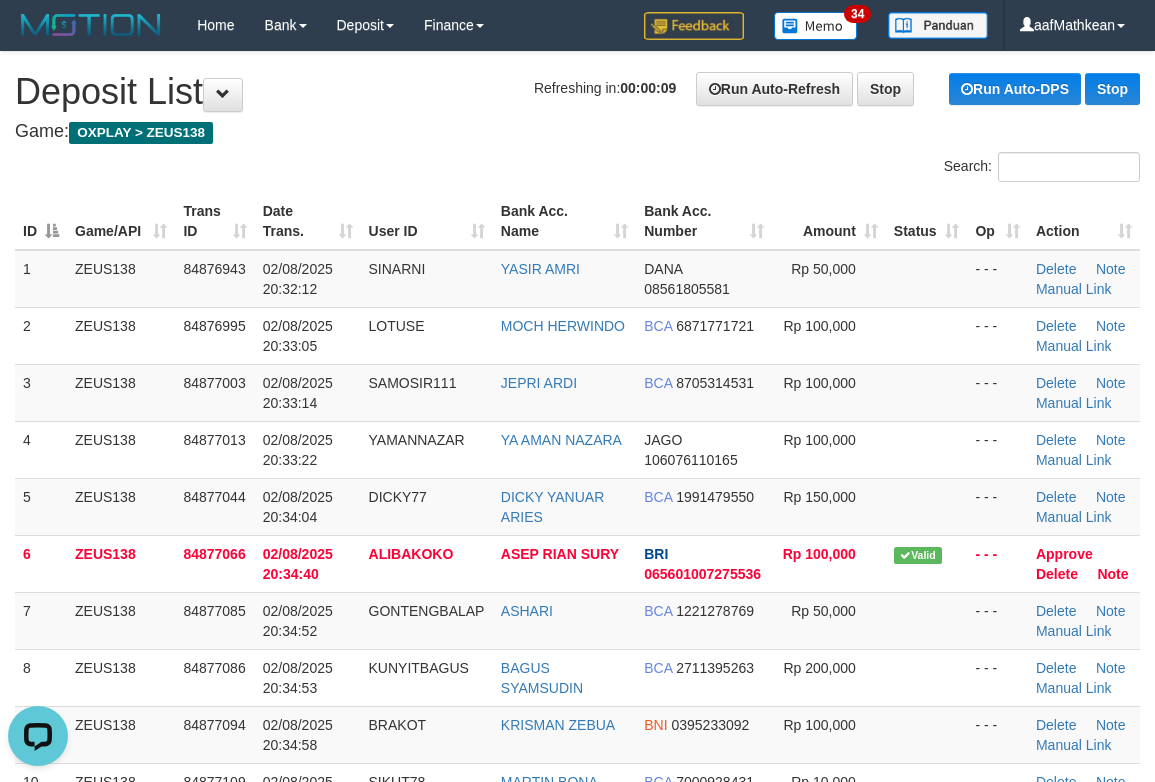 scroll, scrollTop: 0, scrollLeft: 0, axis: both 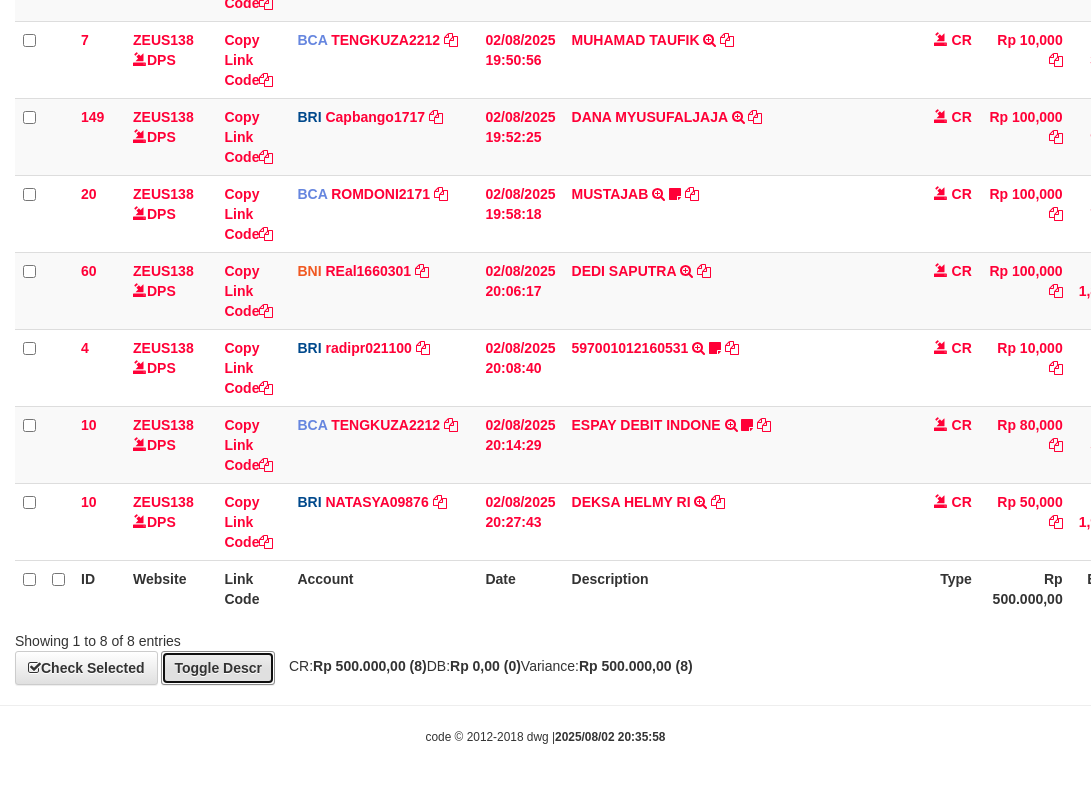 click on "Toggle Descr" at bounding box center [218, 668] 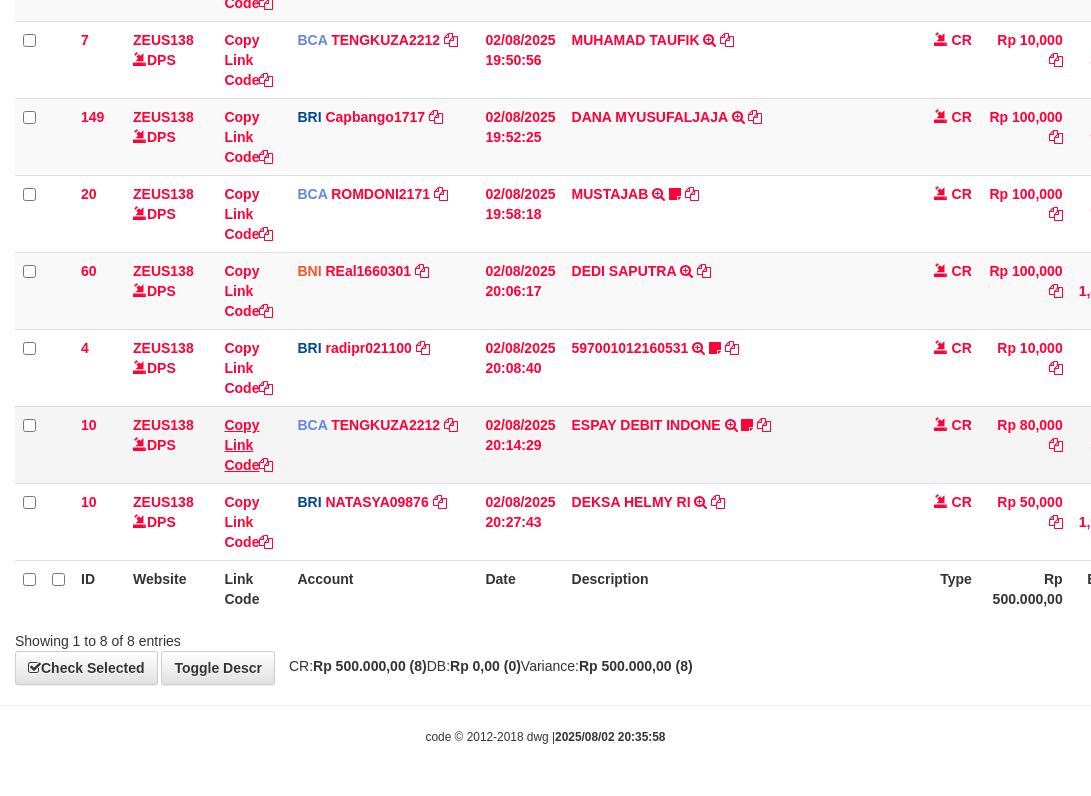 drag, startPoint x: 249, startPoint y: 615, endPoint x: 252, endPoint y: 588, distance: 27.166155 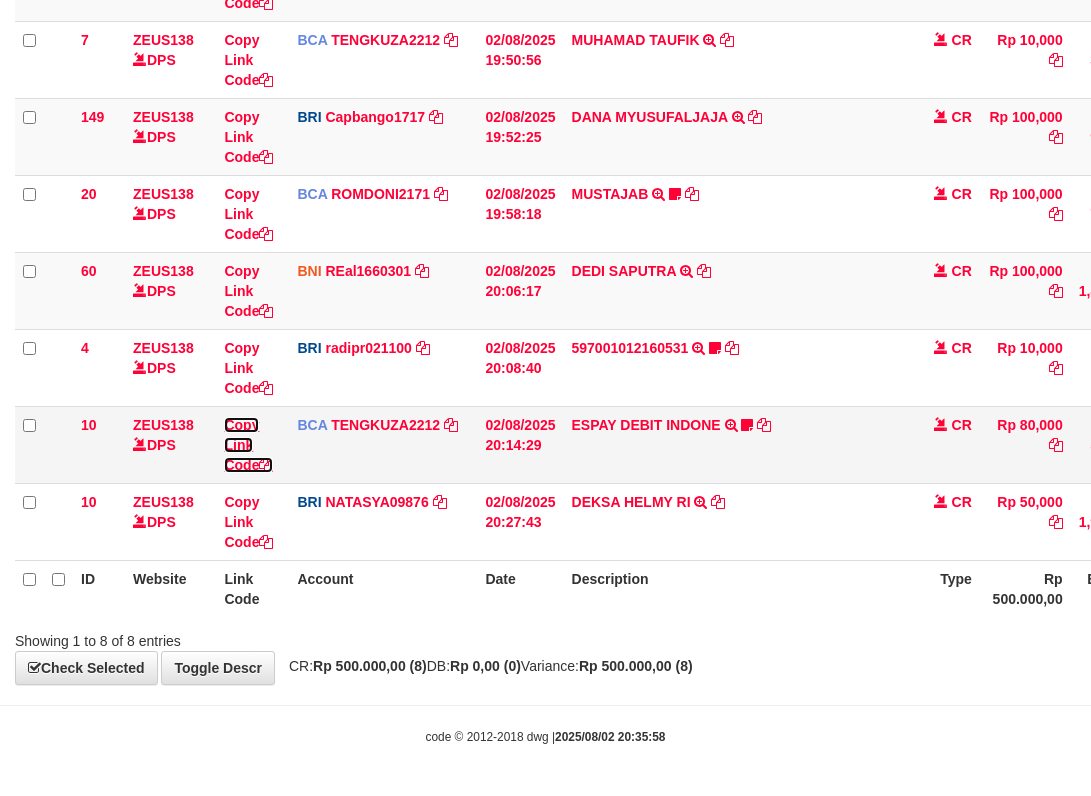 click on "Copy Link Code" at bounding box center [248, 445] 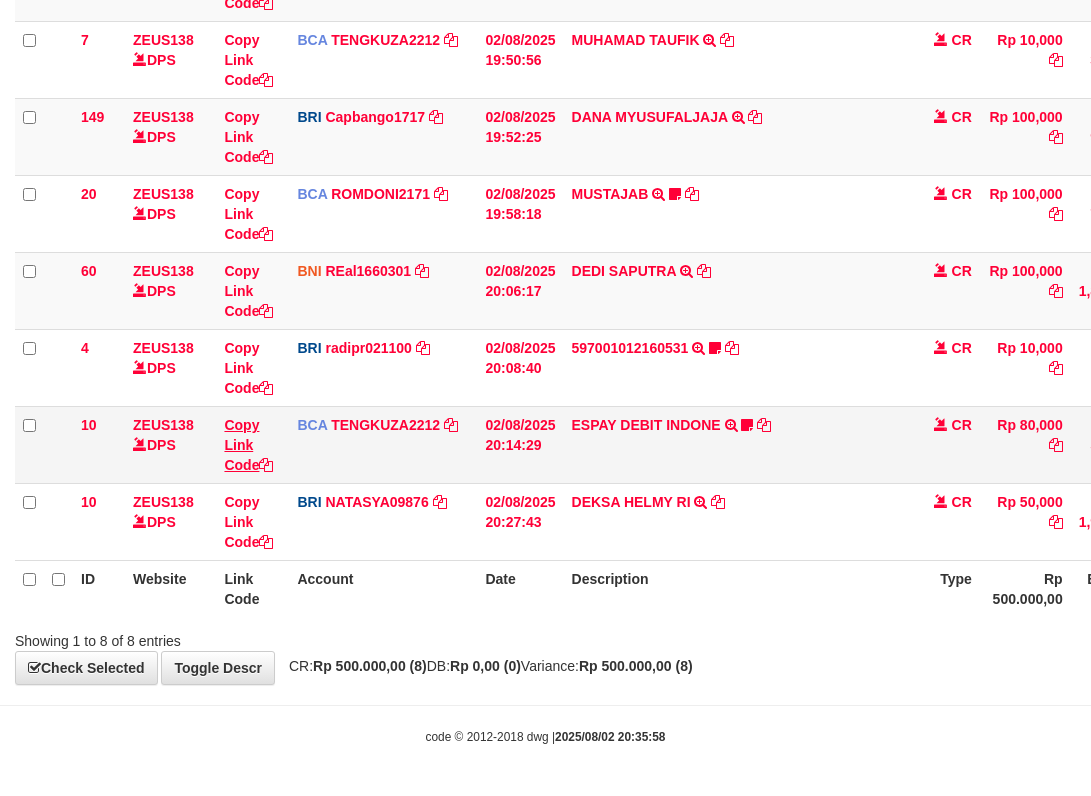 click on "Copy Link Code" at bounding box center (248, 445) 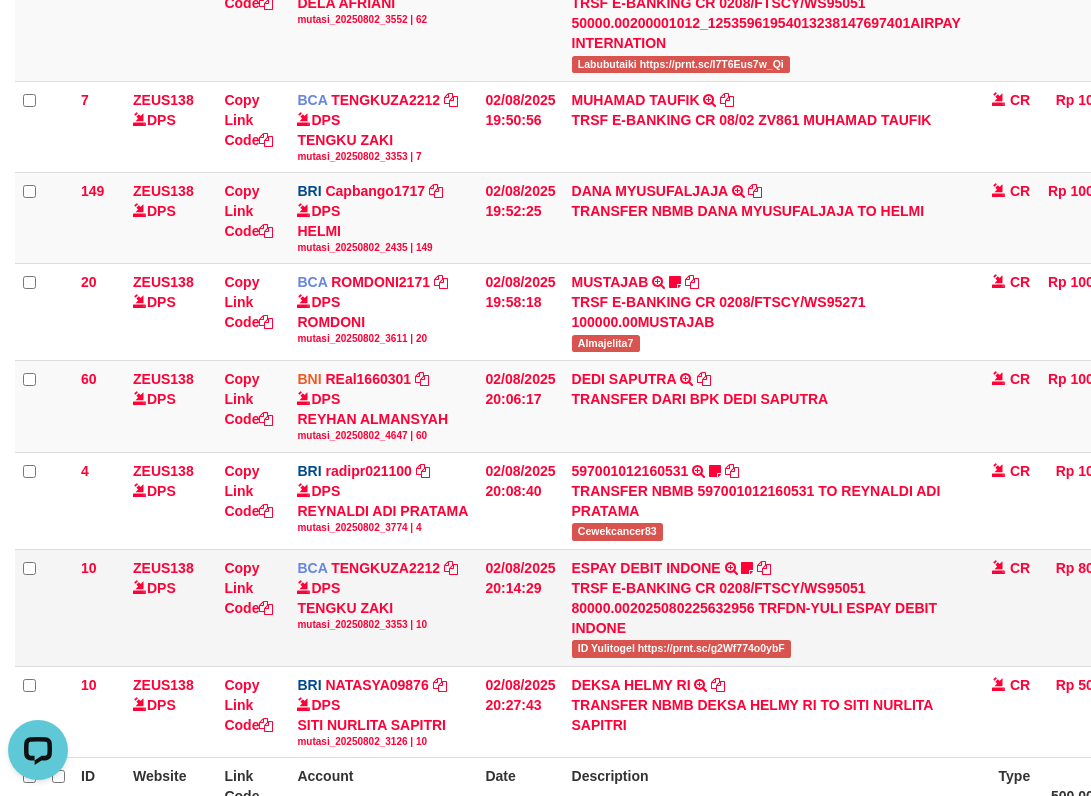 scroll, scrollTop: 0, scrollLeft: 0, axis: both 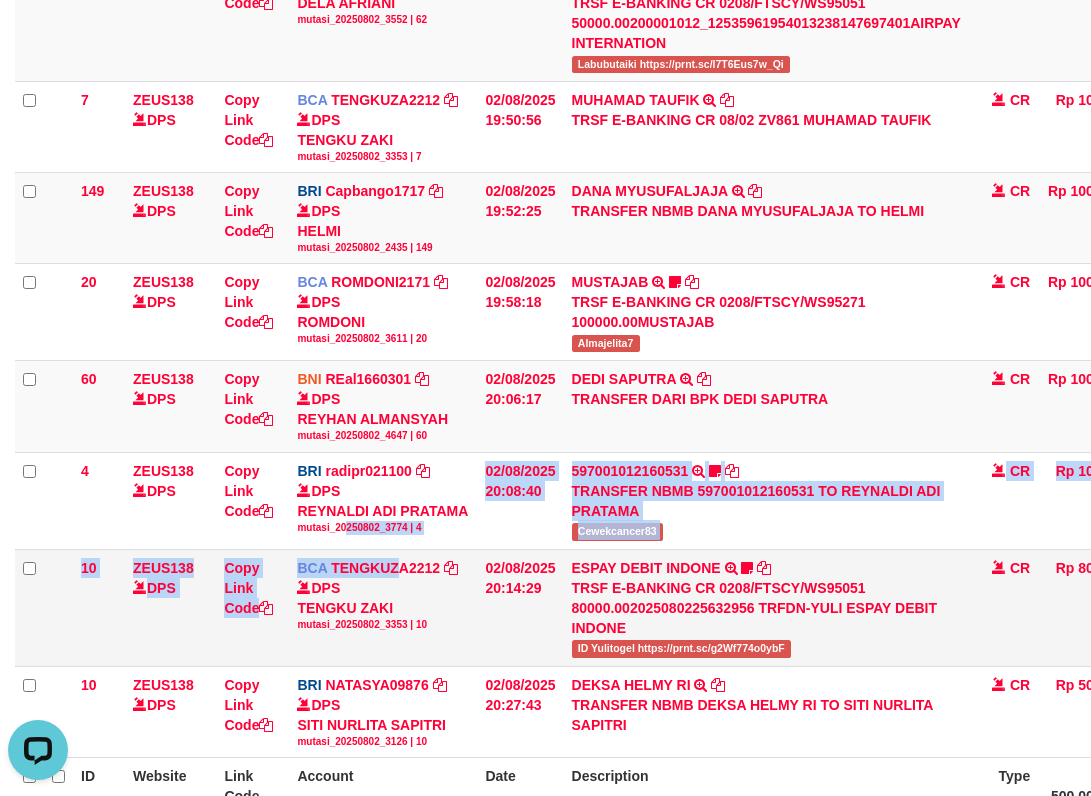 drag, startPoint x: 370, startPoint y: 550, endPoint x: 464, endPoint y: 587, distance: 101.0198 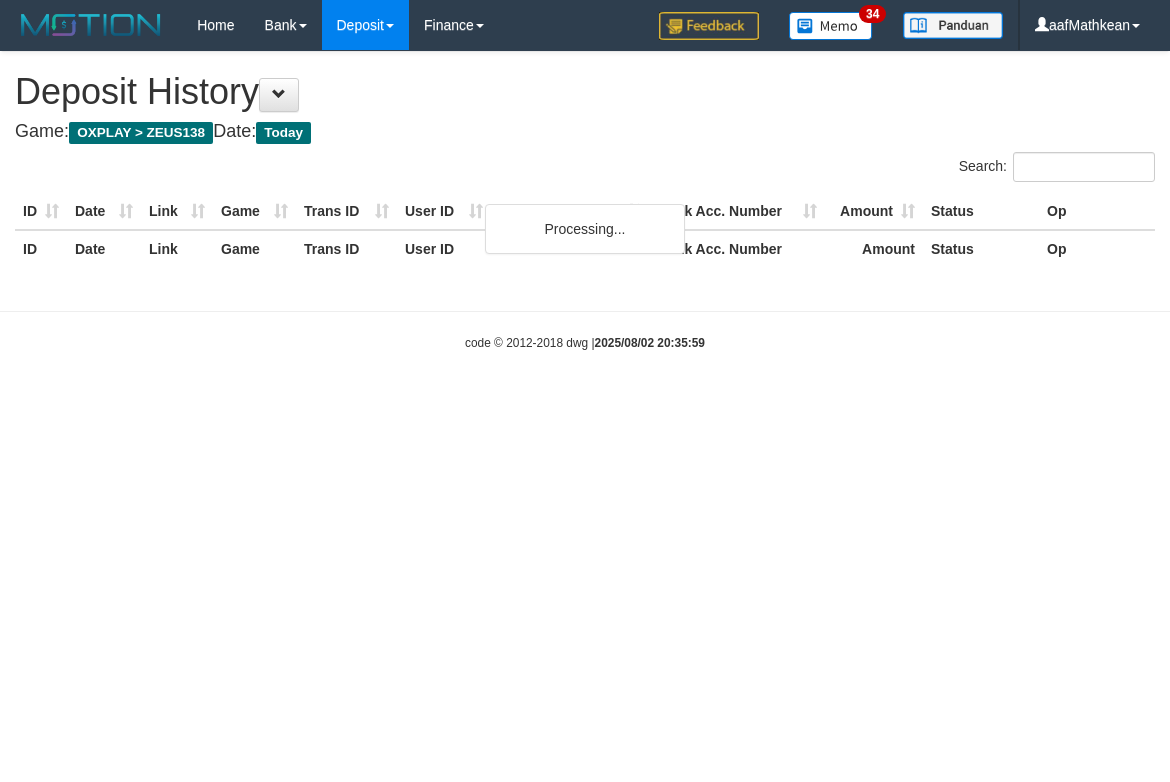 scroll, scrollTop: 0, scrollLeft: 0, axis: both 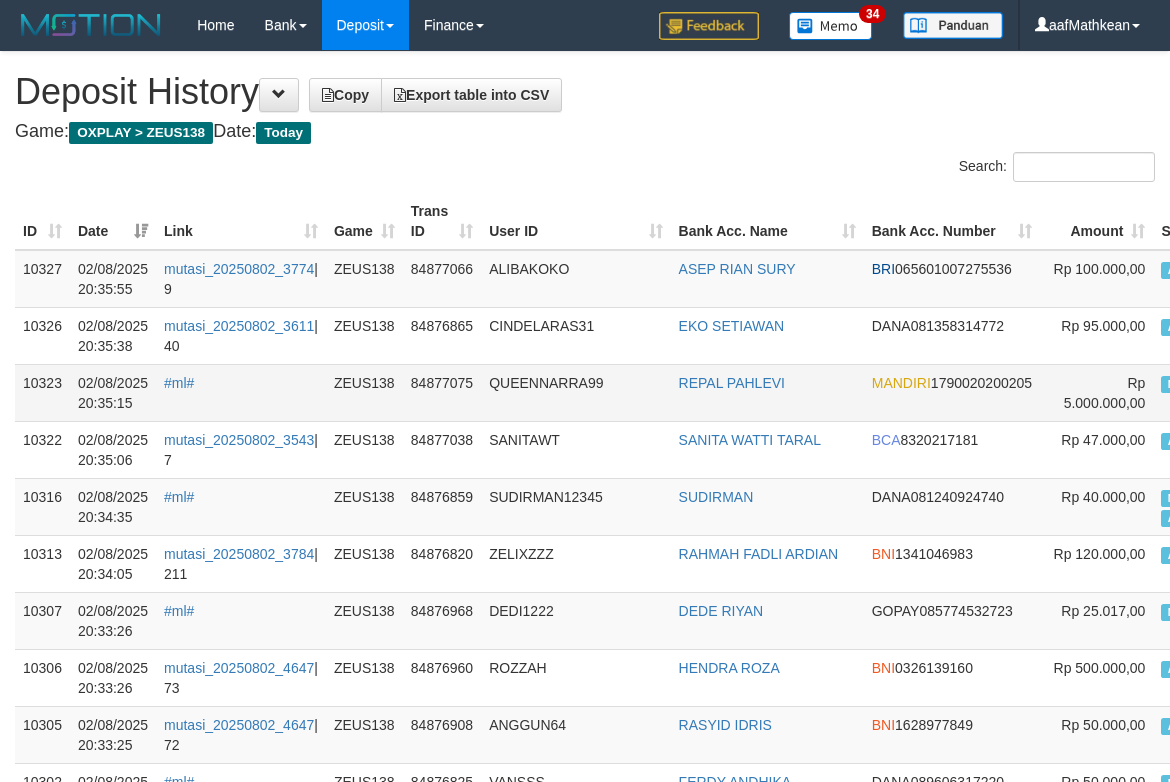 drag, startPoint x: 1222, startPoint y: 342, endPoint x: 984, endPoint y: 390, distance: 242.7921 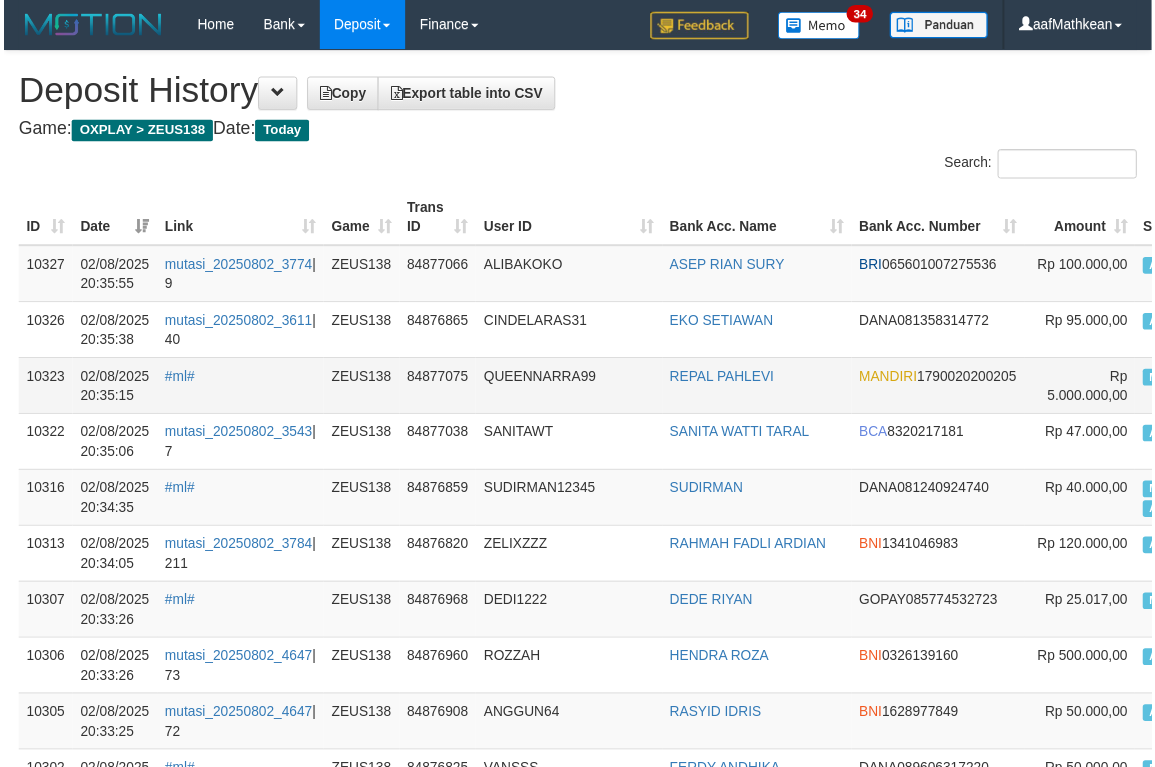 scroll, scrollTop: 0, scrollLeft: 167, axis: horizontal 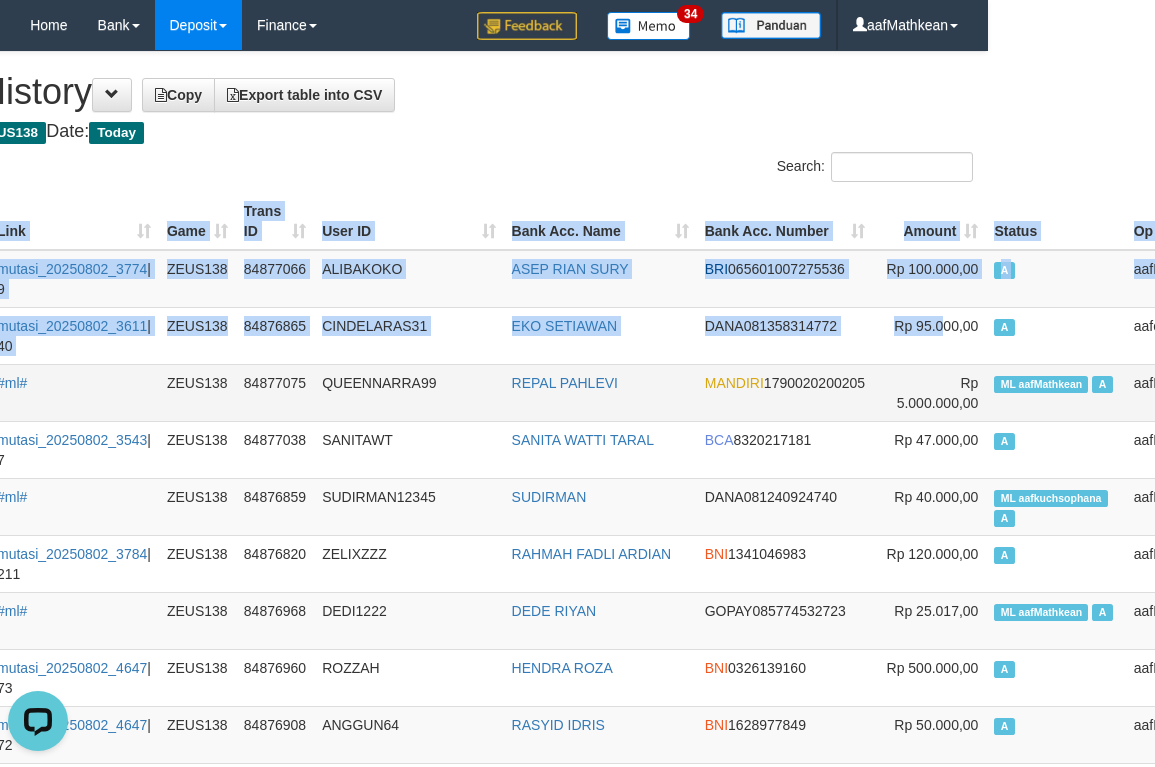 click on "ML aafMathkean   A" at bounding box center [1055, 392] 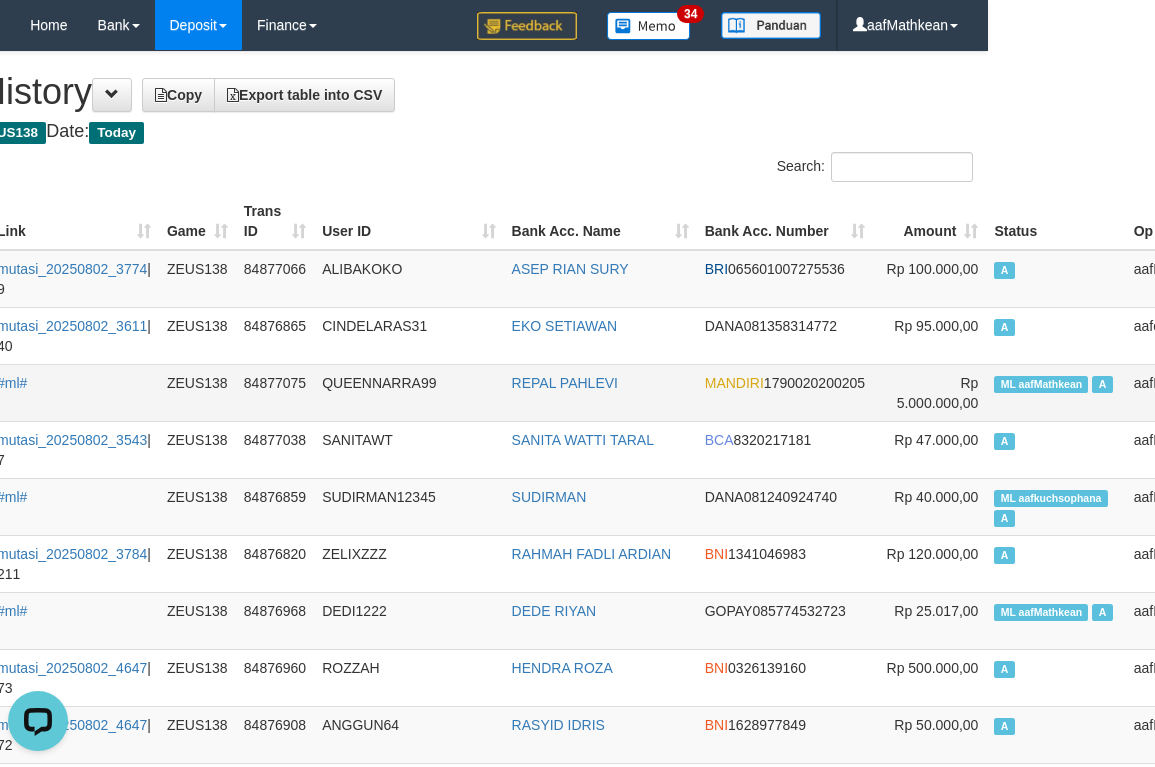 click on "ML aafMathkean   A" at bounding box center [1055, 392] 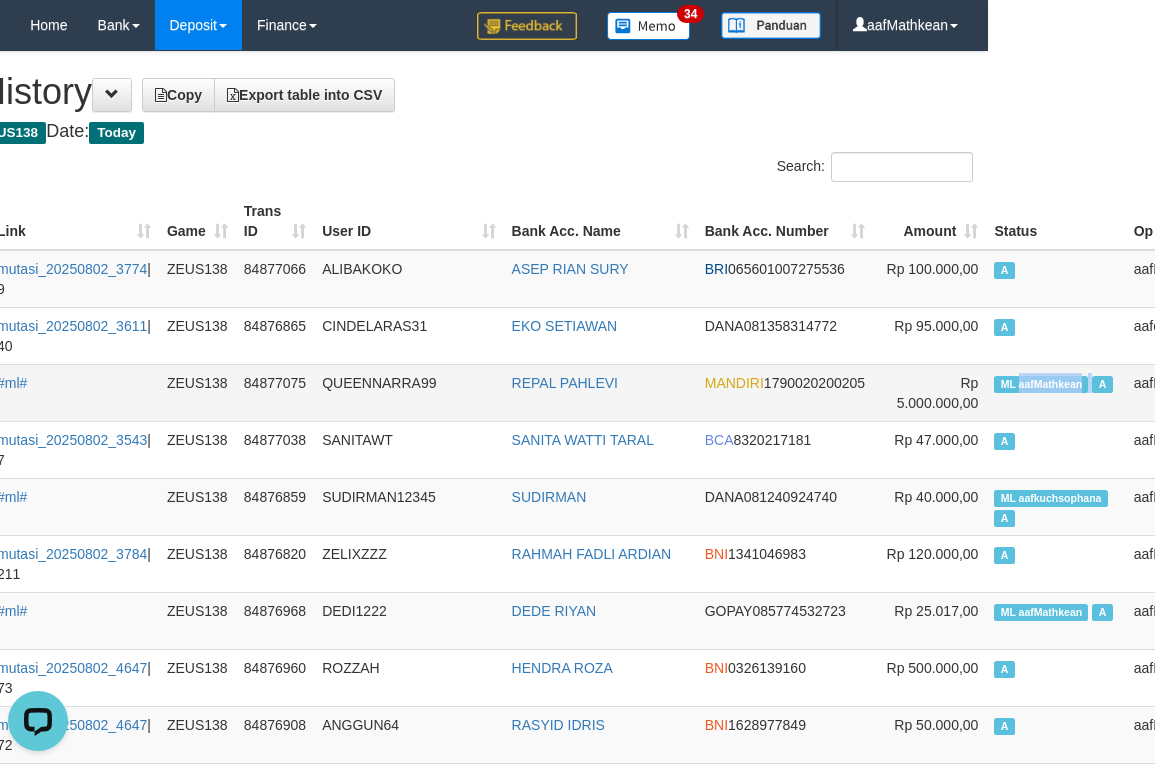 click on "ML aafMathkean   A" at bounding box center [1055, 392] 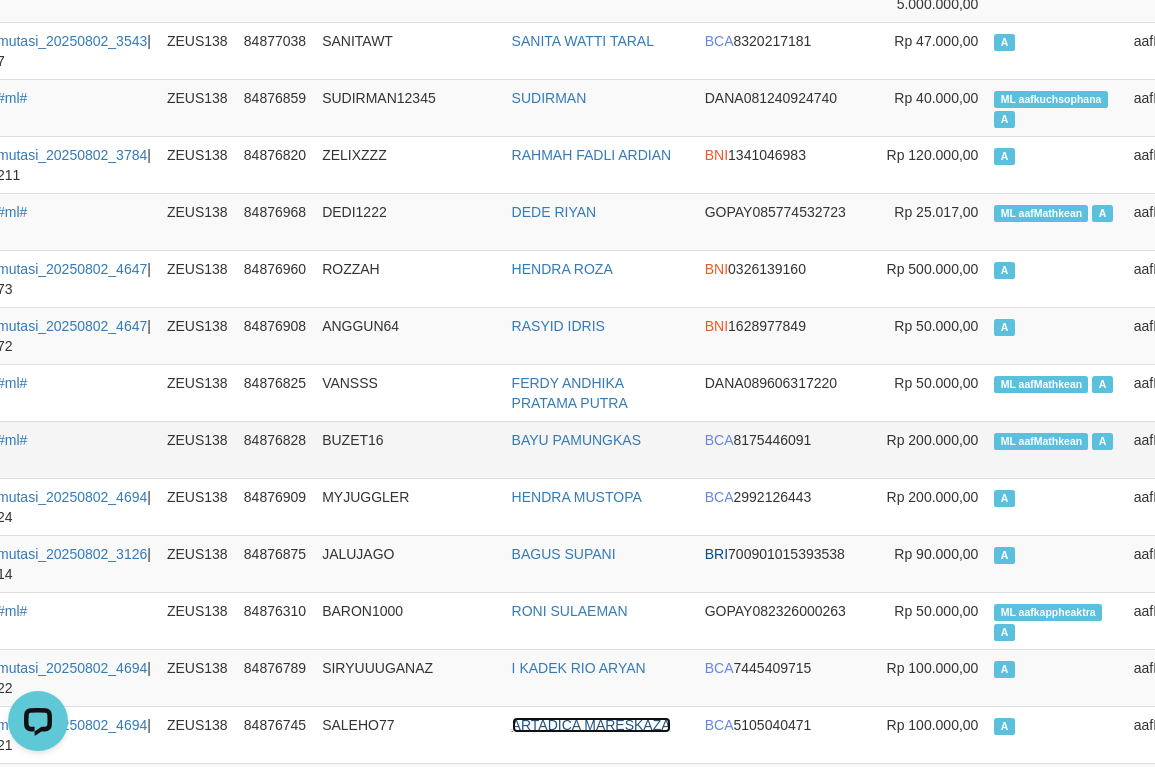 scroll, scrollTop: 855, scrollLeft: 167, axis: both 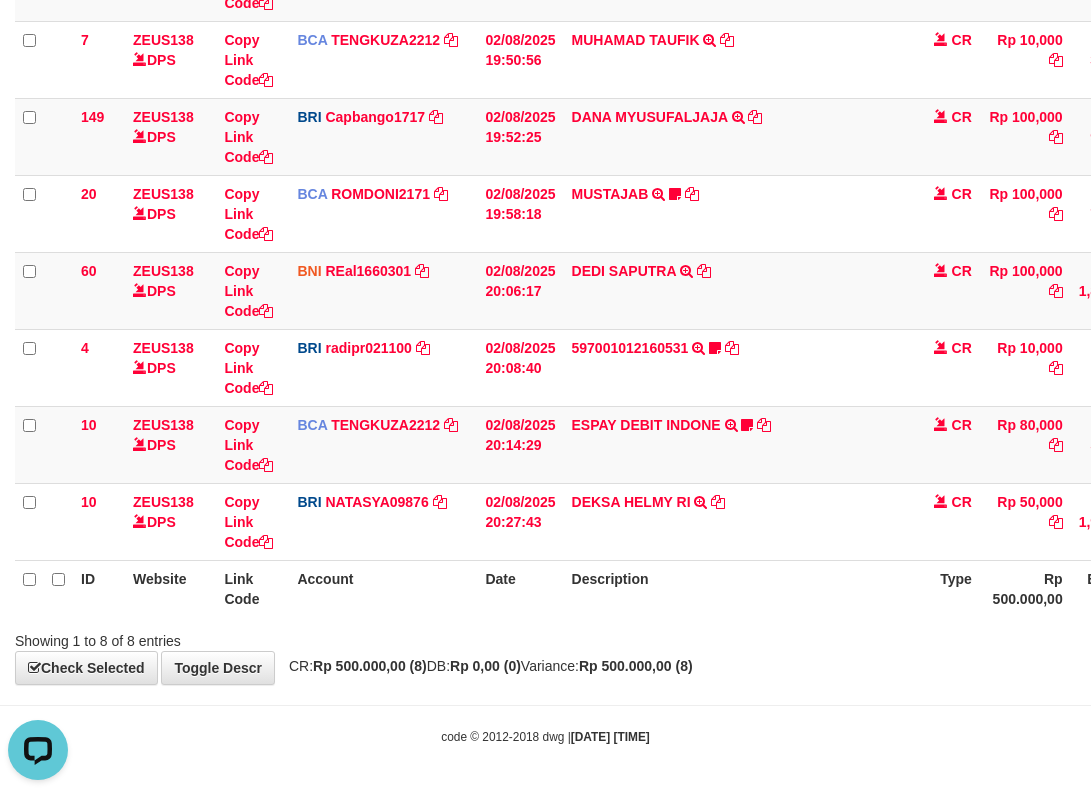 click on "ID Website Link Code Account Date Description Type Amount Balance Status Action
62
ZEUS138    DPS
Copy Link Code
BCA
DELAAFRI3096
DPS
DELA AFRIANI
mutasi_20250802_3552 | 62
mutasi_20250802_3552 | 62
02/08/2025 05:53:20
200001012_12535961954013238147697401AIRPAY INTERNATION            TRSF E-BANKING CR 0208/FTSCY/WS95051
50000.00200001012_12535961954013238147697401AIRPAY INTERNATION    Labubutaiki
https://prnt.sc/l7T6Eus7w_Qi
CR
Rp 50,000
Rp 541,525
N
Note
Check
7
DPS" at bounding box center (545, 252) 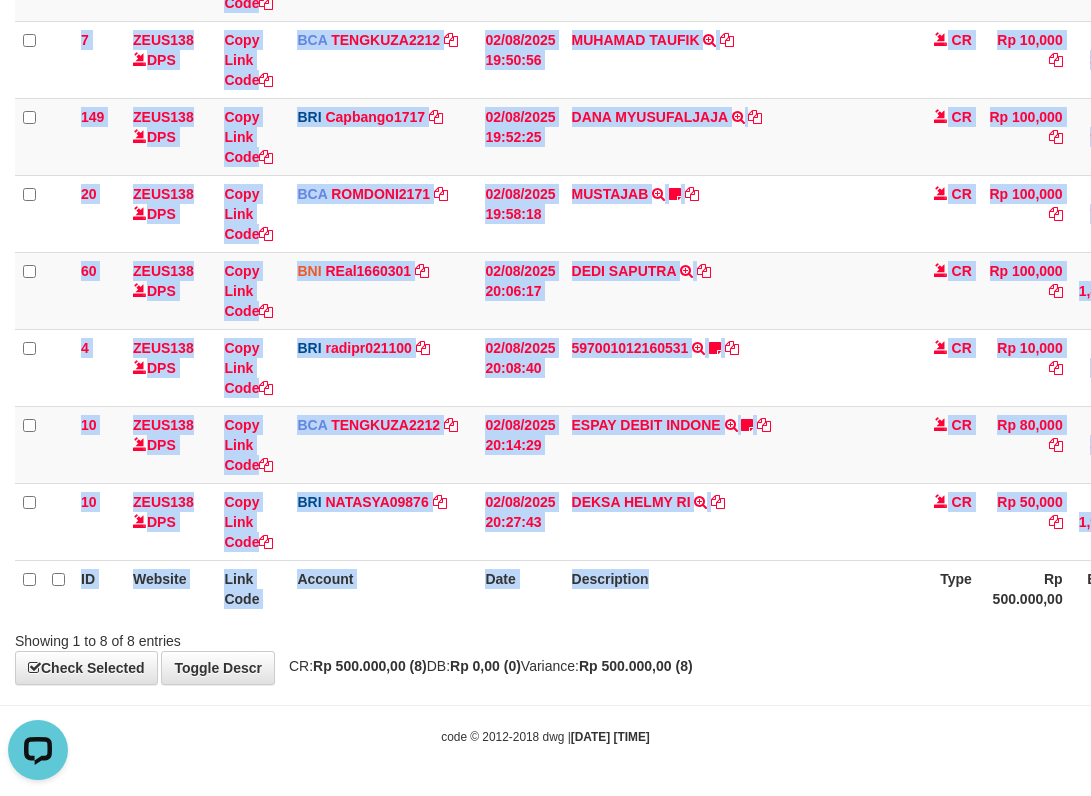 click on "ID Website Link Code Account Date Description Type Amount Balance Status Action
62
ZEUS138    DPS
Copy Link Code
BCA
DELAAFRI3096
DPS
DELA AFRIANI
mutasi_20250802_3552 | 62
mutasi_20250802_3552 | 62
02/08/2025 05:53:20
200001012_12535961954013238147697401AIRPAY INTERNATION            TRSF E-BANKING CR 0208/FTSCY/WS95051
50000.00200001012_12535961954013238147697401AIRPAY INTERNATION    Labubutaiki
https://prnt.sc/l7T6Eus7w_Qi
CR
Rp 50,000
Rp 541,525
N
Note
Check
7
DPS" at bounding box center [545, 252] 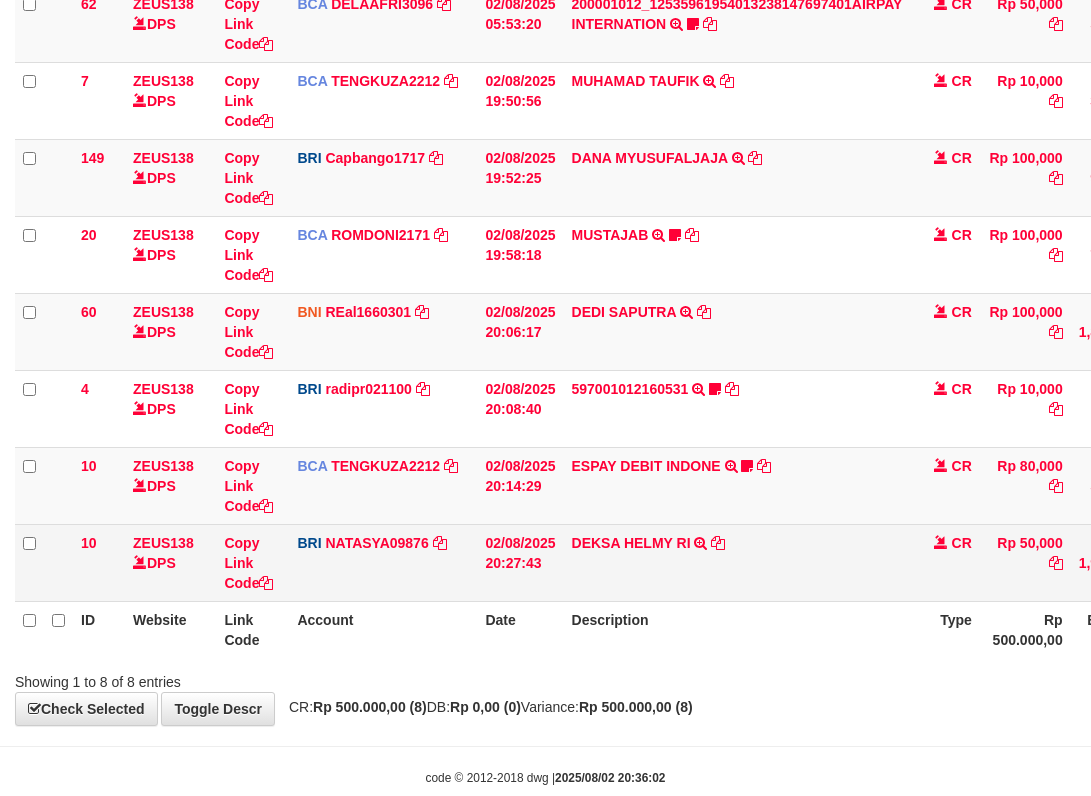 click on "DEKSA HELMY RI         TRANSFER NBMB DEKSA HELMY RI TO SITI NURLITA SAPITRI" at bounding box center (737, 562) 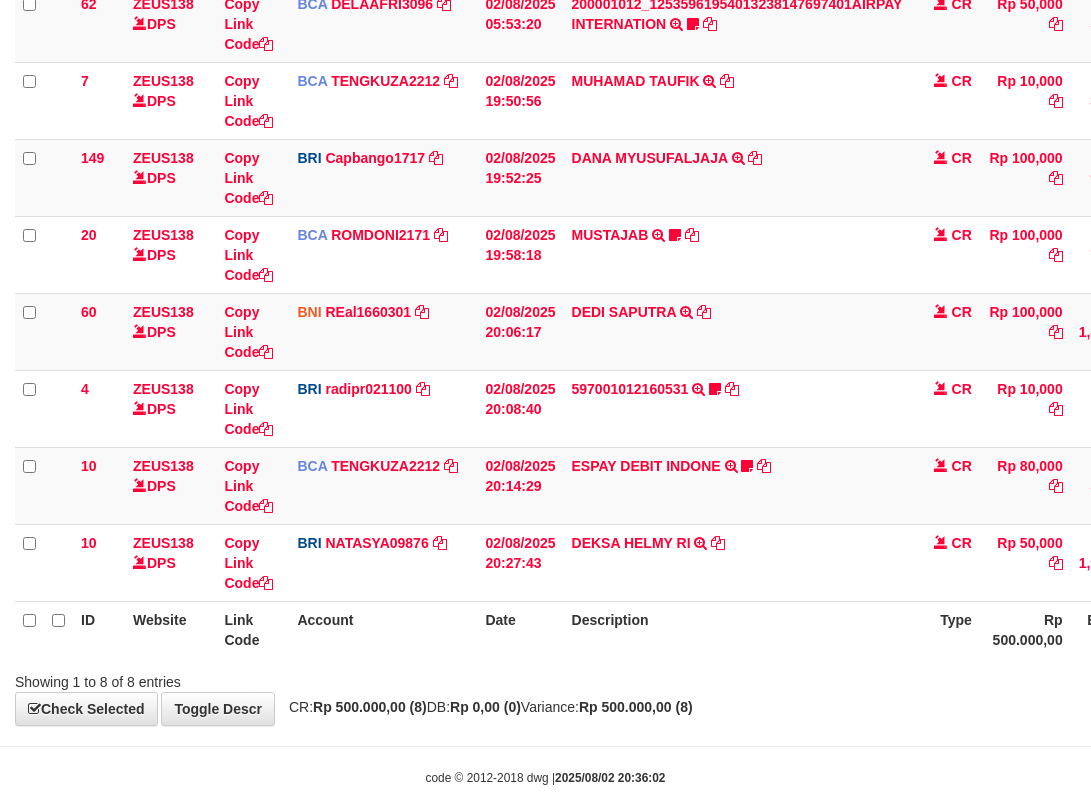 scroll, scrollTop: 306, scrollLeft: 0, axis: vertical 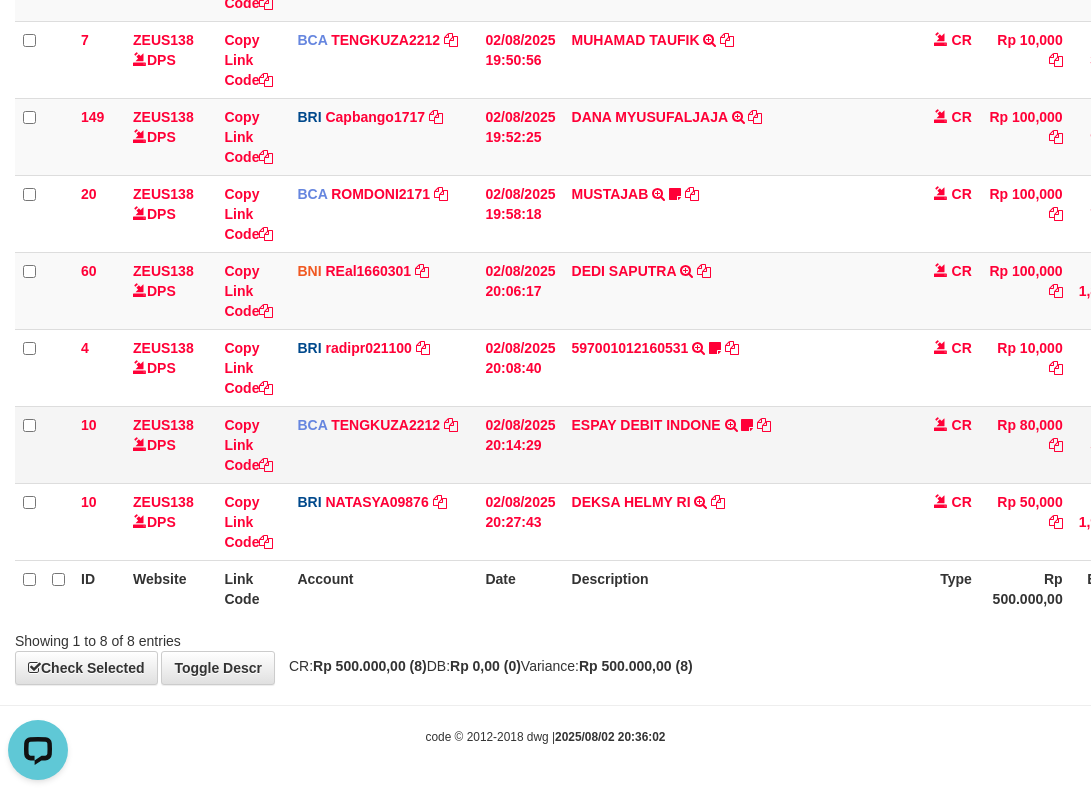 click on "62
ZEUS138    DPS
Copy Link Code
BCA
DELAAFRI3096
DPS
DELA AFRIANI
mutasi_20250802_3552 | 62
mutasi_20250802_3552 | 62
02/08/2025 05:53:20
200001012_12535961954013238147697401AIRPAY INTERNATION            TRSF E-BANKING CR 0208/FTSCY/WS95051
50000.00200001012_12535961954013238147697401AIRPAY INTERNATION    Labubutaiki
https://prnt.sc/l7T6Eus7w_Qi
CR
Rp 50,000
Rp 541,525
N
Note
Check
7
ZEUS138    DPS
Copy Link Code
BCA
TENGKUZA2212" at bounding box center (652, 252) 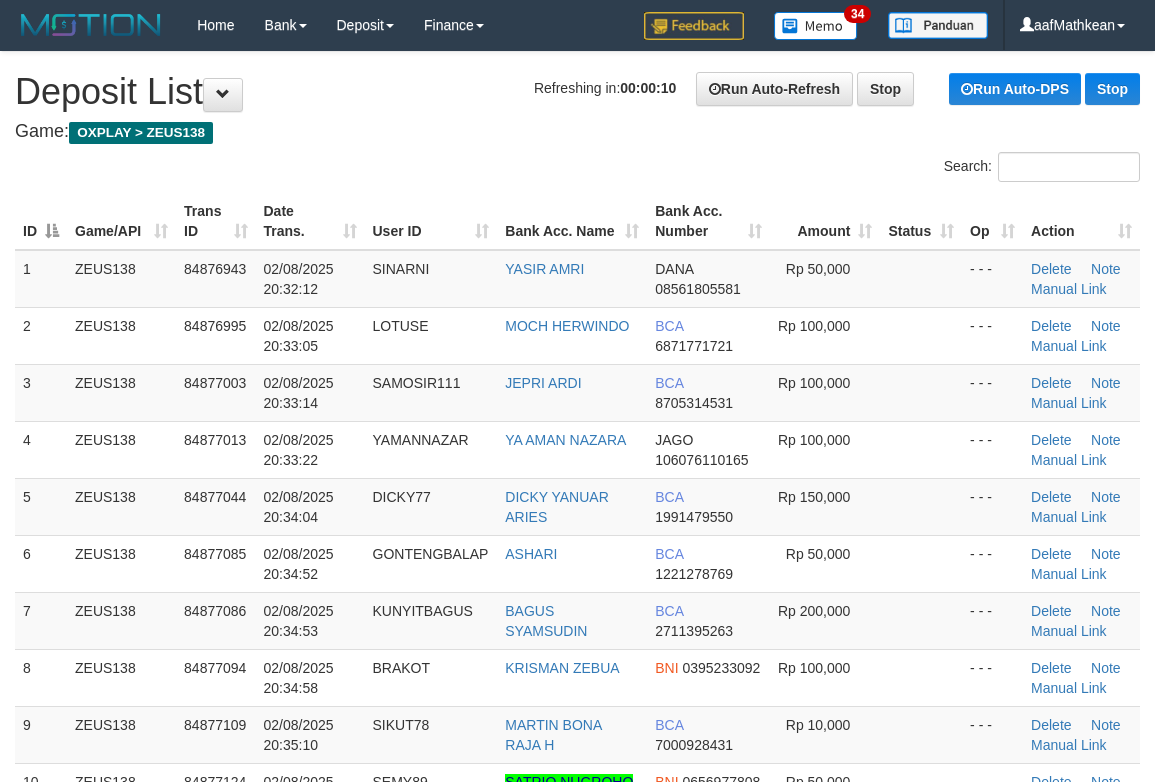 scroll, scrollTop: 0, scrollLeft: 0, axis: both 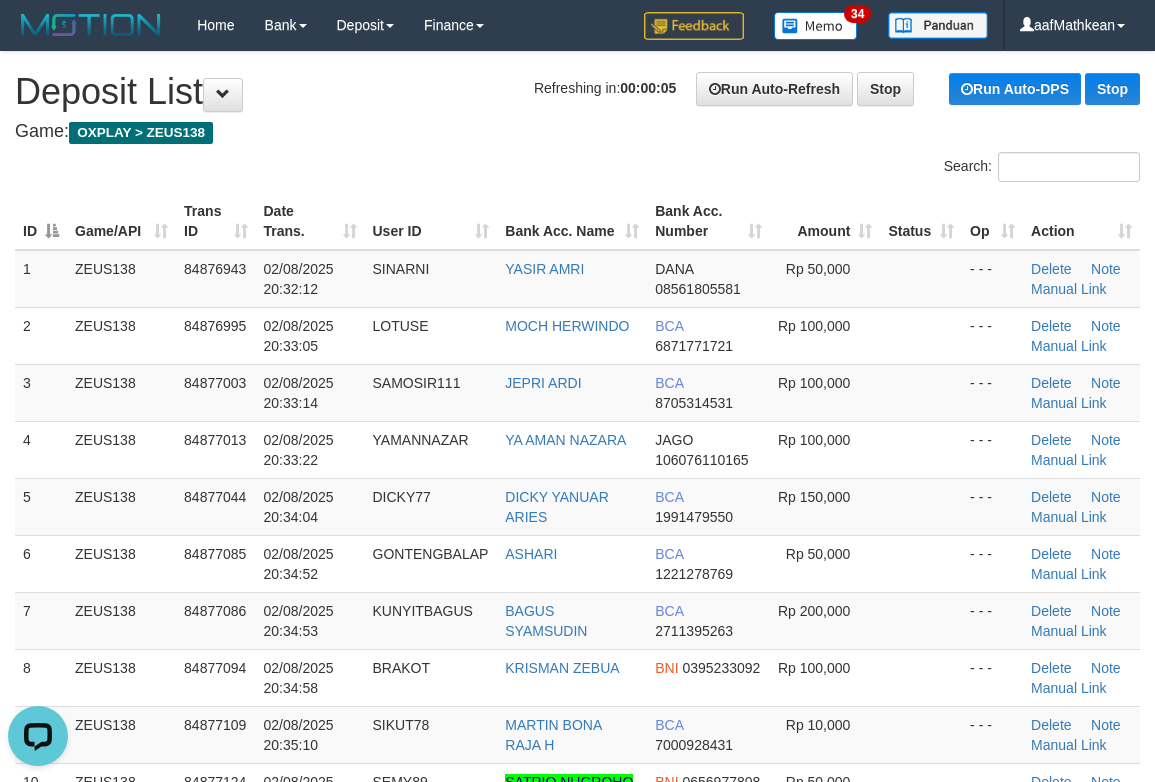 drag, startPoint x: 355, startPoint y: 162, endPoint x: 325, endPoint y: 193, distance: 43.13931 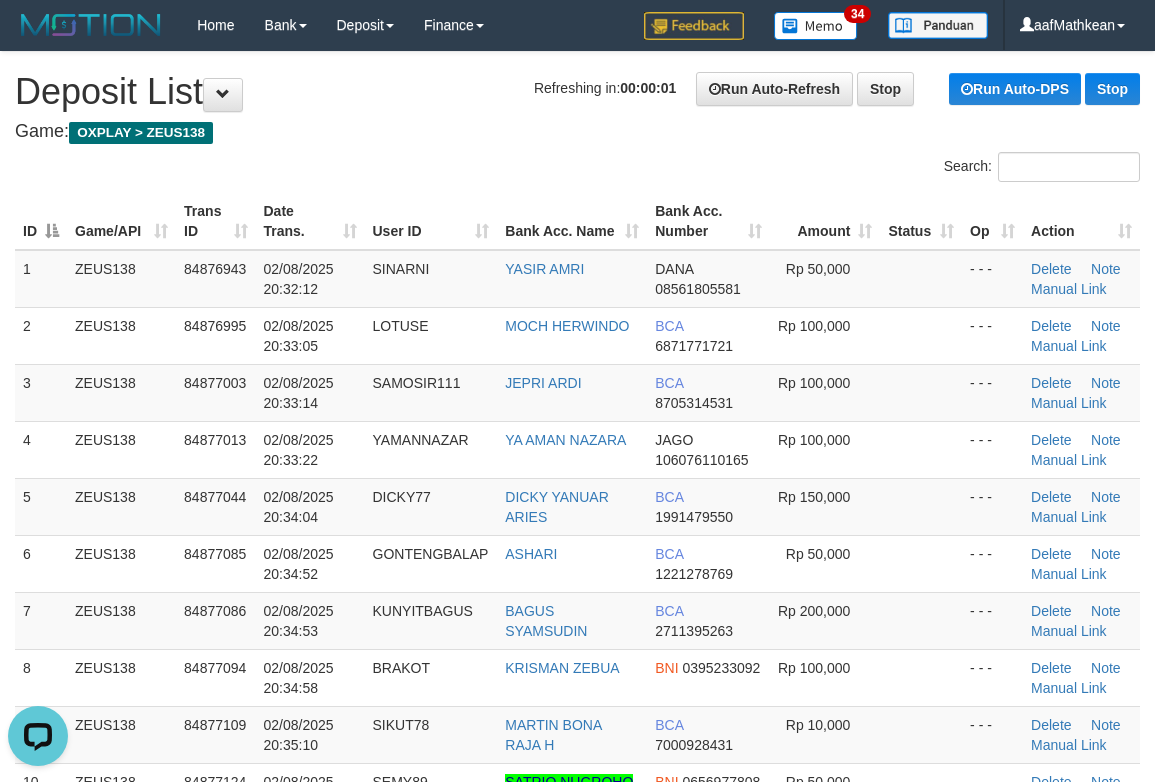 click on "ID Game/API Trans ID Date Trans. User ID Bank Acc. Name Bank Acc. Number Amount Status Op Action" at bounding box center (577, 221) 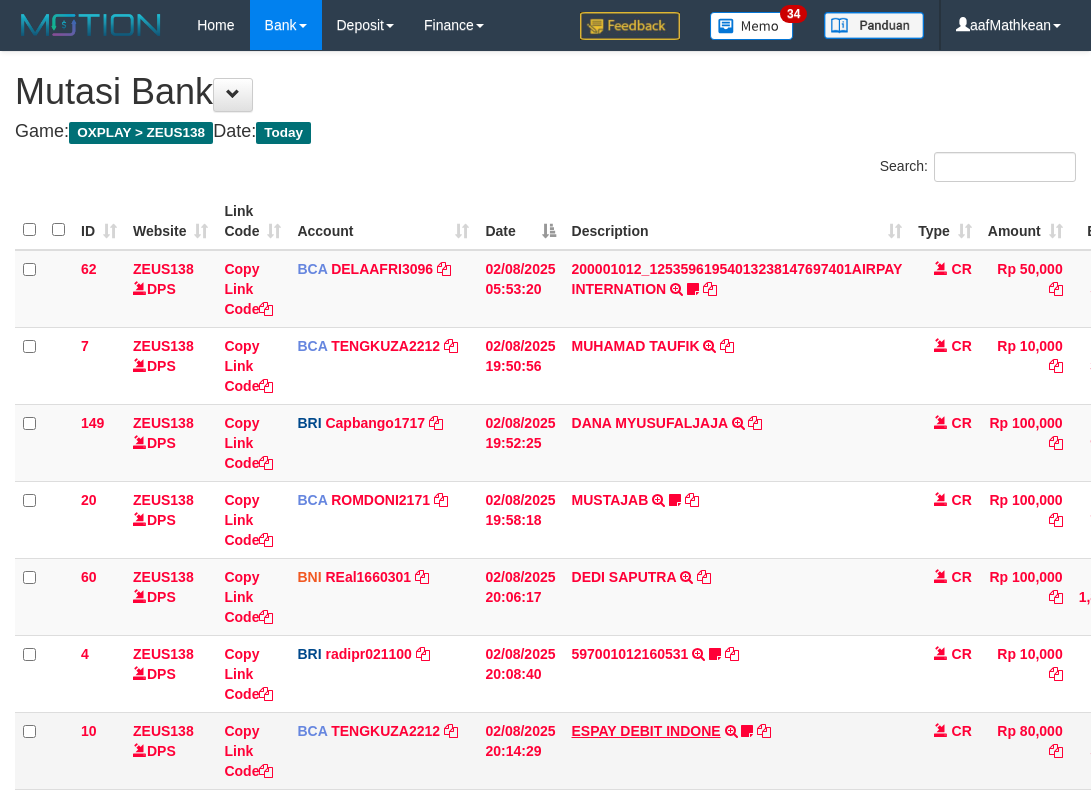 scroll, scrollTop: 265, scrollLeft: 0, axis: vertical 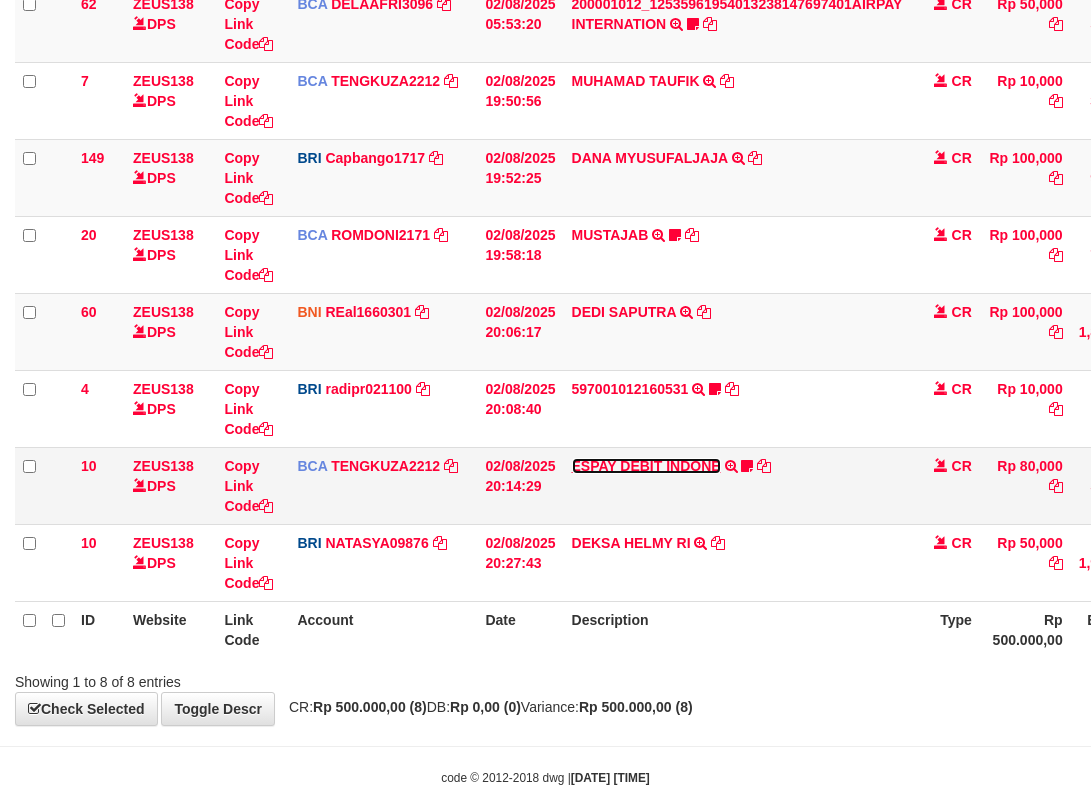 click on "ESPAY DEBIT INDONE" at bounding box center (646, 466) 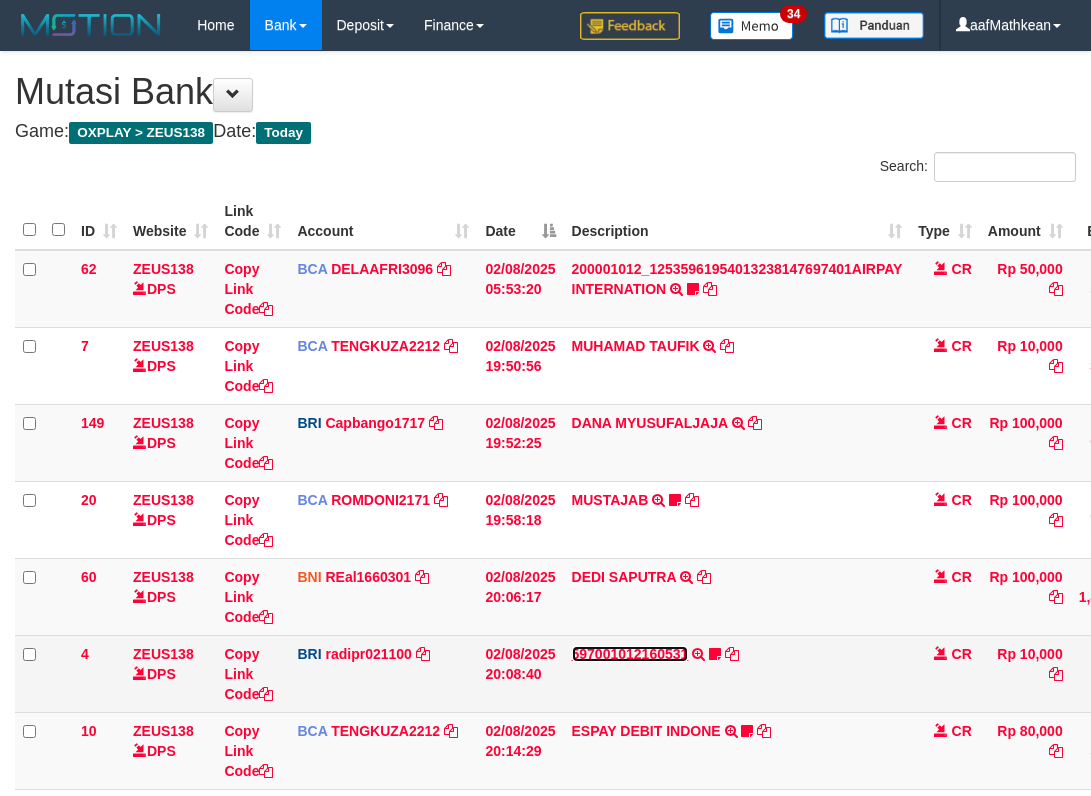 scroll, scrollTop: 265, scrollLeft: 0, axis: vertical 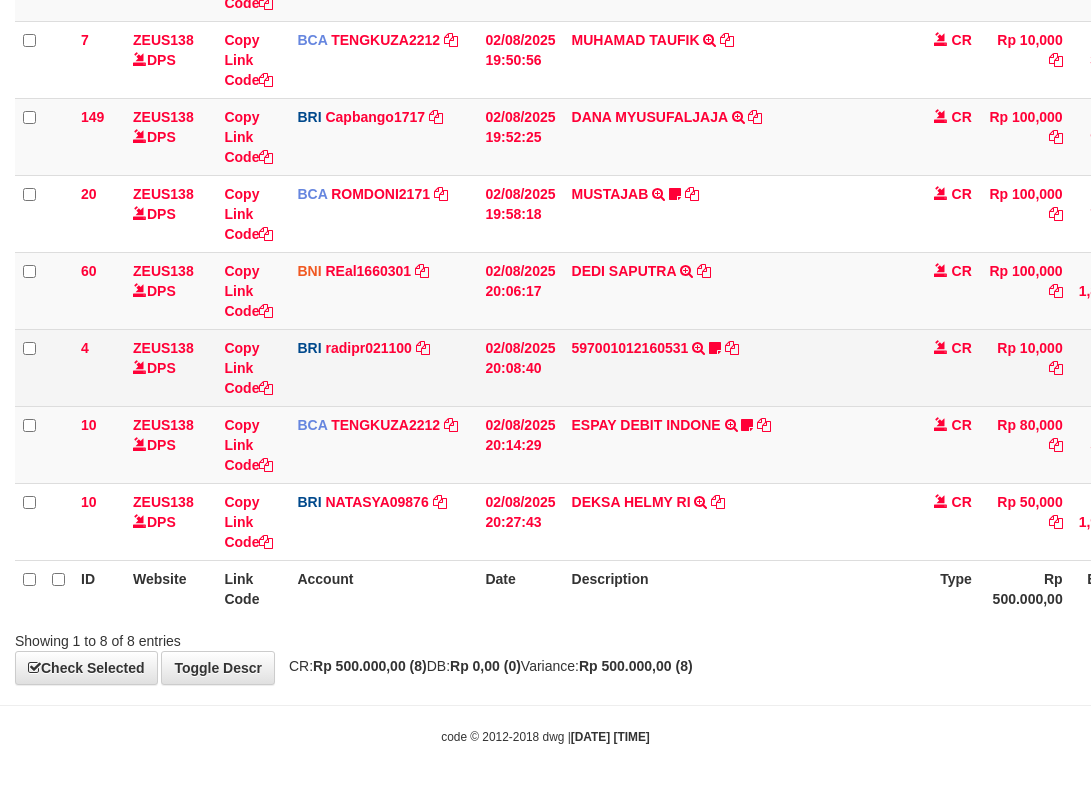 click on "597001012160531            TRANSFER NBMB 597001012160531 TO REYNALDI ADI PRATAMA    Cewekcancer83" at bounding box center [737, 367] 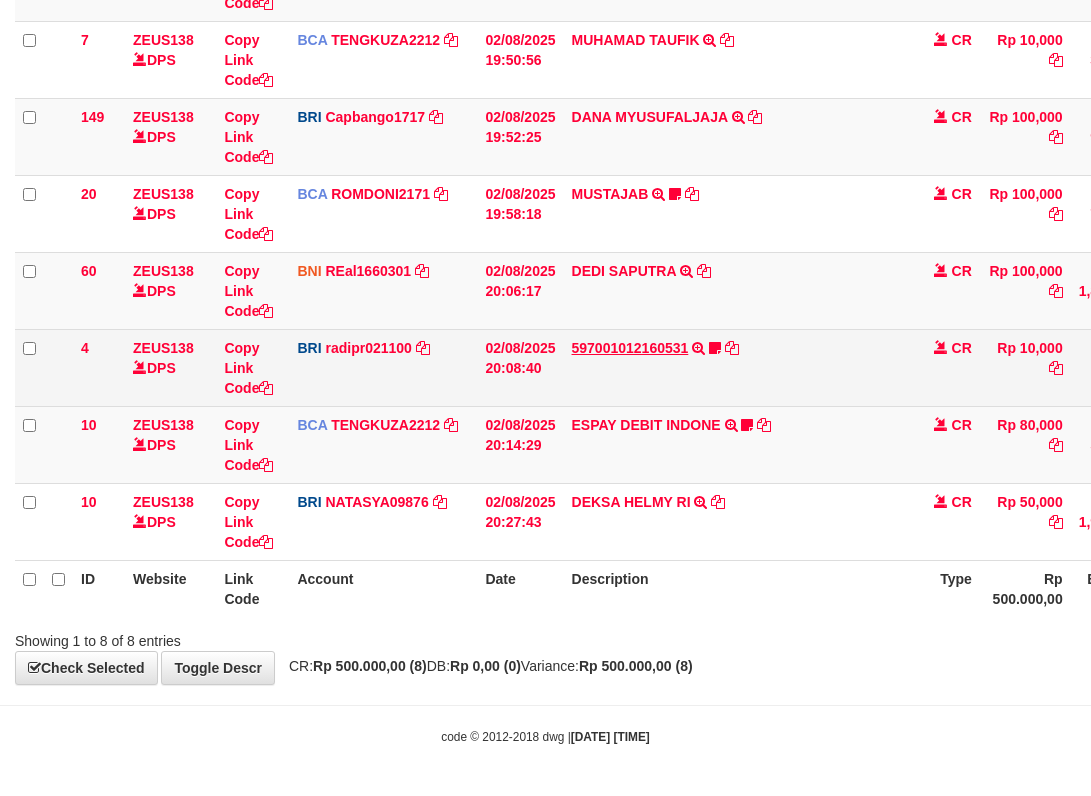 click on "597001012160531            TRANSFER NBMB 597001012160531 TO REYNALDI ADI PRATAMA    Cewekcancer83" at bounding box center [737, 367] 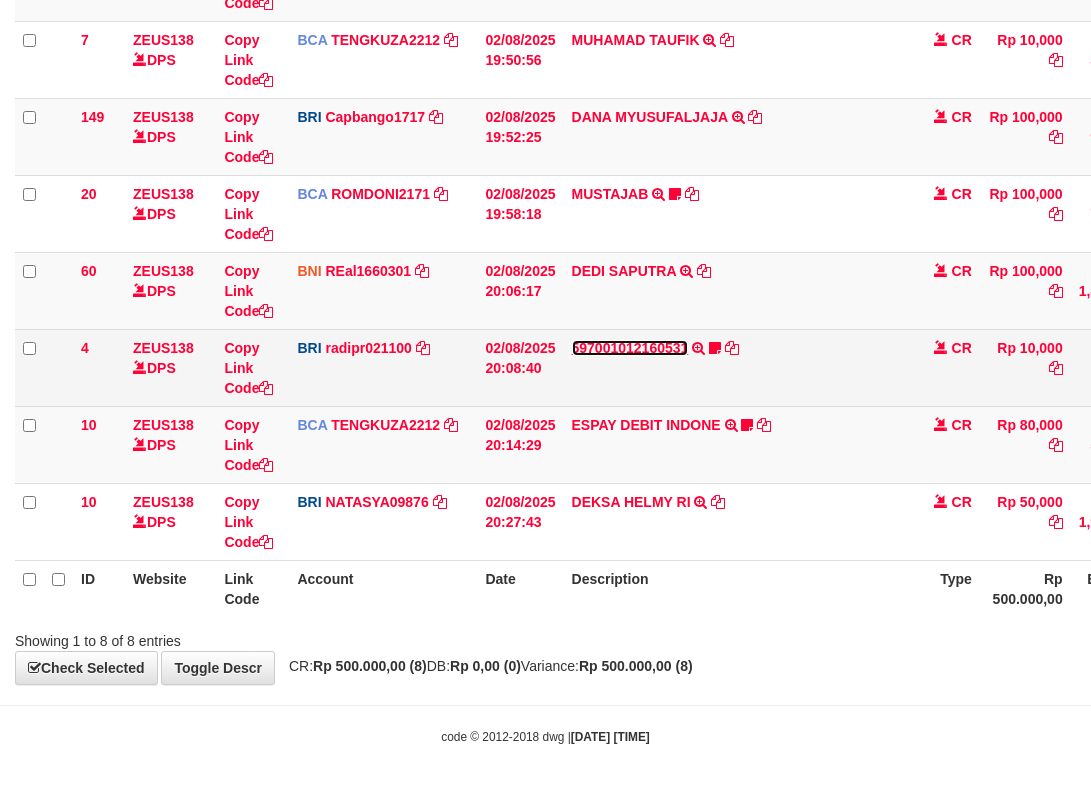 click on "597001012160531" at bounding box center [630, 348] 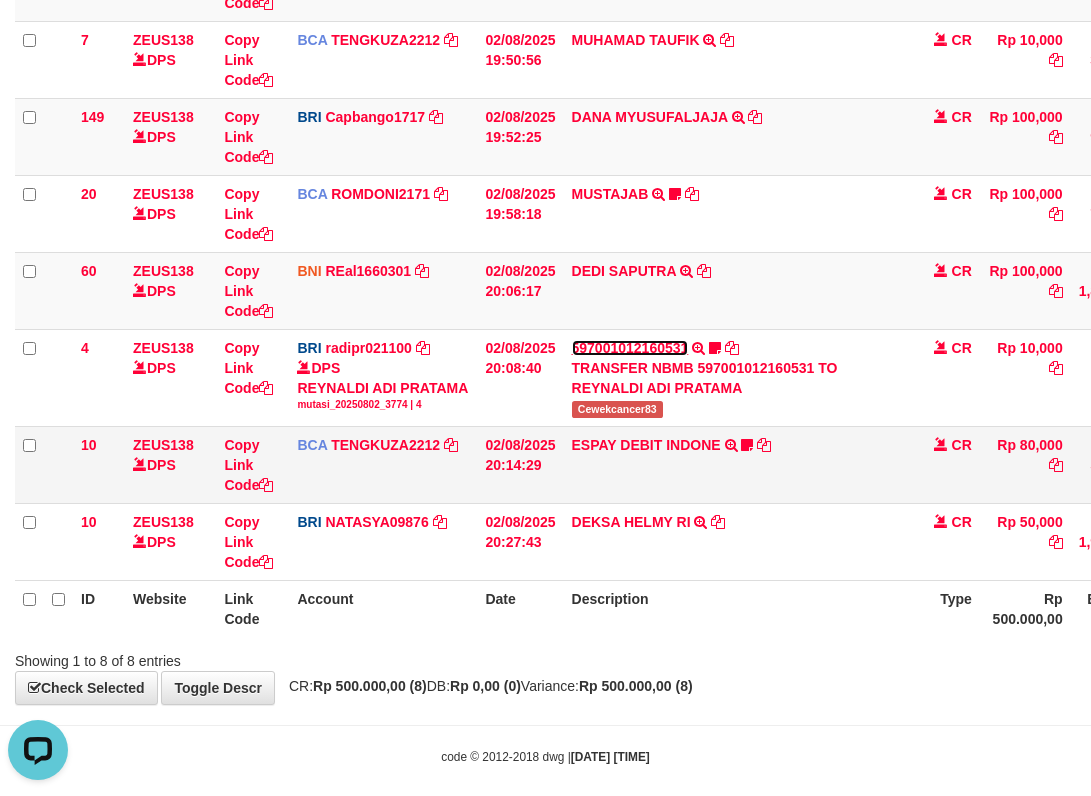 scroll, scrollTop: 0, scrollLeft: 0, axis: both 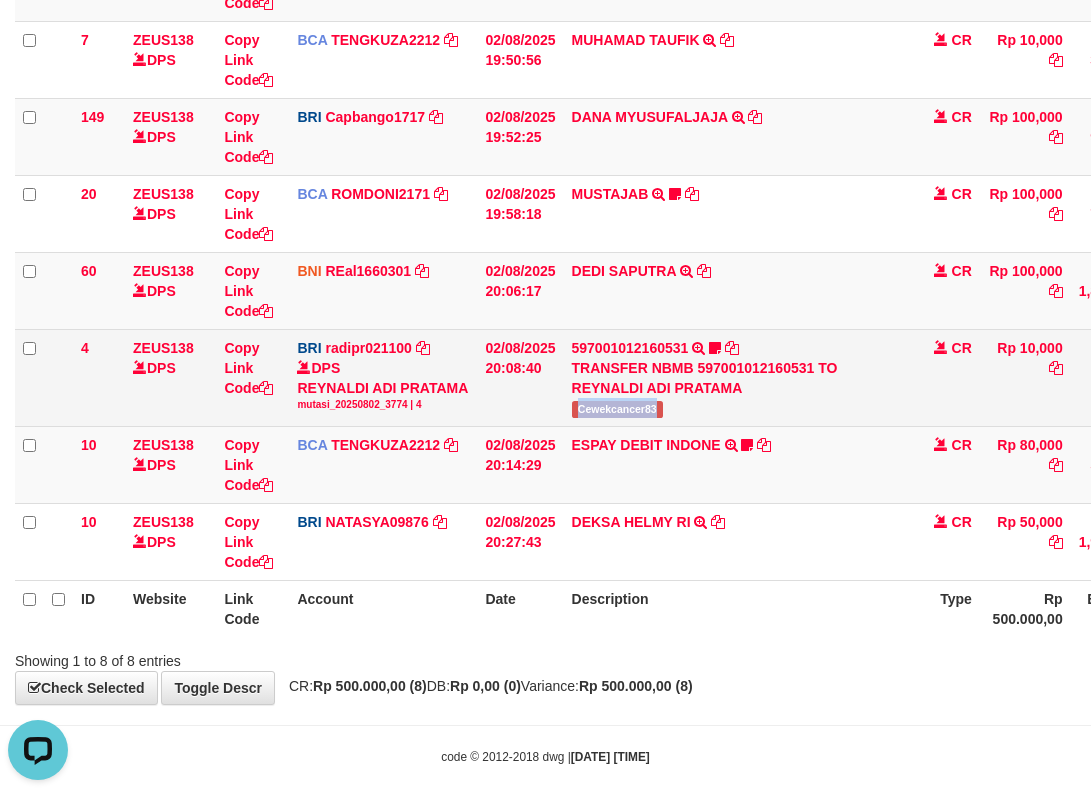 drag, startPoint x: 624, startPoint y: 412, endPoint x: 715, endPoint y: 405, distance: 91.26884 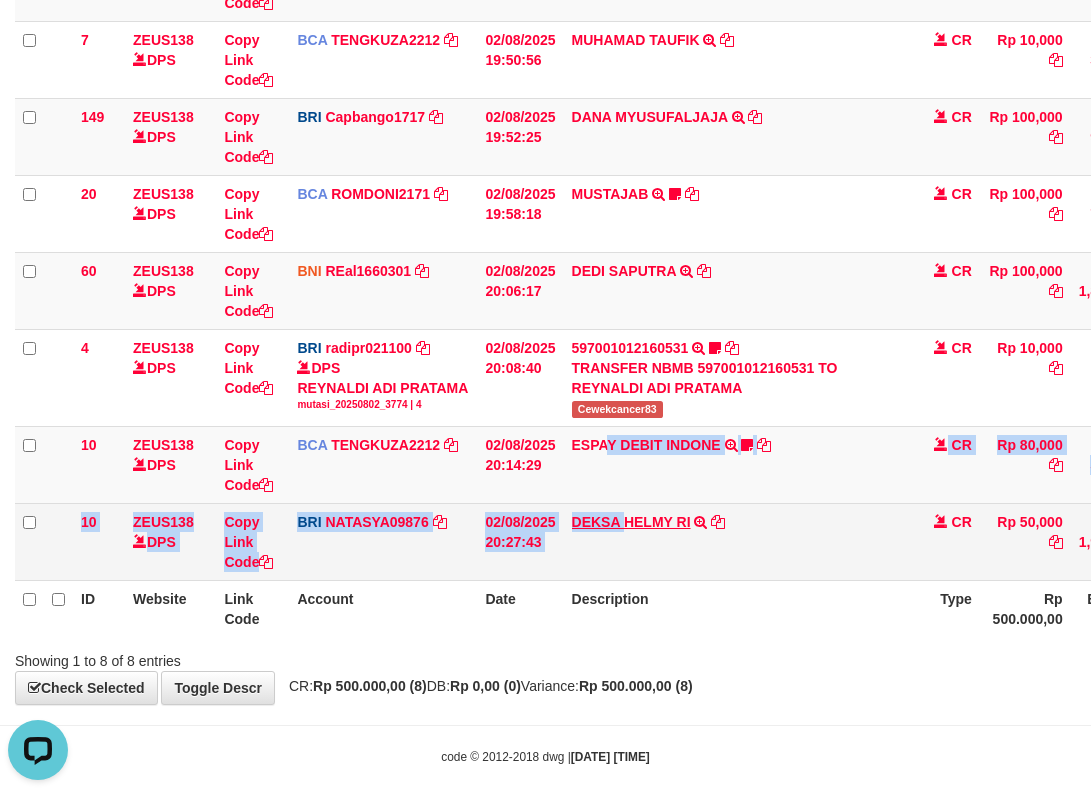 drag, startPoint x: 609, startPoint y: 491, endPoint x: 623, endPoint y: 528, distance: 39.56008 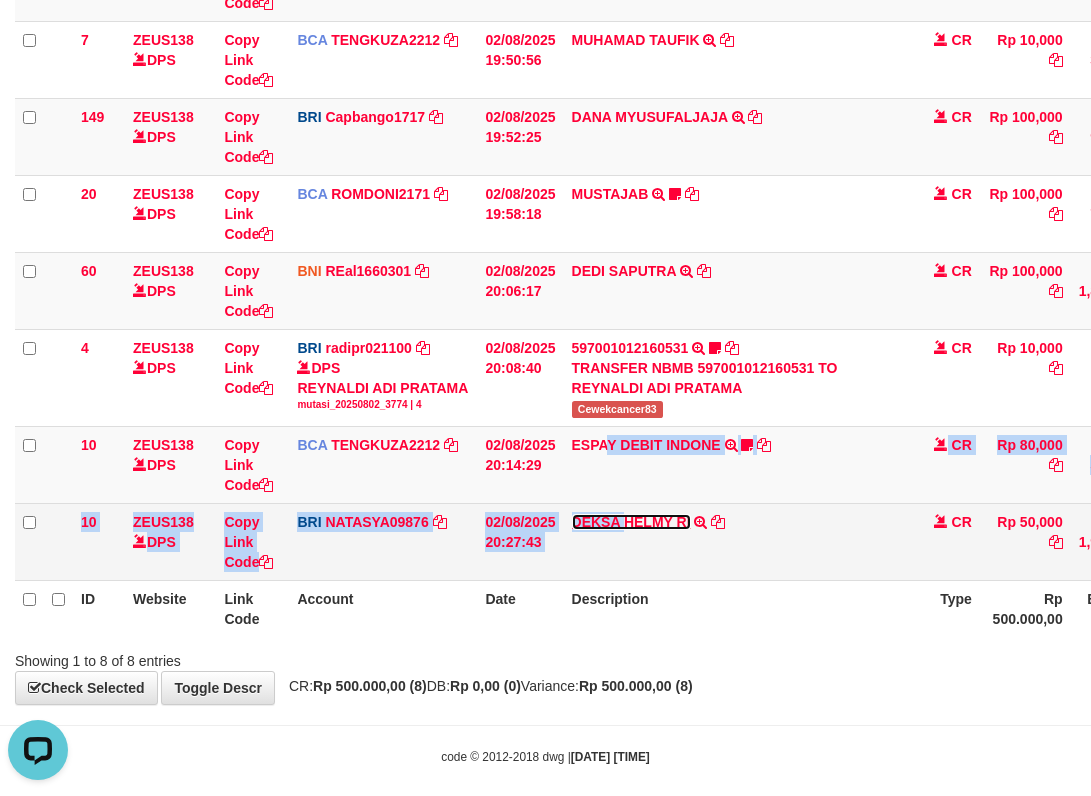 click on "DEKSA HELMY RI" at bounding box center (631, 522) 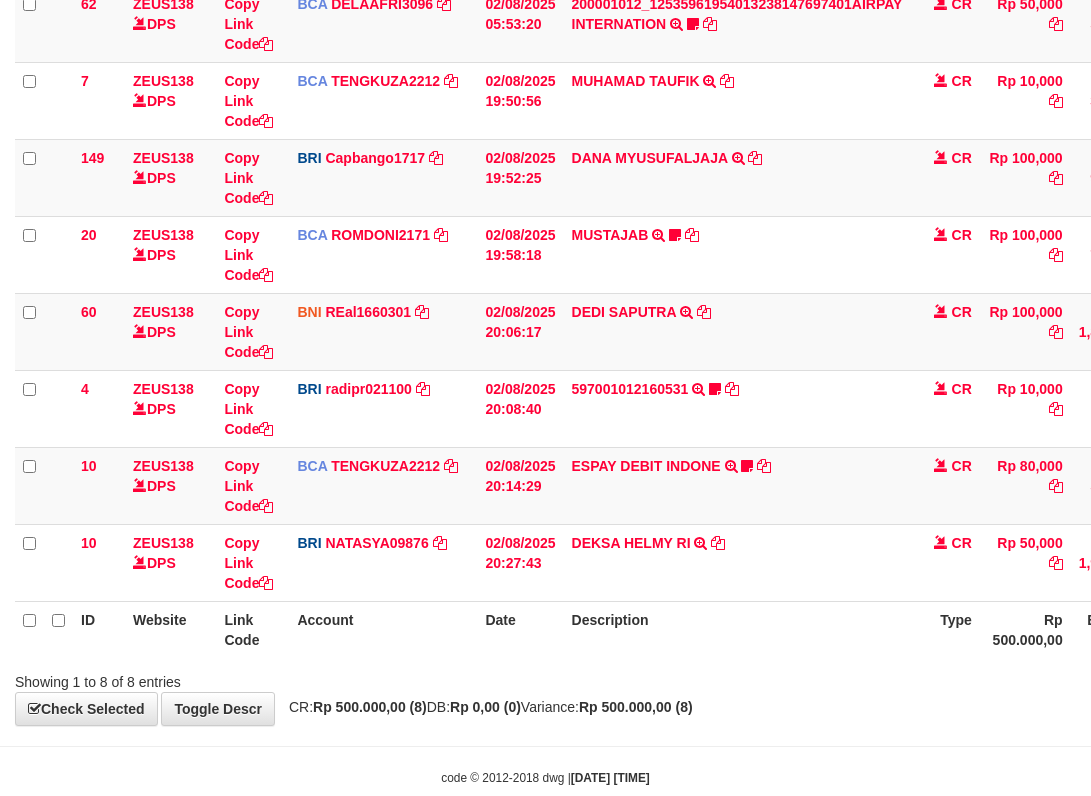 scroll, scrollTop: 306, scrollLeft: 0, axis: vertical 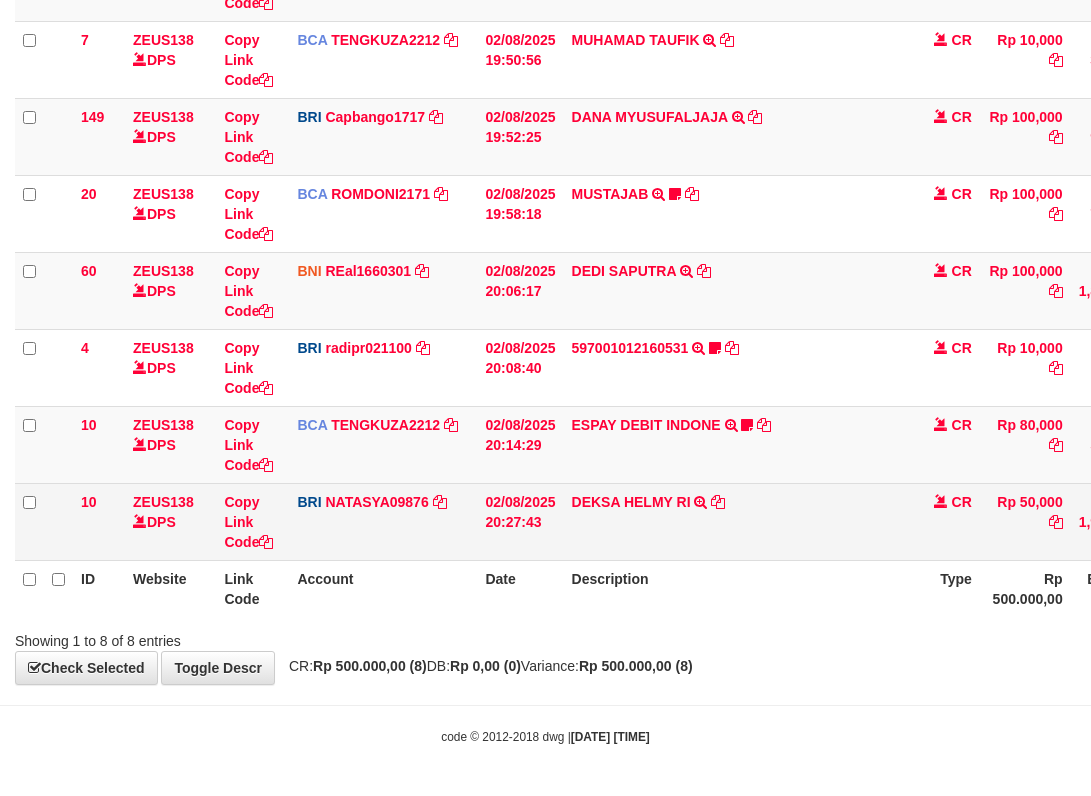 click on "DEKSA HELMY RI         TRANSFER NBMB DEKSA HELMY RI TO SITI NURLITA SAPITRI" at bounding box center [737, 521] 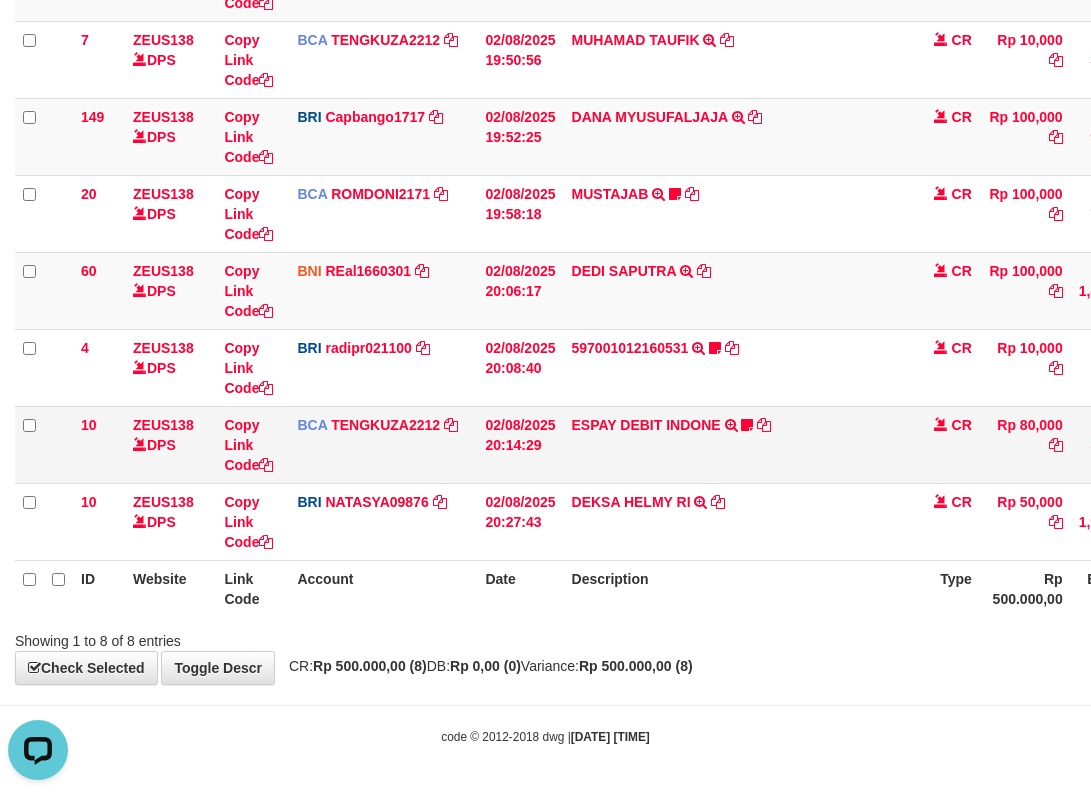 scroll, scrollTop: 0, scrollLeft: 0, axis: both 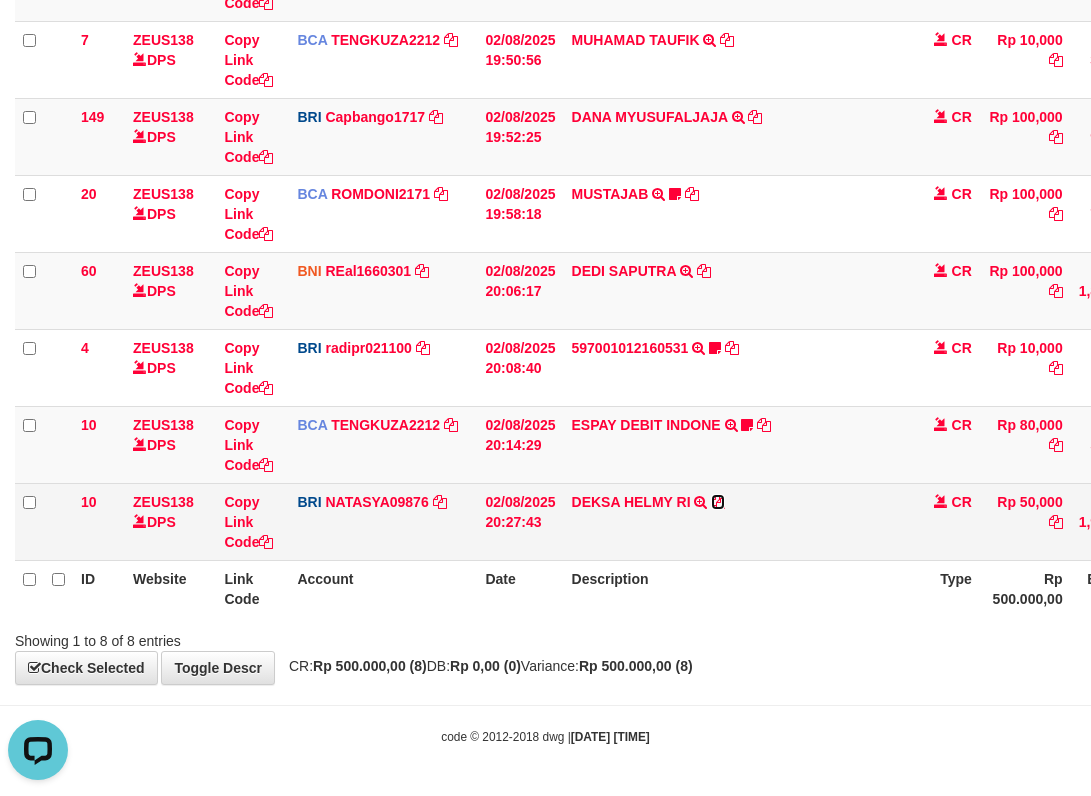 click at bounding box center [718, 502] 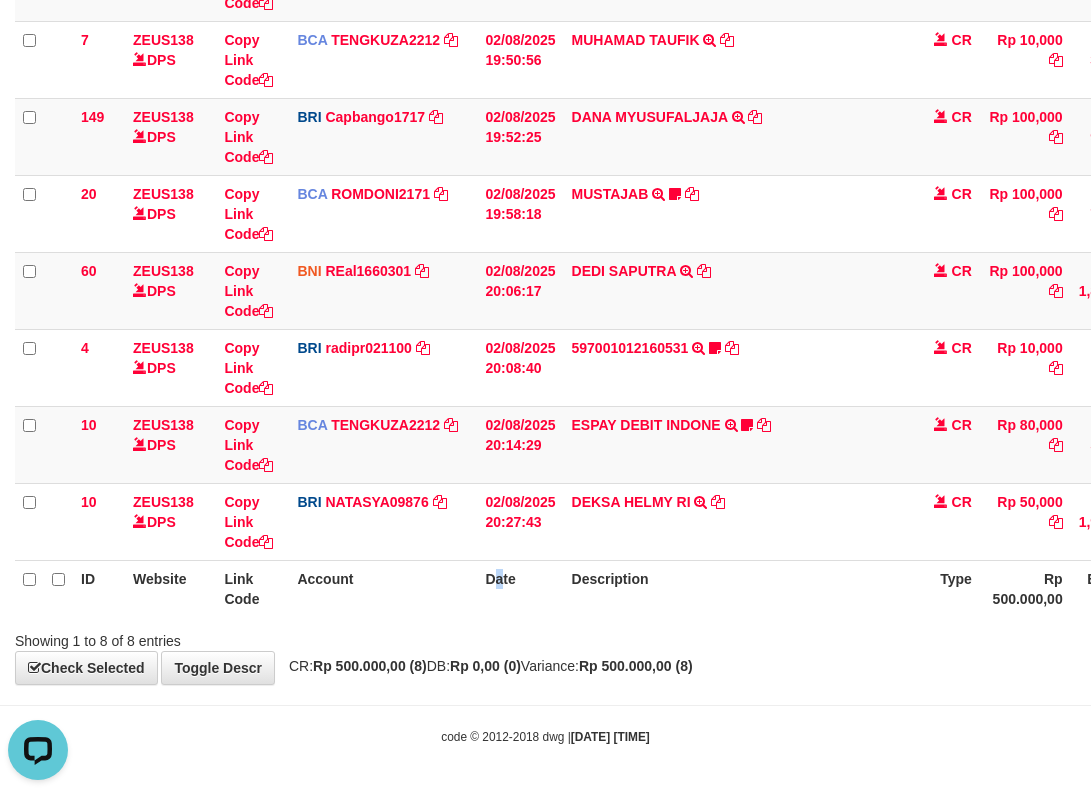 drag, startPoint x: 481, startPoint y: 593, endPoint x: 479, endPoint y: 620, distance: 27.073973 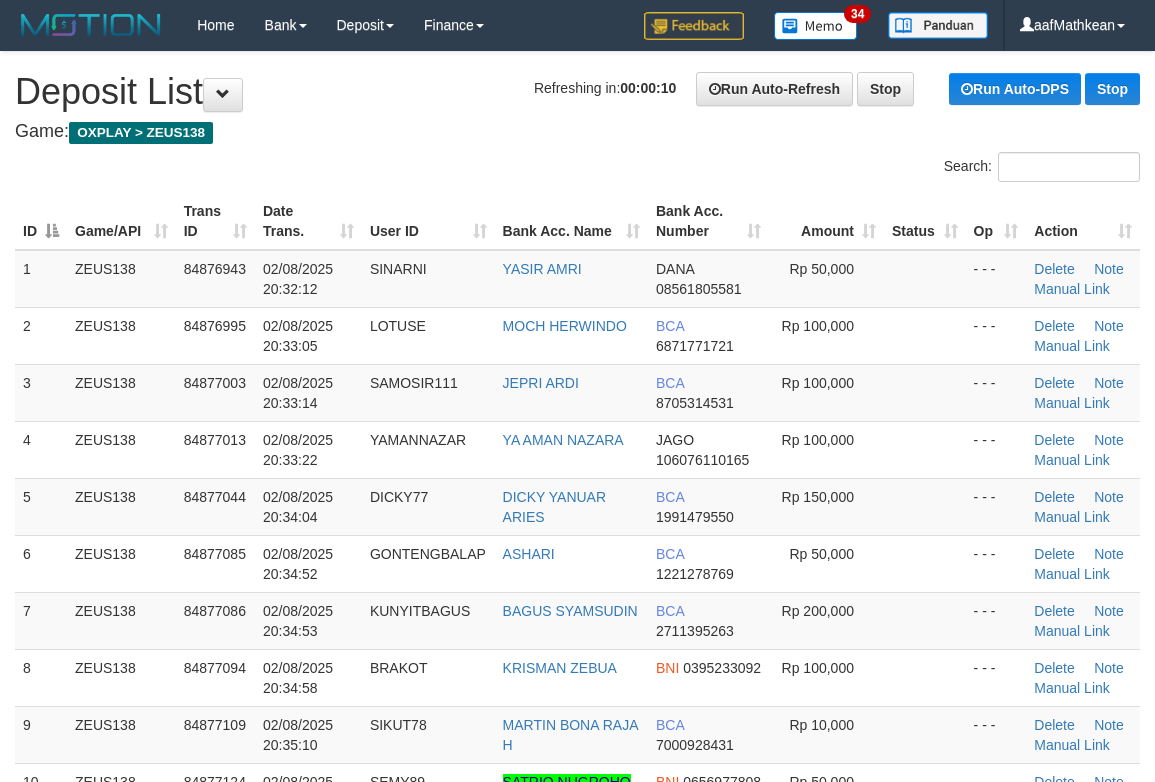 scroll, scrollTop: 0, scrollLeft: 0, axis: both 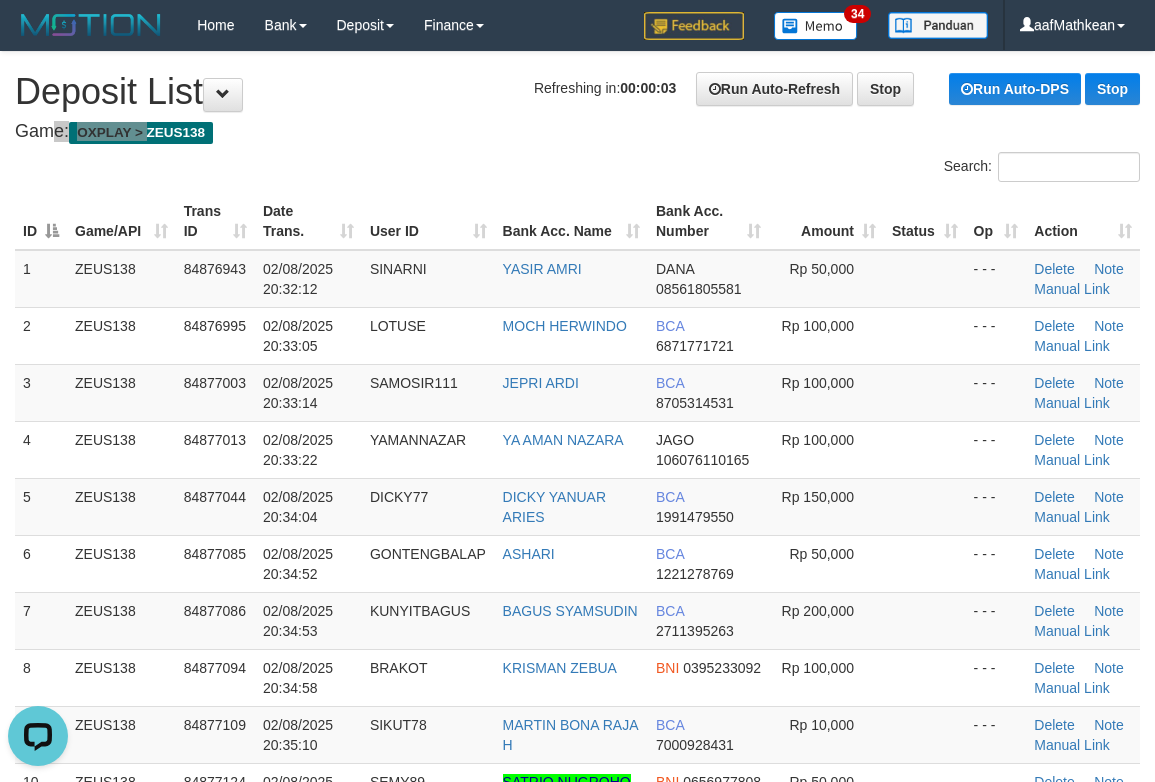 click on "Game:   OXPLAY > ZEUS138" at bounding box center (577, 132) 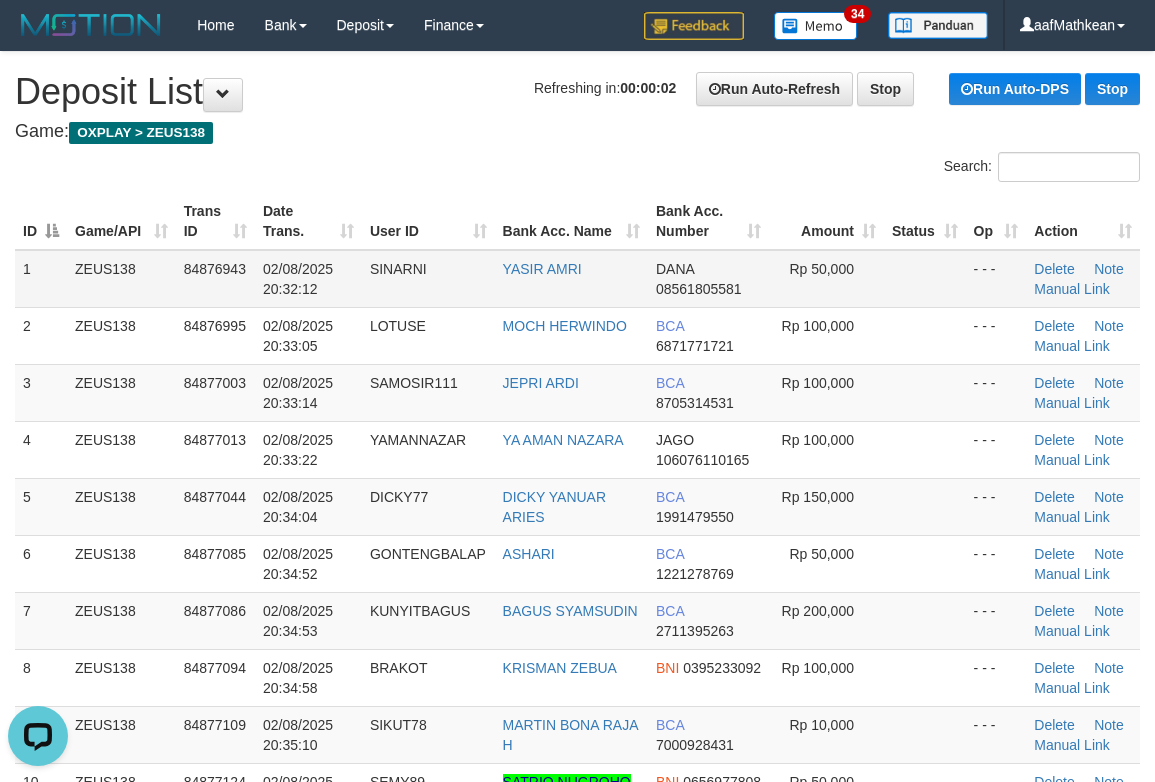 drag, startPoint x: 397, startPoint y: 205, endPoint x: 458, endPoint y: 306, distance: 117.99152 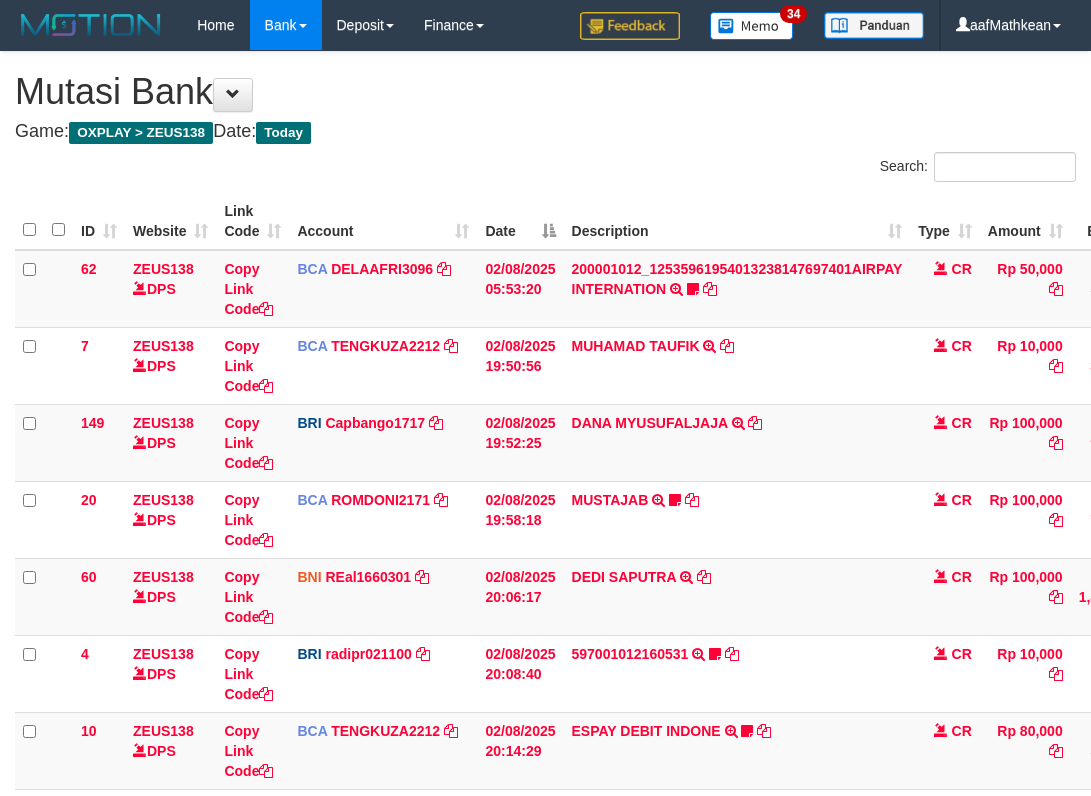 click on "DEKSA HELMY RI         TRANSFER NBMB DEKSA HELMY RI TO SITI NURLITA SAPITRI" at bounding box center [737, 827] 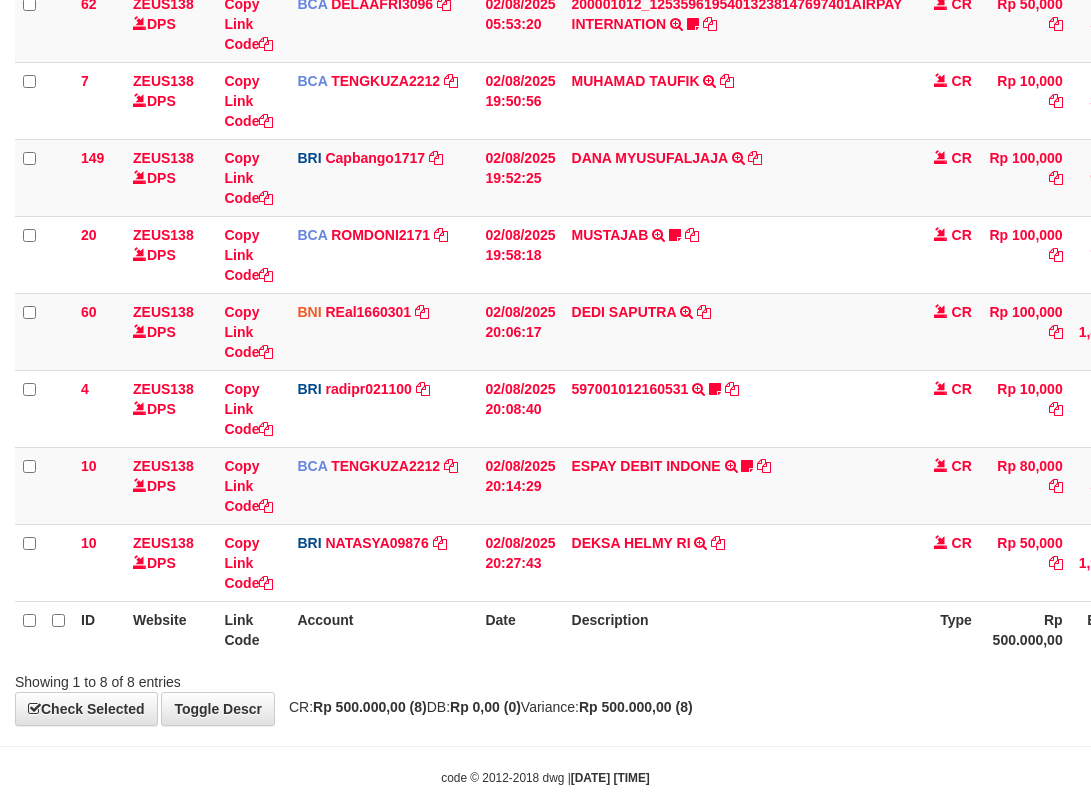 scroll, scrollTop: 306, scrollLeft: 0, axis: vertical 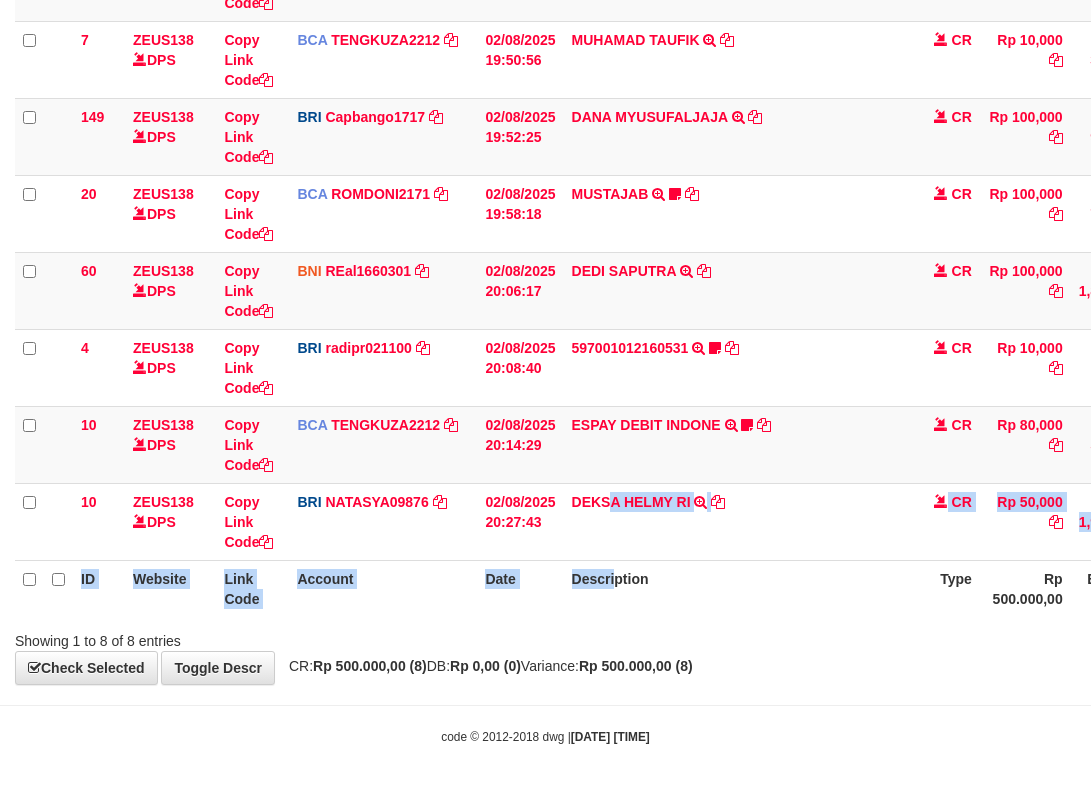 drag, startPoint x: 608, startPoint y: 560, endPoint x: 626, endPoint y: 562, distance: 18.110771 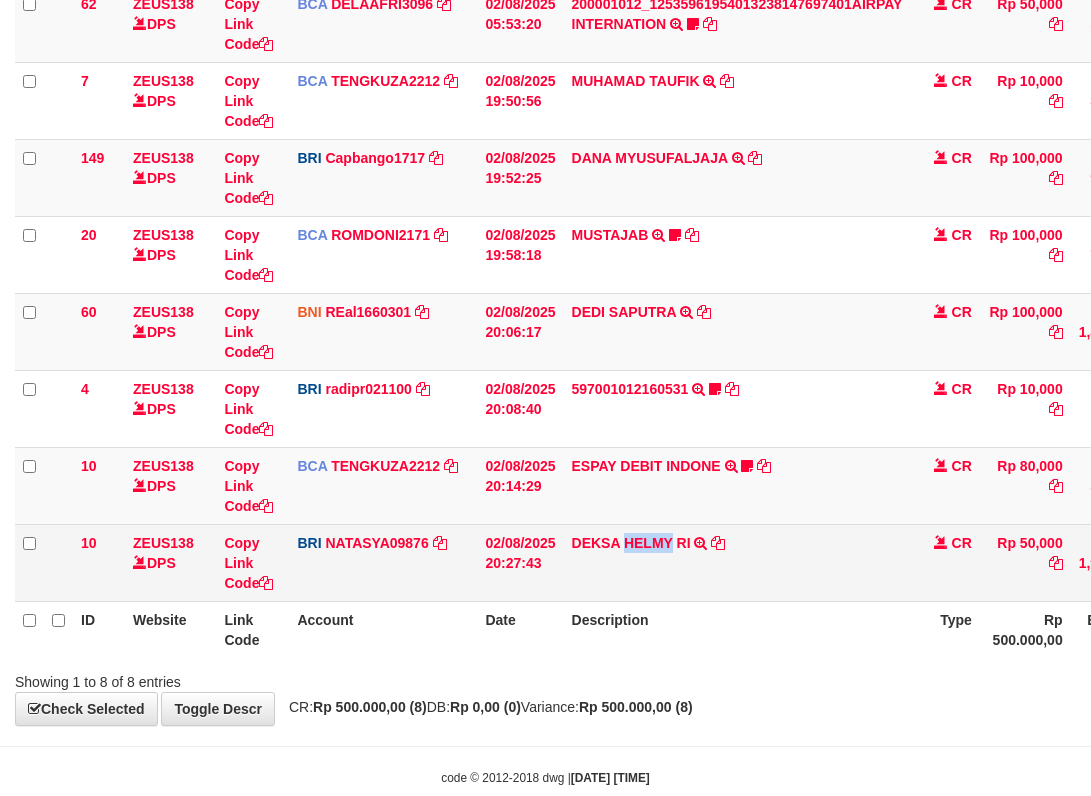 click on "DEKSA HELMY RI         TRANSFER NBMB DEKSA HELMY RI TO SITI NURLITA SAPITRI" at bounding box center (737, 562) 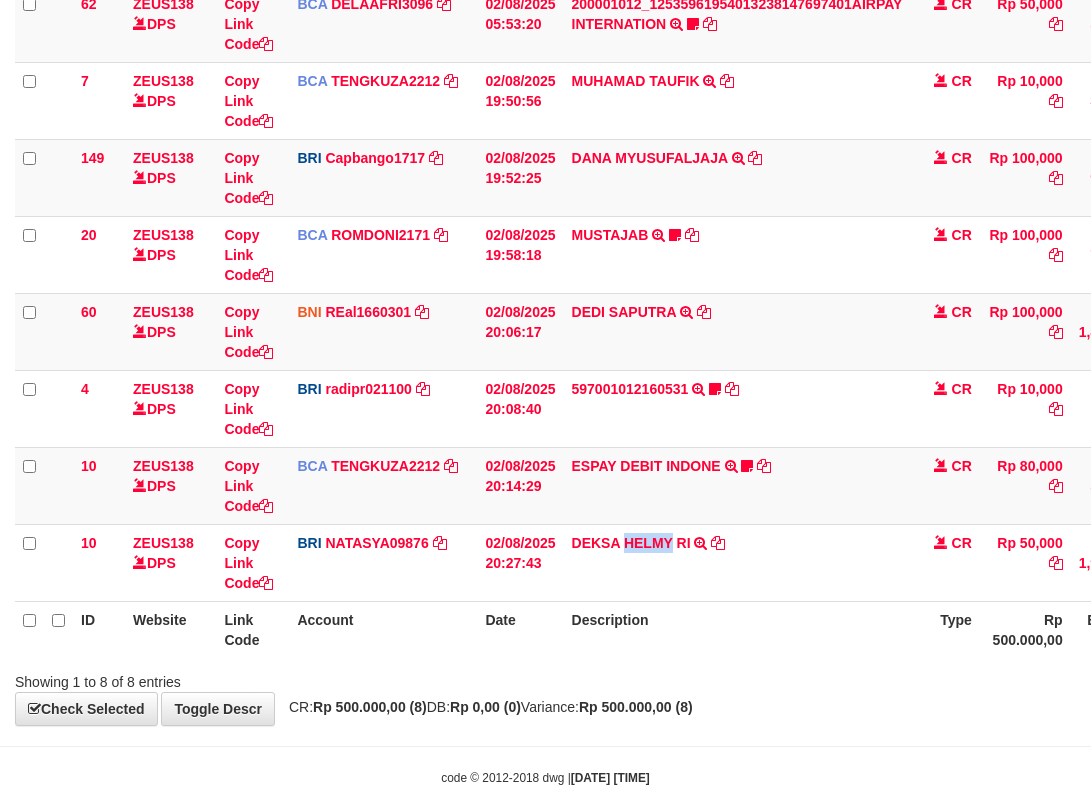 scroll, scrollTop: 306, scrollLeft: 0, axis: vertical 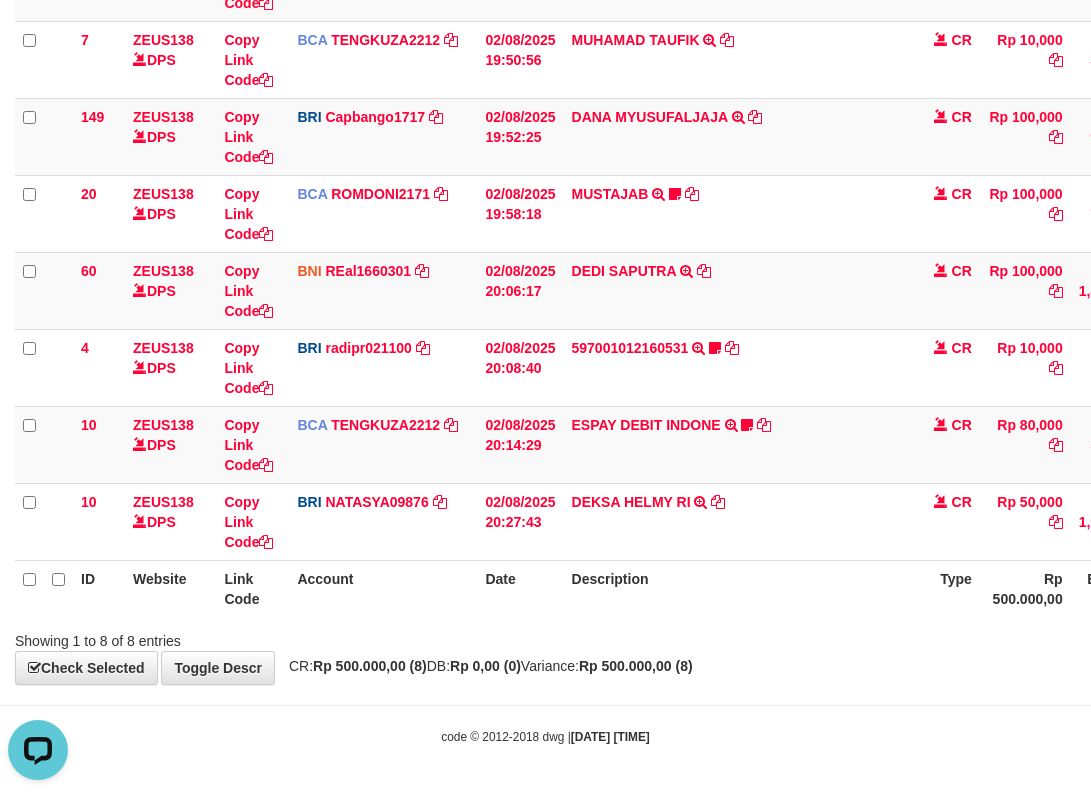 click on "CR:  Rp 500.000,00 (8)      DB:  Rp 0,00 (0)      Variance:  Rp 500.000,00 (8)" at bounding box center (486, 666) 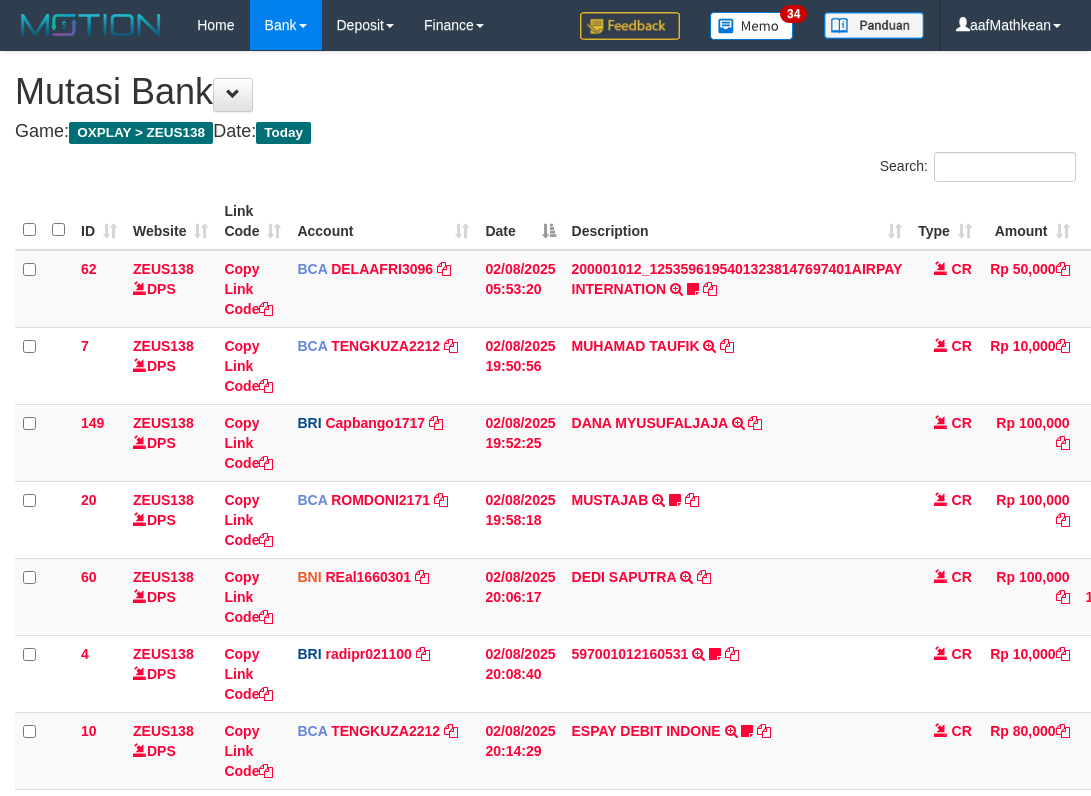 scroll, scrollTop: 265, scrollLeft: 0, axis: vertical 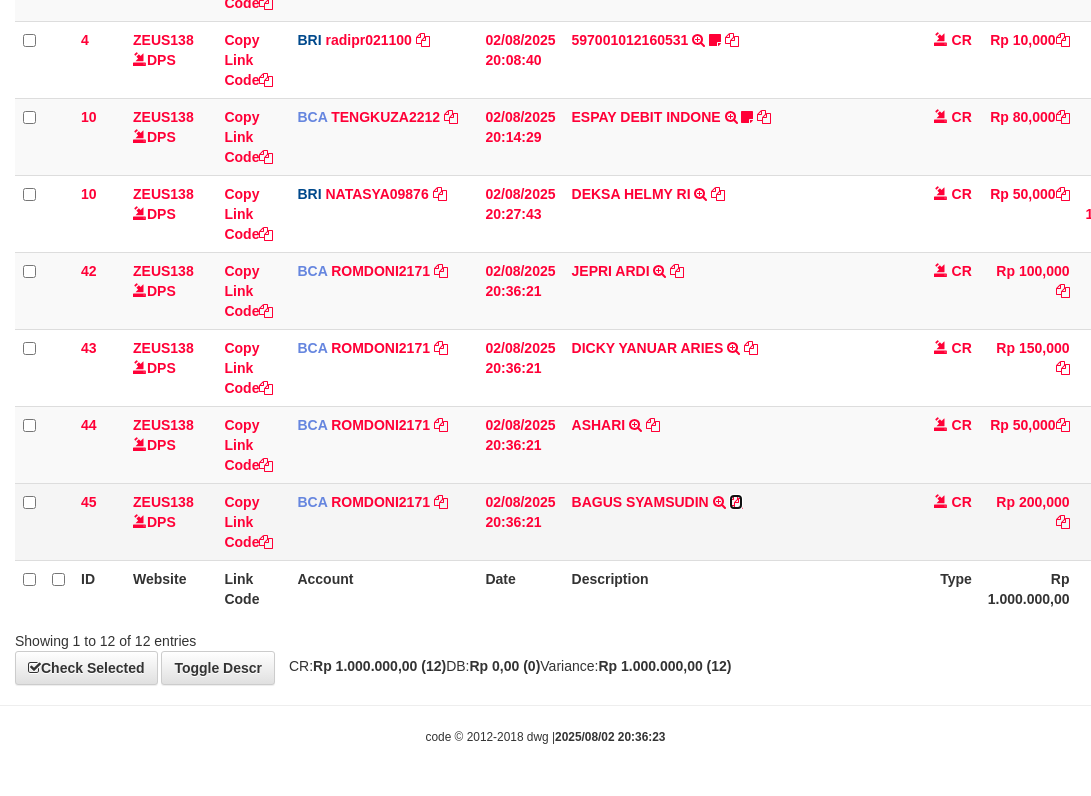 click at bounding box center (736, 502) 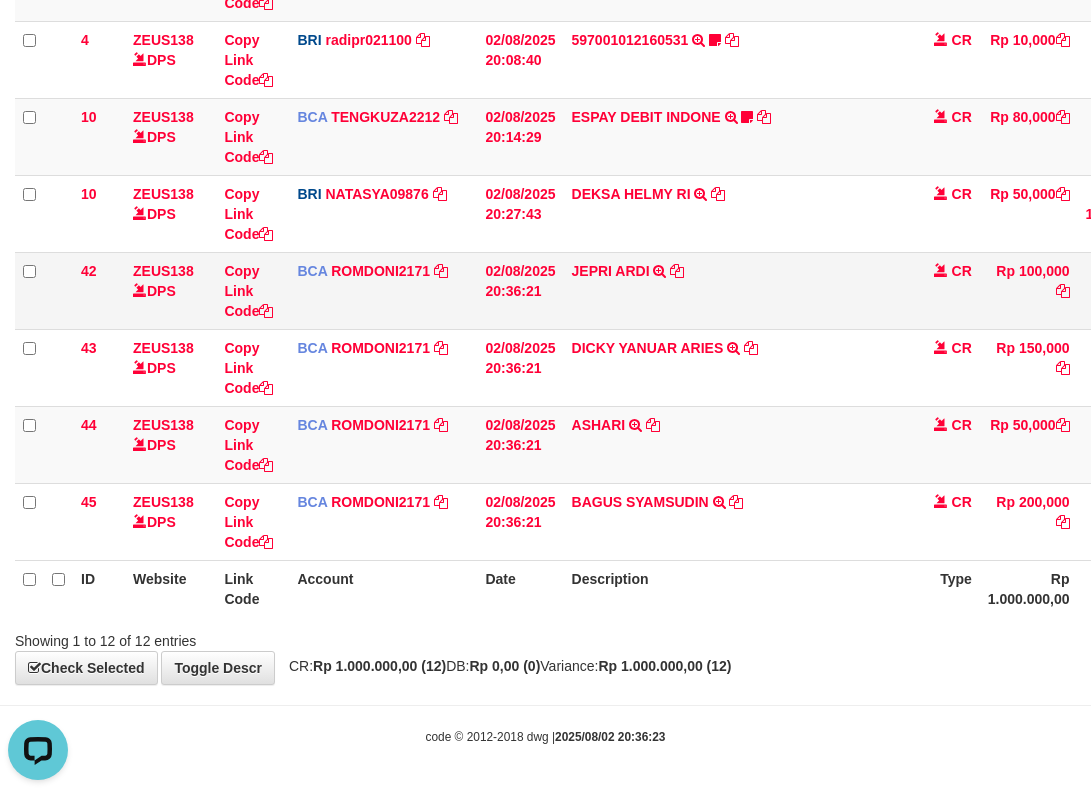 scroll, scrollTop: 0, scrollLeft: 0, axis: both 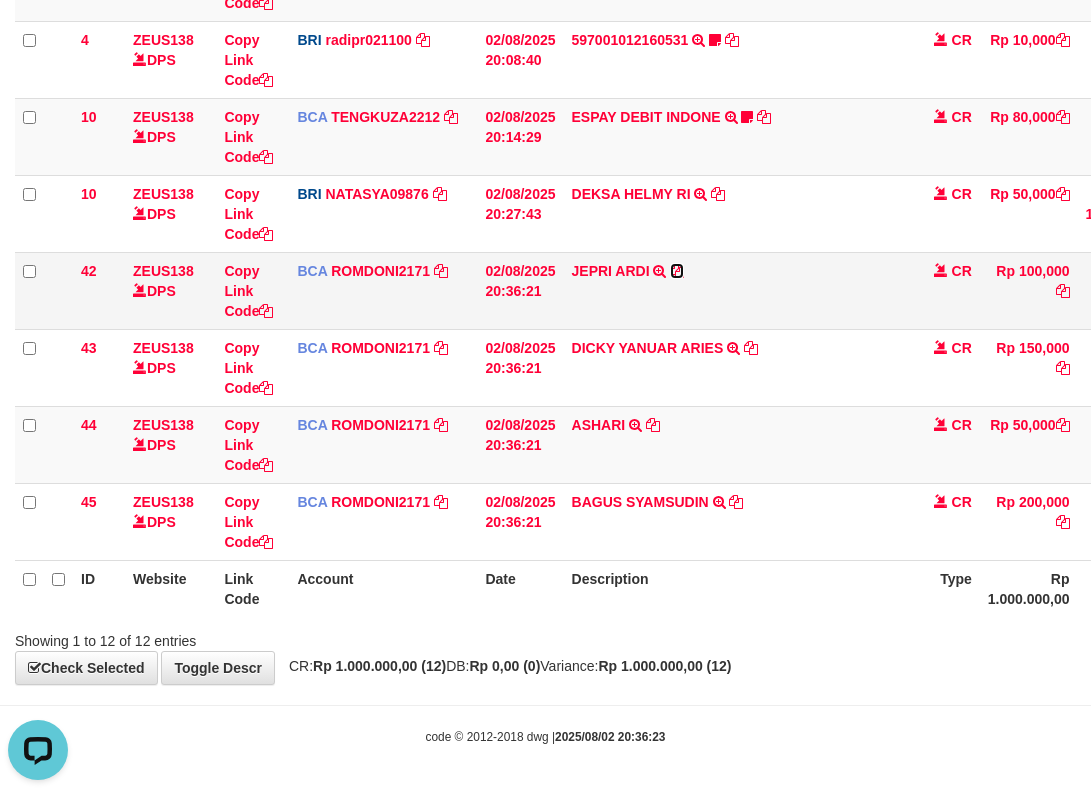 click at bounding box center [677, 271] 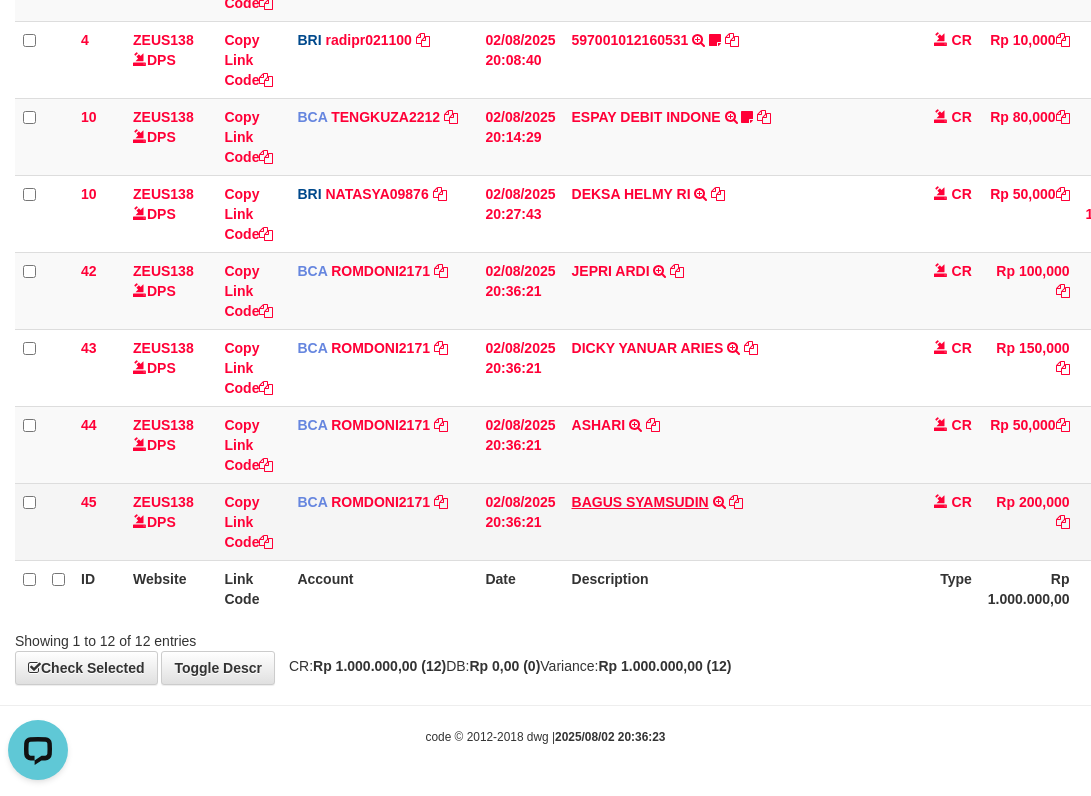 click on "ASHARI         TRSF E-BANKING CR 0208/FTSCY/WS95031
50000.00ASHARI" at bounding box center (737, 444) 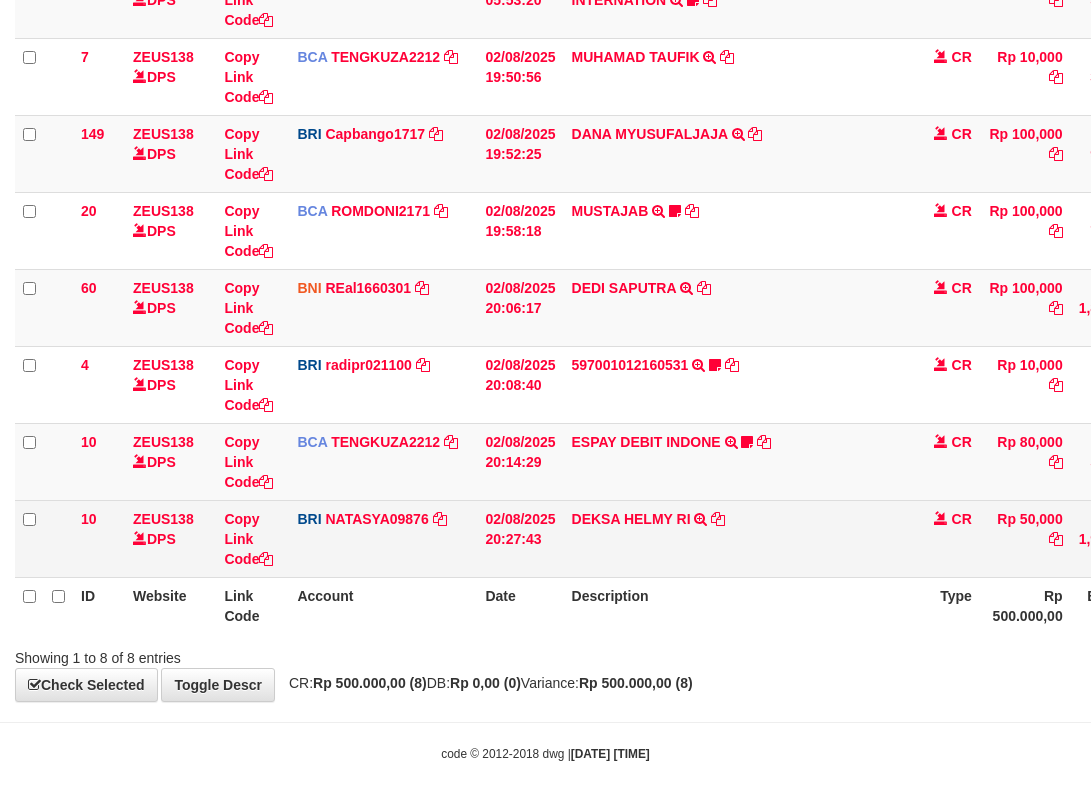 scroll, scrollTop: 306, scrollLeft: 0, axis: vertical 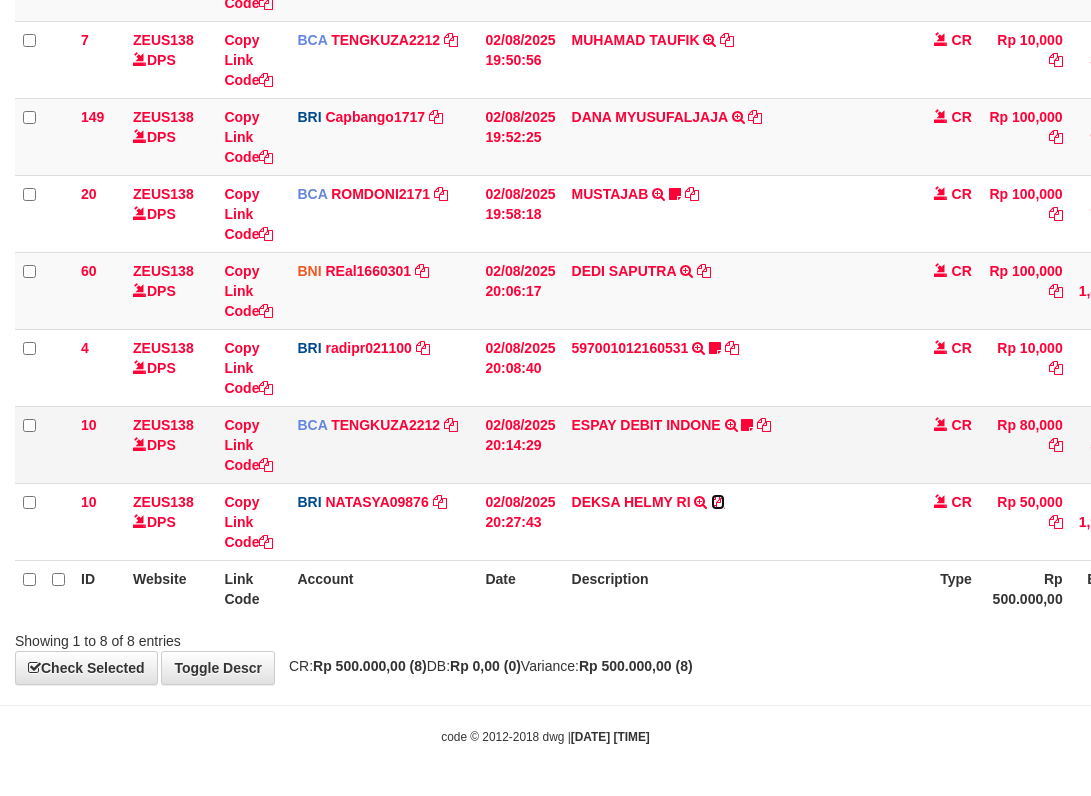 drag, startPoint x: 715, startPoint y: 503, endPoint x: 853, endPoint y: 456, distance: 145.78409 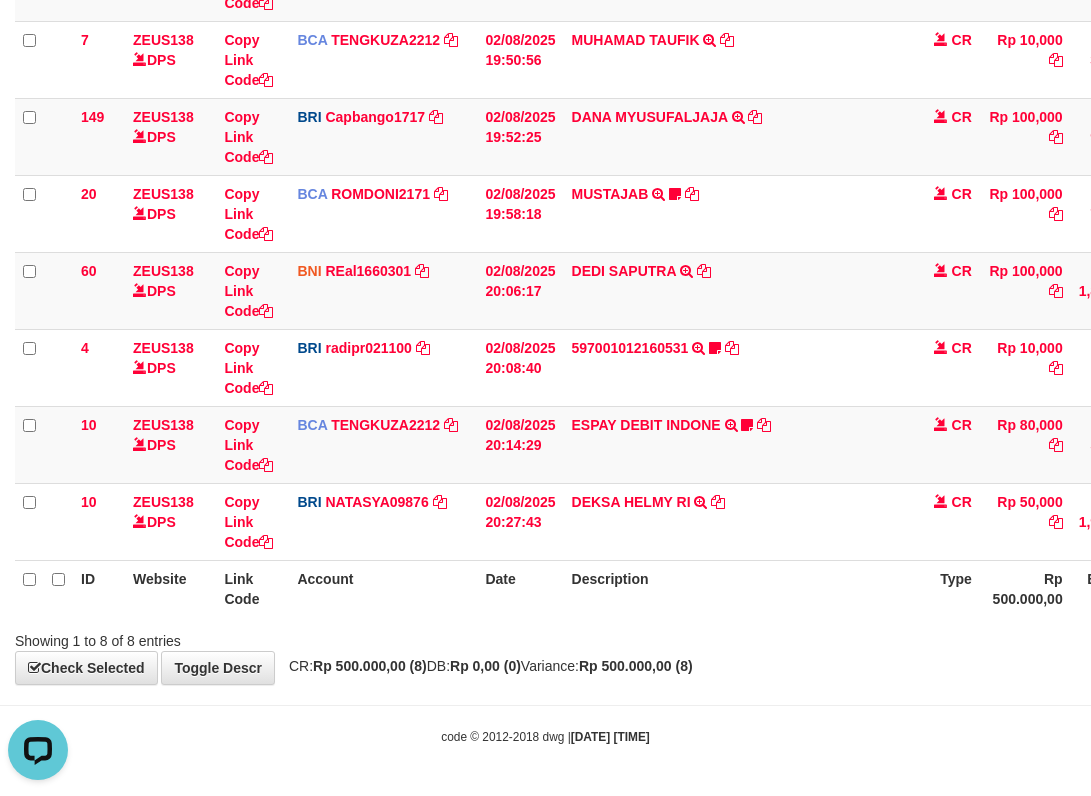 scroll, scrollTop: 0, scrollLeft: 0, axis: both 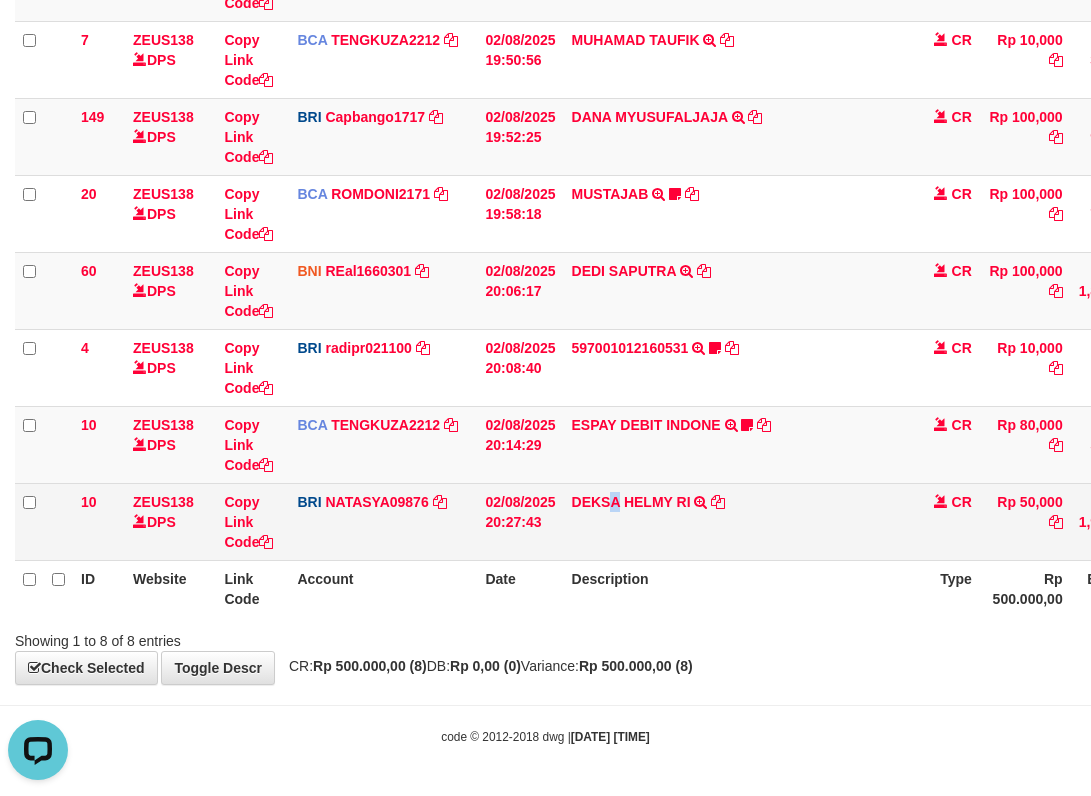 click on "DEKSA HELMY RI         TRANSFER NBMB DEKSA HELMY RI TO SITI NURLITA SAPITRI" at bounding box center (737, 521) 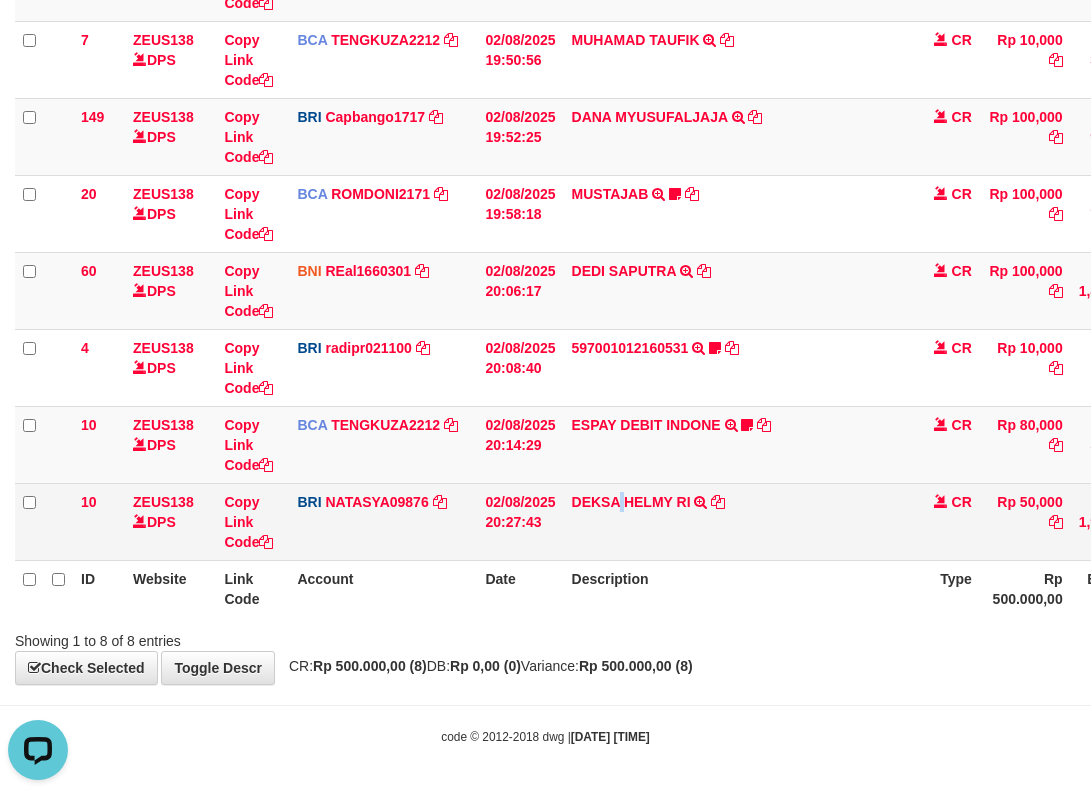 click on "DEKSA HELMY RI         TRANSFER NBMB DEKSA HELMY RI TO SITI NURLITA SAPITRI" at bounding box center (737, 521) 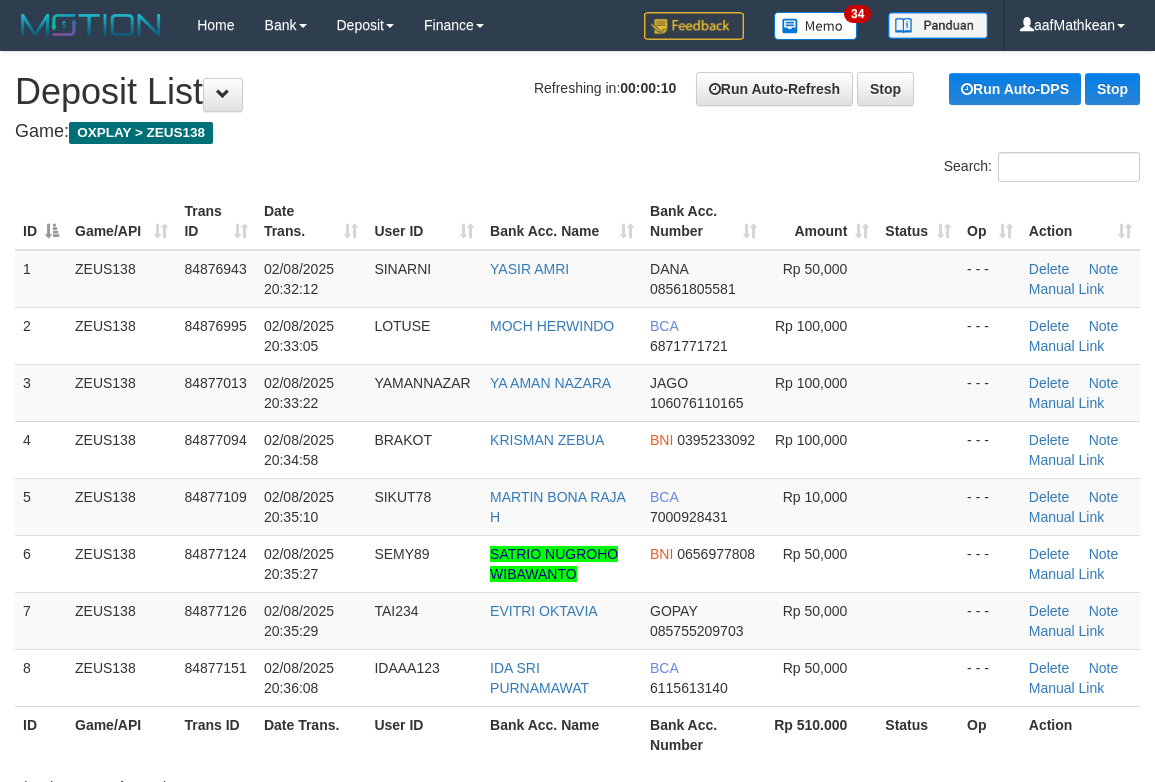 scroll, scrollTop: 0, scrollLeft: 0, axis: both 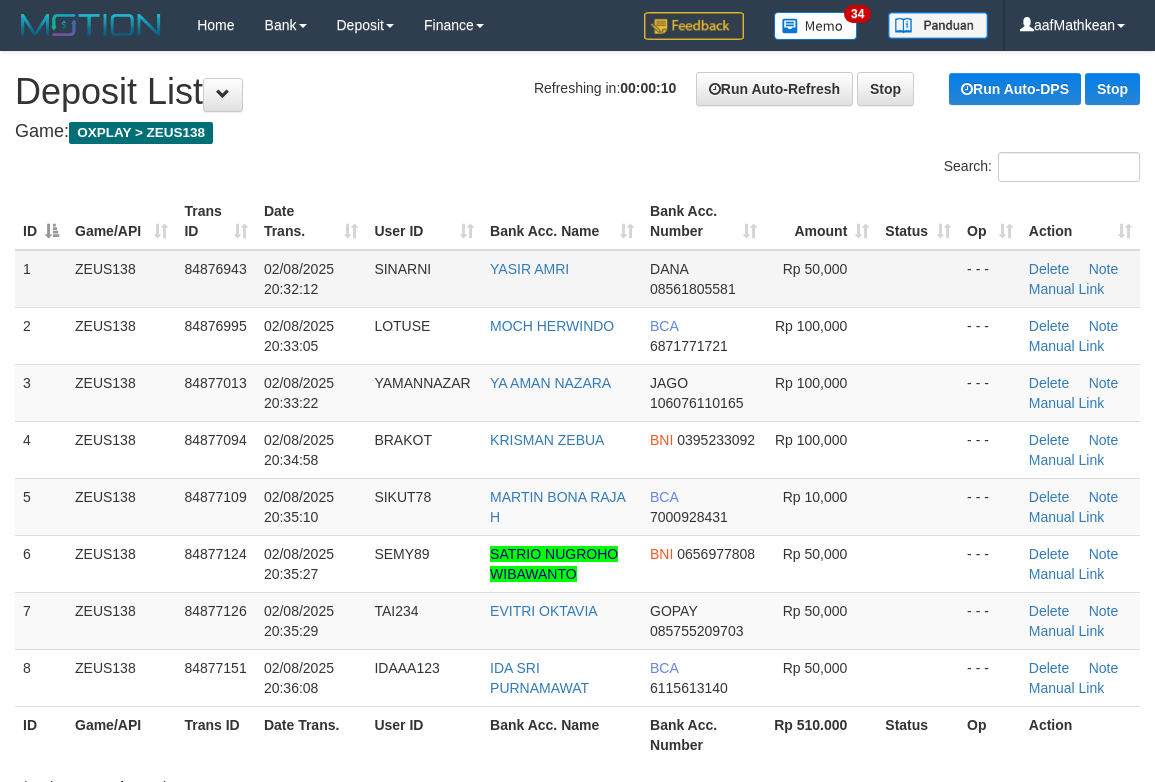 click on "ID Game/API Trans ID Date Trans. User ID Bank Acc. Name Bank Acc. Number Amount Status Op Action
1
ZEUS138
84876943
02/08/2025 20:32:12
SINARNI
YASIR AMRI
DANA
08561805581
Rp 50,000
- - -
Delete
Note
Manual Link
2
ZEUS138
84876995
02/08/2025 20:33:05
LOTUSE
MOCH HERWINDO
BCA
6871771721
Rp 100,000
- - -" at bounding box center [577, 478] 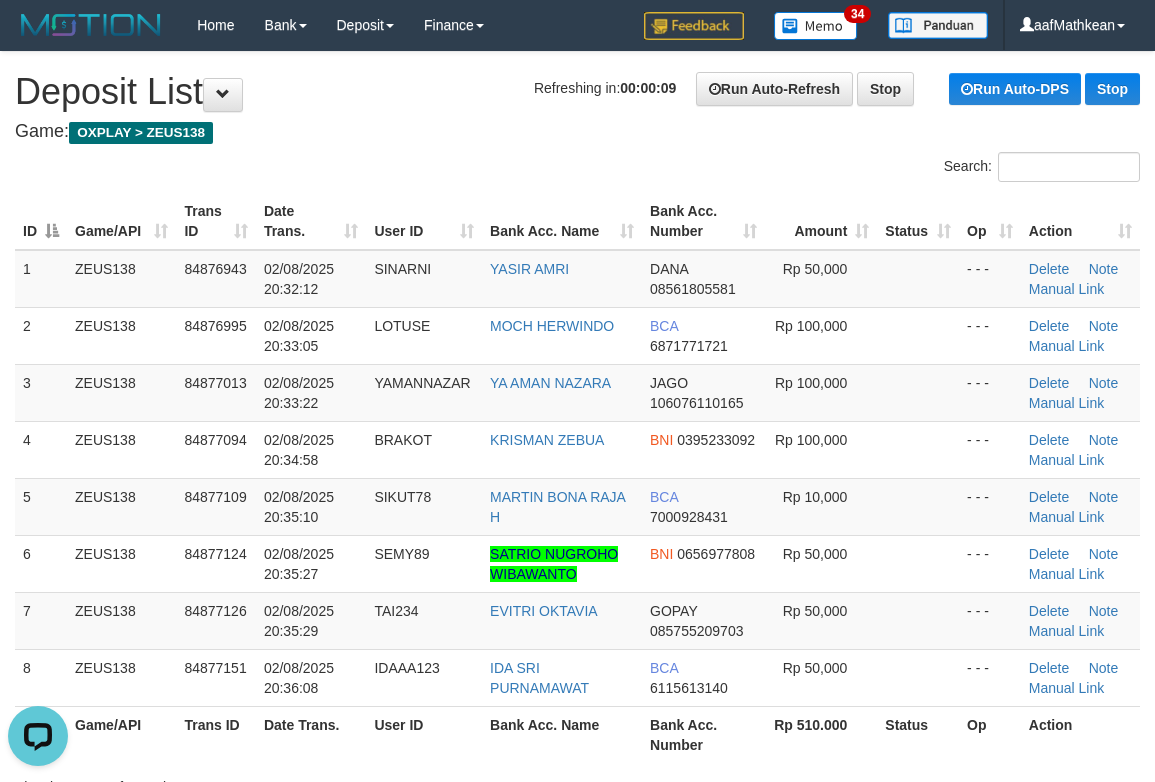 scroll, scrollTop: 0, scrollLeft: 0, axis: both 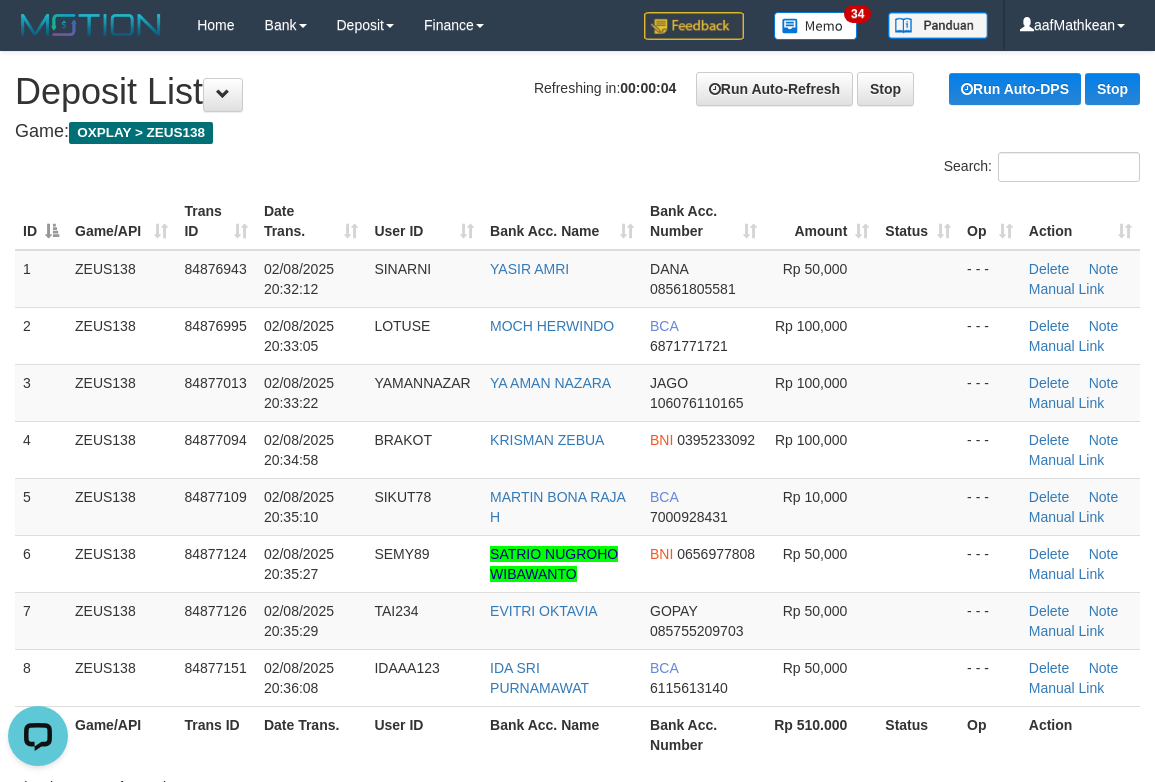 click on "ID Game/API Trans ID Date Trans. User ID Bank Acc. Name Bank Acc. Number Amount Status Op Action" at bounding box center (577, 221) 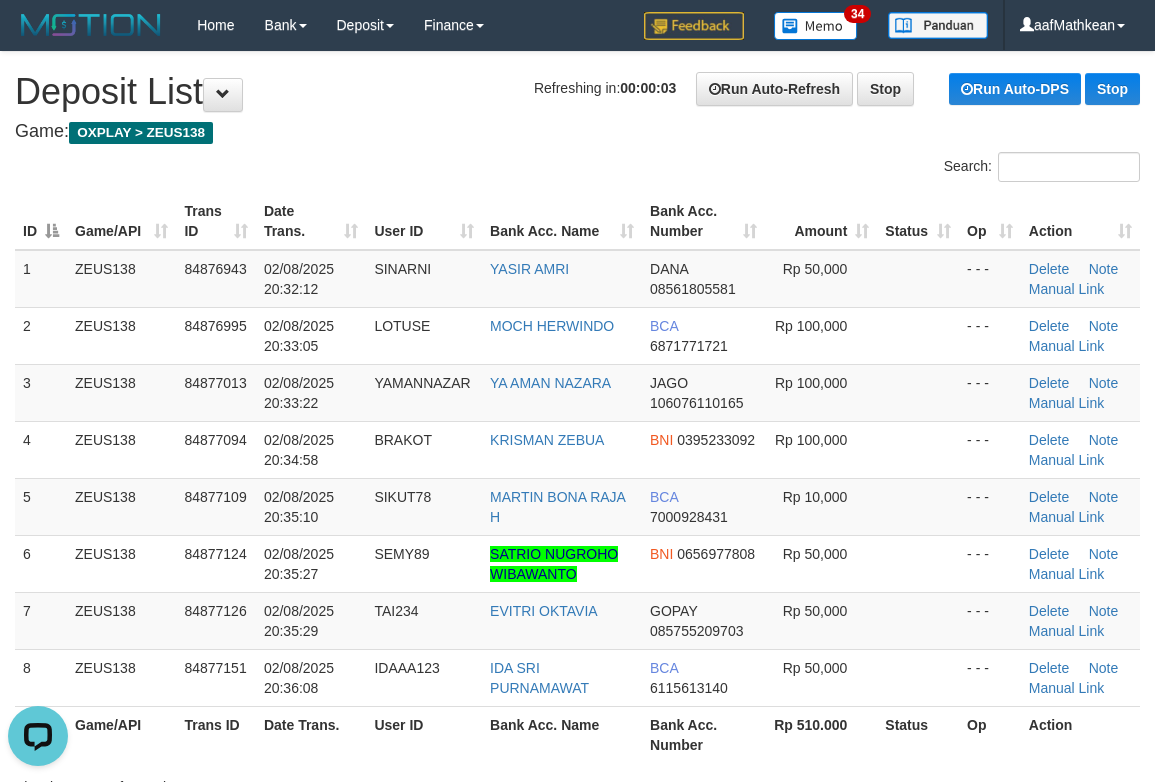 click on "ID Game/API Trans ID Date Trans. User ID Bank Acc. Name Bank Acc. Number Amount Status Op Action
1
ZEUS138
84876943
02/08/2025 20:32:12
SINARNI
YASIR AMRI
DANA
08561805581
Rp 50,000
- - -
Delete
Note
Manual Link
2
ZEUS138
84876995
02/08/2025 20:33:05
LOTUSE
MOCH HERWINDO
BCA
6871771721
Rp 100,000
- - -" at bounding box center [577, 478] 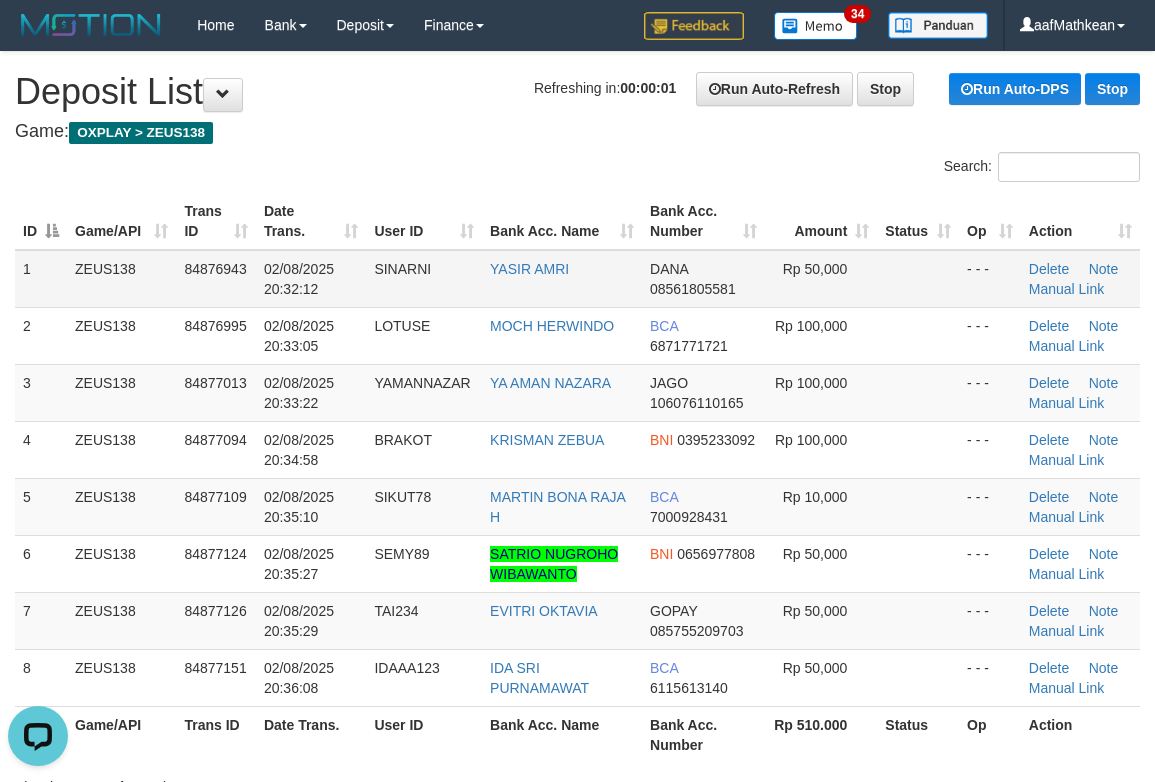 click on "YASIR AMRI" at bounding box center (562, 279) 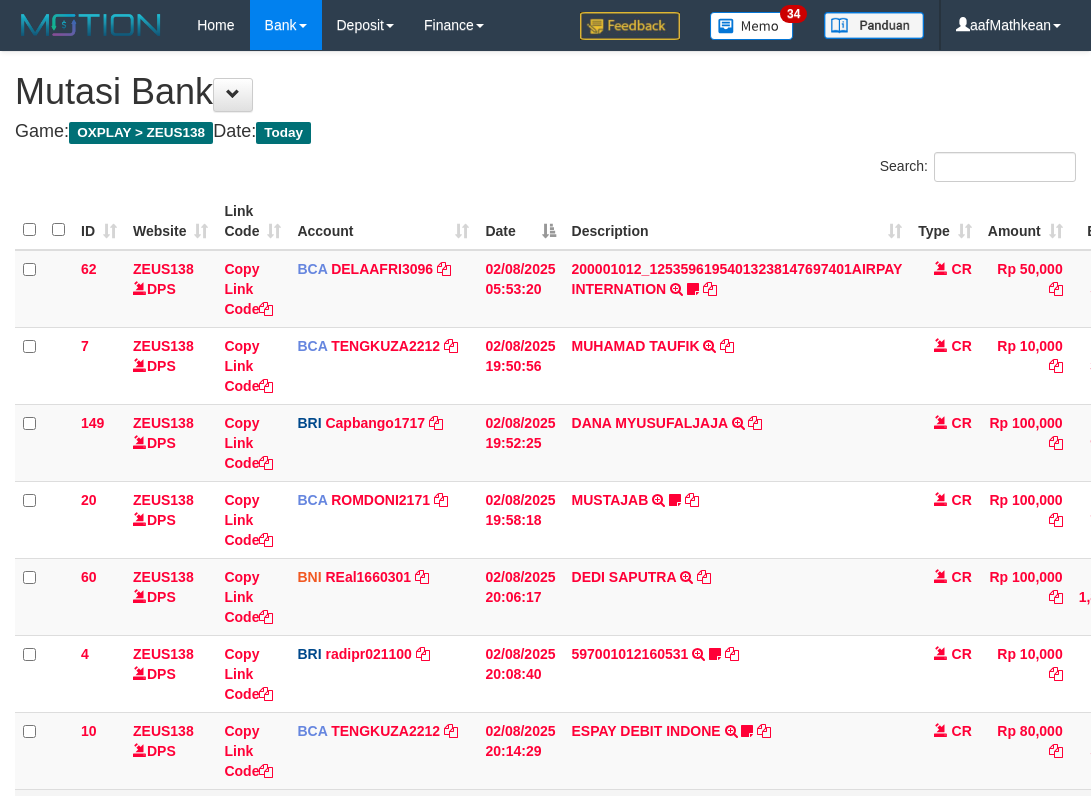 scroll, scrollTop: 265, scrollLeft: 0, axis: vertical 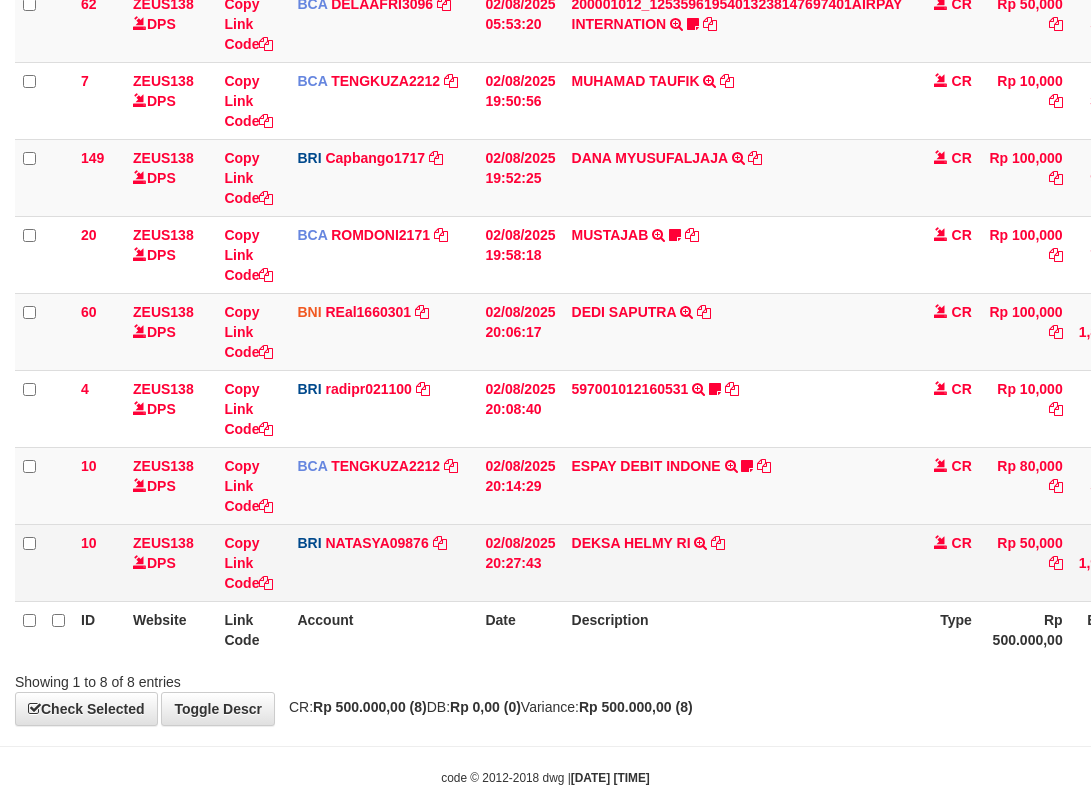 click on "DEKSA HELMY RI         TRANSFER NBMB DEKSA HELMY RI TO SITI NURLITA SAPITRI" at bounding box center [737, 562] 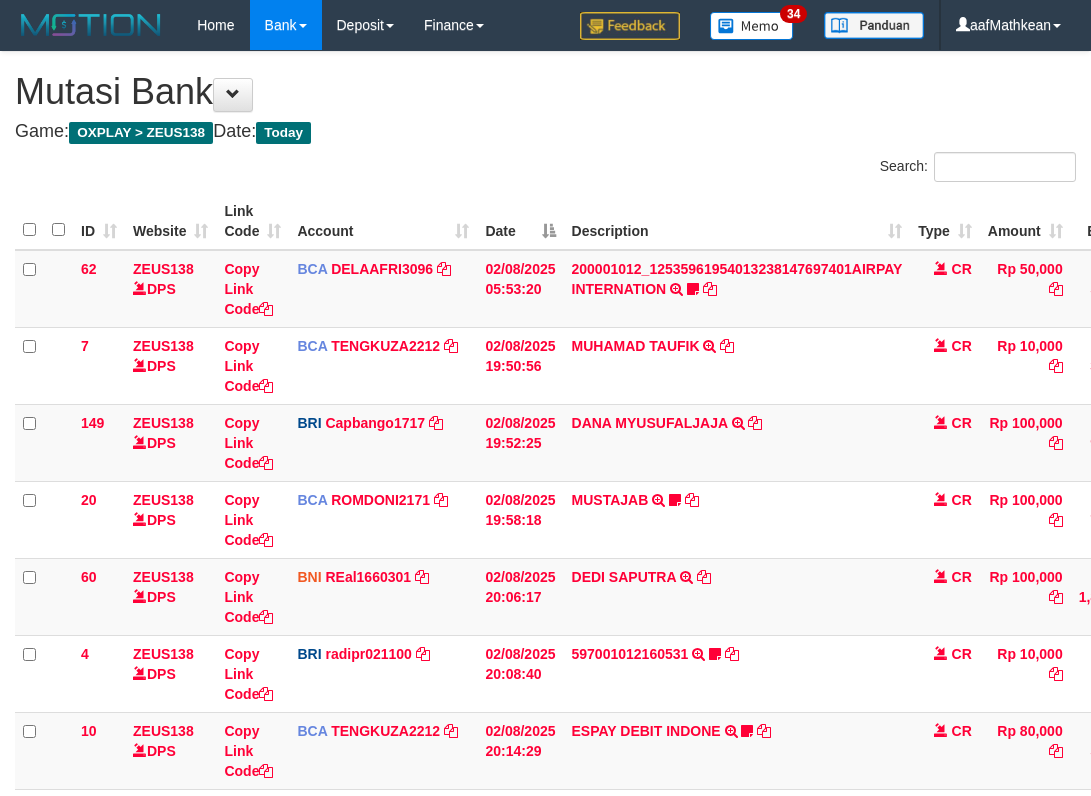 scroll, scrollTop: 265, scrollLeft: 0, axis: vertical 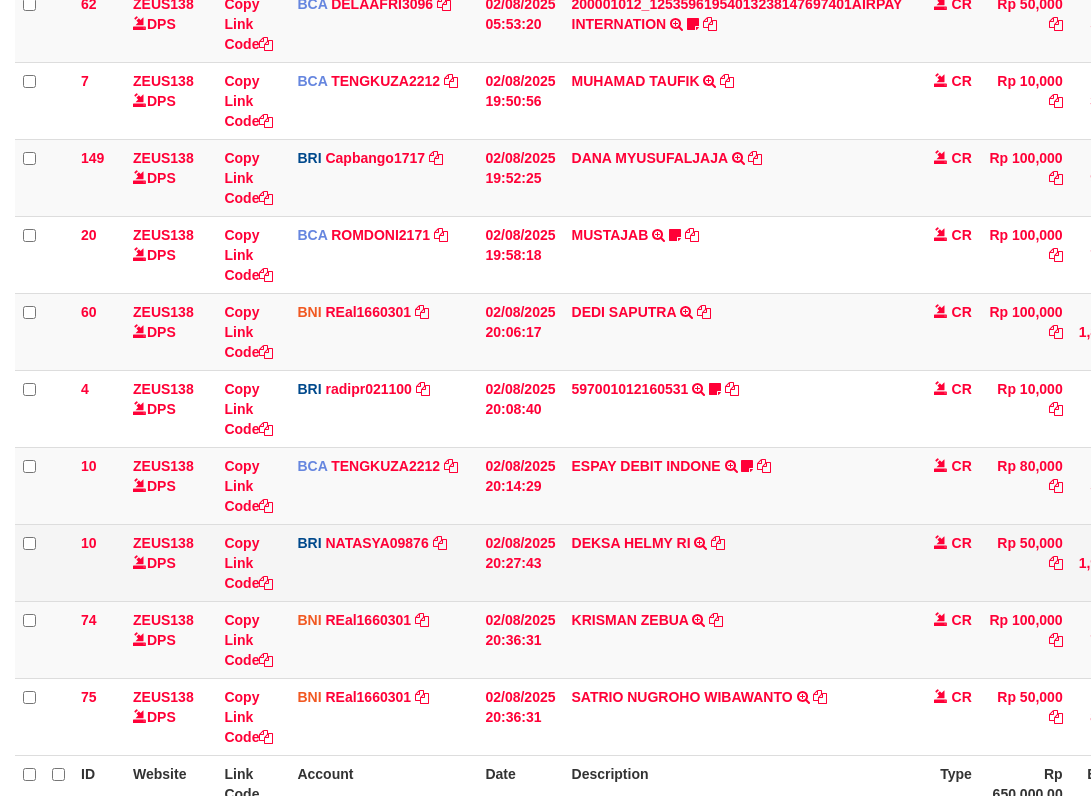 drag, startPoint x: 0, startPoint y: 0, endPoint x: 747, endPoint y: 581, distance: 946.3456 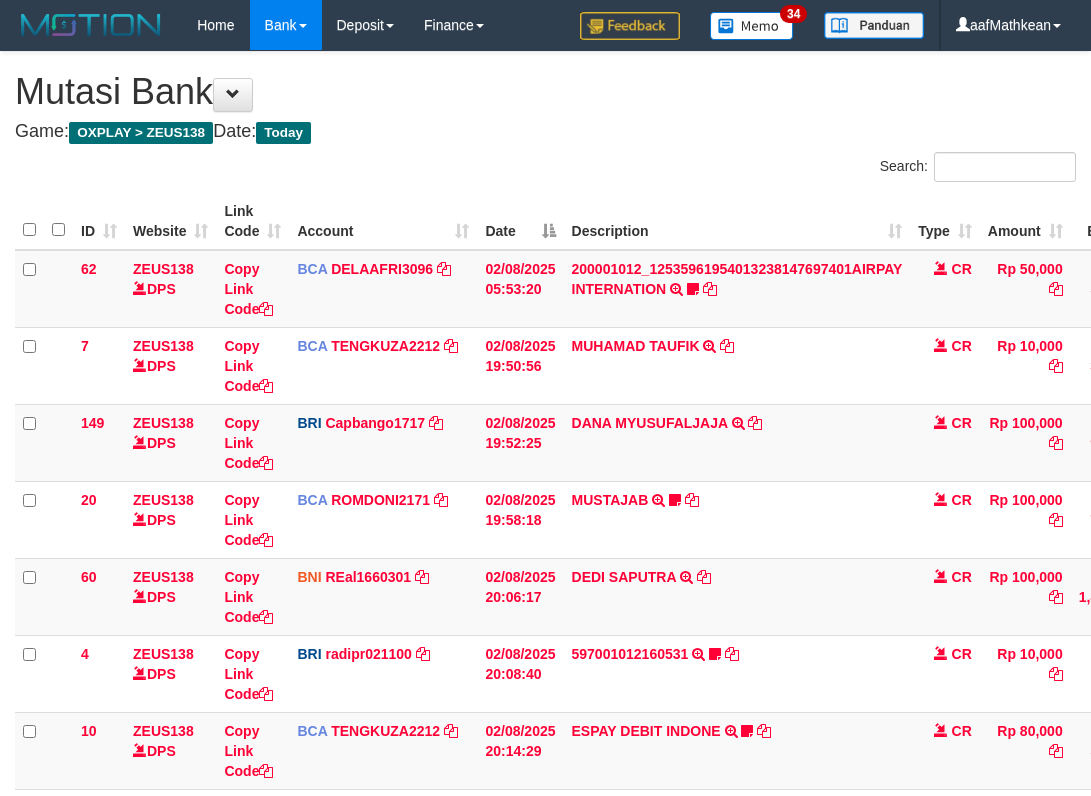 scroll, scrollTop: 460, scrollLeft: 0, axis: vertical 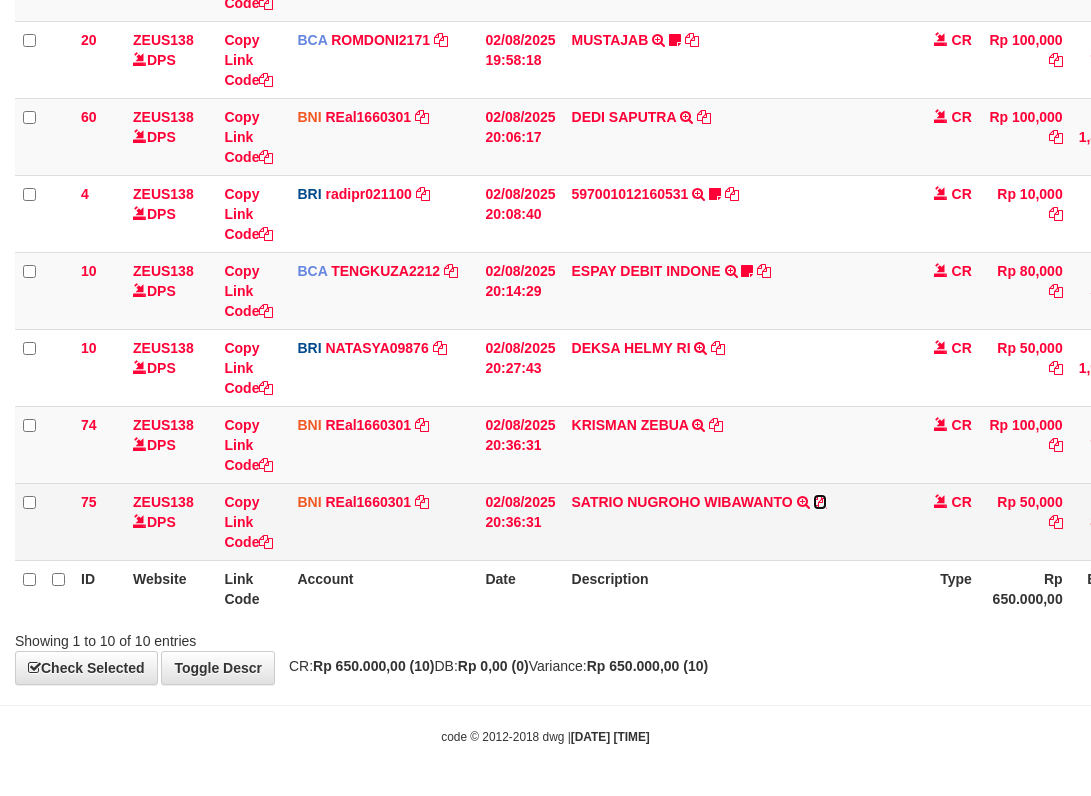 click at bounding box center [820, 502] 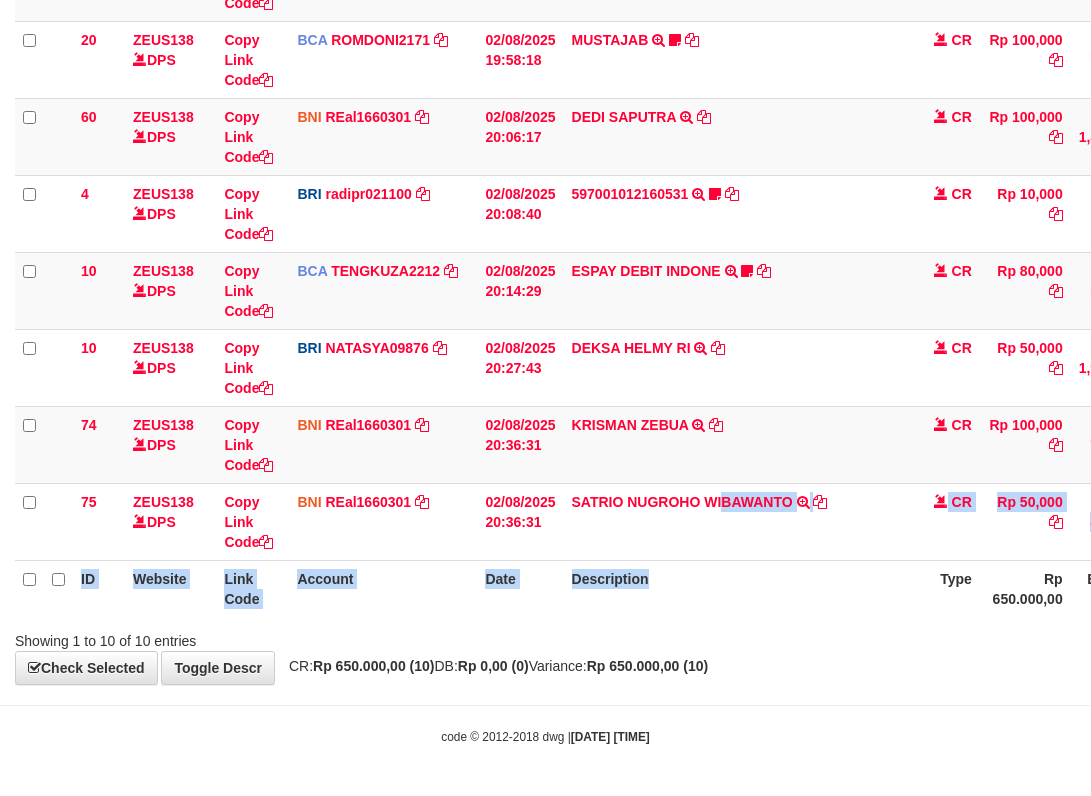 click on "ID Website Link Code Account Date Description Type Amount Balance Status Action
62
ZEUS138    DPS
Copy Link Code
BCA
DELAAFRI3096
DPS
DELA AFRIANI
mutasi_20250802_3552 | 62
mutasi_20250802_3552 | 62
02/08/2025 05:53:20
200001012_12535961954013238147697401AIRPAY INTERNATION            TRSF E-BANKING CR 0208/FTSCY/WS95051
50000.00200001012_12535961954013238147697401AIRPAY INTERNATION    Labubutaiki
https://prnt.sc/l7T6Eus7w_Qi
CR
Rp 50,000
Rp 541,525
N
Note
Check
7" at bounding box center (652, 175) 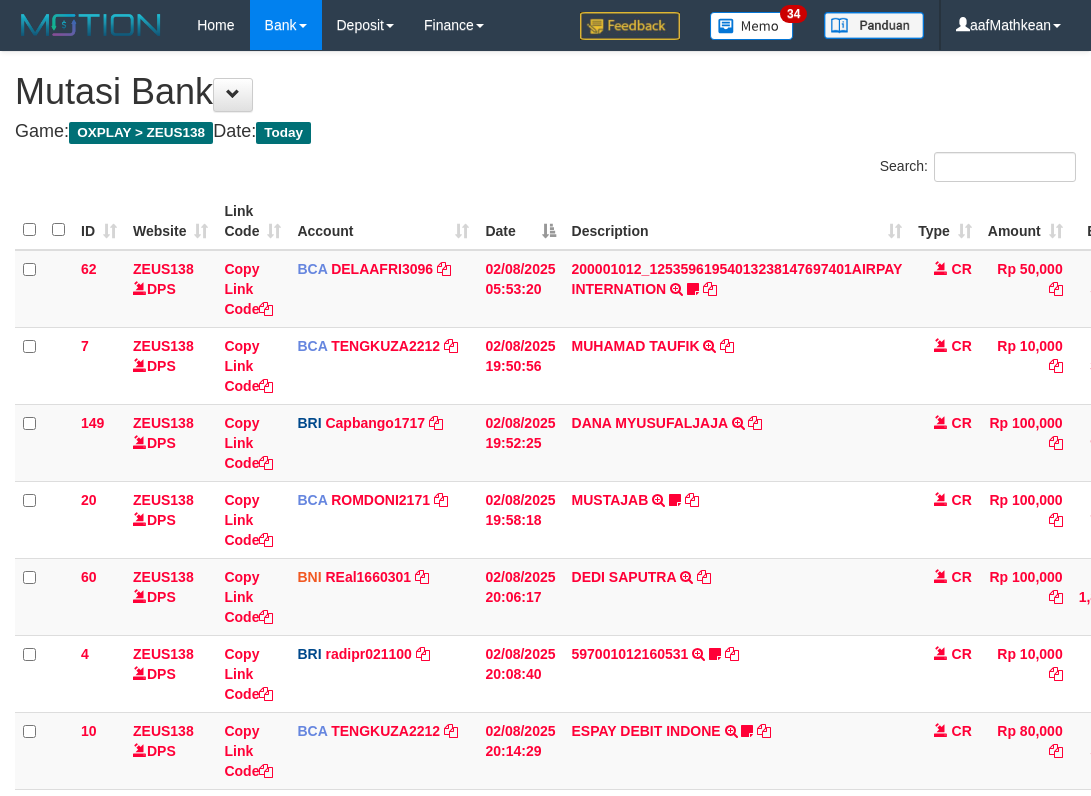 scroll, scrollTop: 459, scrollLeft: 0, axis: vertical 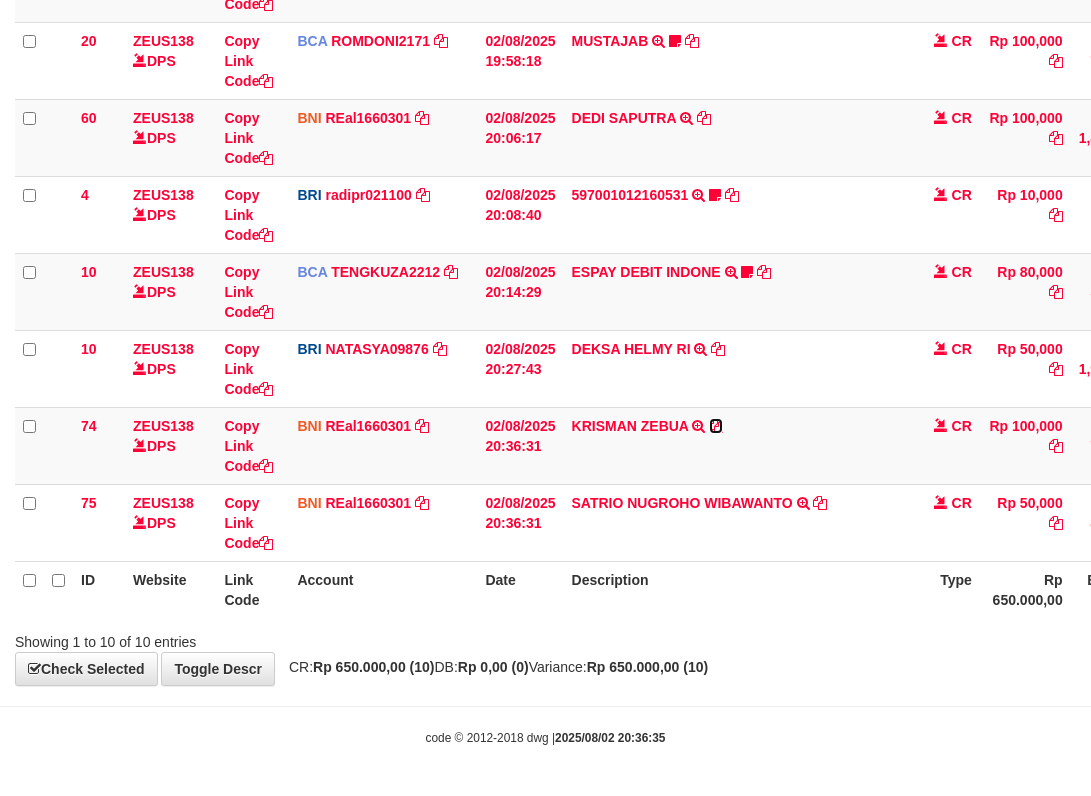 click at bounding box center (716, 426) 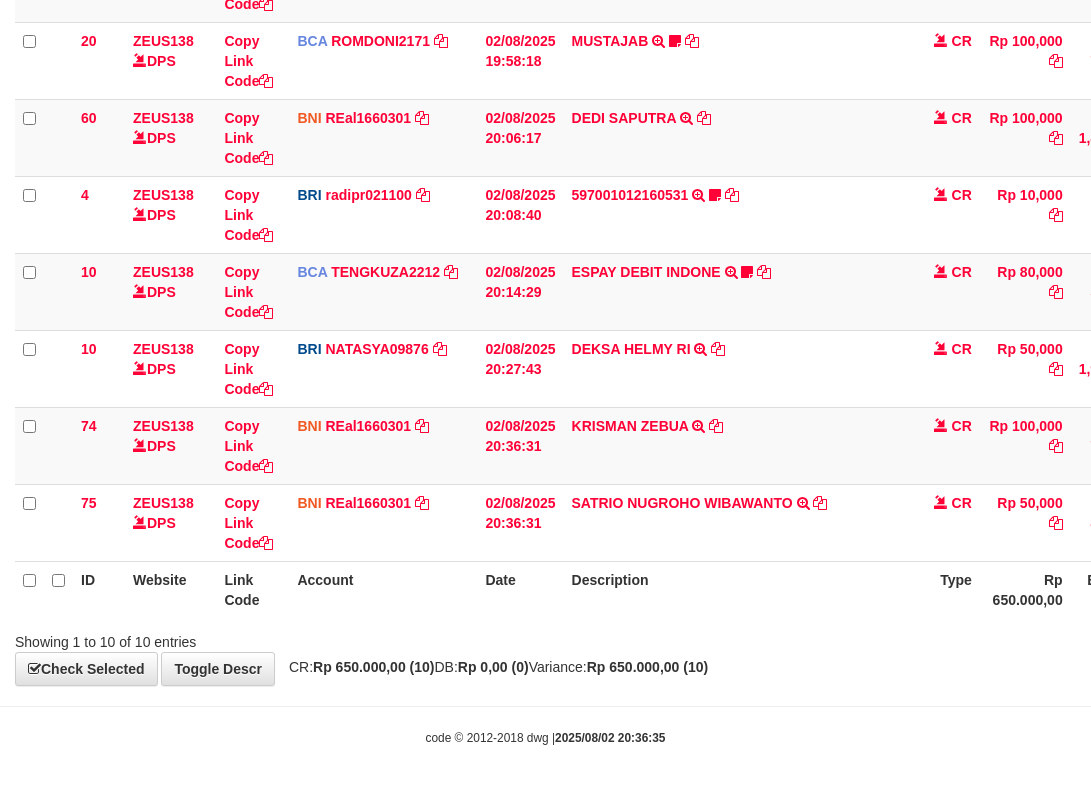 click on "Description" at bounding box center (737, 589) 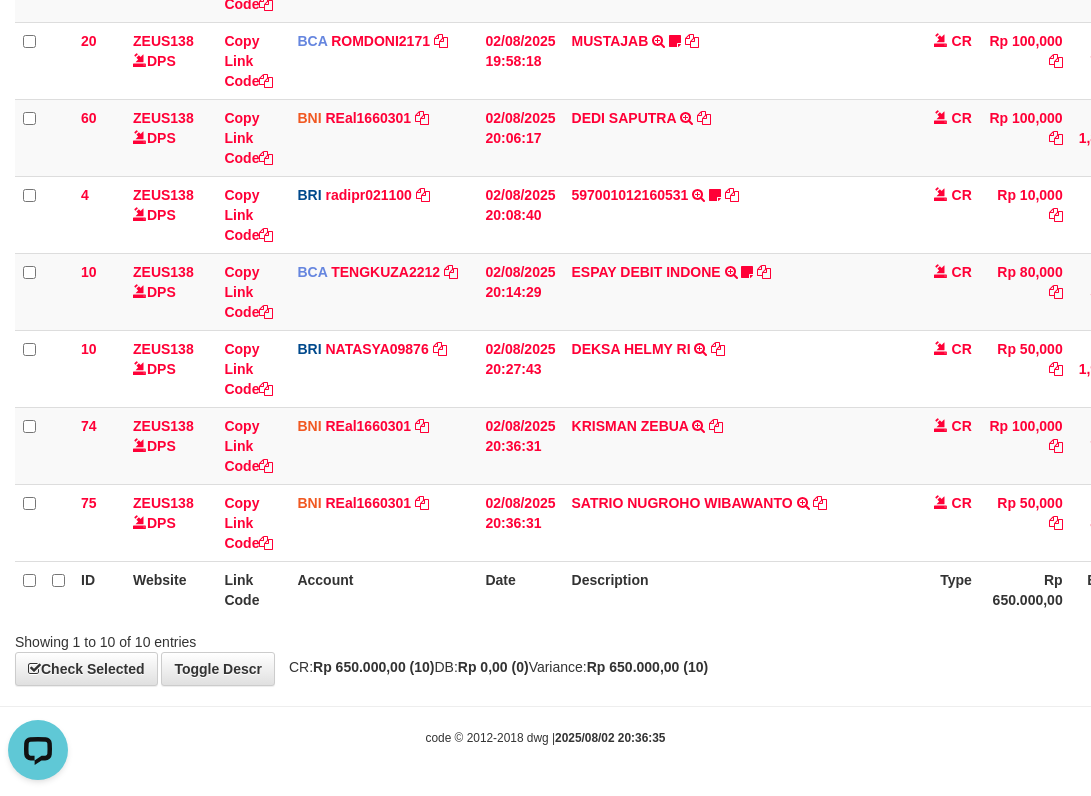 scroll, scrollTop: 0, scrollLeft: 0, axis: both 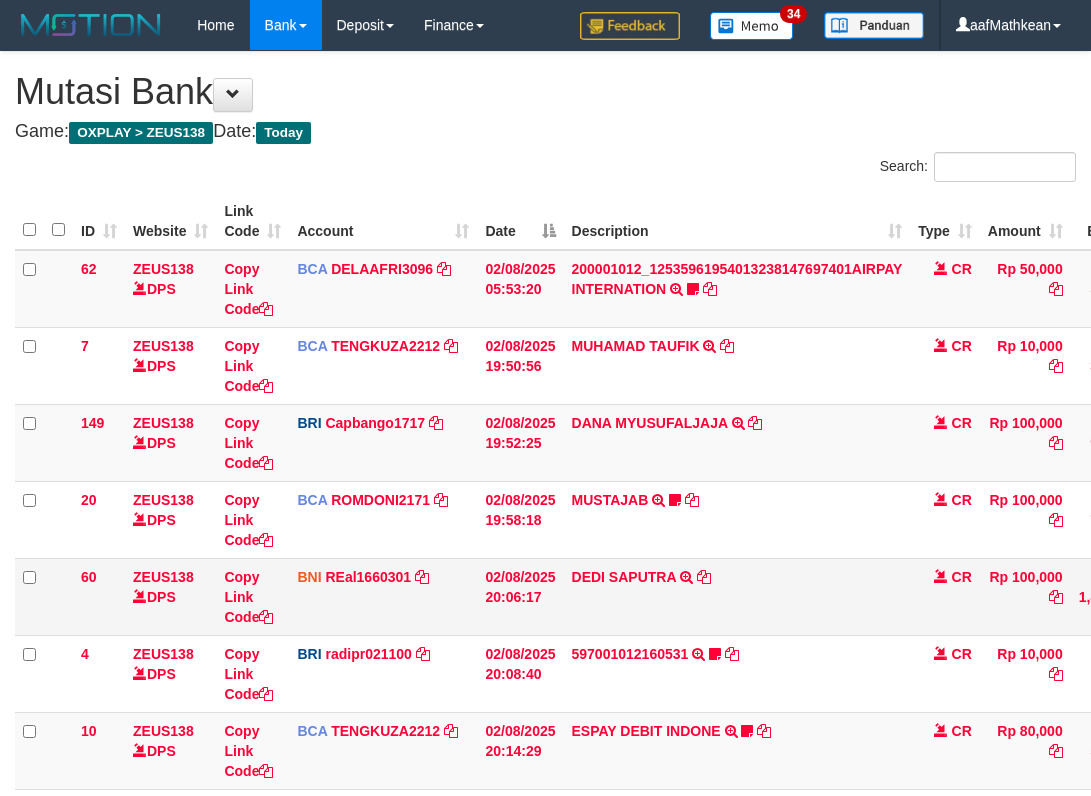 click on "DEDI SAPUTRA         TRANSFER DARI BPK DEDI SAPUTRA" at bounding box center (737, 596) 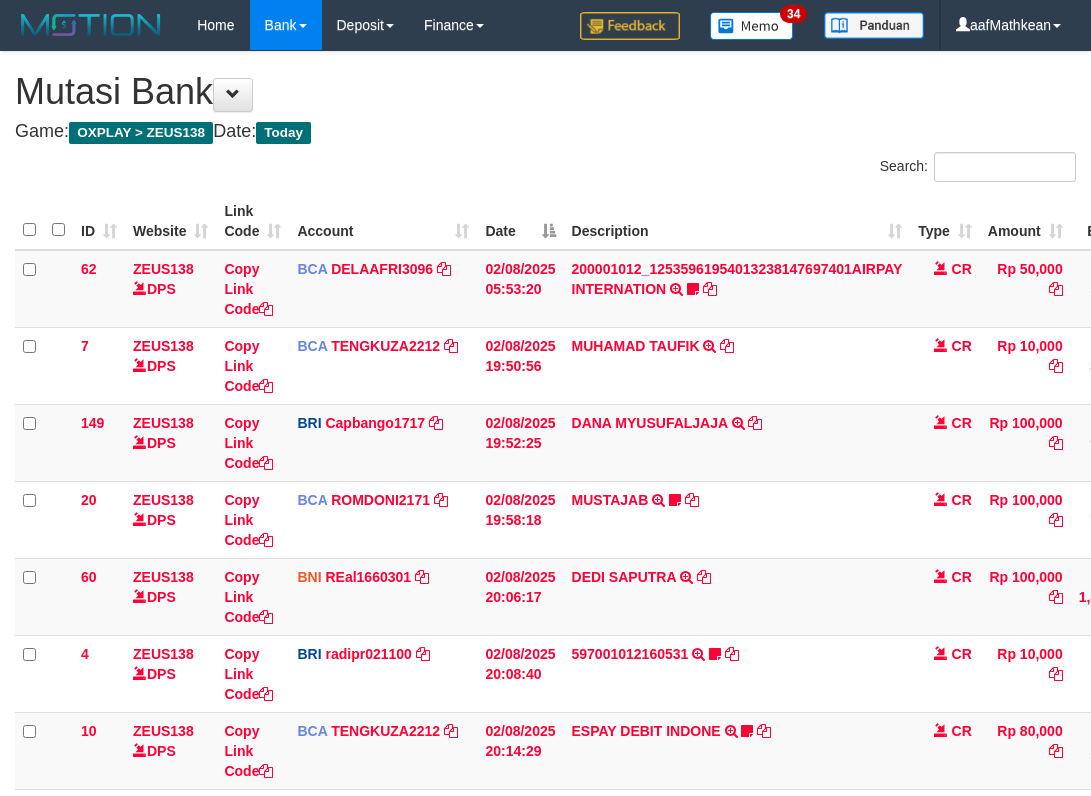 scroll, scrollTop: 306, scrollLeft: 0, axis: vertical 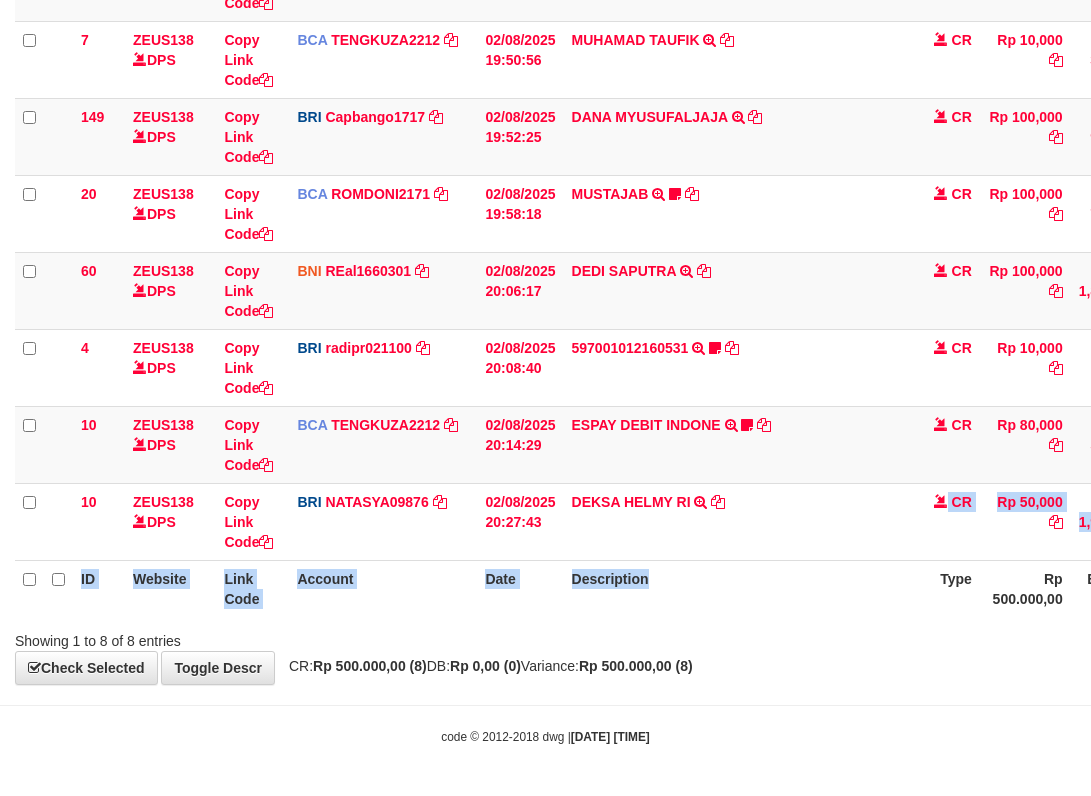 click on "ID Website Link Code Account Date Description Type Amount Balance Status Action
62
ZEUS138    DPS
Copy Link Code
BCA
DELAAFRI3096
DPS
DELA AFRIANI
mutasi_20250802_3552 | 62
mutasi_20250802_3552 | 62
02/08/2025 05:53:20
200001012_12535961954013238147697401AIRPAY INTERNATION            TRSF E-BANKING CR 0208/FTSCY/WS95051
50000.00200001012_12535961954013238147697401AIRPAY INTERNATION    Labubutaiki
https://prnt.sc/l7T6Eus7w_Qi
CR
Rp 50,000
Rp 541,525
N
Note
Check
7
DPS" at bounding box center (652, 252) 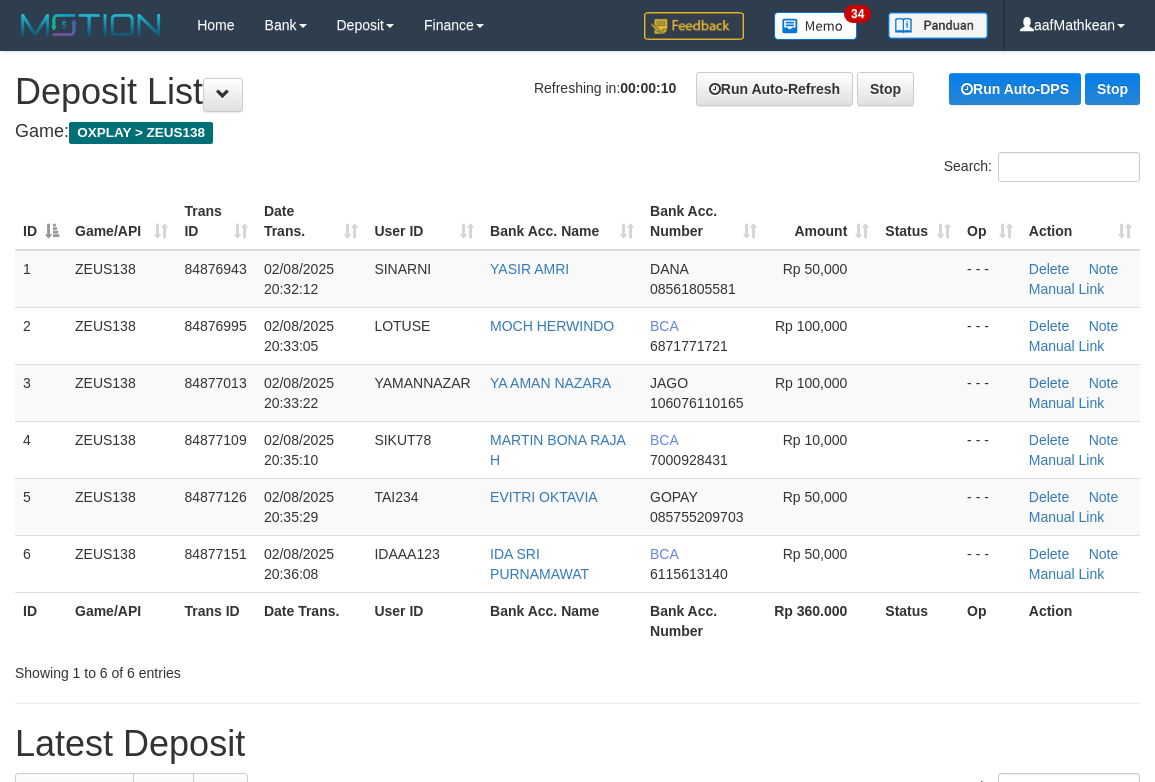 scroll, scrollTop: 0, scrollLeft: 0, axis: both 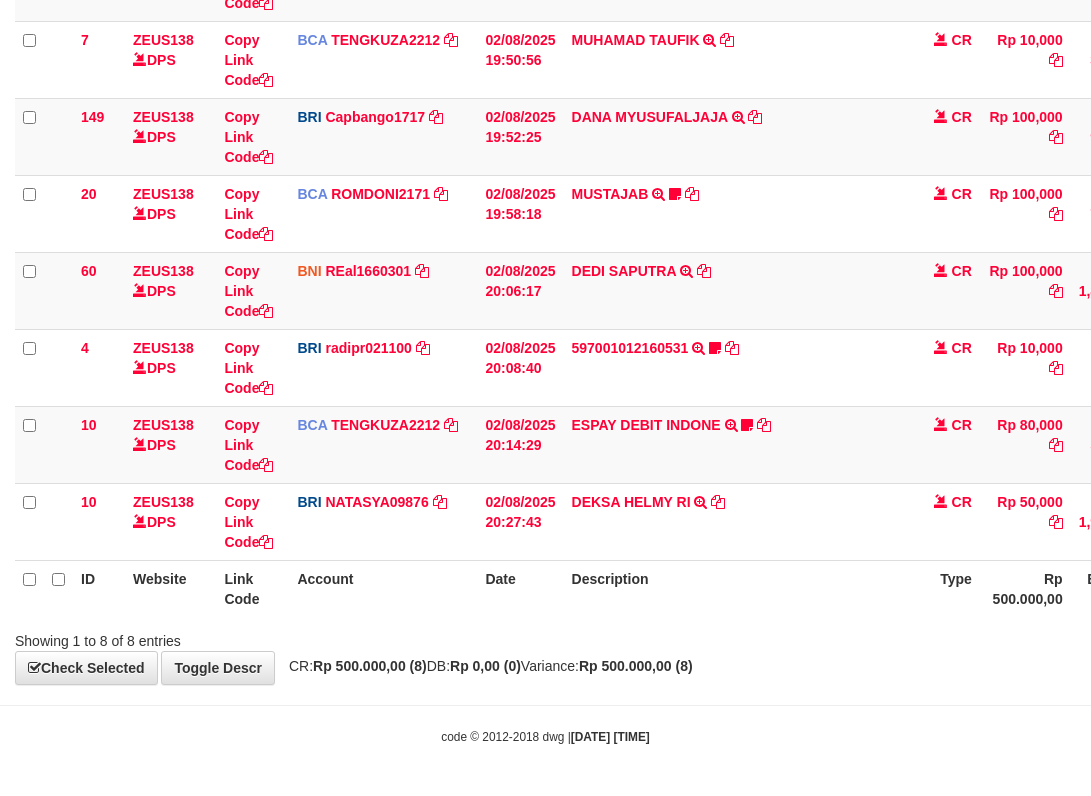 click on "Description" at bounding box center [737, 588] 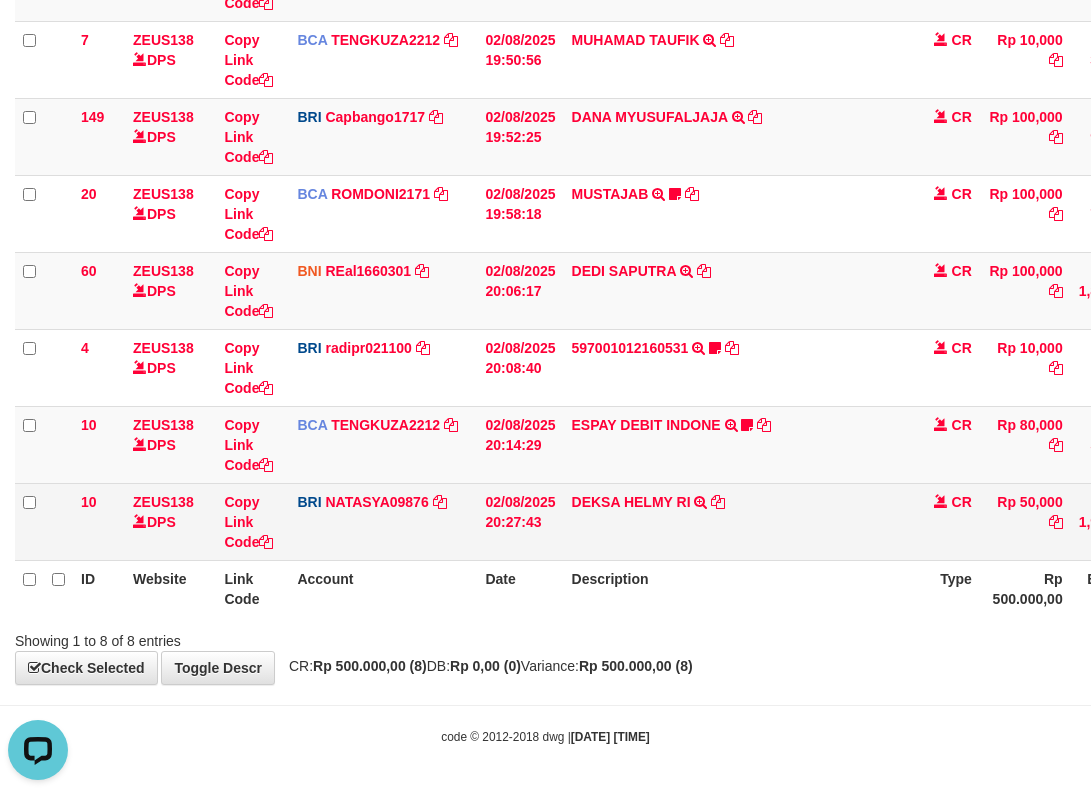 scroll, scrollTop: 0, scrollLeft: 0, axis: both 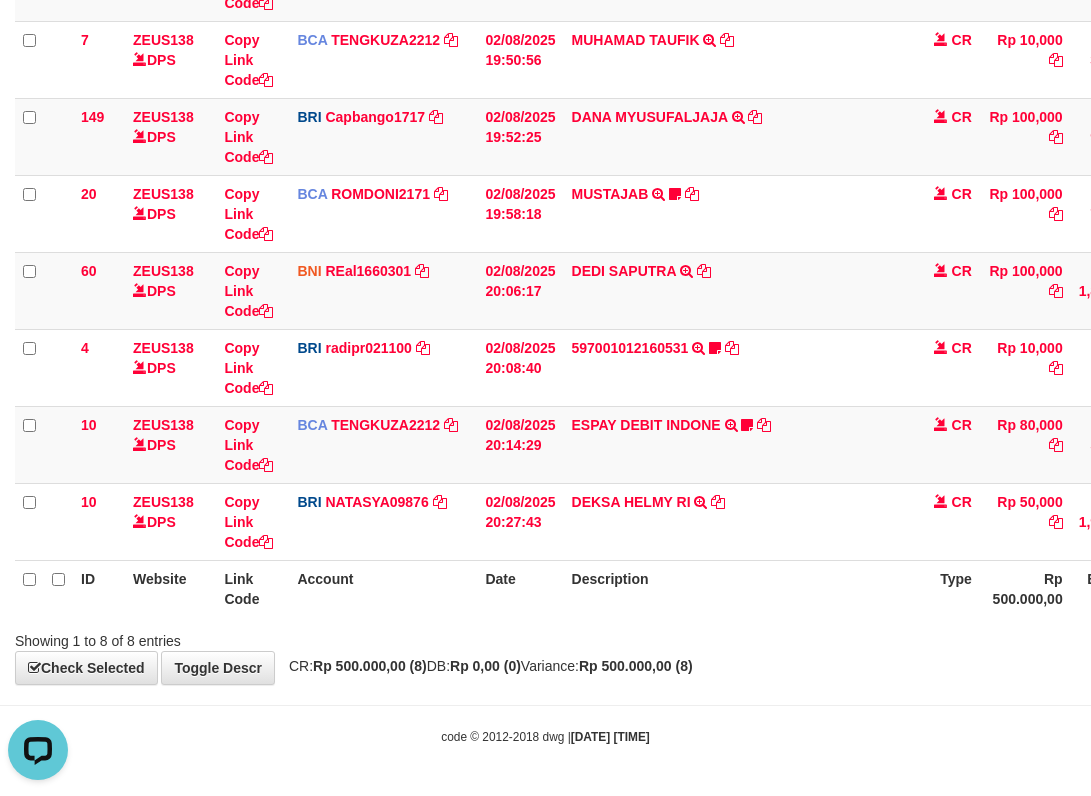 drag, startPoint x: 757, startPoint y: 538, endPoint x: 756, endPoint y: 580, distance: 42.0119 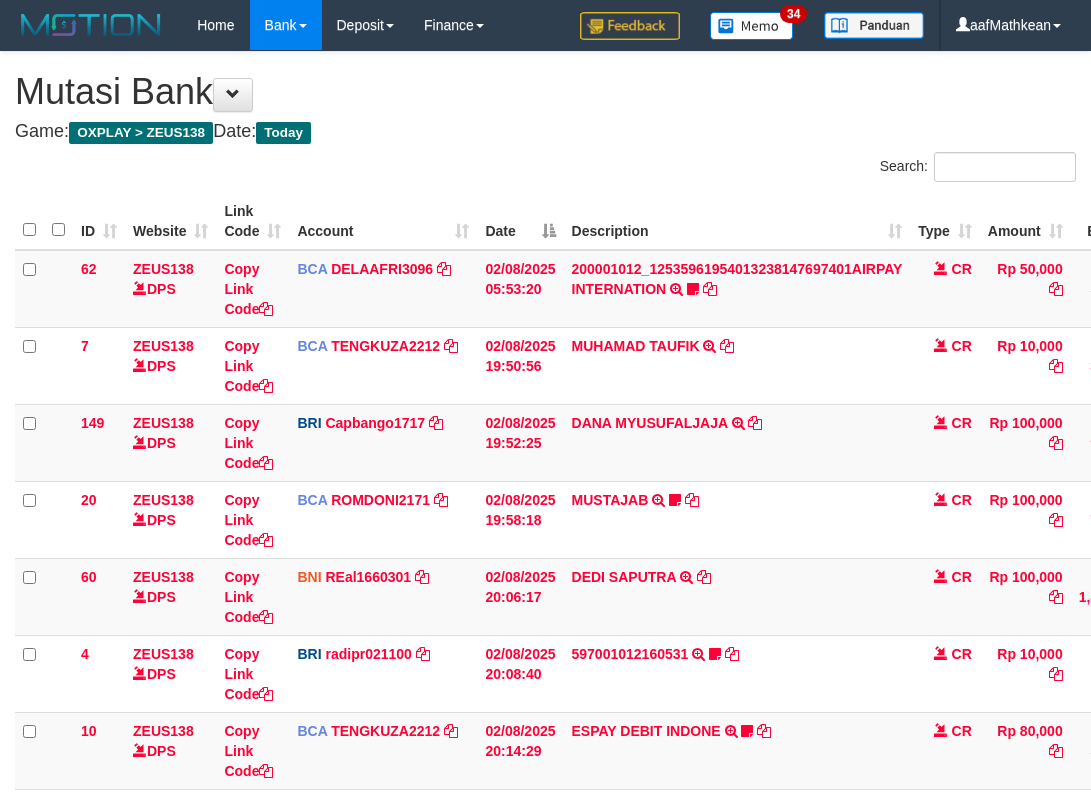 scroll, scrollTop: 306, scrollLeft: 0, axis: vertical 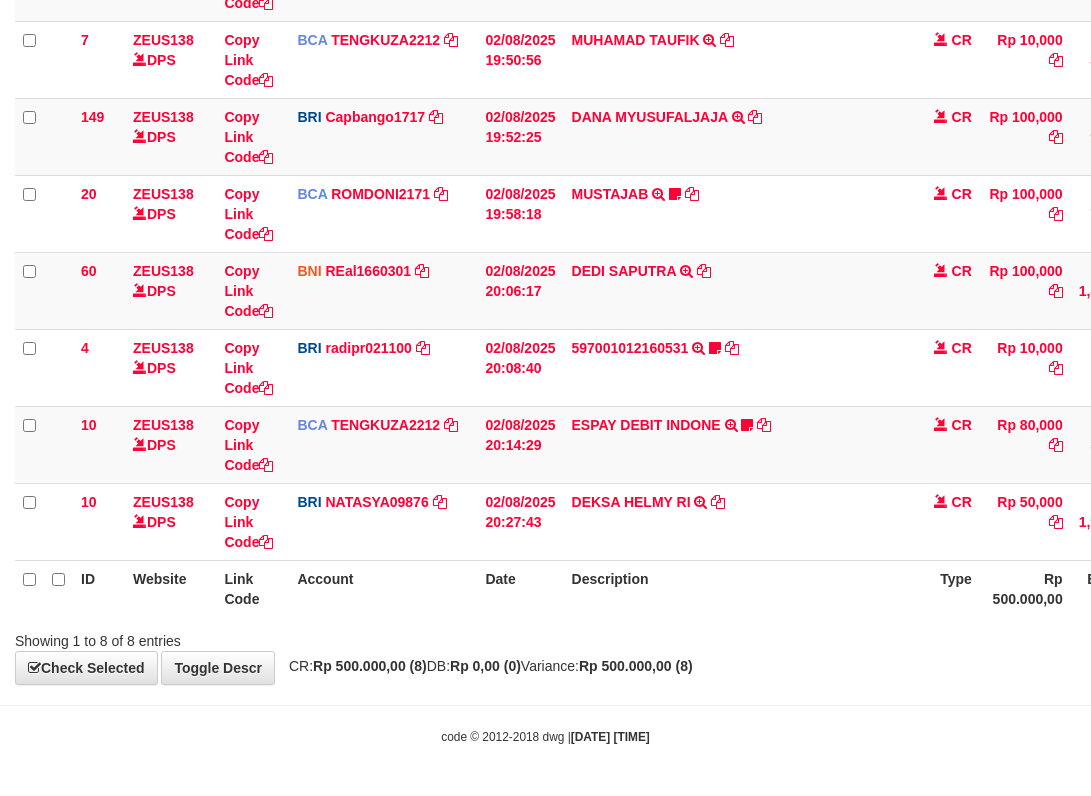 click on "Description" at bounding box center (737, 588) 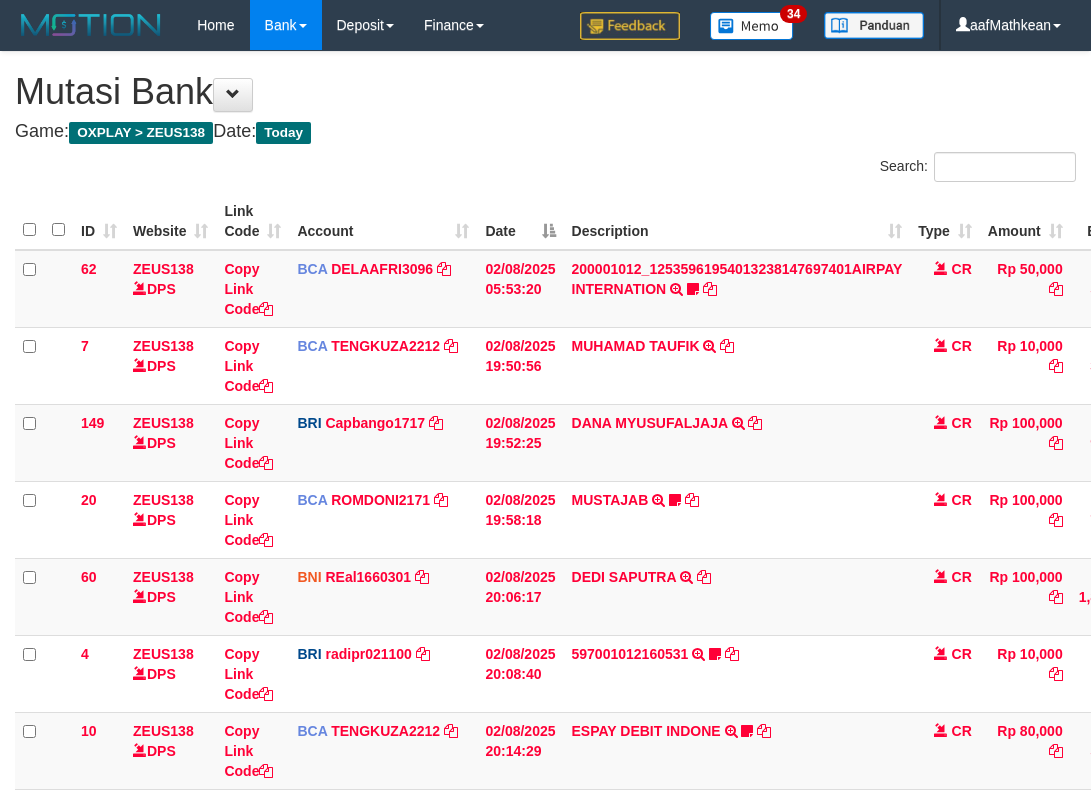 scroll, scrollTop: 306, scrollLeft: 0, axis: vertical 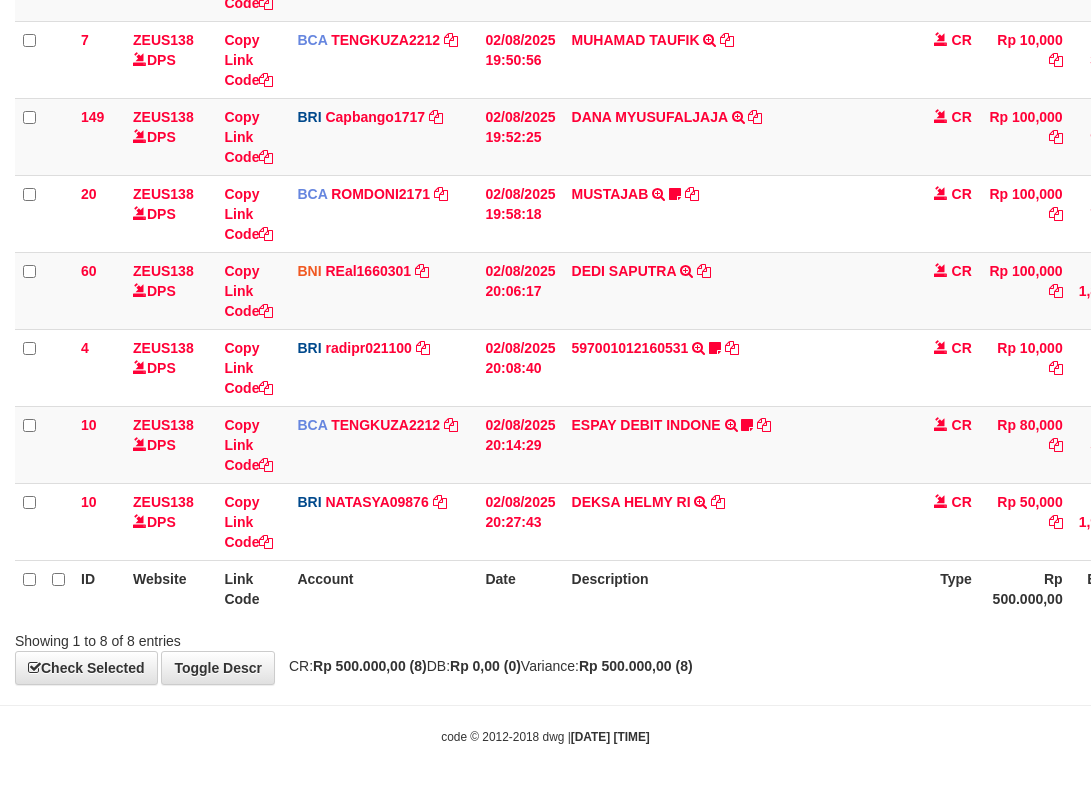 click on "Description" at bounding box center [737, 588] 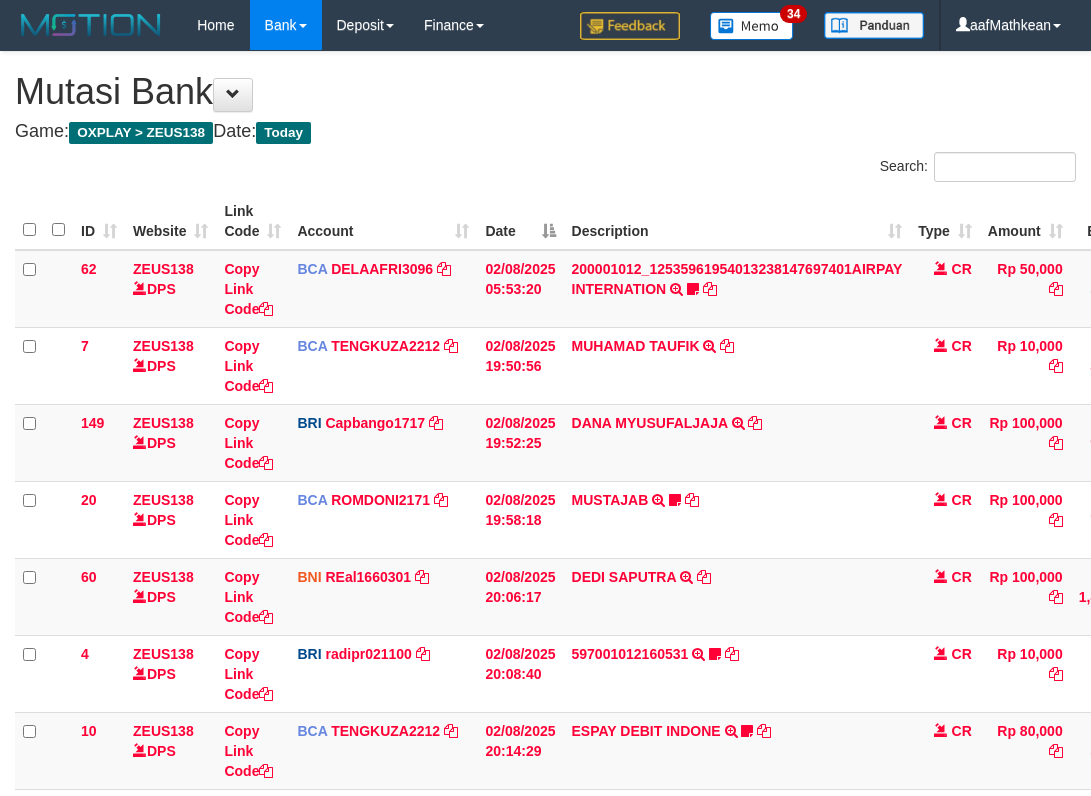 scroll, scrollTop: 306, scrollLeft: 0, axis: vertical 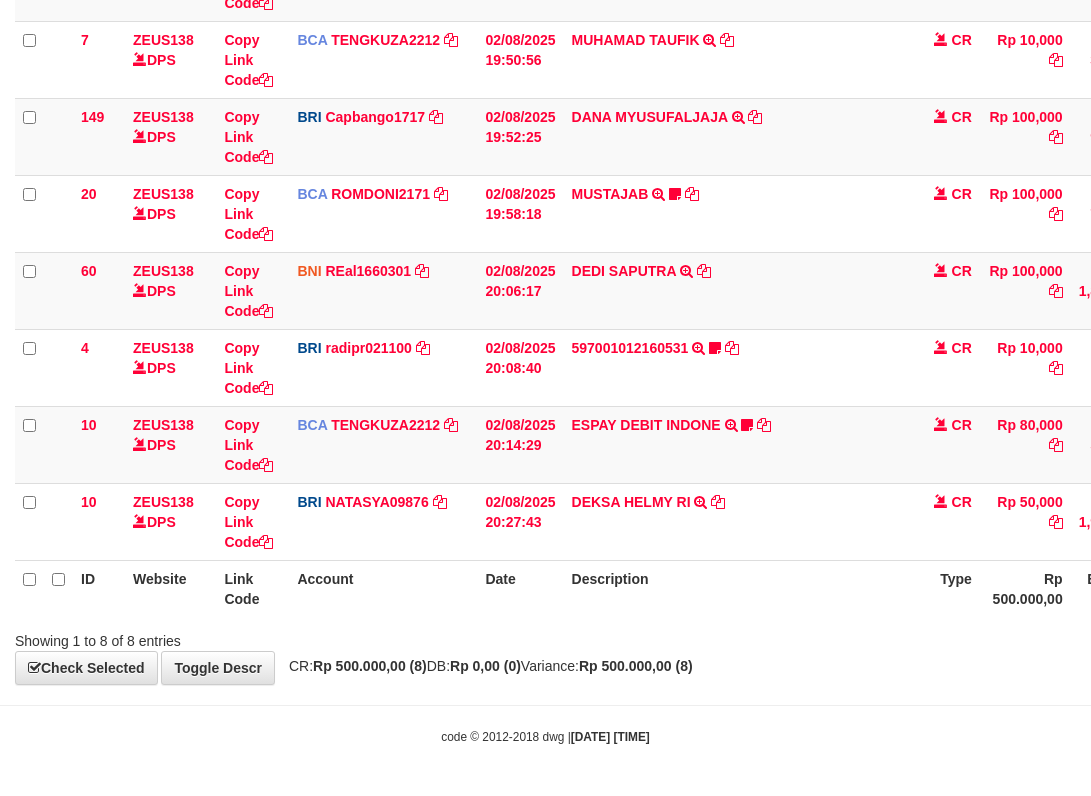 click on "Description" at bounding box center [737, 588] 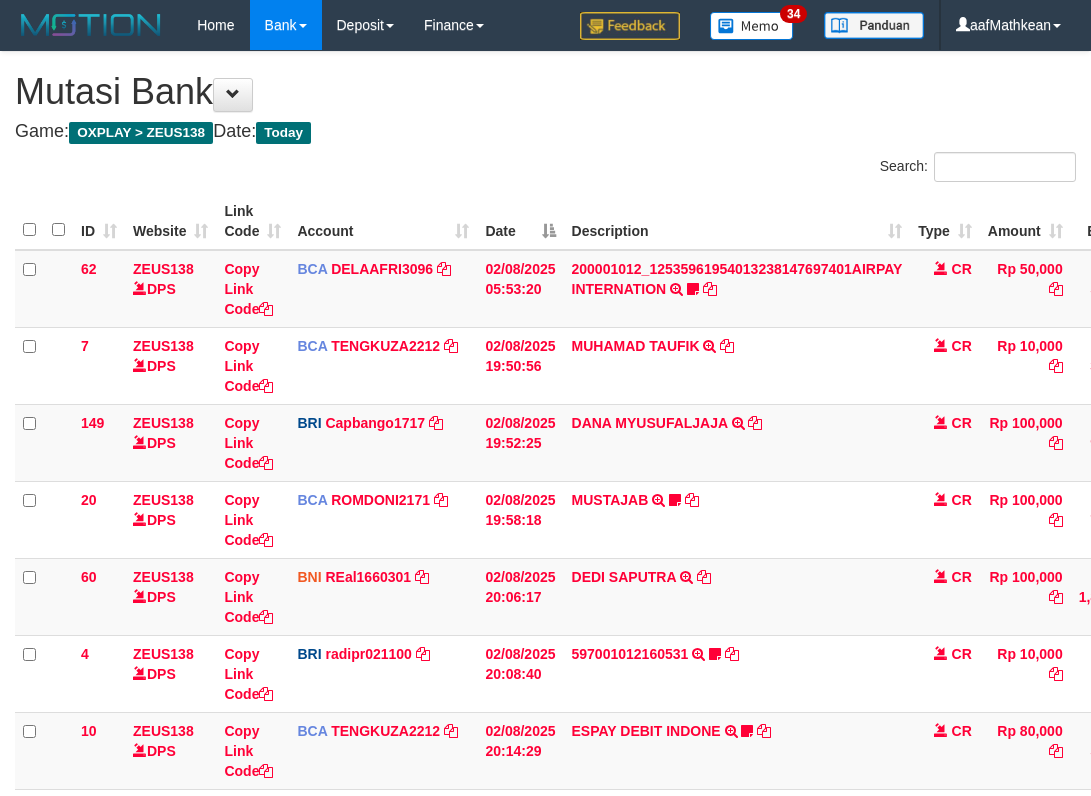 scroll, scrollTop: 306, scrollLeft: 0, axis: vertical 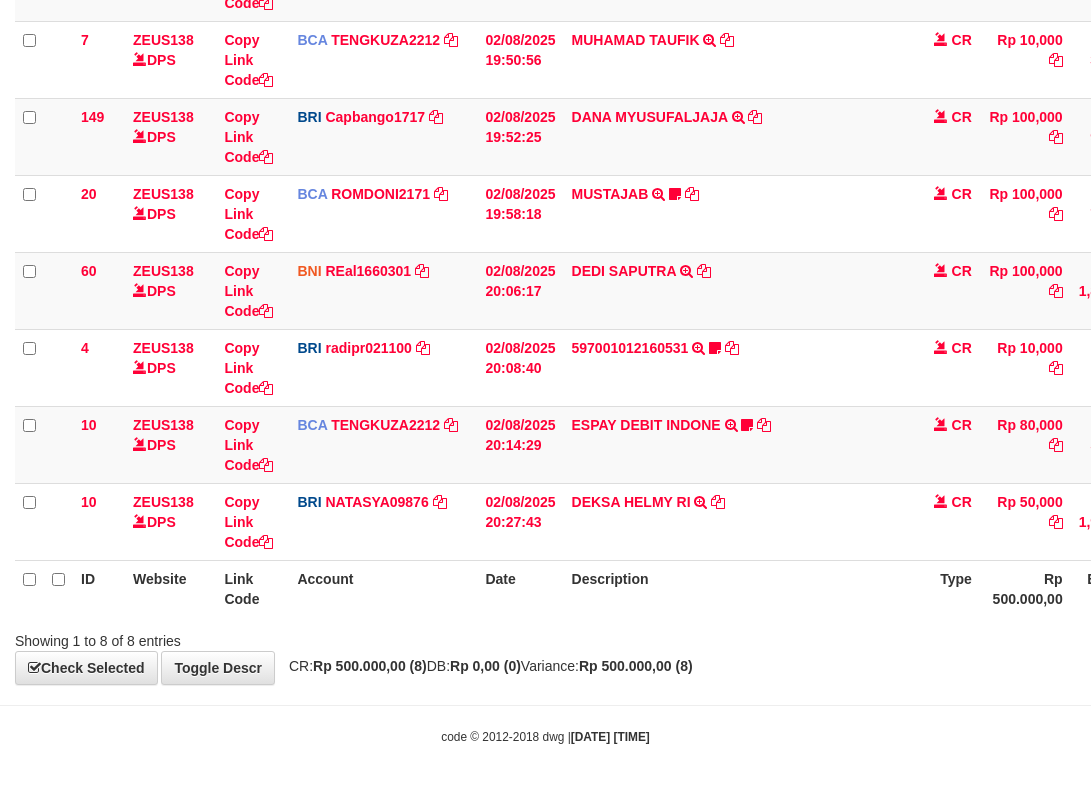 click on "Description" at bounding box center [737, 588] 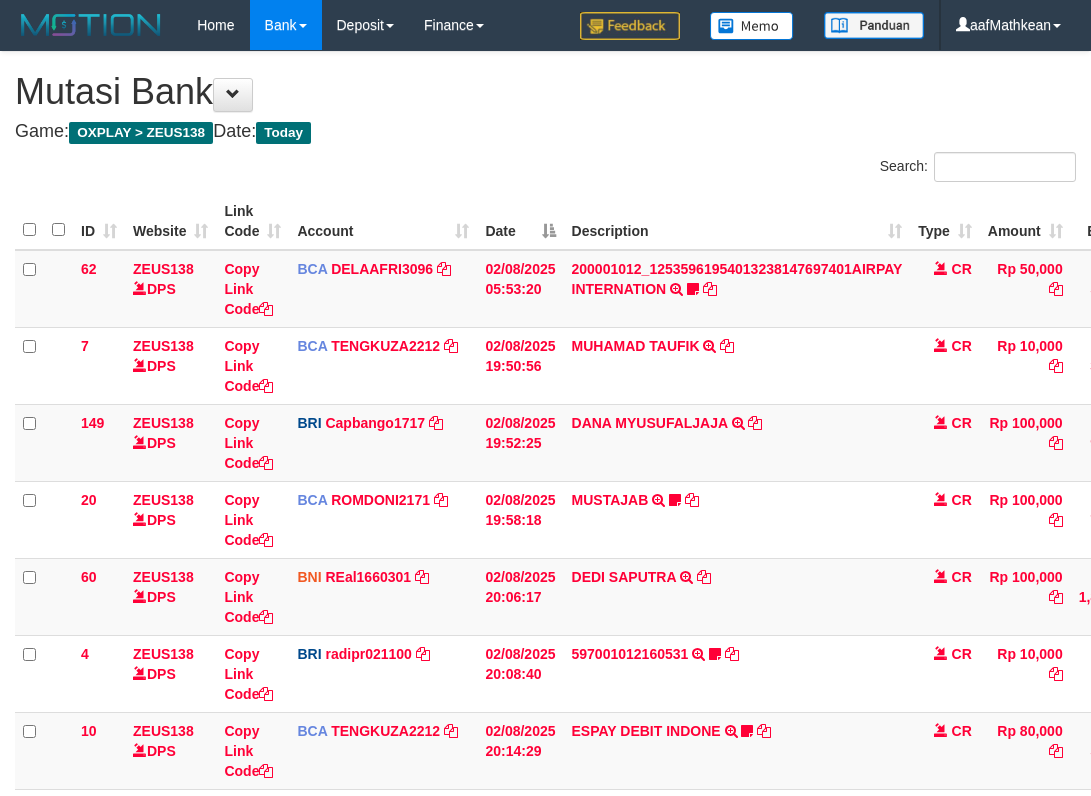 scroll, scrollTop: 229, scrollLeft: 0, axis: vertical 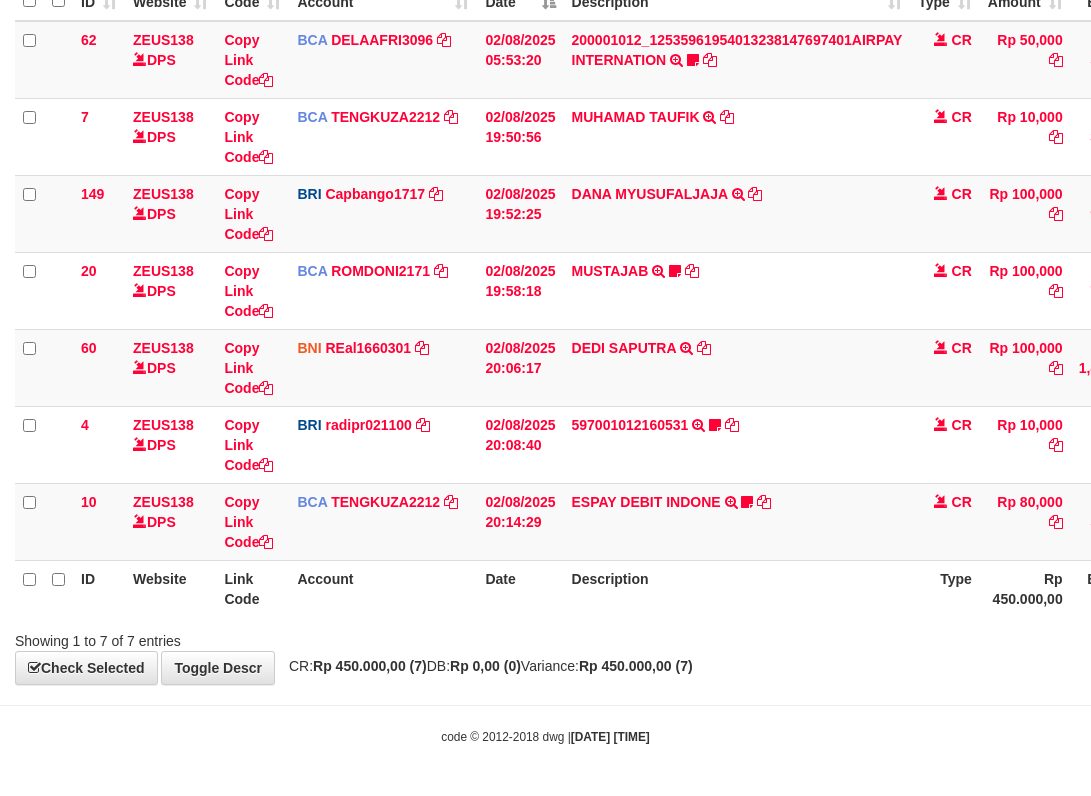 click on "Description" at bounding box center [737, 588] 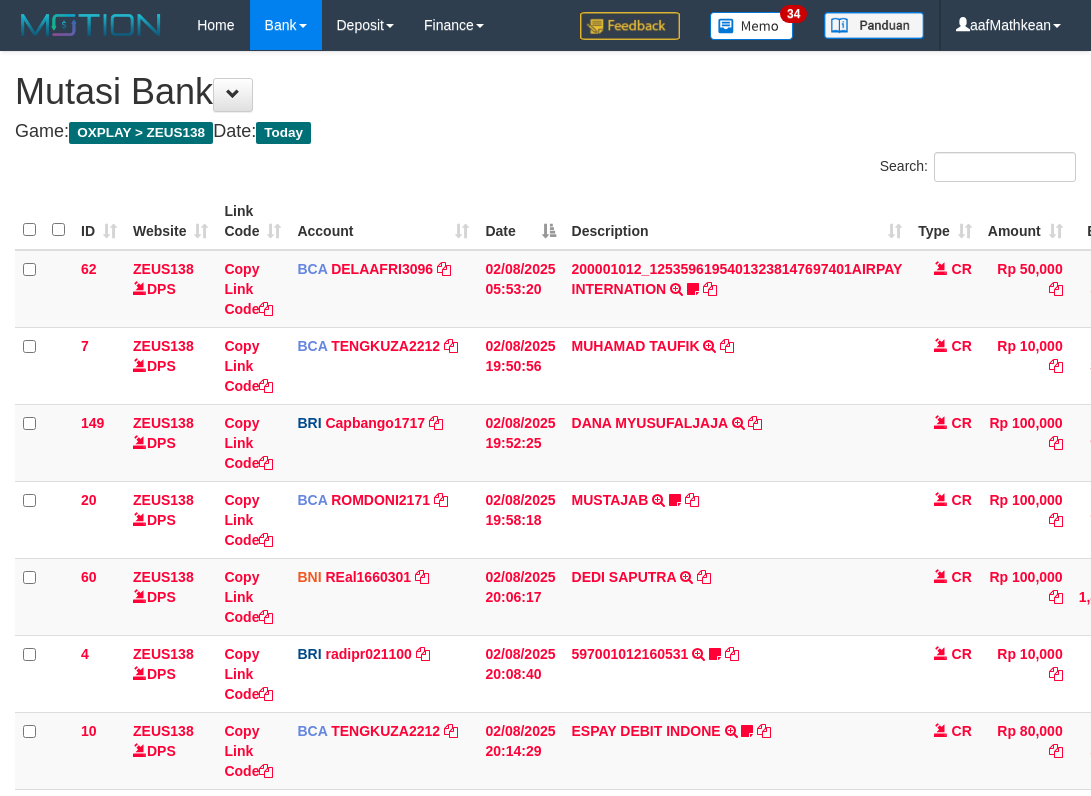 scroll, scrollTop: 229, scrollLeft: 0, axis: vertical 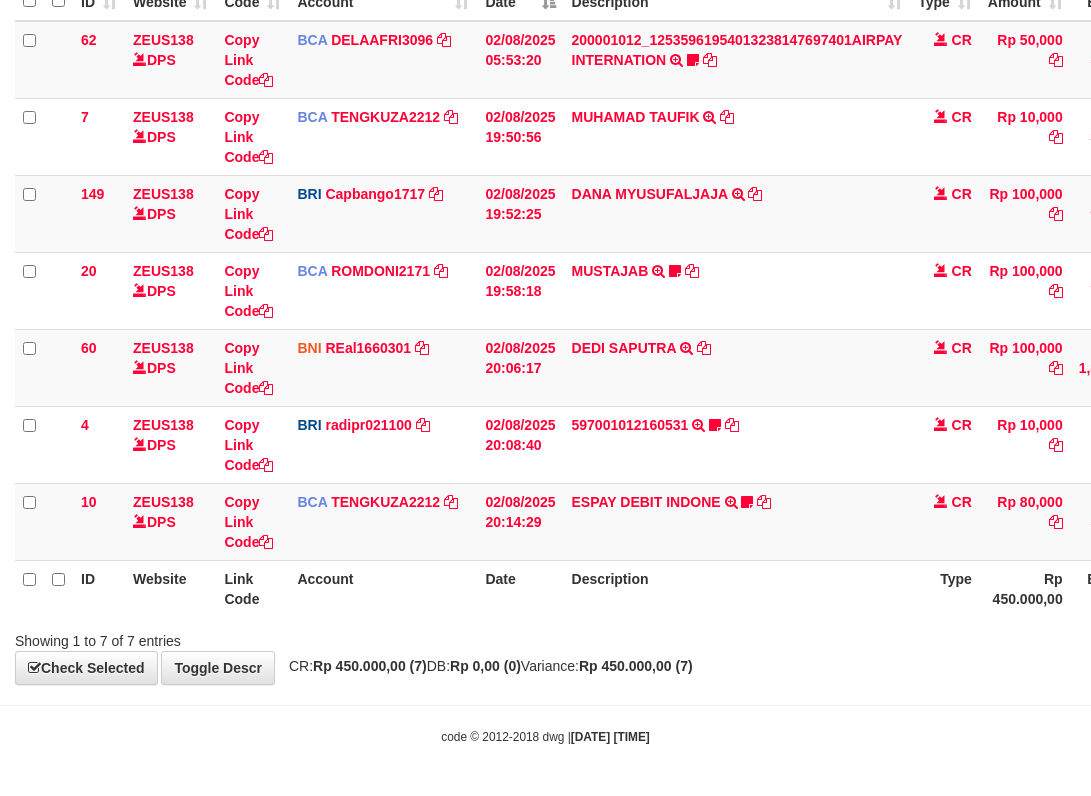 click on "Description" at bounding box center [737, 588] 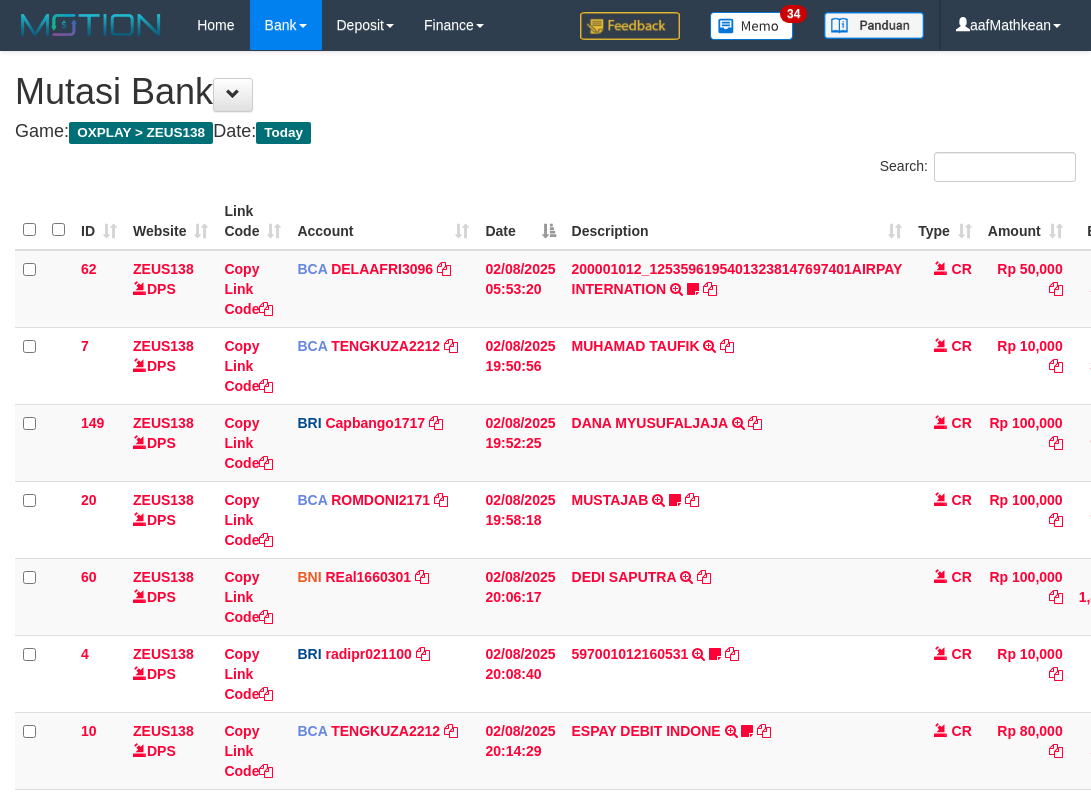 scroll, scrollTop: 229, scrollLeft: 0, axis: vertical 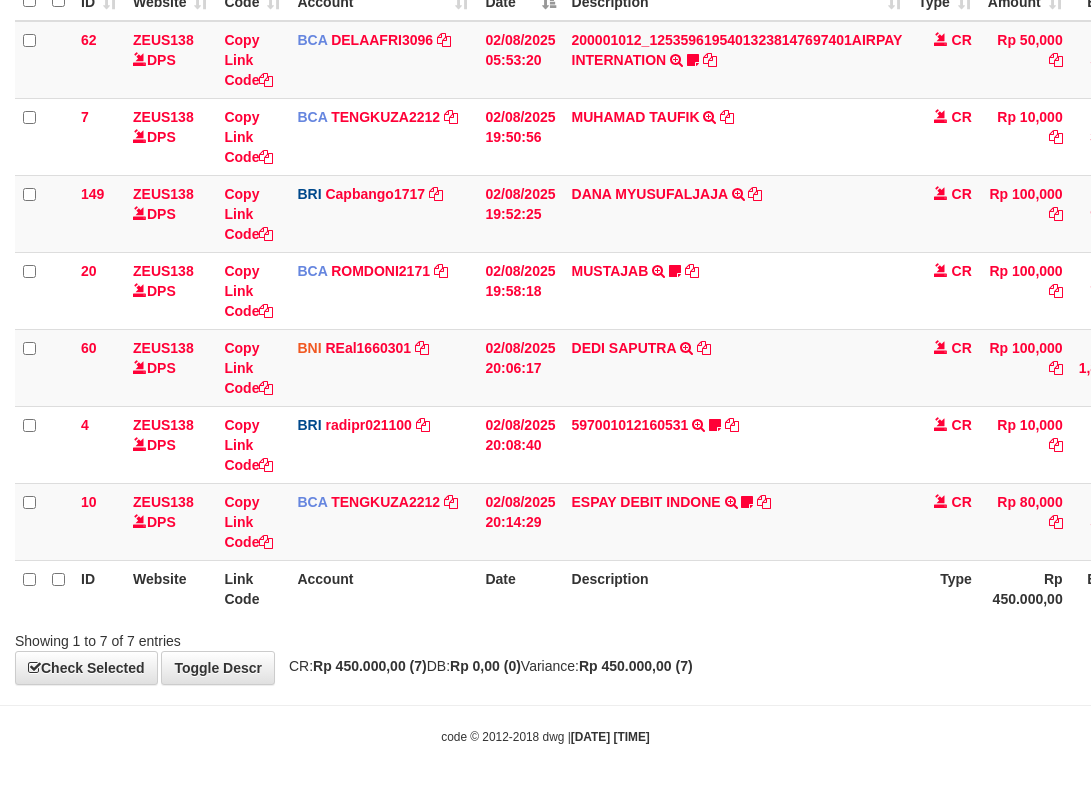 click on "Description" at bounding box center (737, 588) 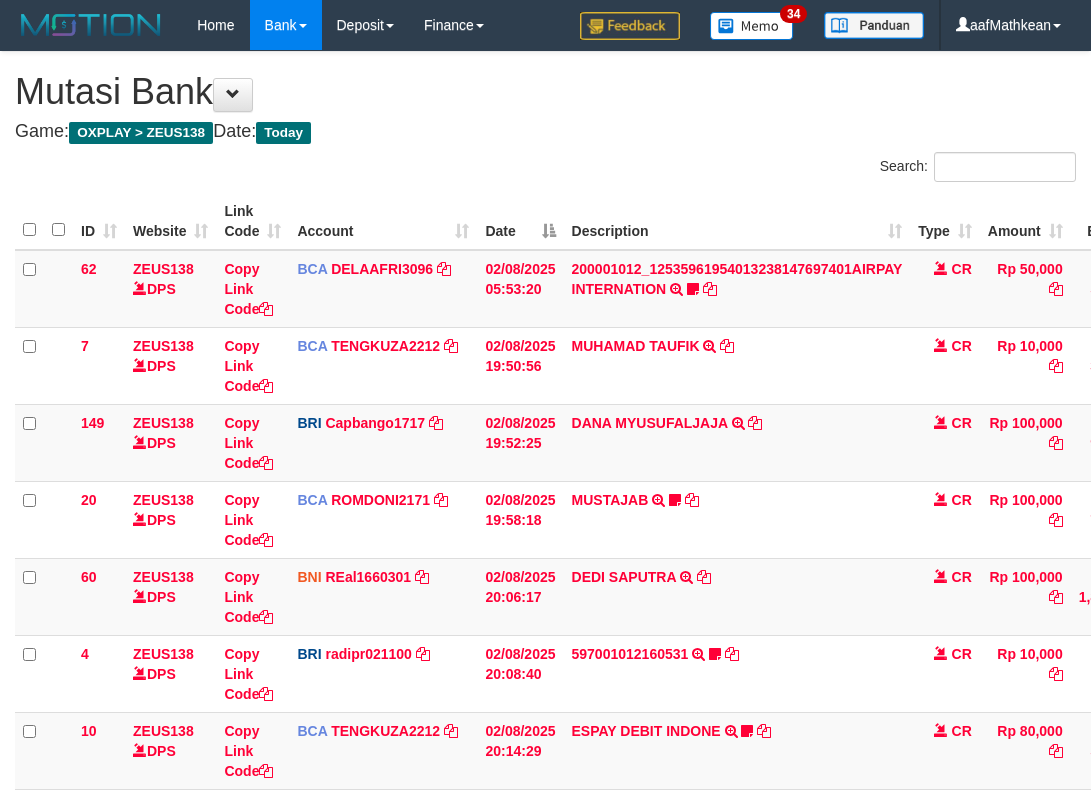 scroll, scrollTop: 229, scrollLeft: 0, axis: vertical 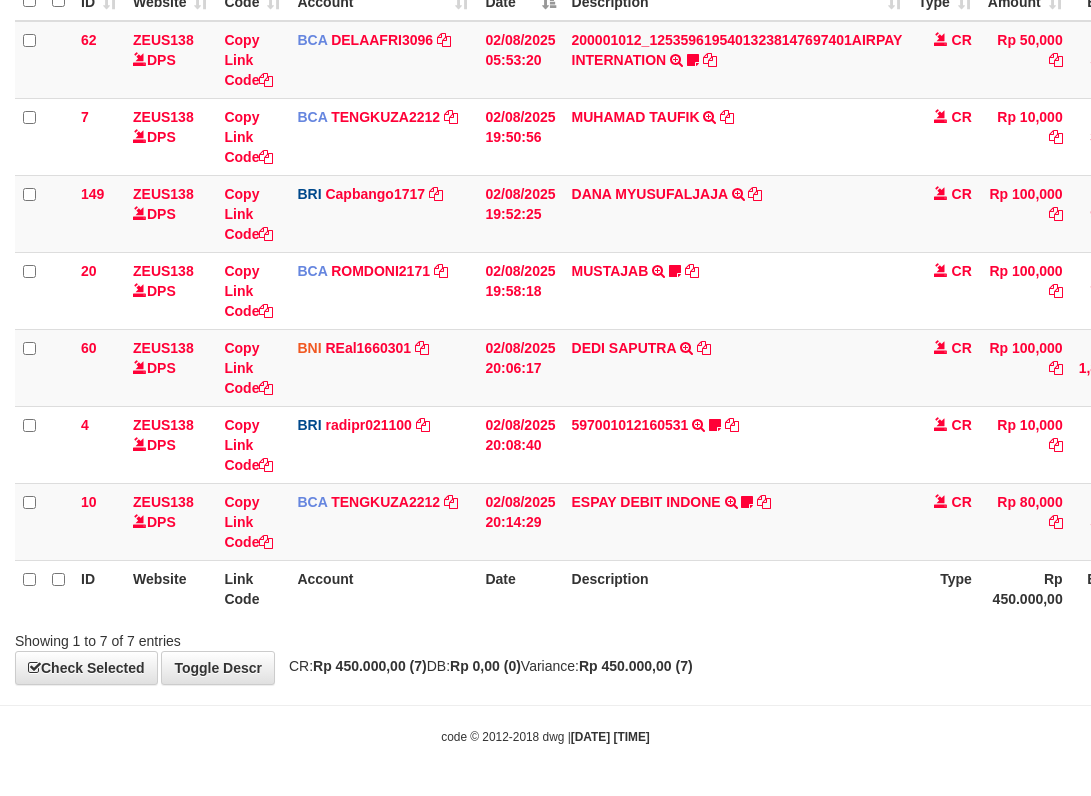 click on "**********" at bounding box center (545, 253) 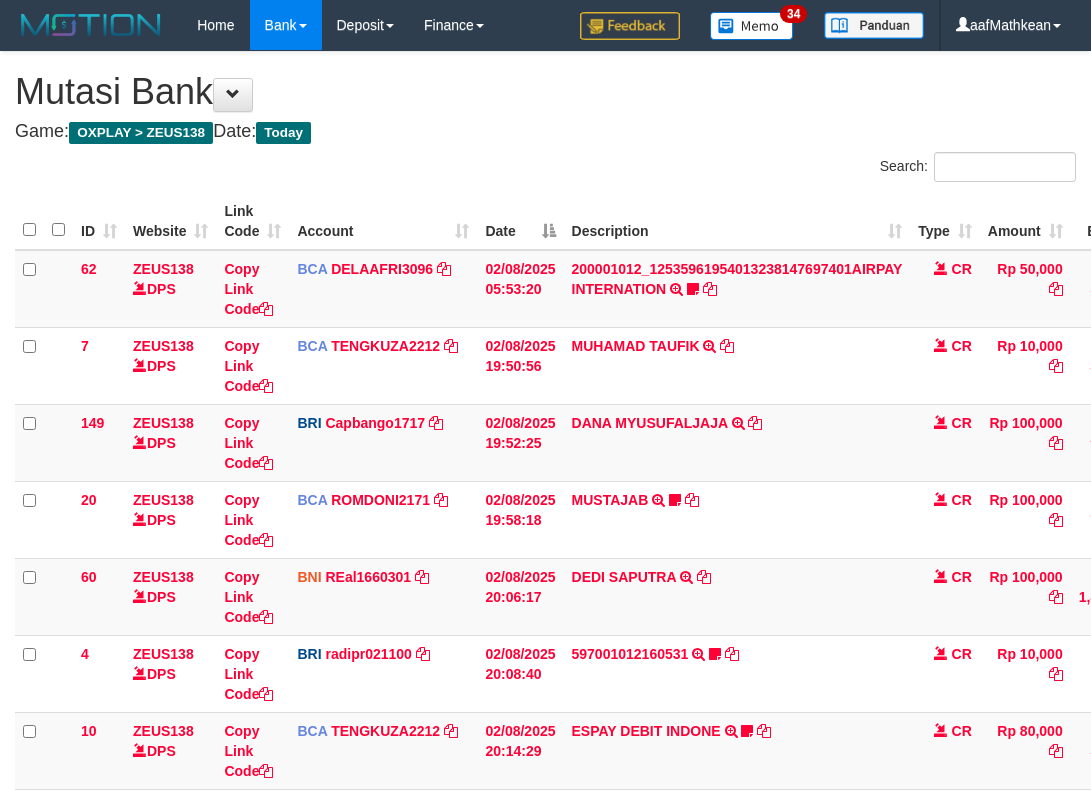 scroll, scrollTop: 229, scrollLeft: 0, axis: vertical 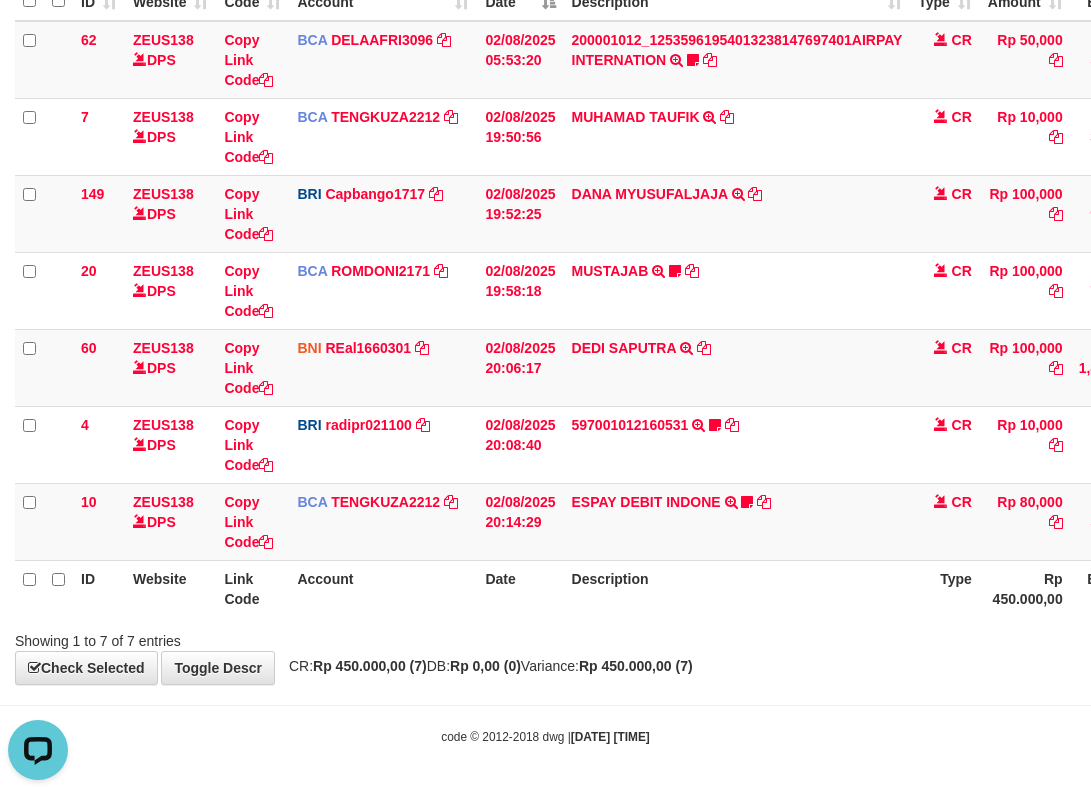 click on "Showing 1 to 7 of 7 entries" at bounding box center (227, 637) 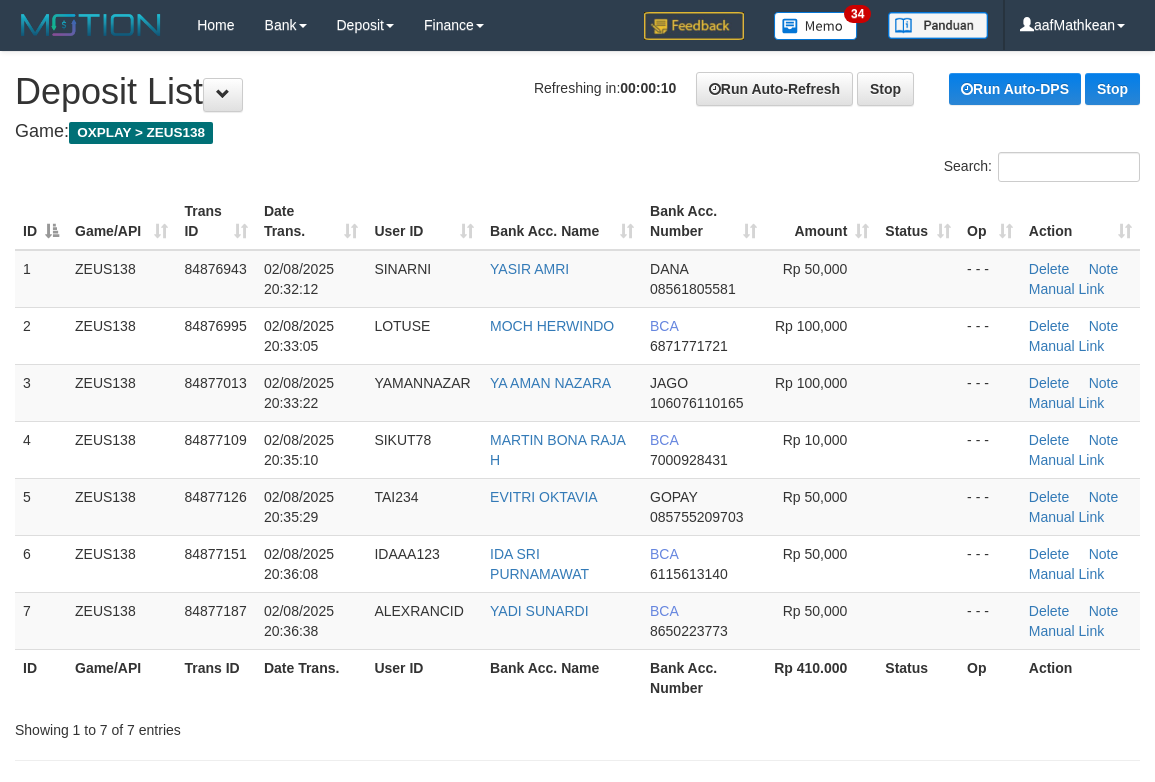 scroll, scrollTop: 0, scrollLeft: 0, axis: both 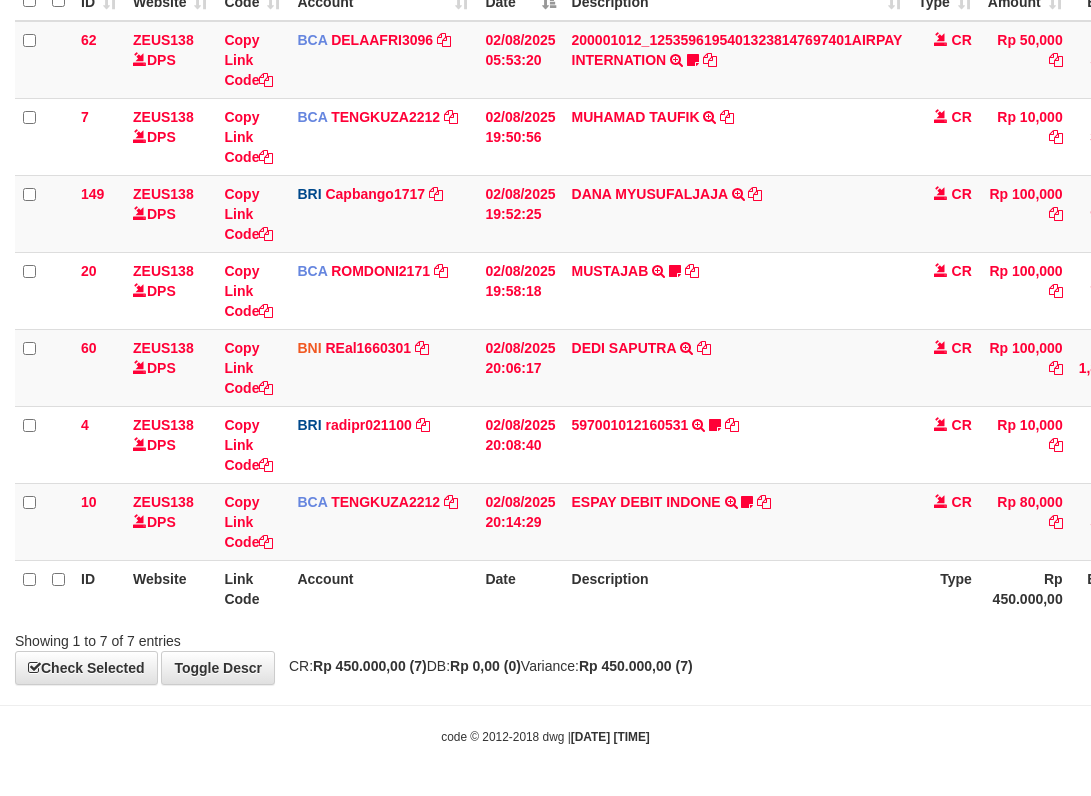 click on "Rp 450.000,00 (7)" at bounding box center [636, 666] 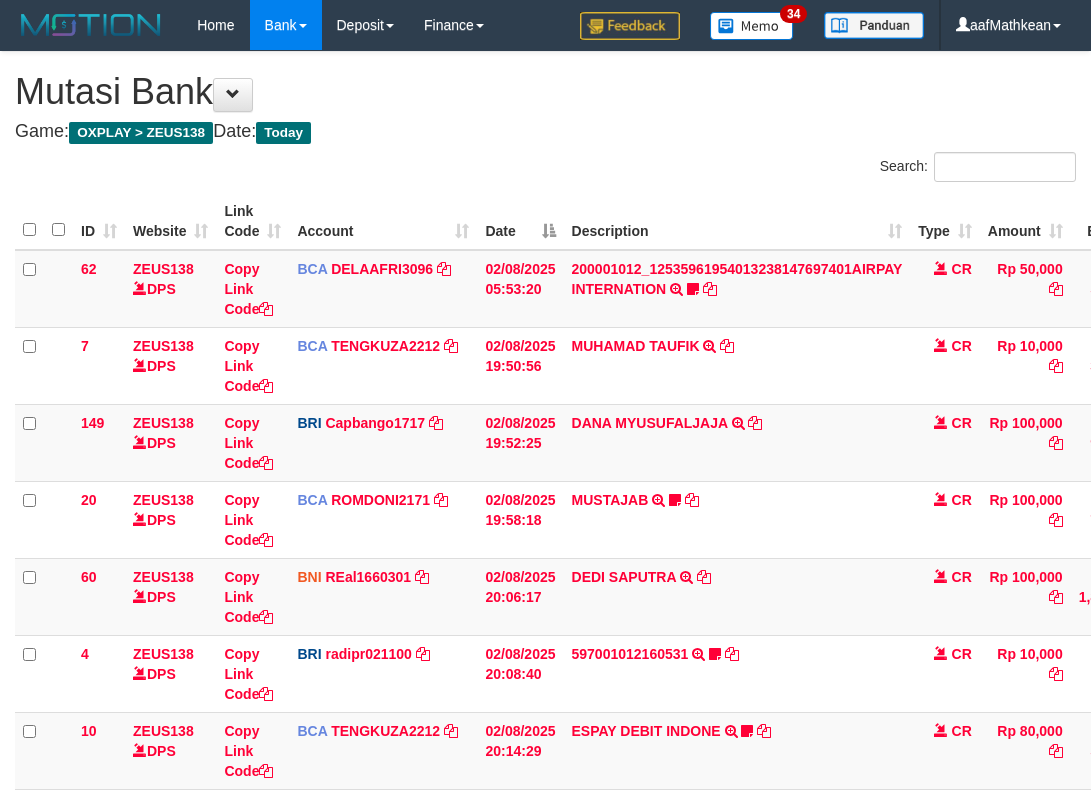 scroll, scrollTop: 229, scrollLeft: 0, axis: vertical 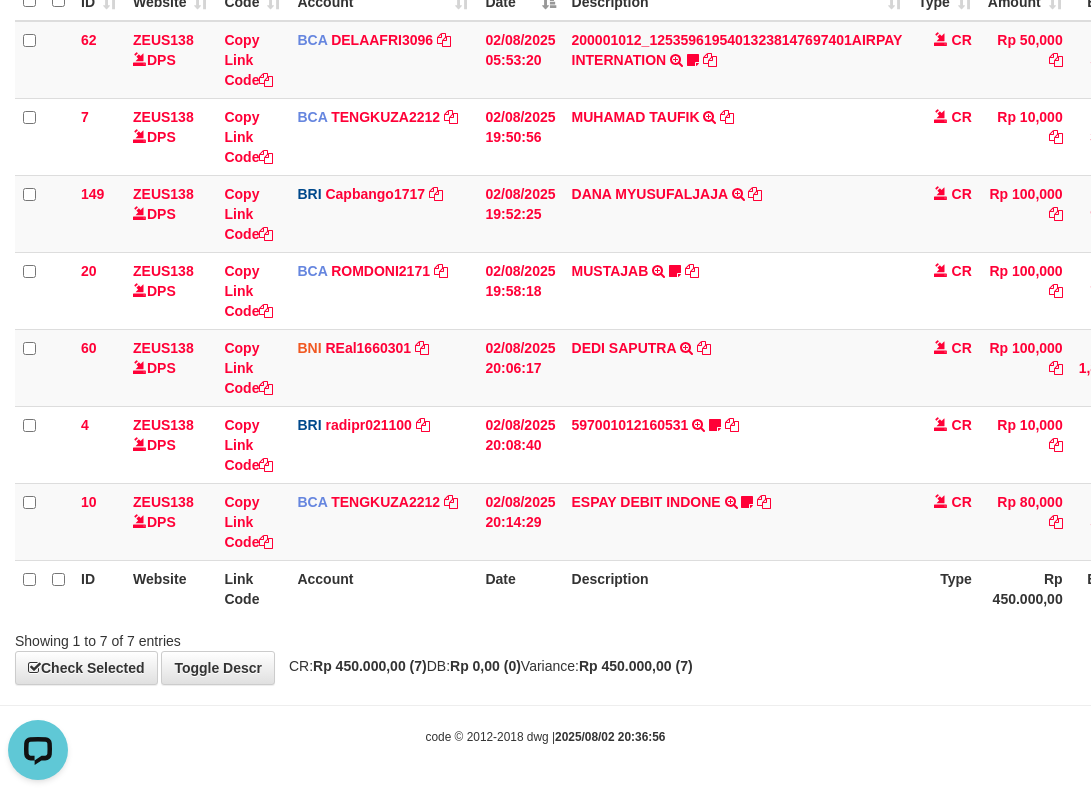 click on "Showing 1 to 7 of 7 entries" at bounding box center [545, 637] 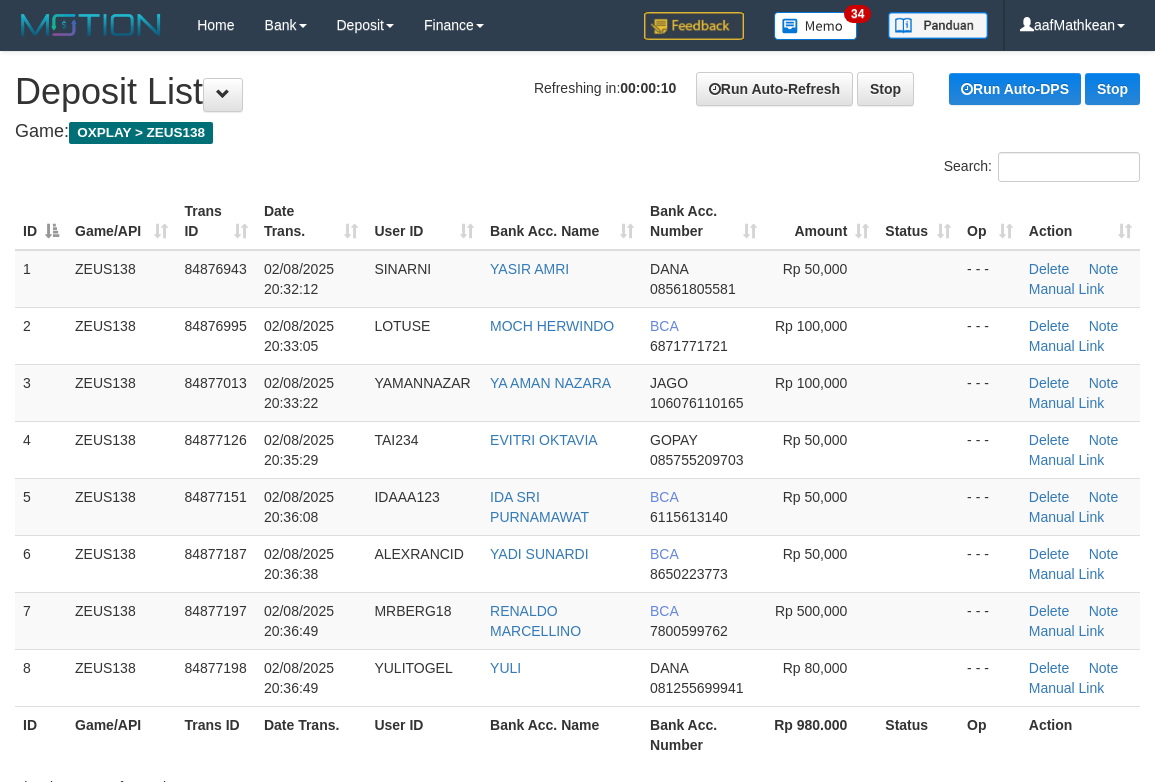 scroll, scrollTop: 0, scrollLeft: 0, axis: both 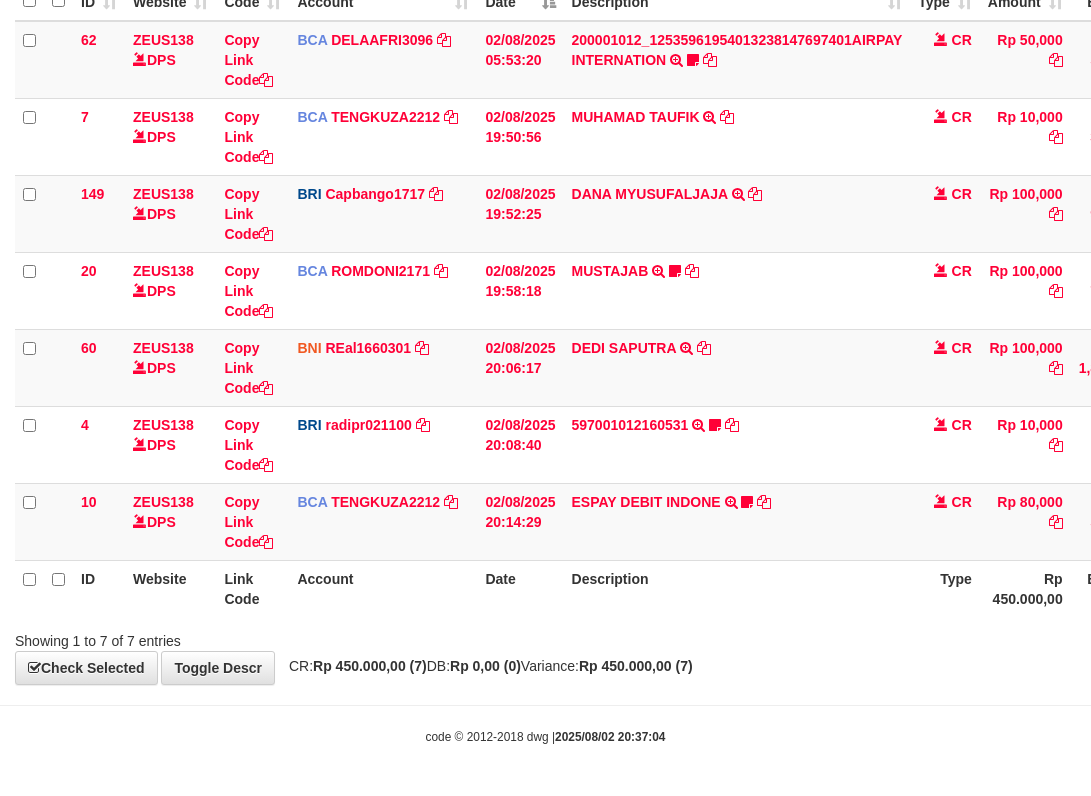 click on "Rp 450.000,00 (7)" at bounding box center [636, 666] 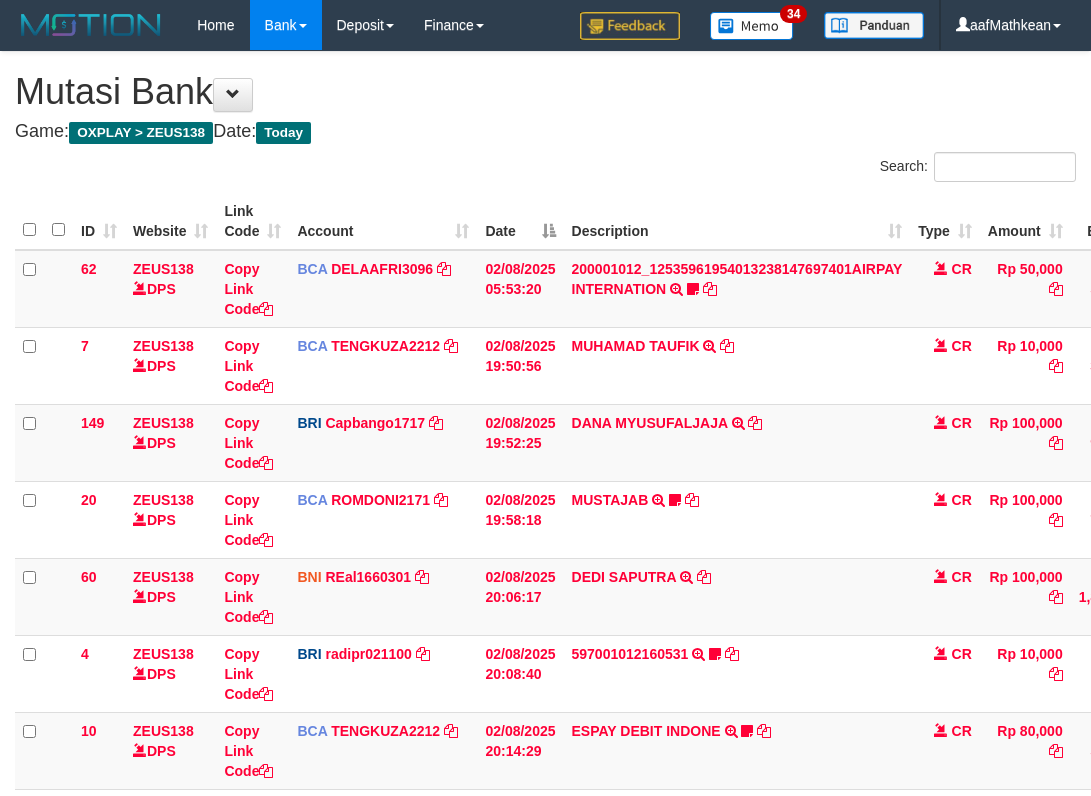 scroll, scrollTop: 229, scrollLeft: 0, axis: vertical 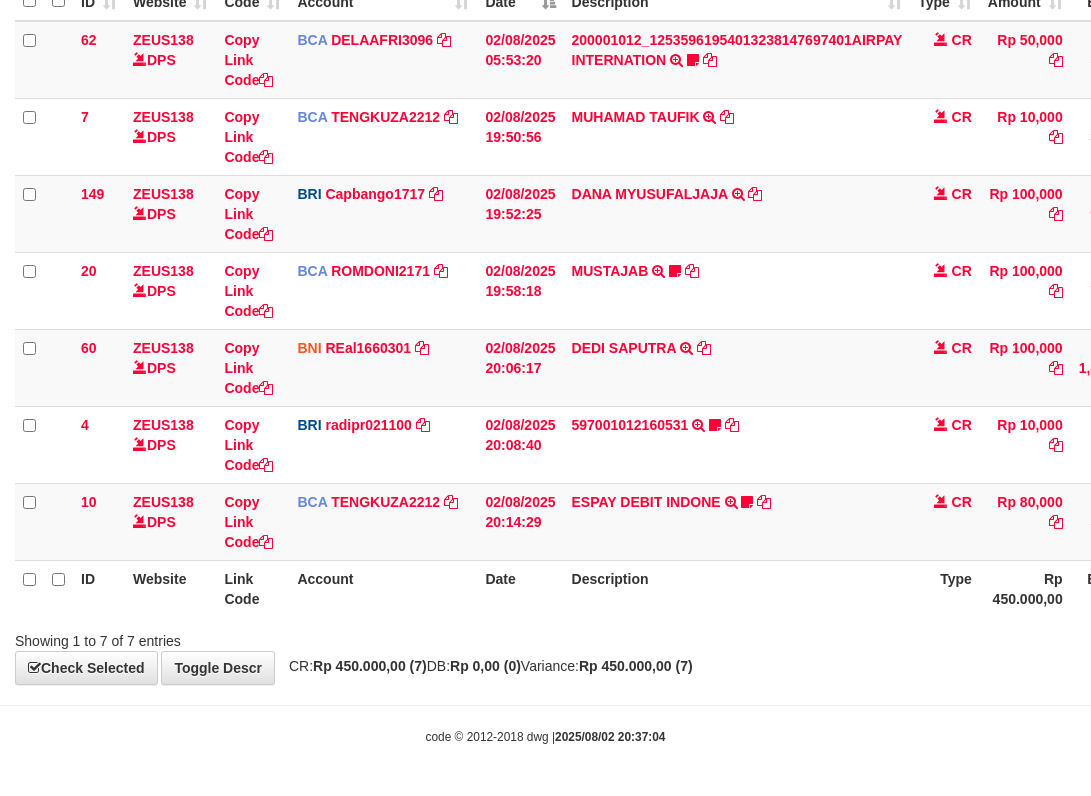 click on "Rp 450.000,00 (7)" at bounding box center (636, 666) 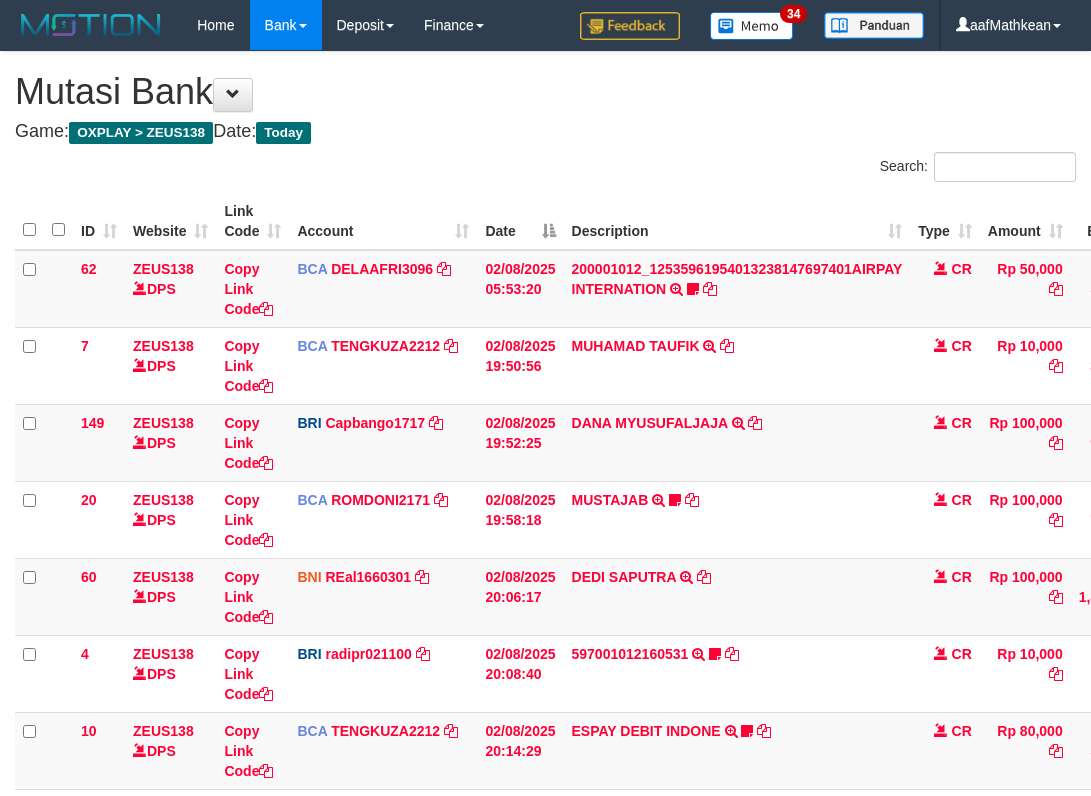 scroll, scrollTop: 229, scrollLeft: 0, axis: vertical 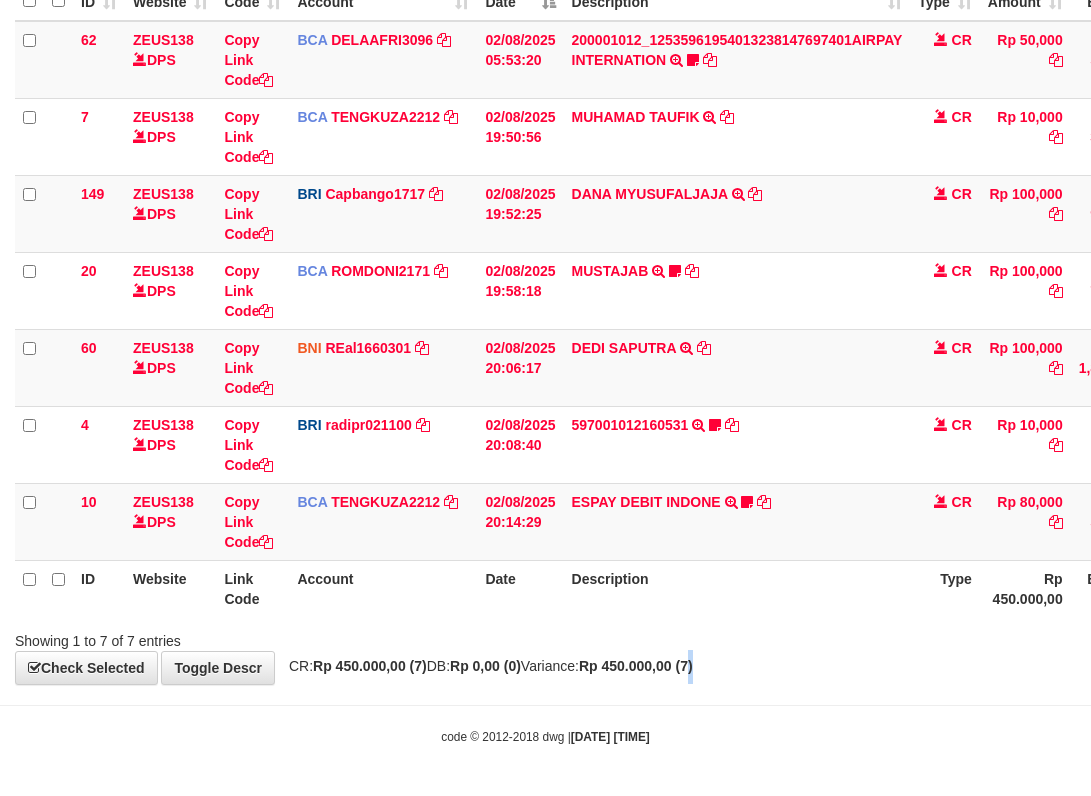 click on "Rp 450.000,00 (7)" at bounding box center [636, 666] 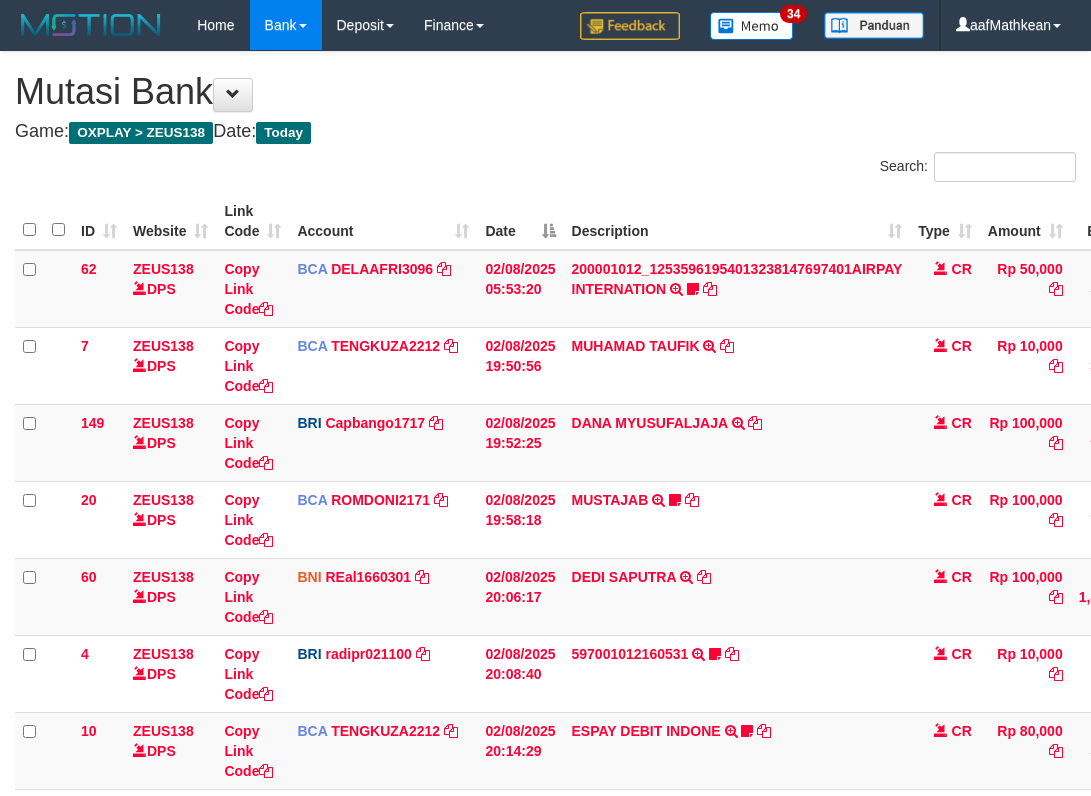 scroll, scrollTop: 229, scrollLeft: 0, axis: vertical 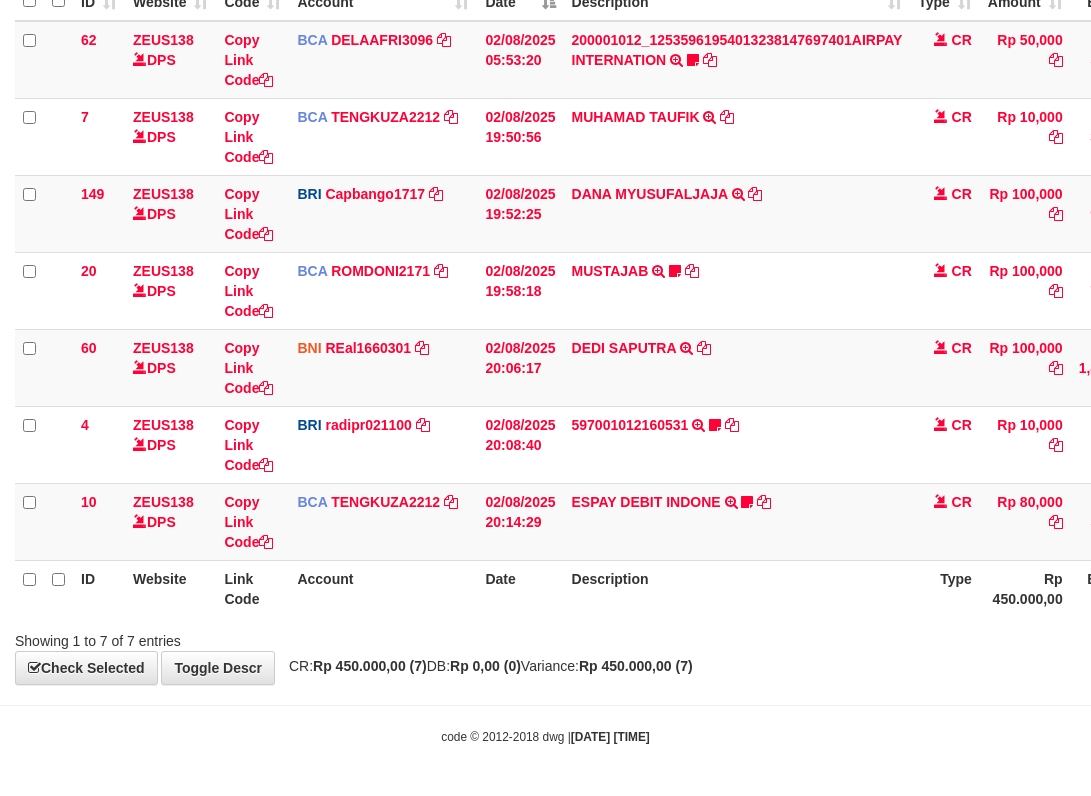 click on "Rp 450.000,00 (7)" at bounding box center (636, 666) 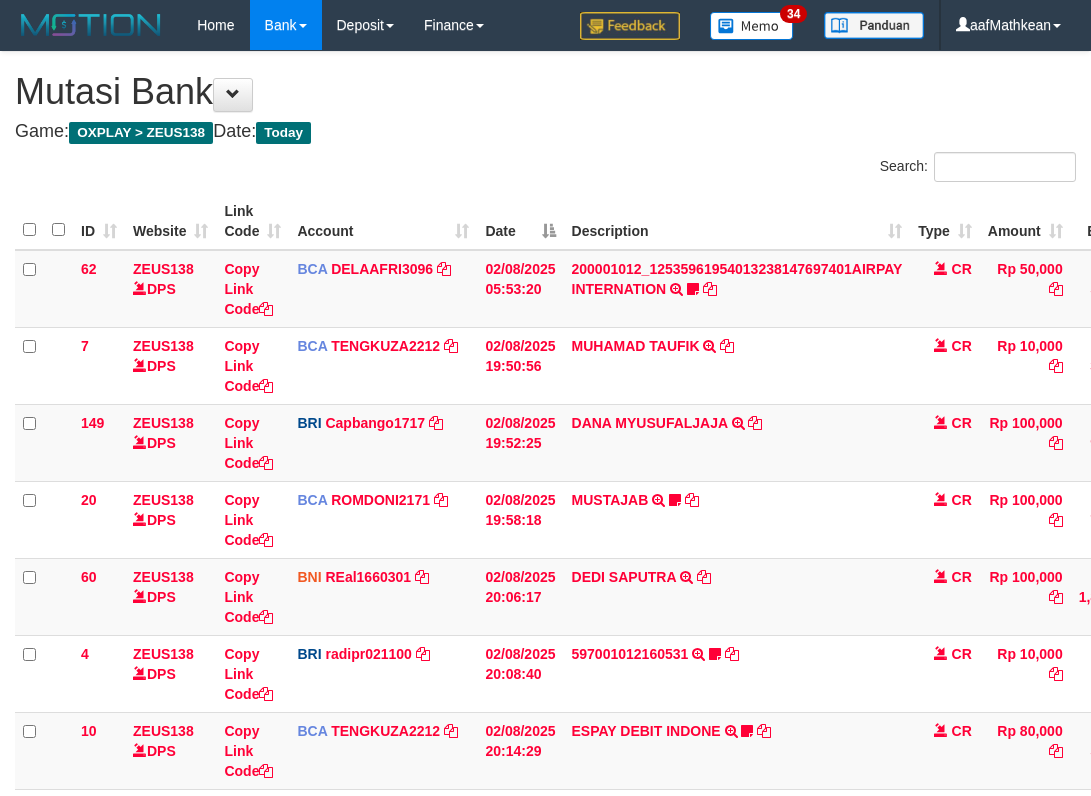 scroll, scrollTop: 229, scrollLeft: 0, axis: vertical 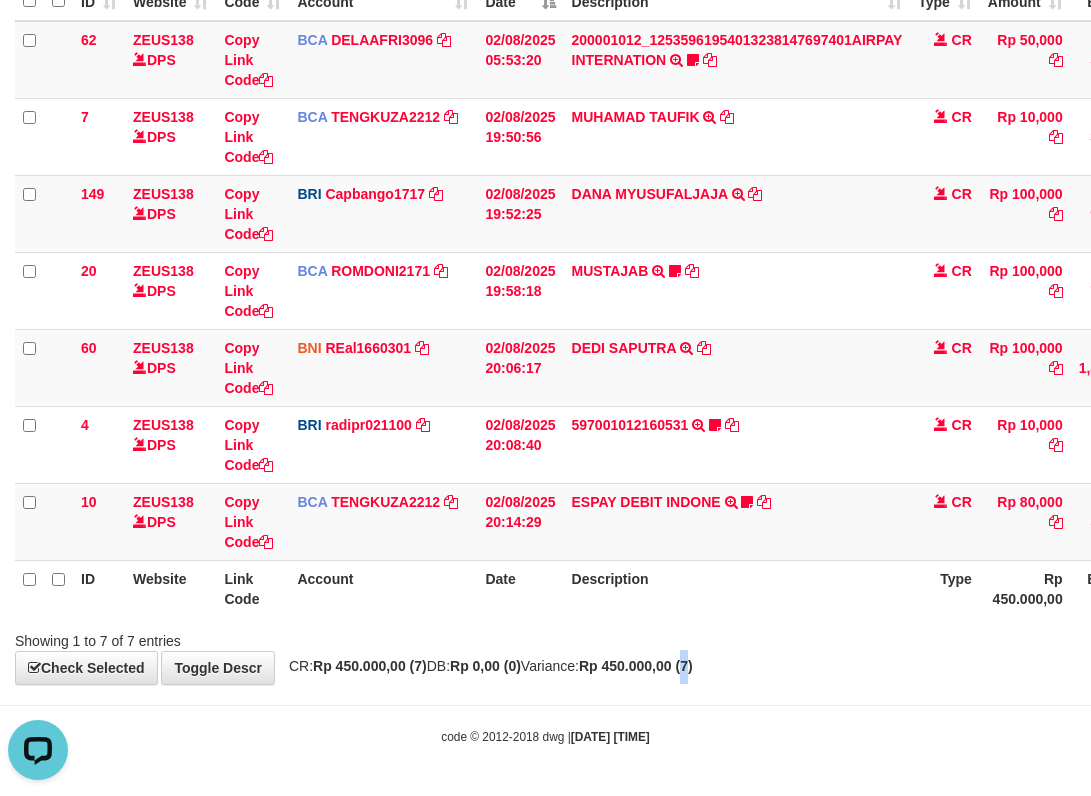 drag, startPoint x: 0, startPoint y: 0, endPoint x: 739, endPoint y: 665, distance: 994.15594 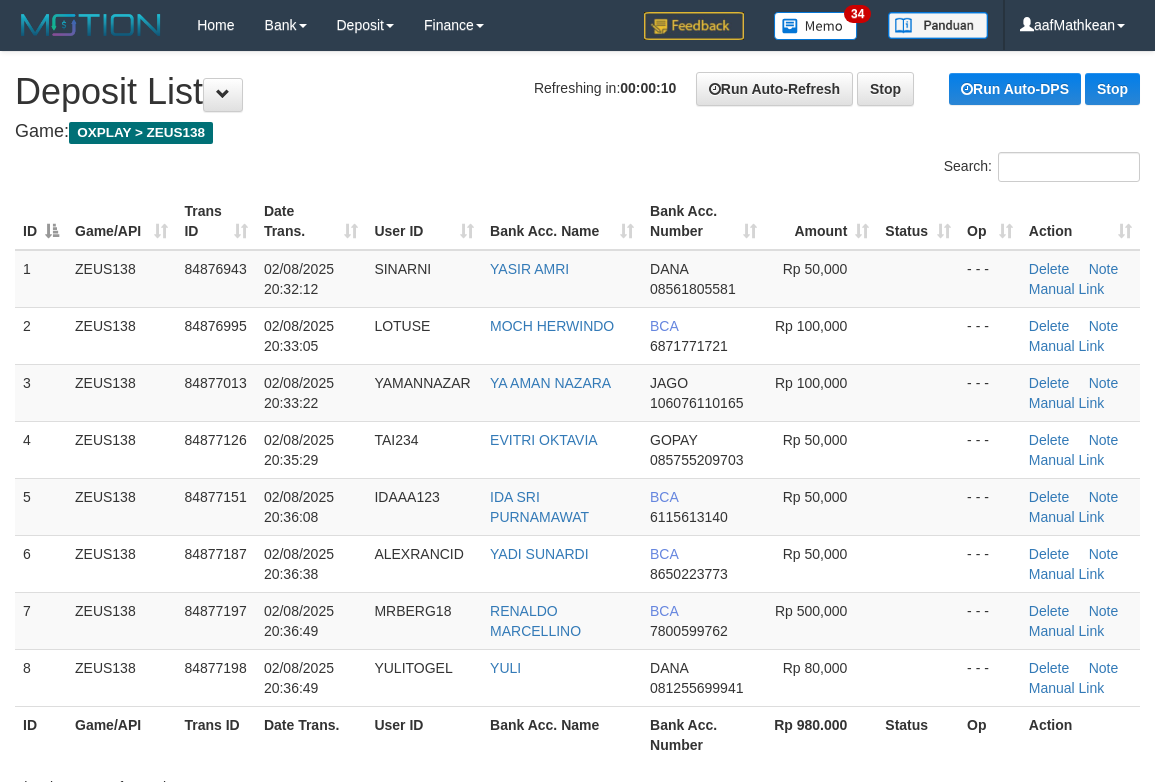 scroll, scrollTop: 0, scrollLeft: 0, axis: both 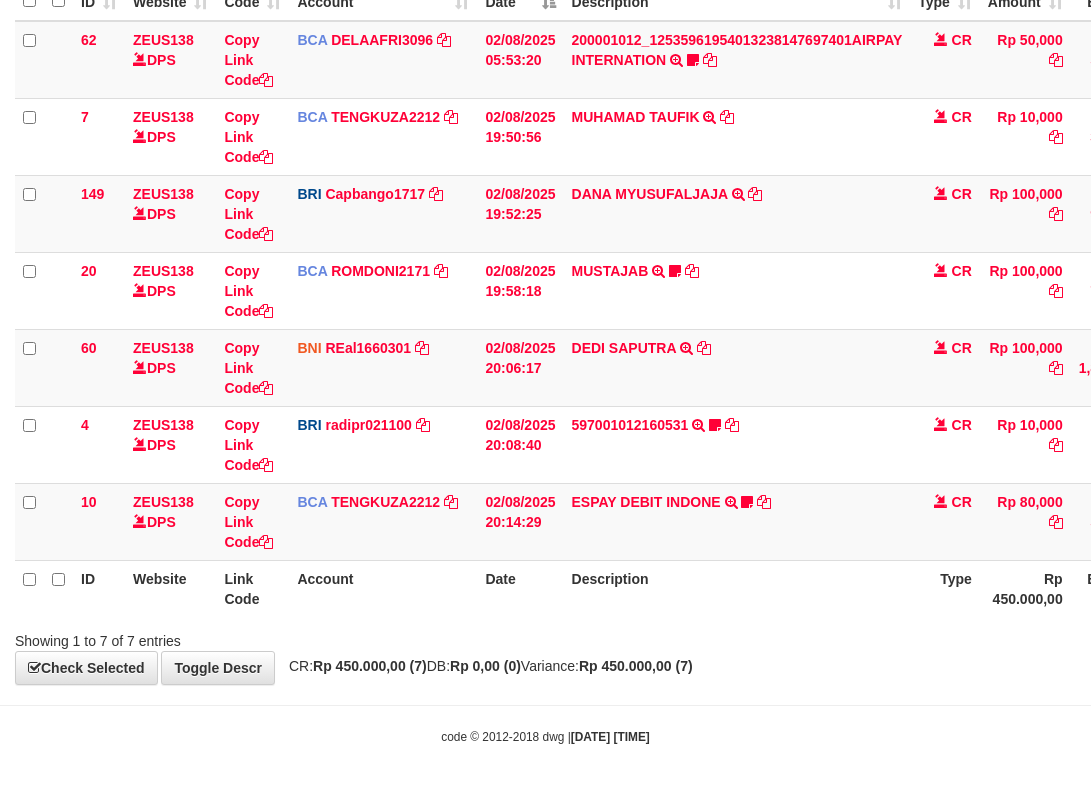 click on "Rp 450.000,00 (7)" at bounding box center [636, 666] 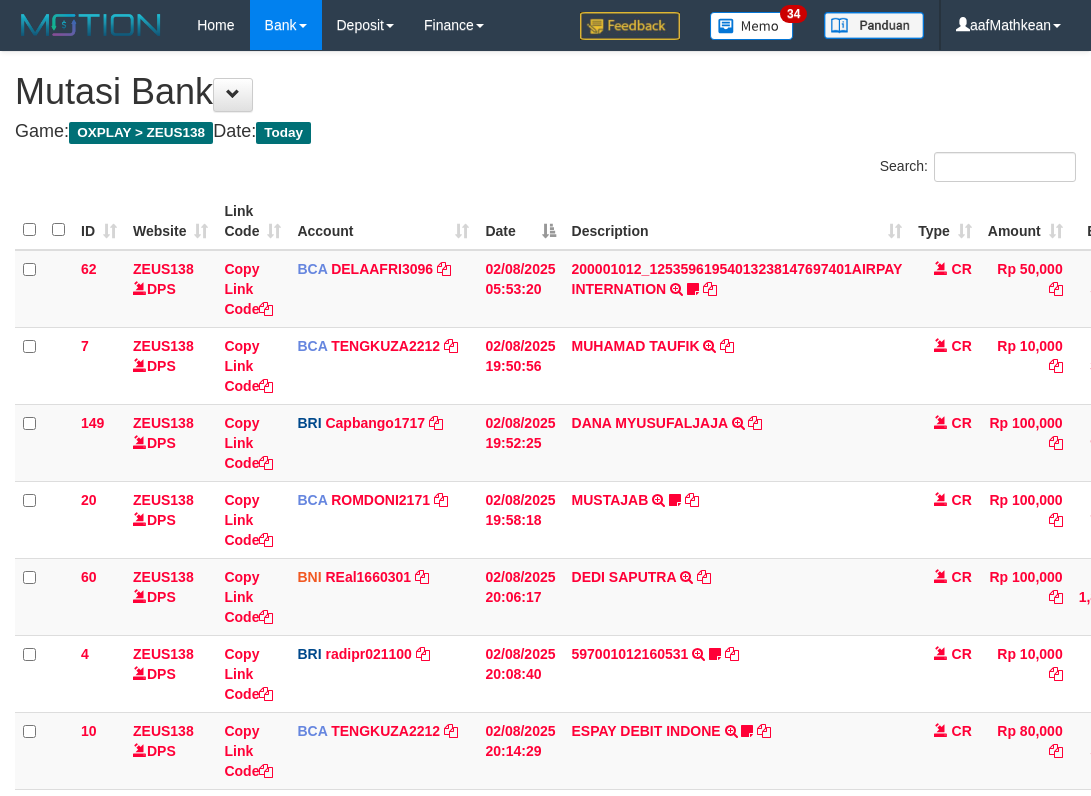 scroll, scrollTop: 229, scrollLeft: 0, axis: vertical 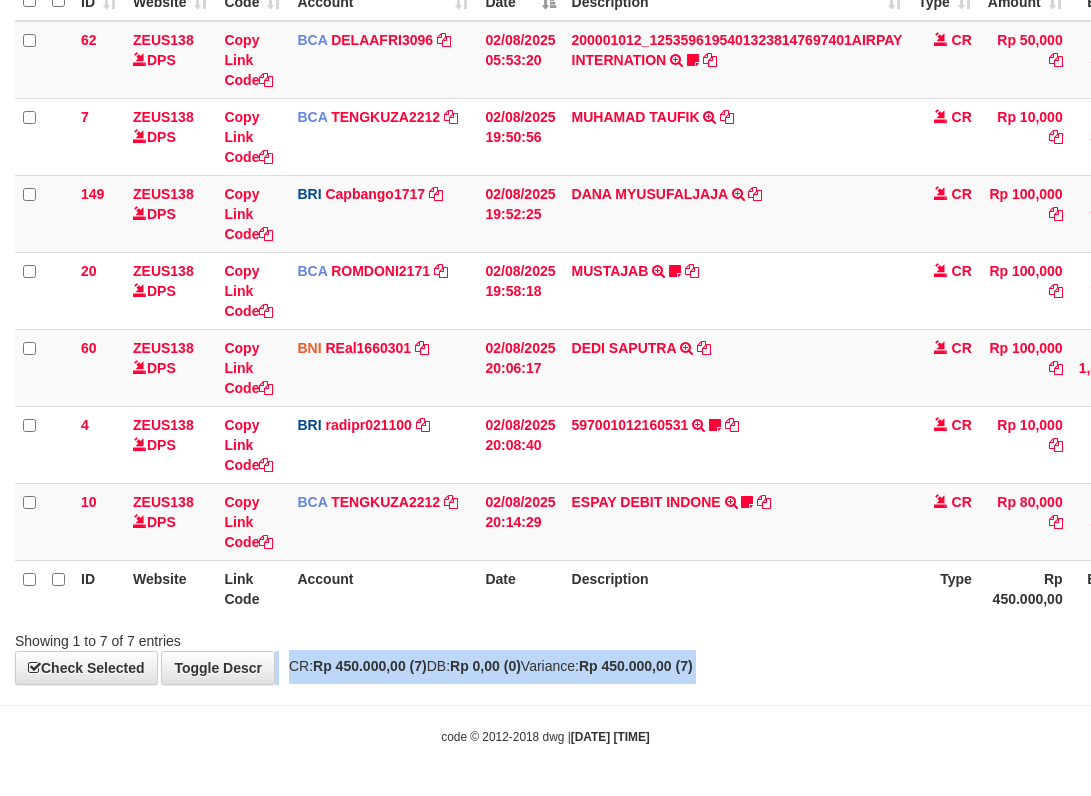 click on "Rp 450.000,00 (7)" at bounding box center [636, 666] 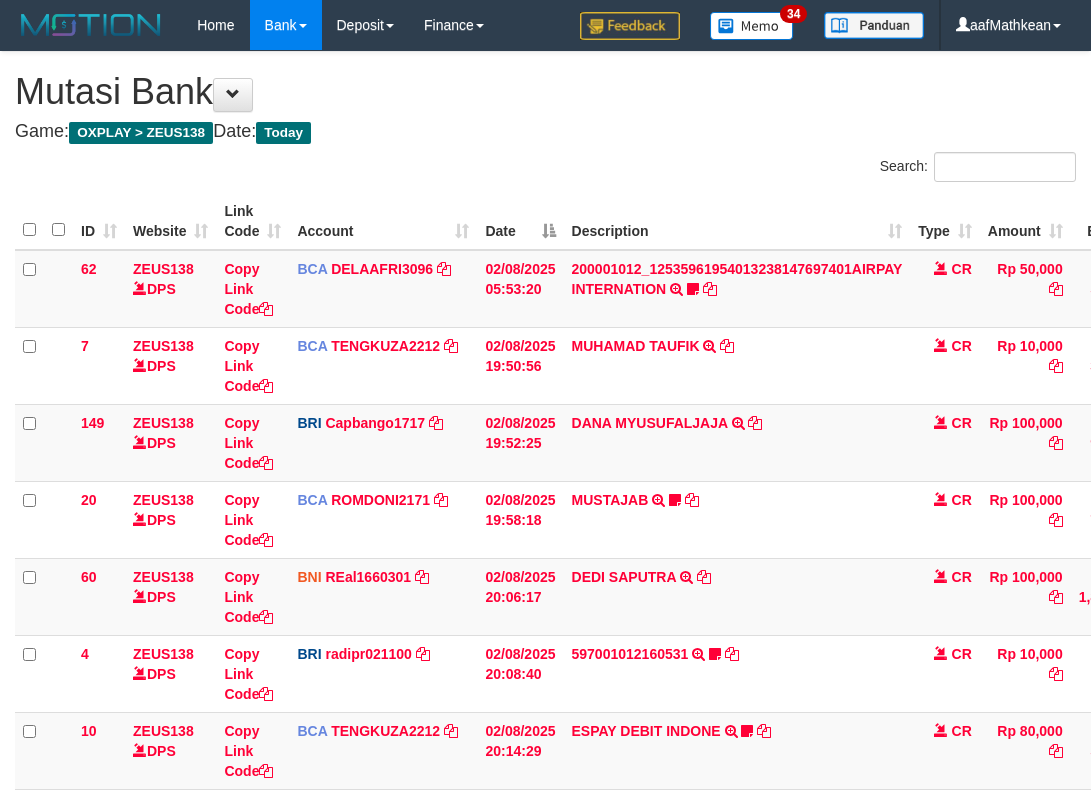 scroll, scrollTop: 229, scrollLeft: 0, axis: vertical 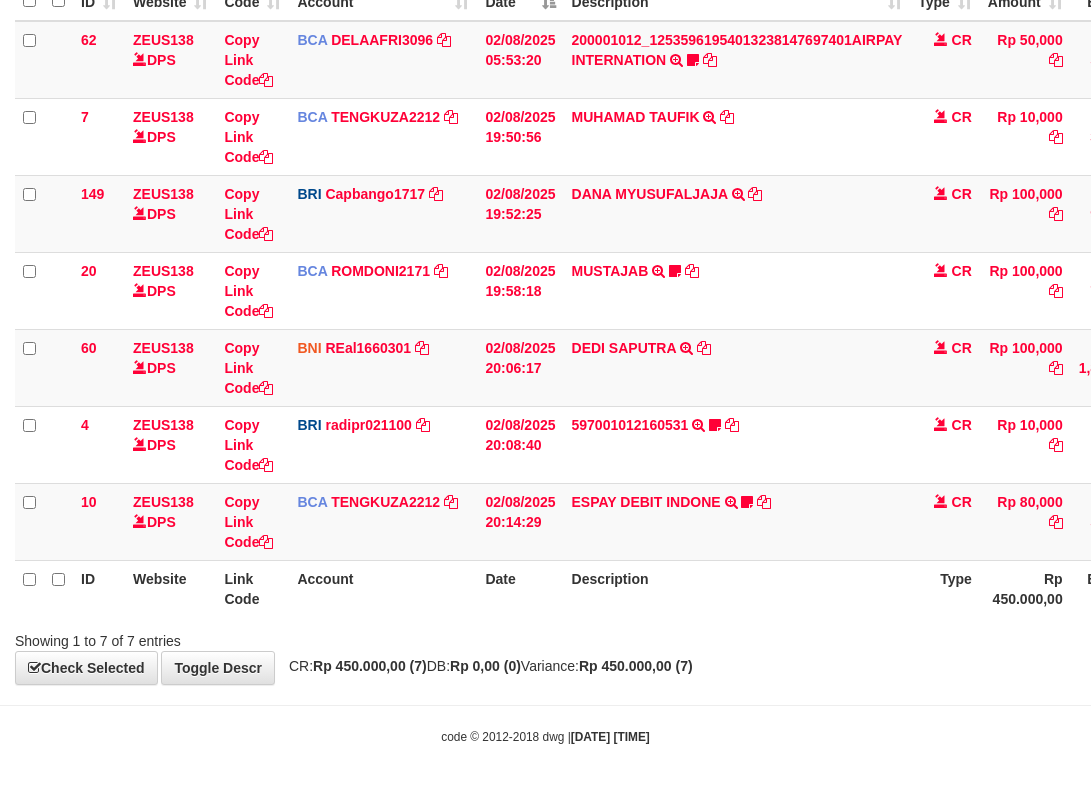 click on "**********" at bounding box center [545, 253] 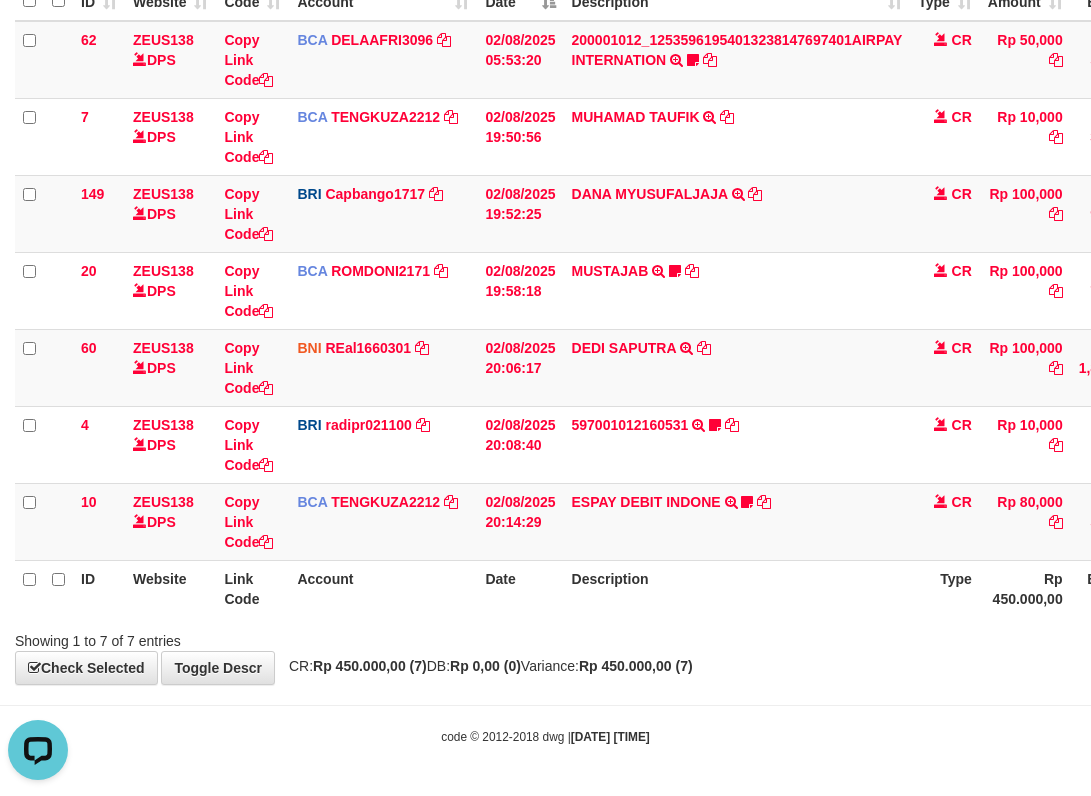 scroll, scrollTop: 0, scrollLeft: 0, axis: both 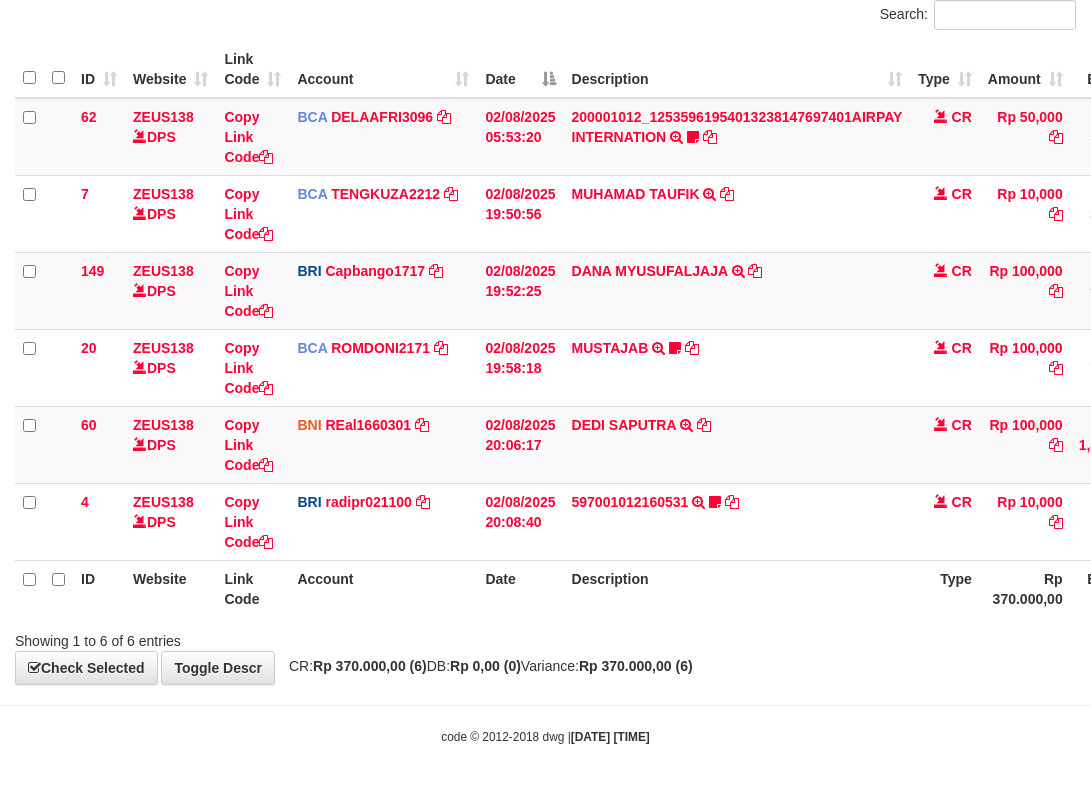 click on "Description" at bounding box center (737, 588) 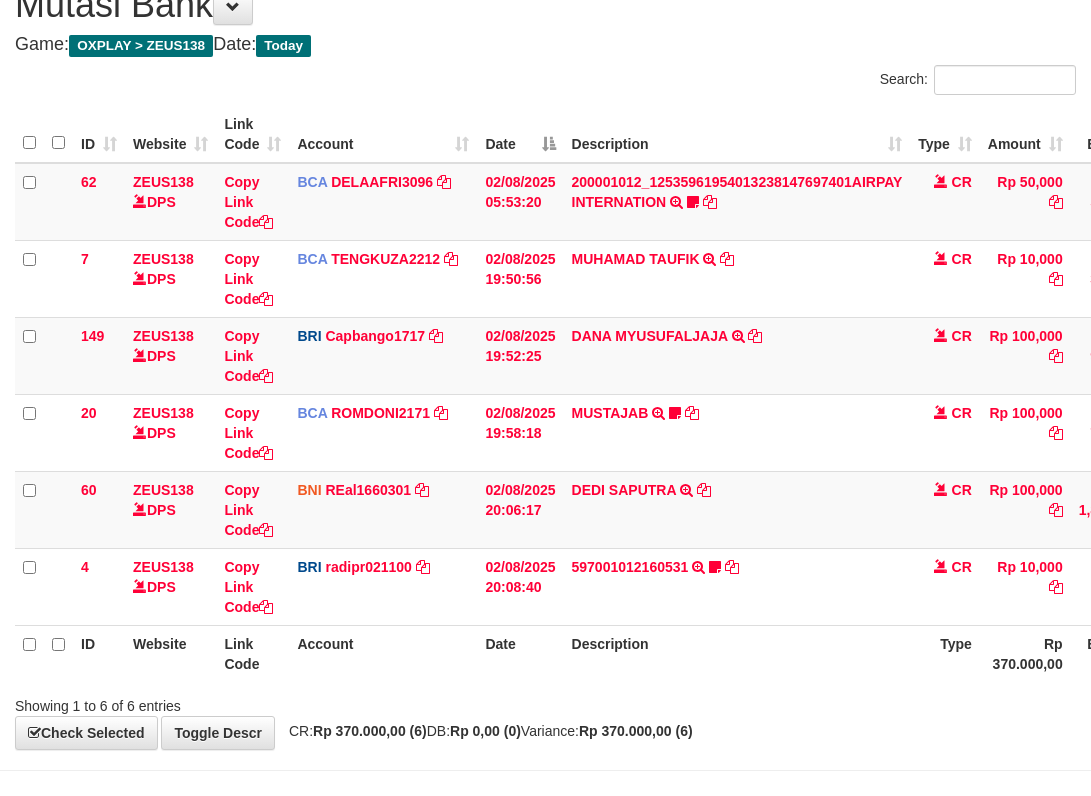 scroll, scrollTop: 152, scrollLeft: 0, axis: vertical 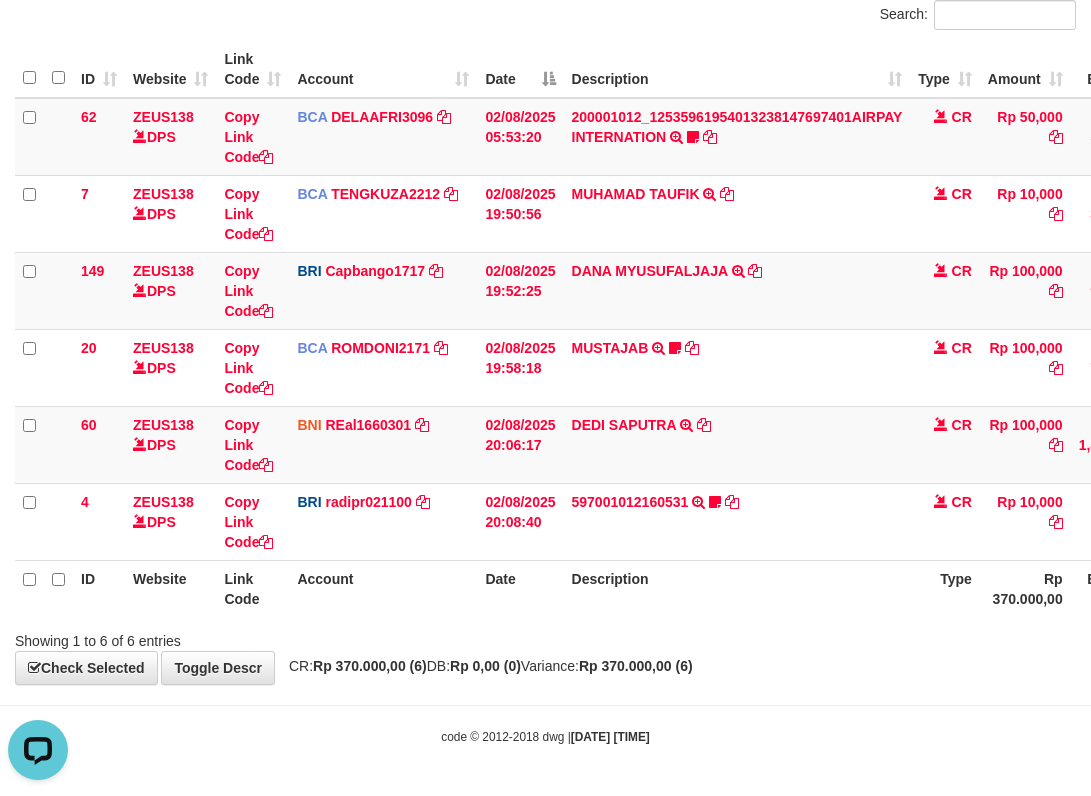 click at bounding box center (773, 623) 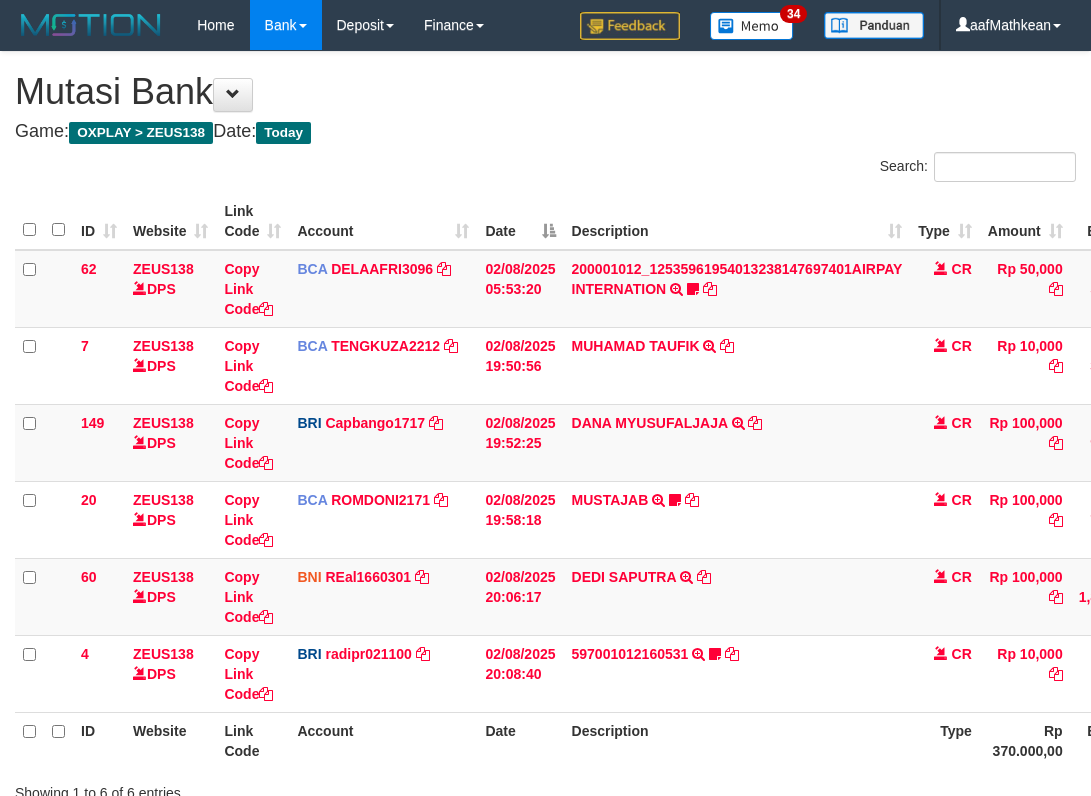 scroll, scrollTop: 87, scrollLeft: 0, axis: vertical 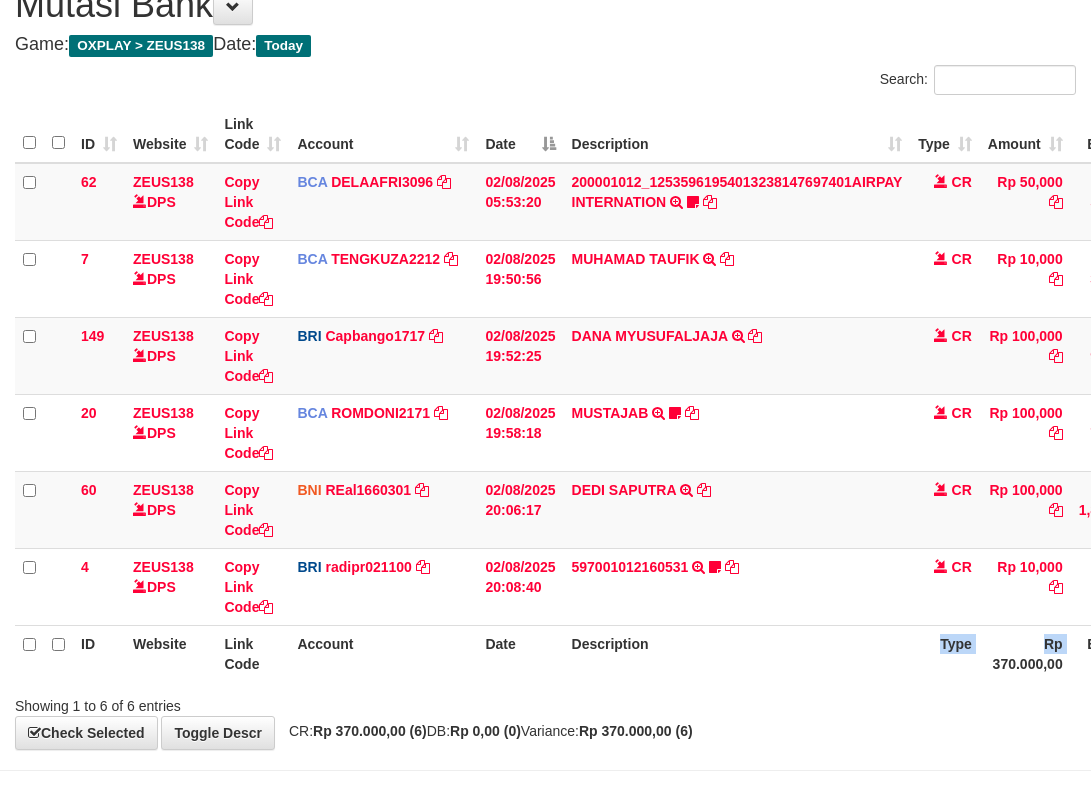 click on "ID Website Link Code Account Date Description Type Rp 370.000,00 Balance Status Action" at bounding box center (652, 653) 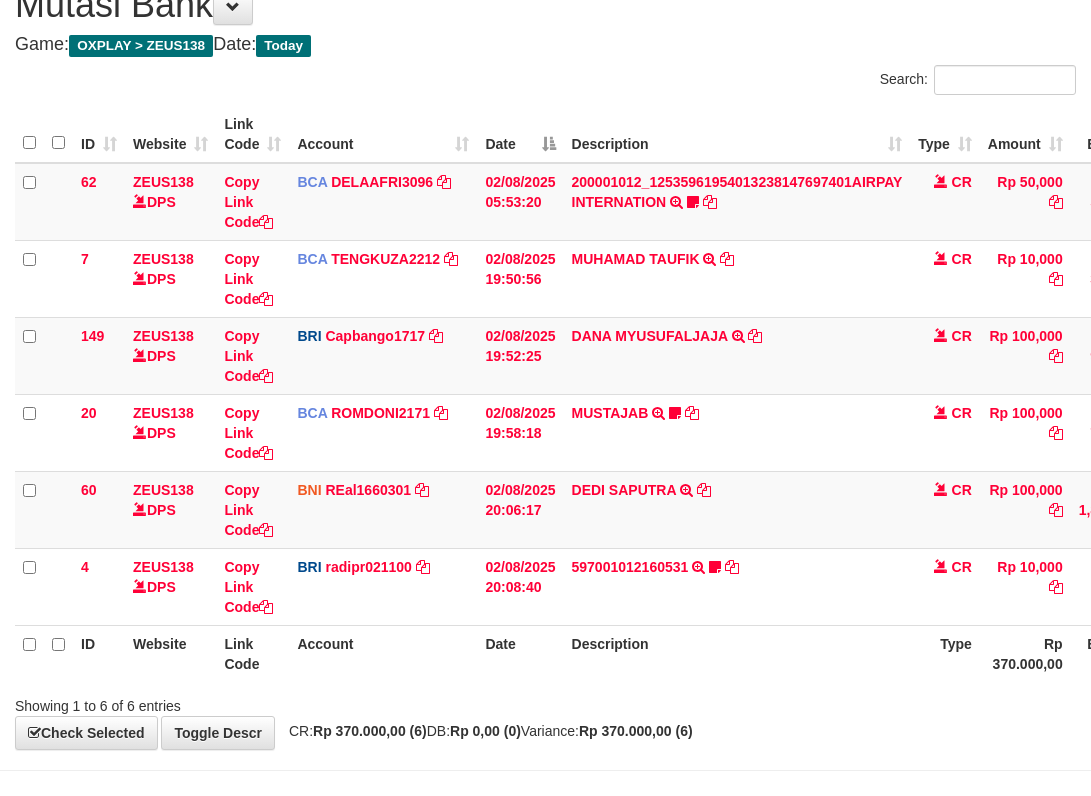 scroll, scrollTop: 152, scrollLeft: 0, axis: vertical 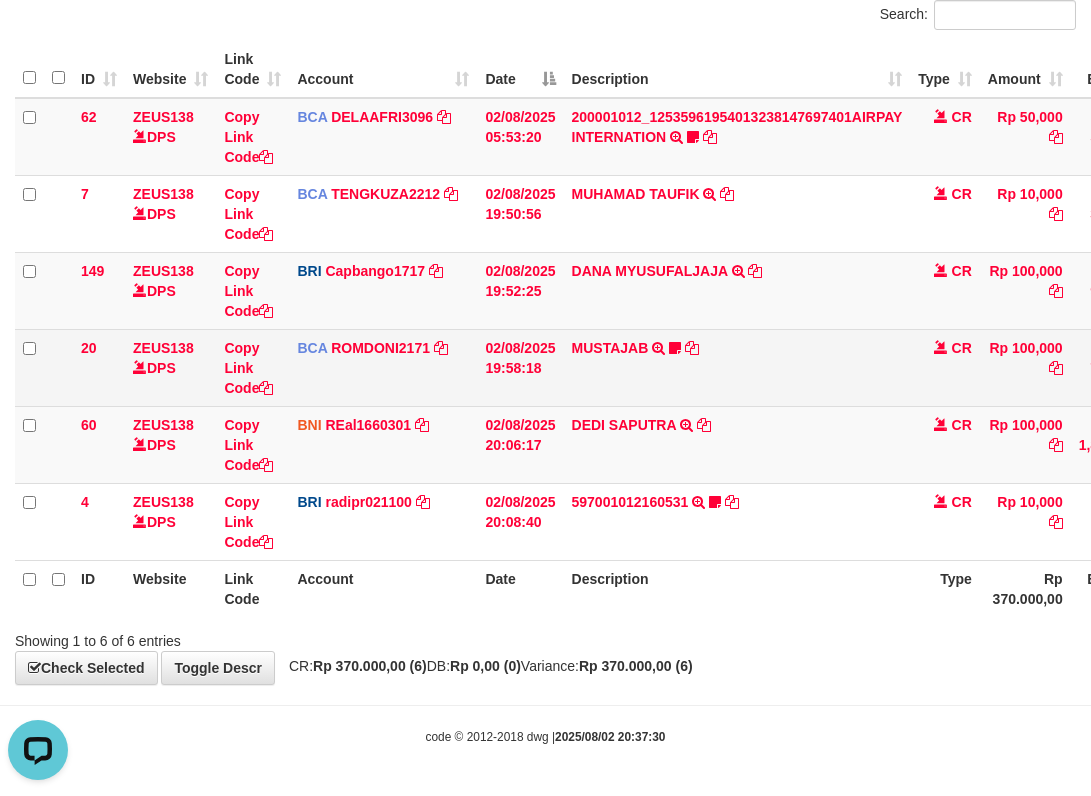 drag, startPoint x: 437, startPoint y: 466, endPoint x: 427, endPoint y: 369, distance: 97.5141 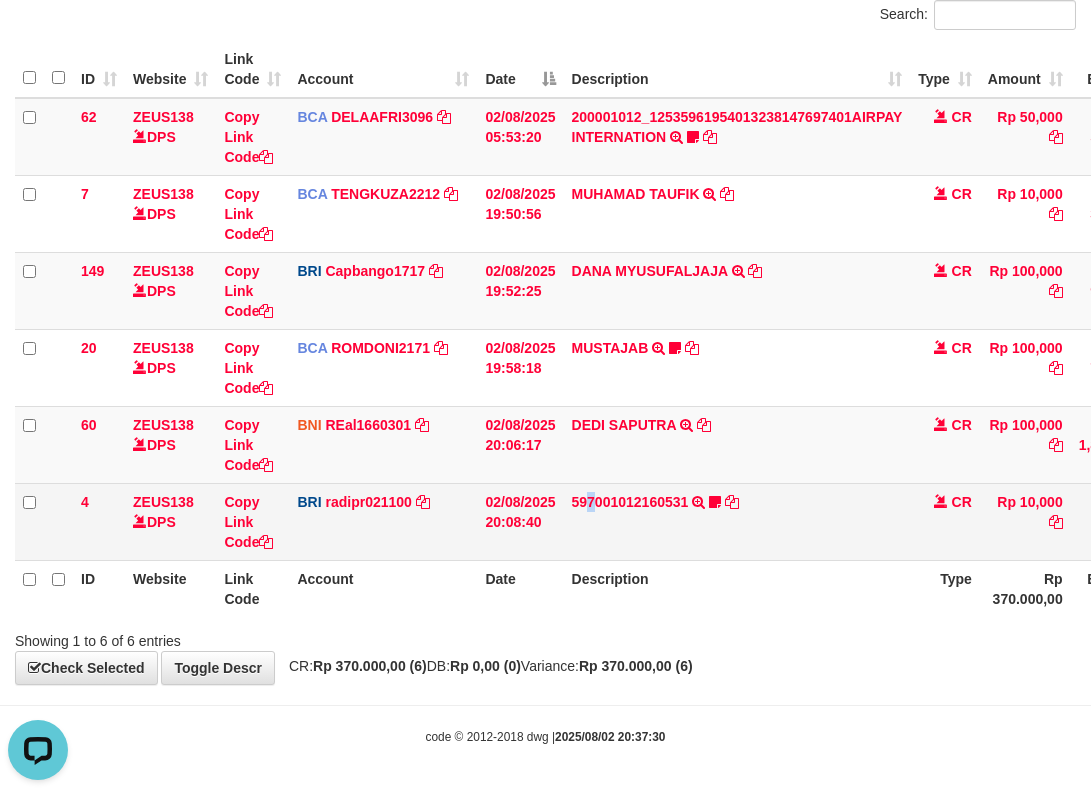 click on "597001012160531            TRANSFER NBMB 597001012160531 TO REYNALDI ADI PRATAMA    Cewekcancer83" at bounding box center [737, 521] 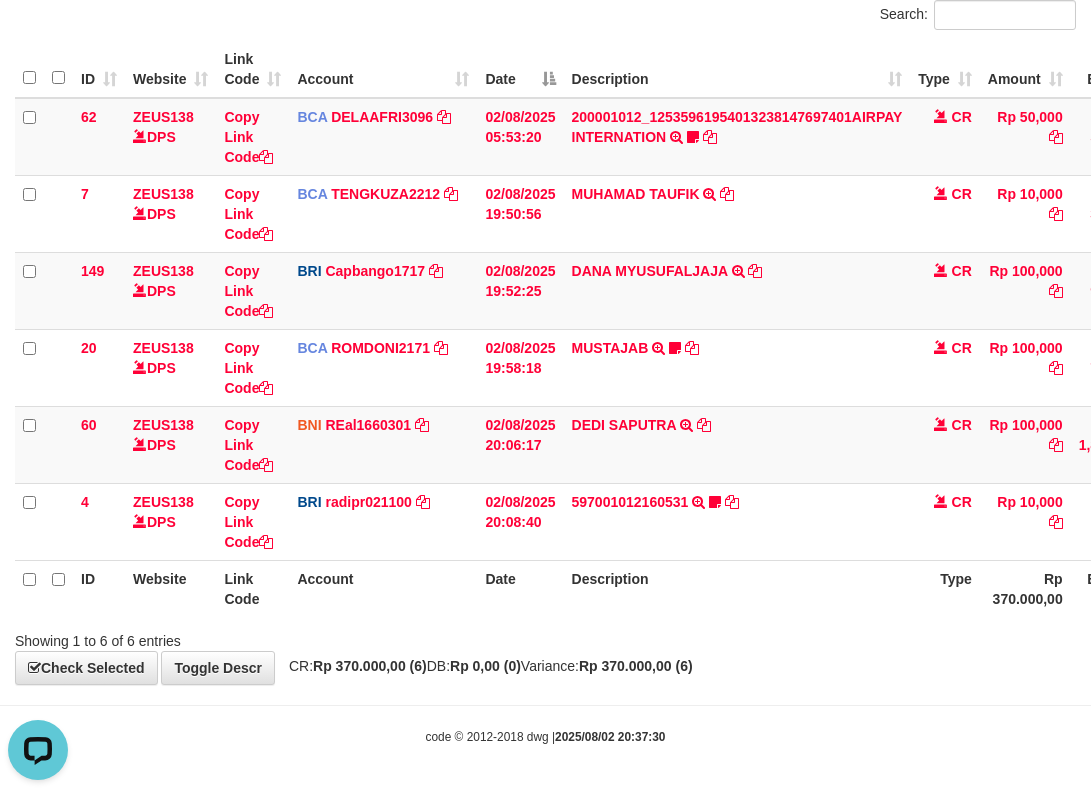 click on "Description" at bounding box center (737, 588) 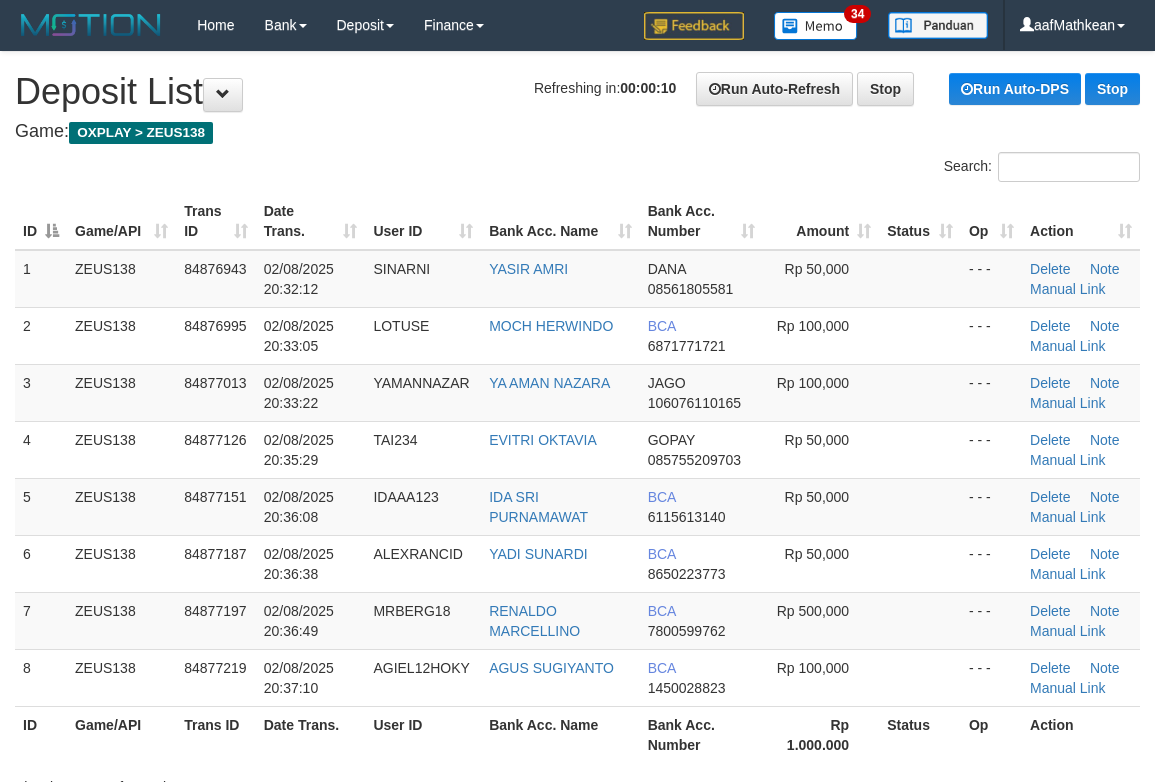 scroll, scrollTop: 0, scrollLeft: 0, axis: both 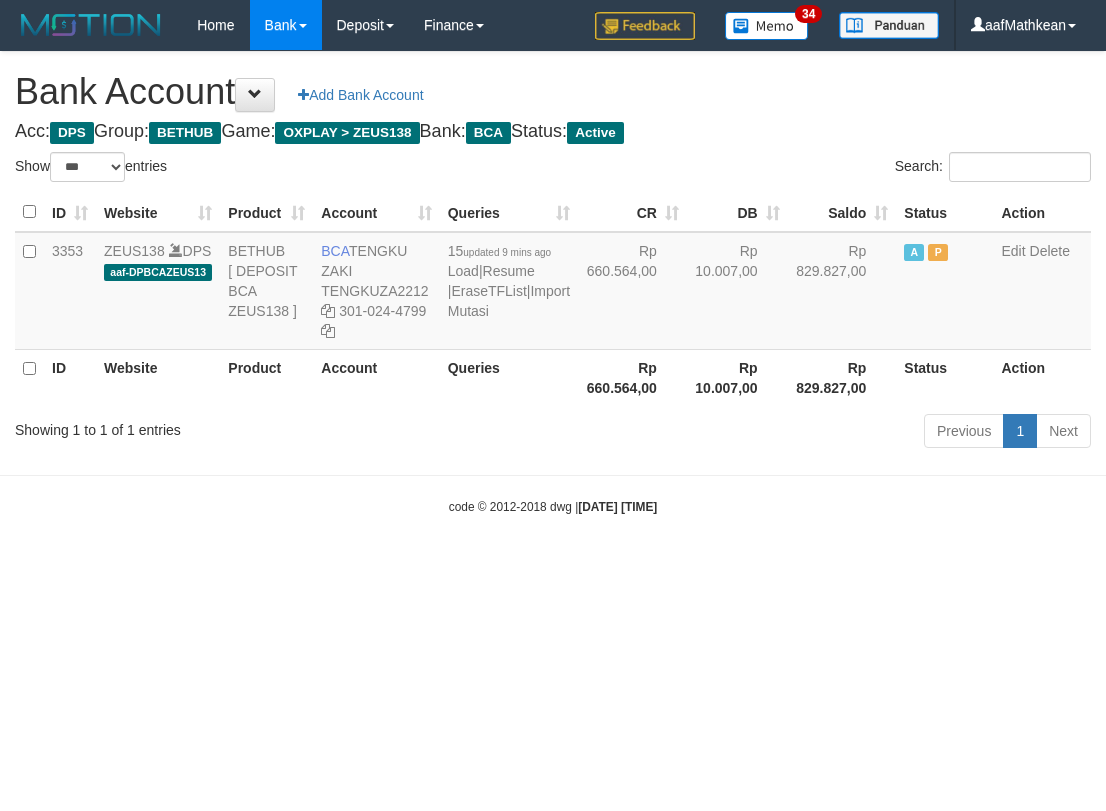 select on "***" 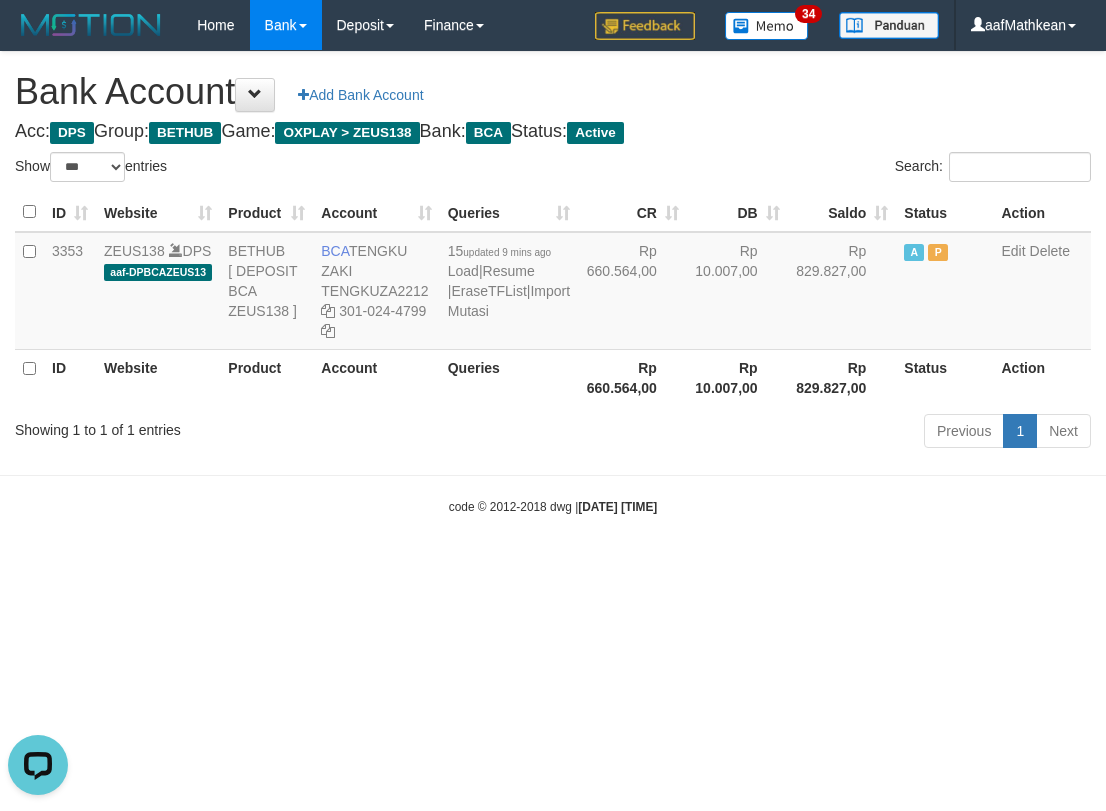 scroll, scrollTop: 0, scrollLeft: 0, axis: both 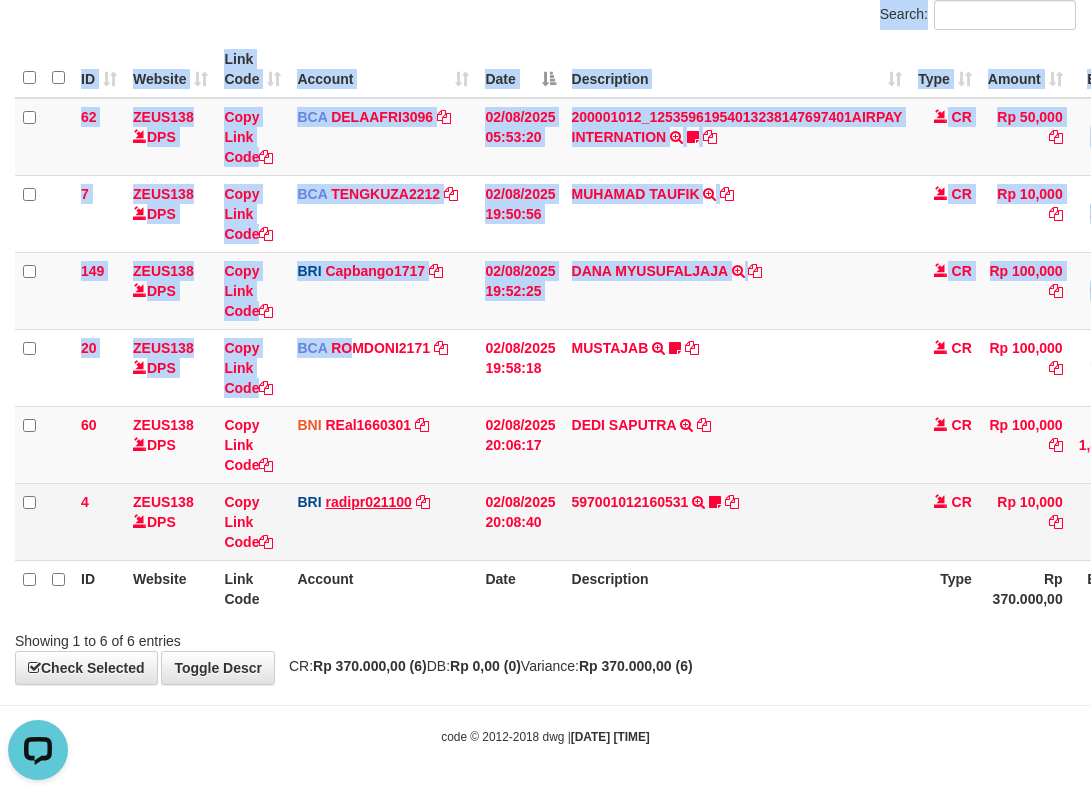 drag, startPoint x: 329, startPoint y: 167, endPoint x: 377, endPoint y: 509, distance: 345.352 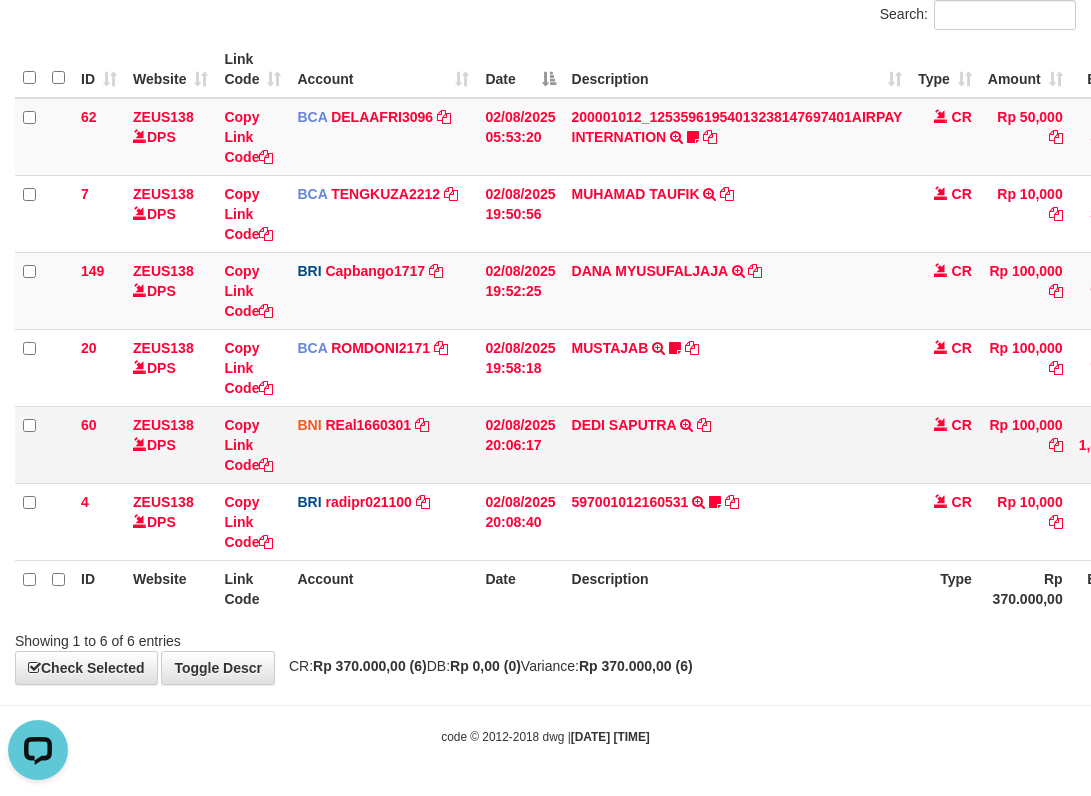 drag, startPoint x: 444, startPoint y: 465, endPoint x: 497, endPoint y: 472, distance: 53.460266 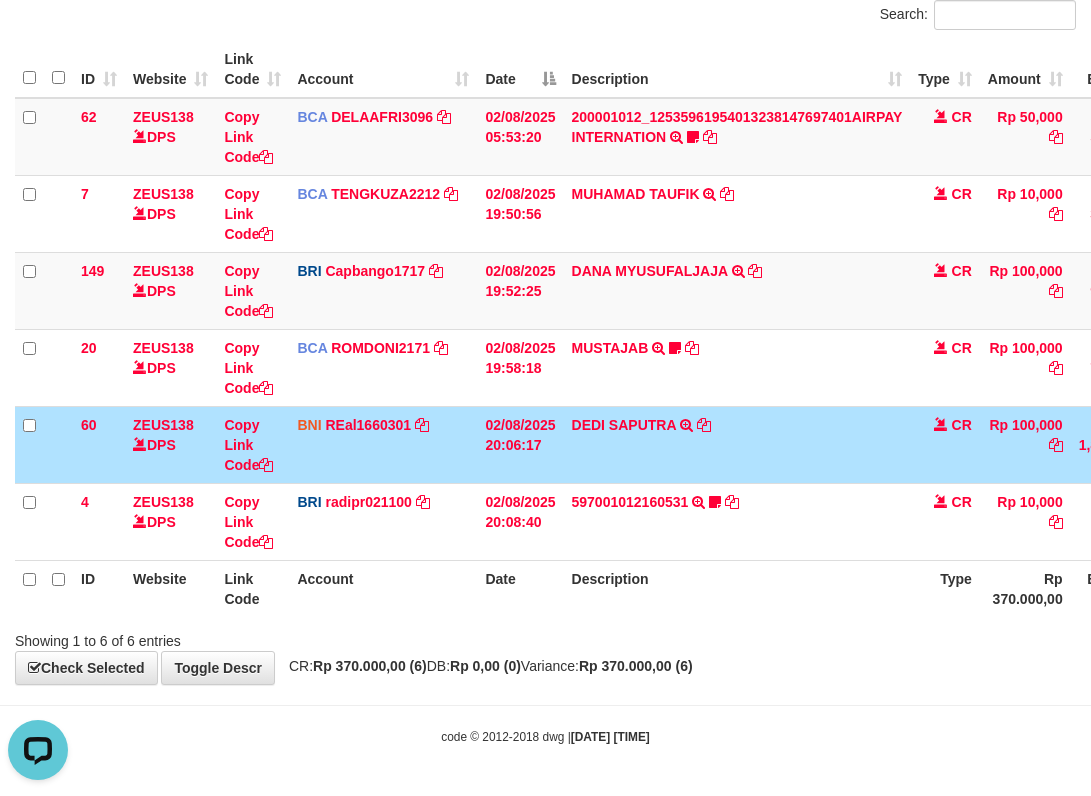 click on "02/08/2025 20:06:17" at bounding box center (520, 444) 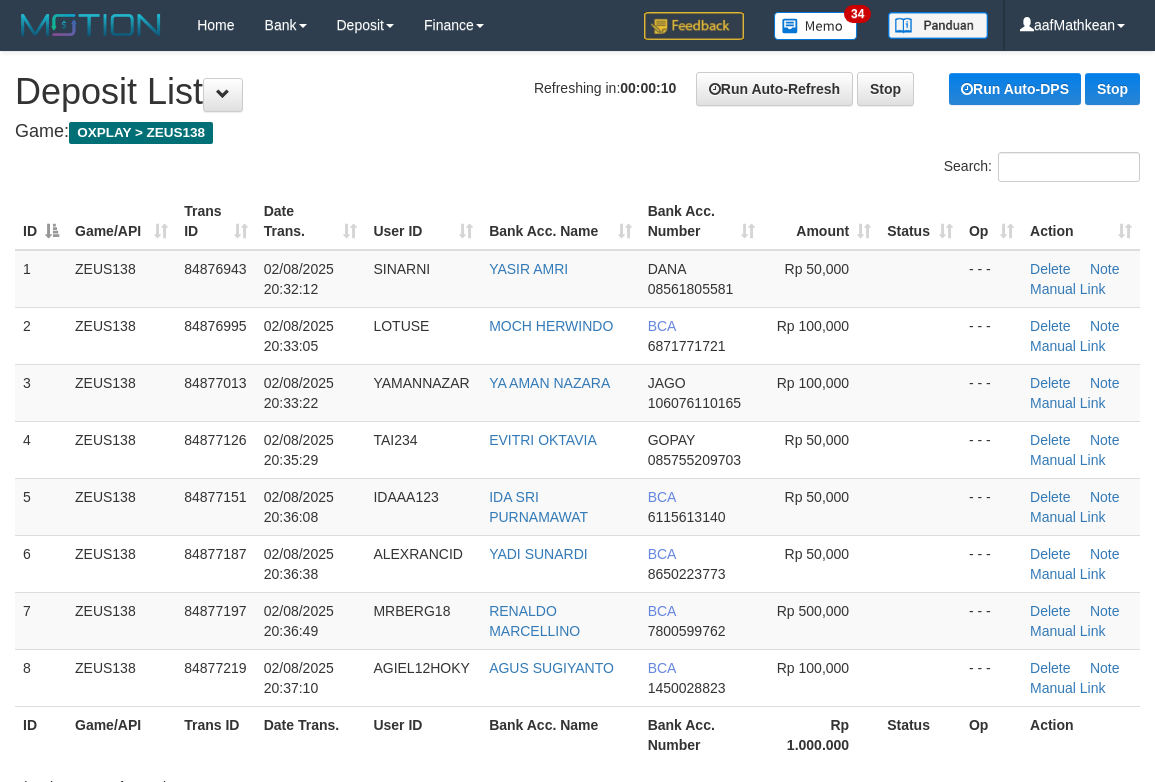 scroll, scrollTop: 0, scrollLeft: 0, axis: both 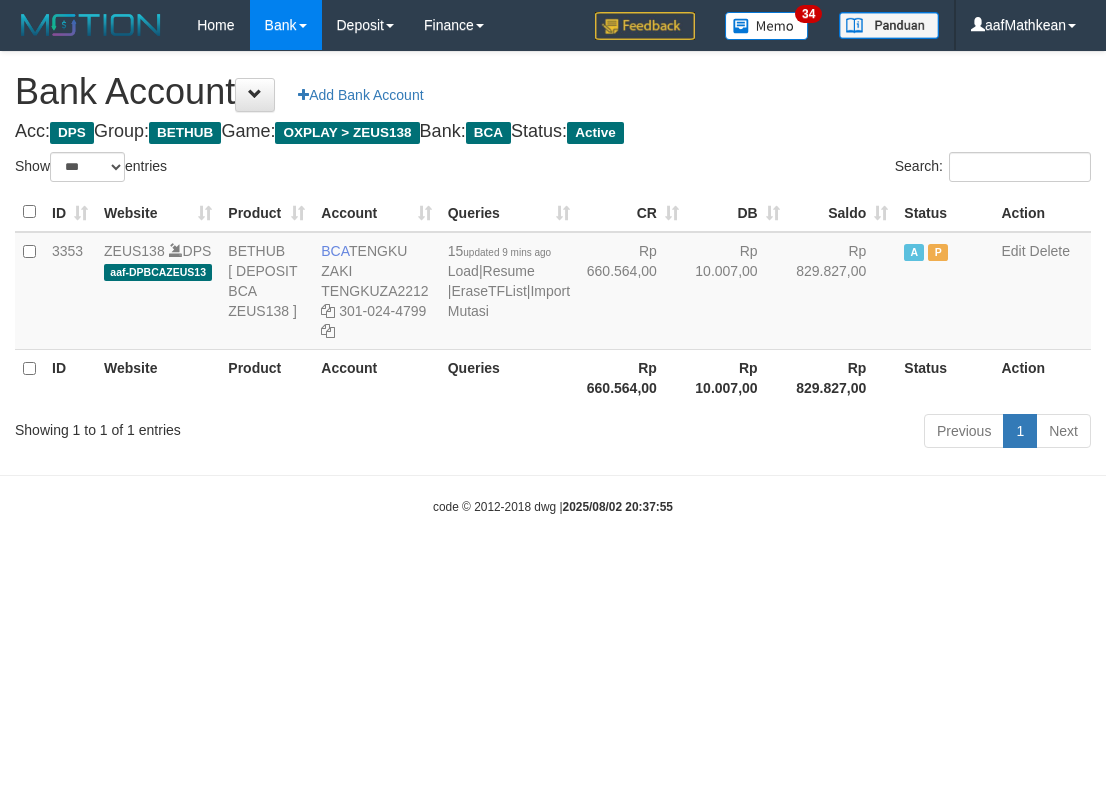 select on "***" 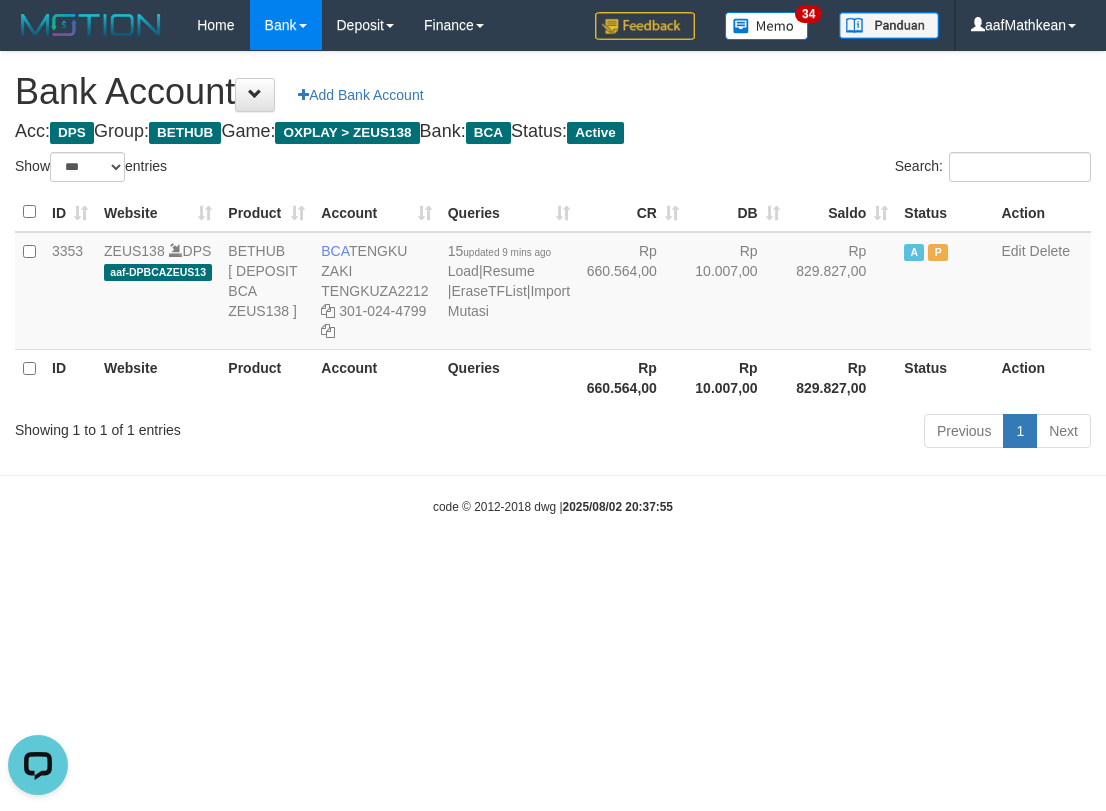 scroll, scrollTop: 0, scrollLeft: 0, axis: both 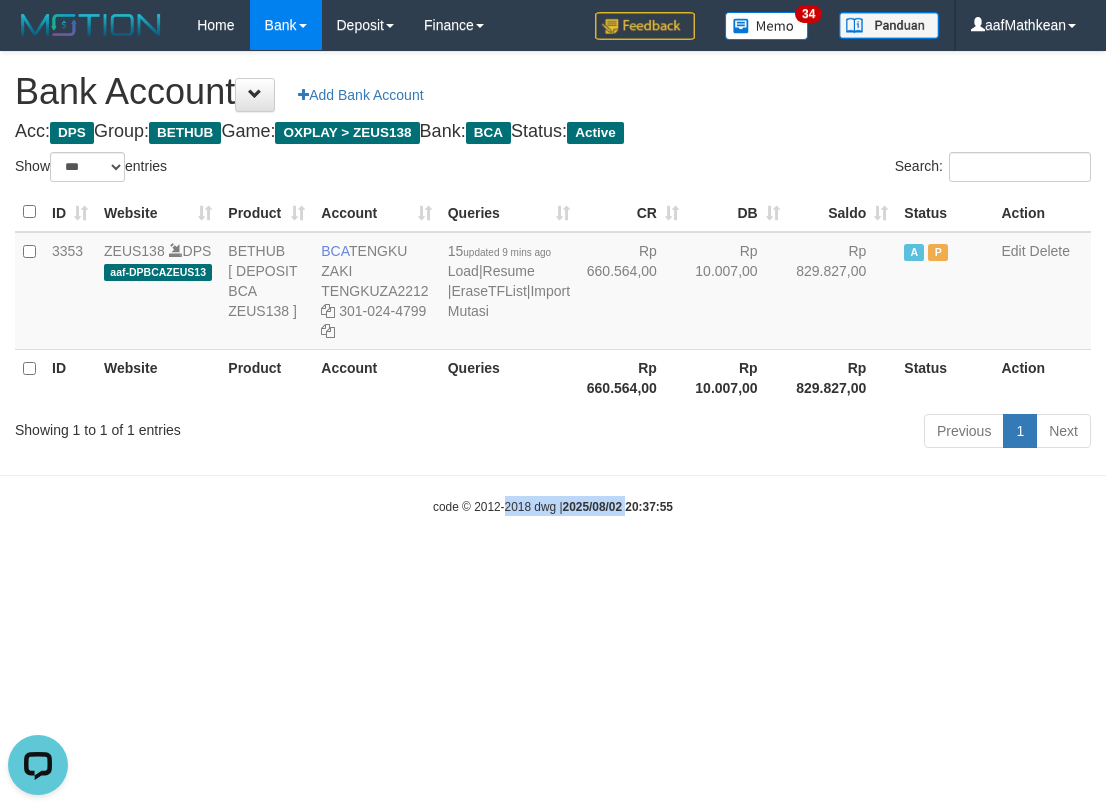 click on "Toggle navigation
Home
Bank
Account List
Load
By Website
Group
[OXPLAY]													ZEUS138
By Load Group (DPS)" at bounding box center [553, 283] 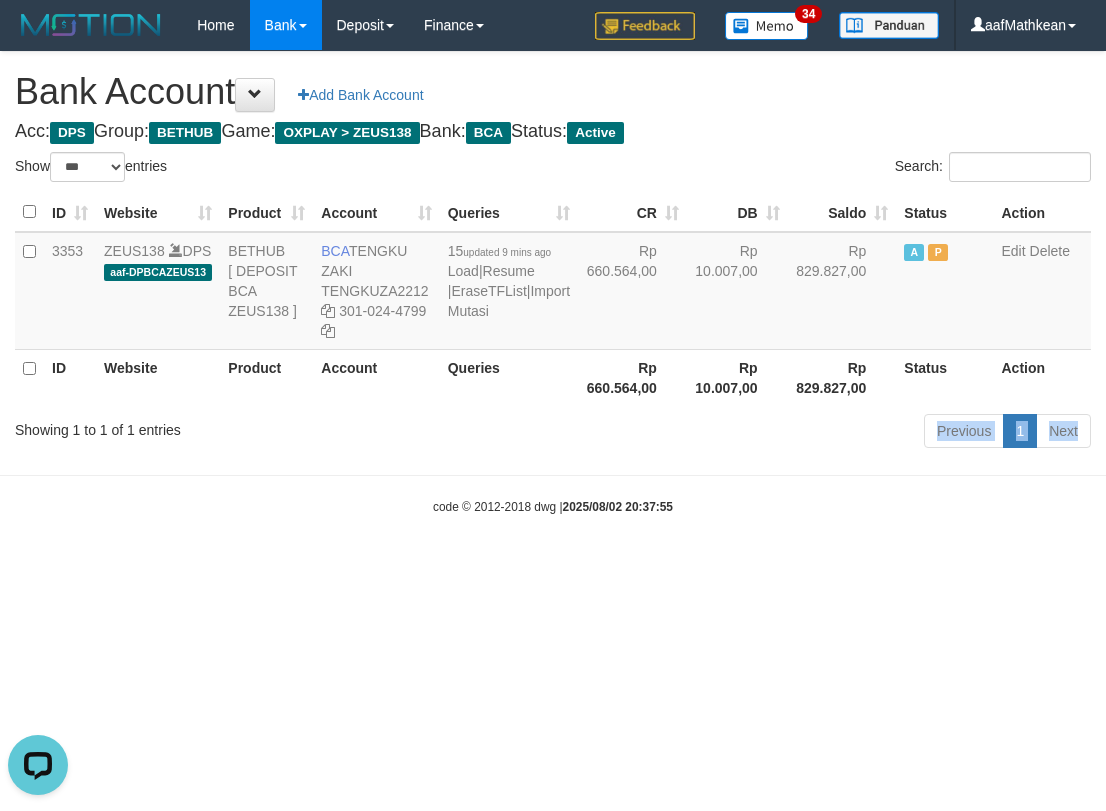 drag, startPoint x: 616, startPoint y: 463, endPoint x: 598, endPoint y: 367, distance: 97.67292 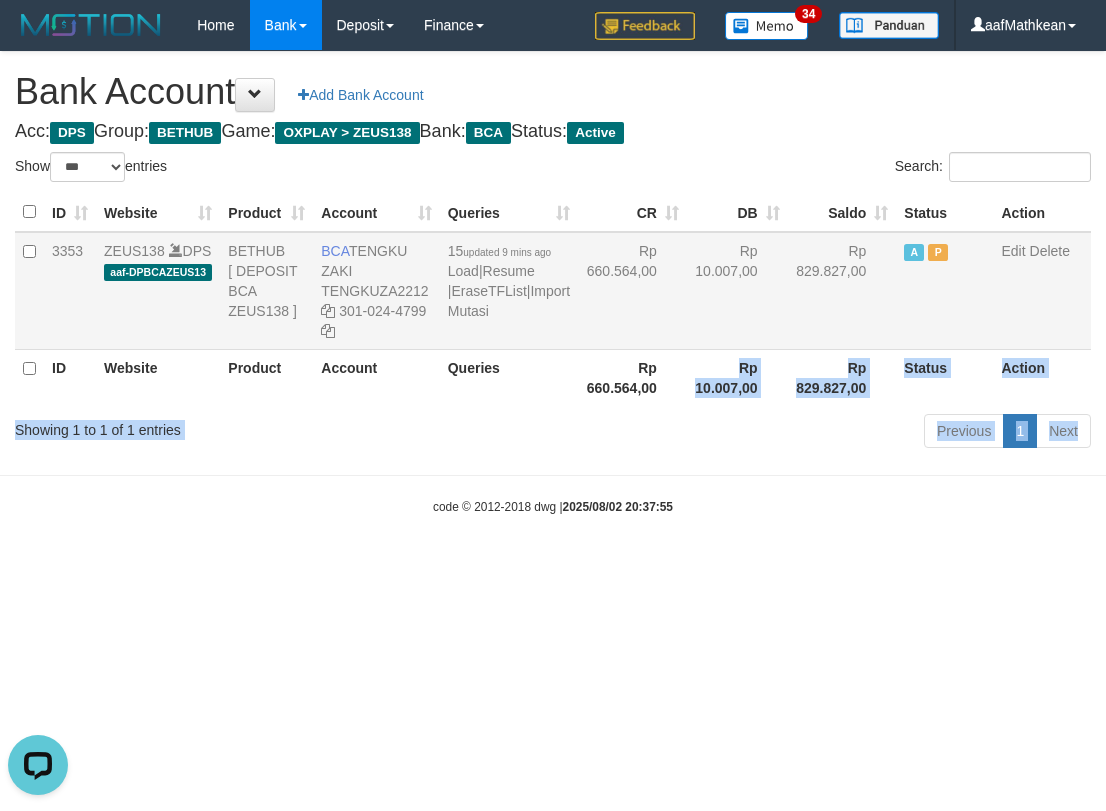 drag, startPoint x: 351, startPoint y: 248, endPoint x: 364, endPoint y: 267, distance: 23.021729 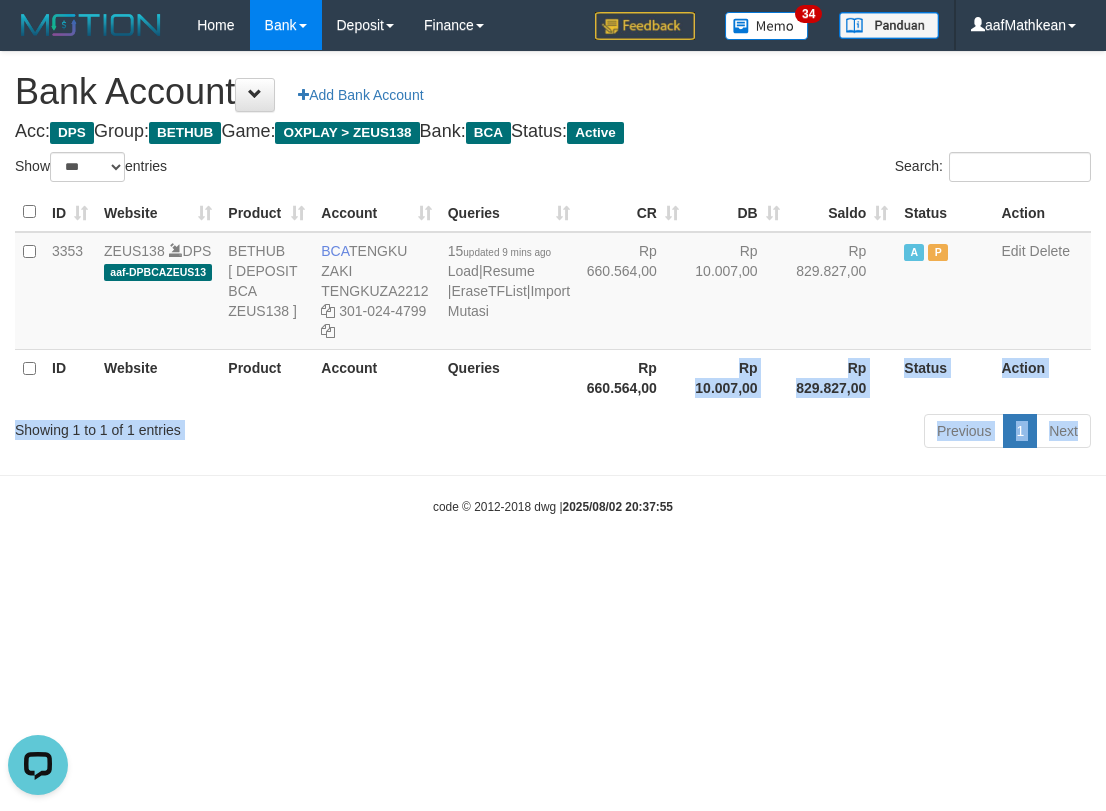 copy on "TENGKU ZAKI" 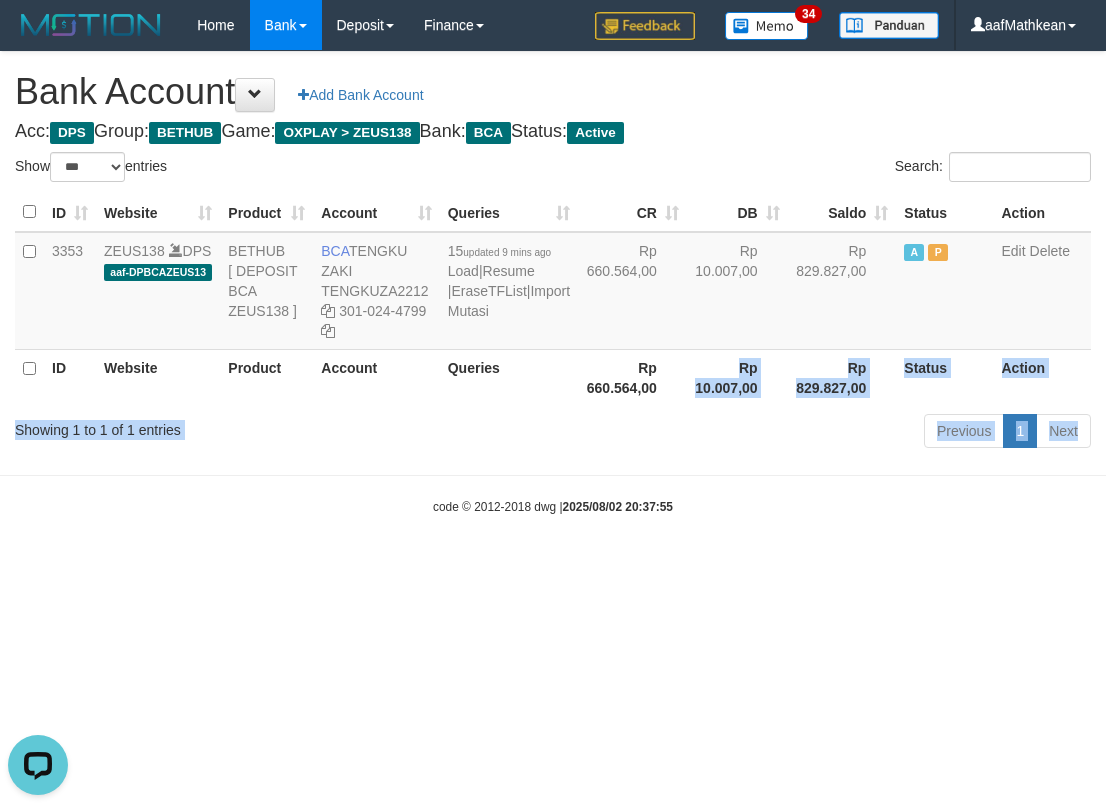 click on "Previous 1 Next" at bounding box center [783, 433] 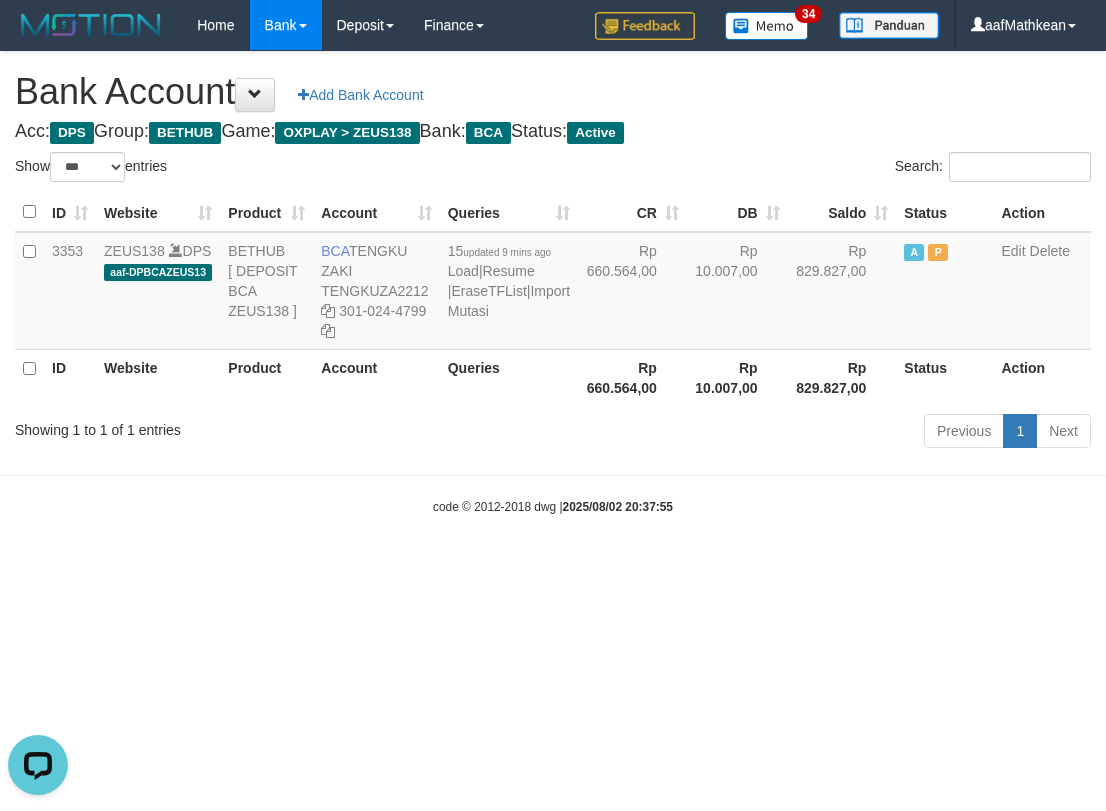 click on "Previous 1 Next" at bounding box center (783, 433) 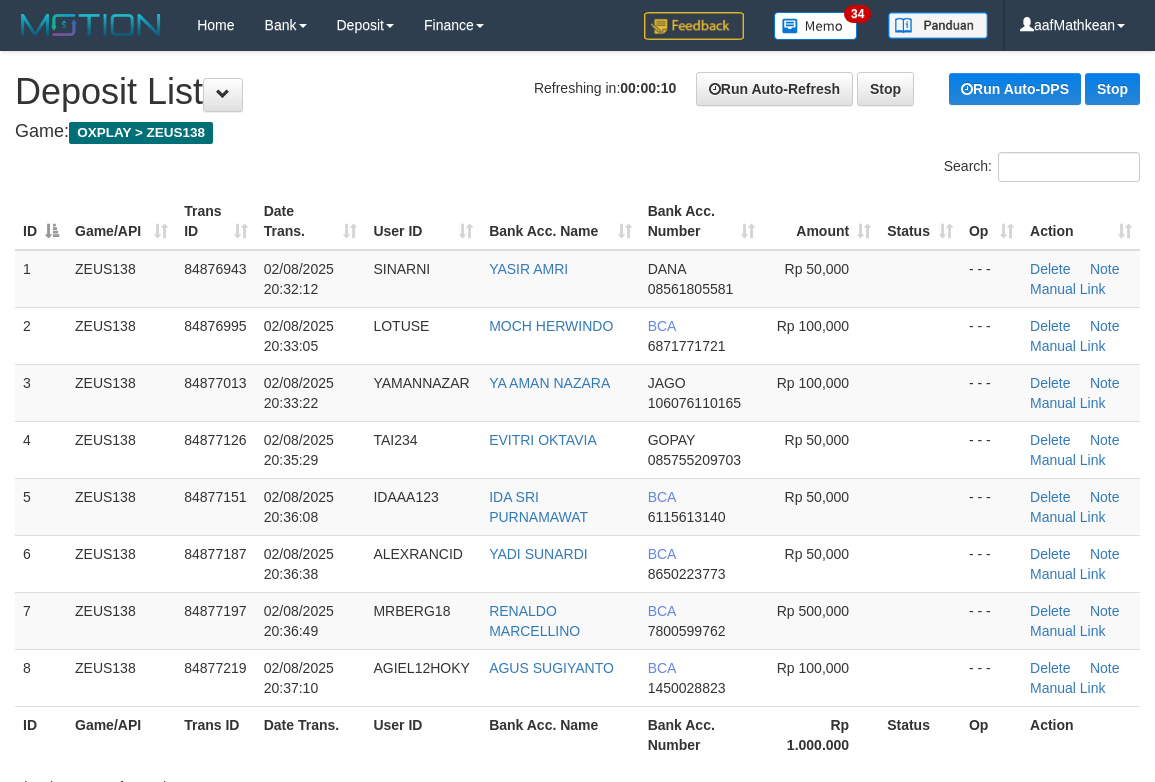 scroll, scrollTop: 0, scrollLeft: 0, axis: both 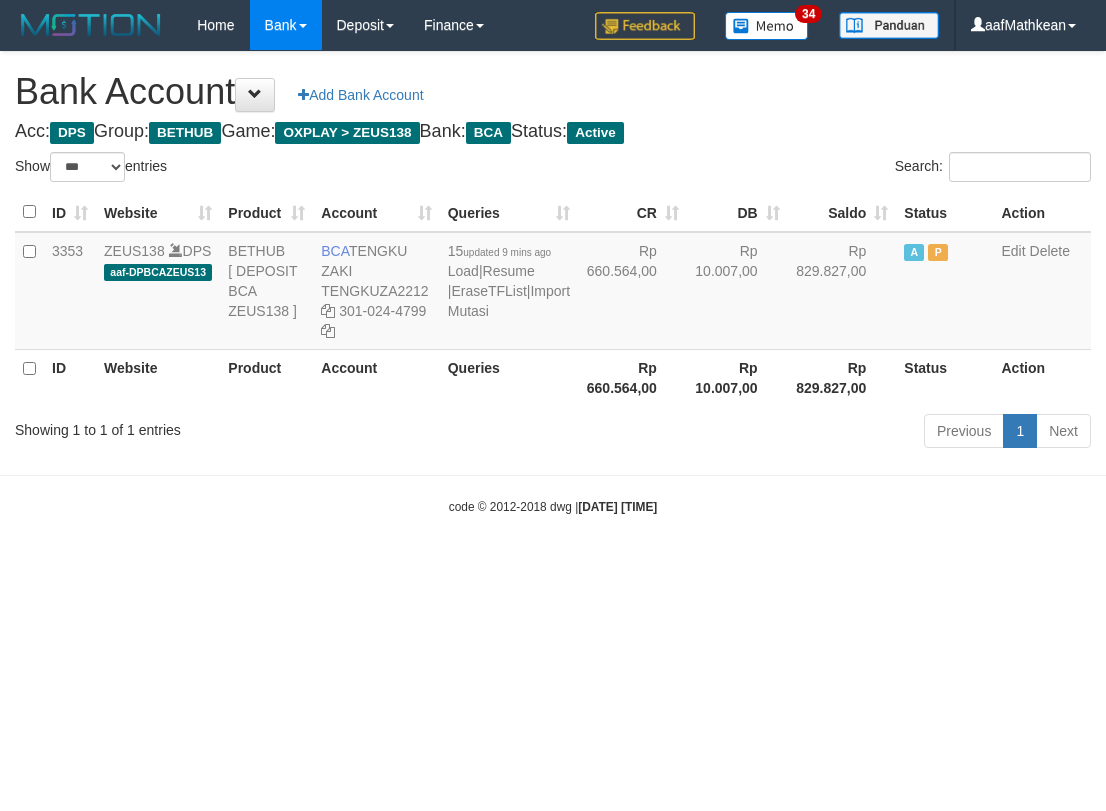select on "***" 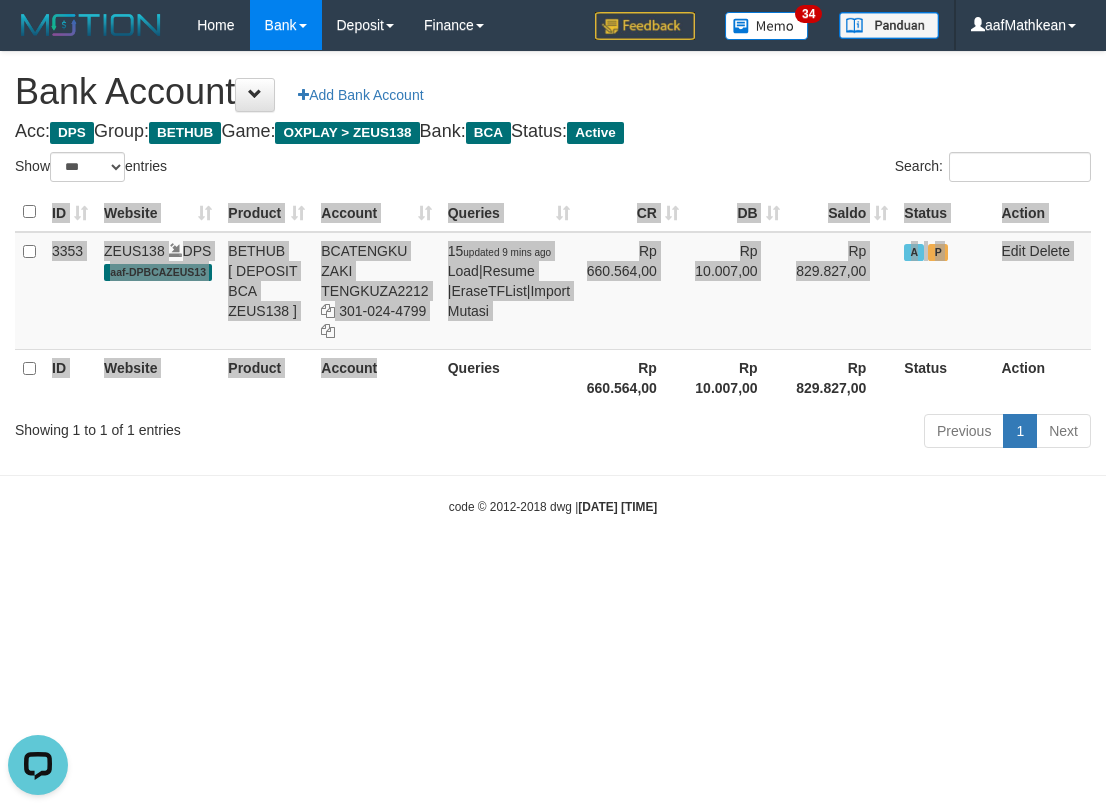 scroll, scrollTop: 0, scrollLeft: 0, axis: both 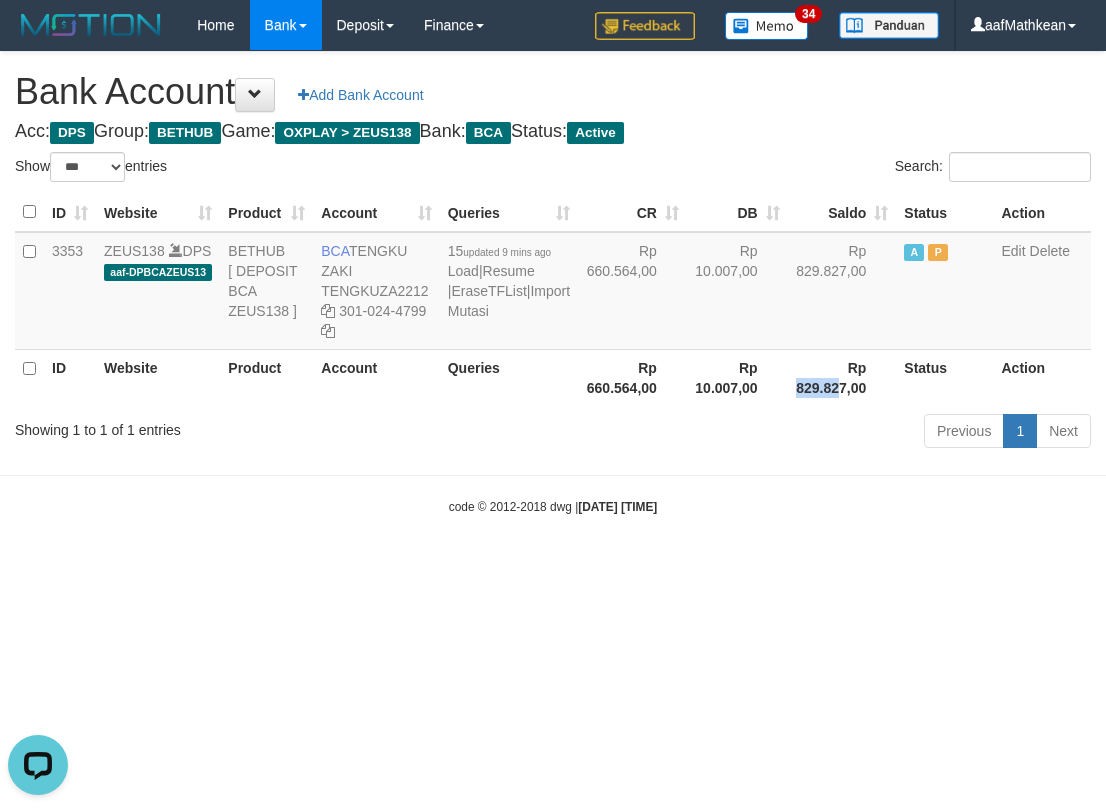 click on "Rp 829.827,00" at bounding box center (842, 377) 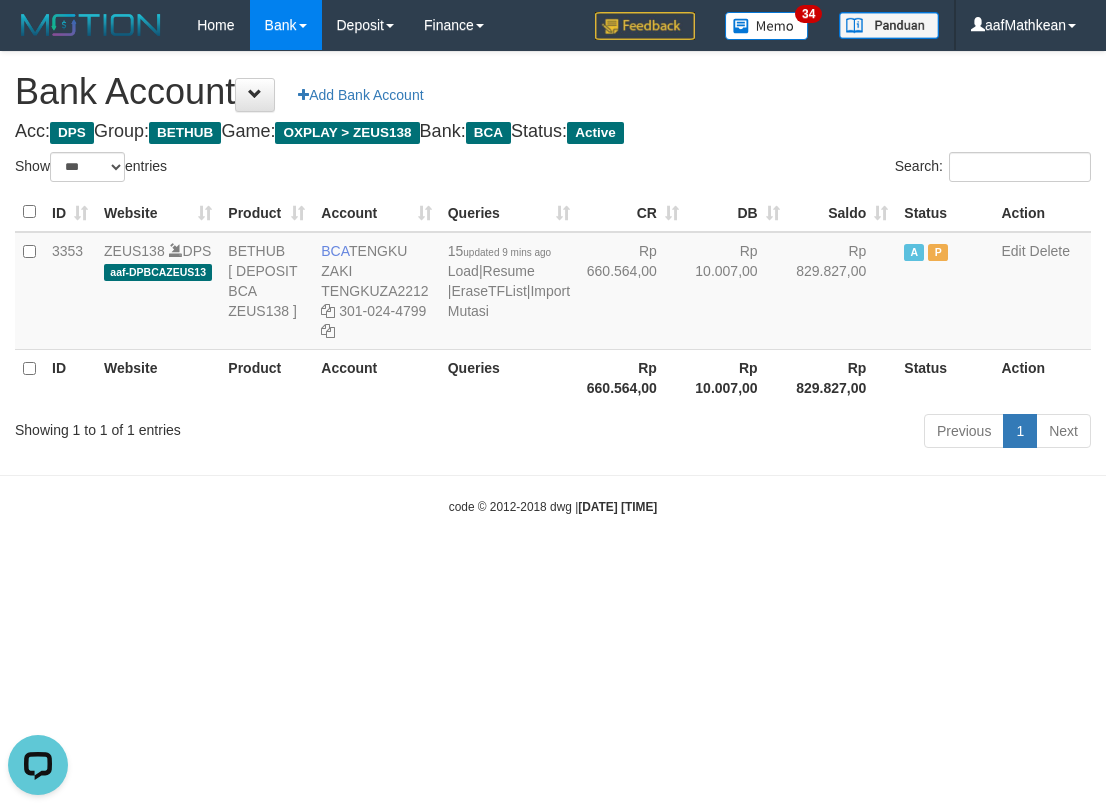 drag, startPoint x: 784, startPoint y: 415, endPoint x: 720, endPoint y: 405, distance: 64.77654 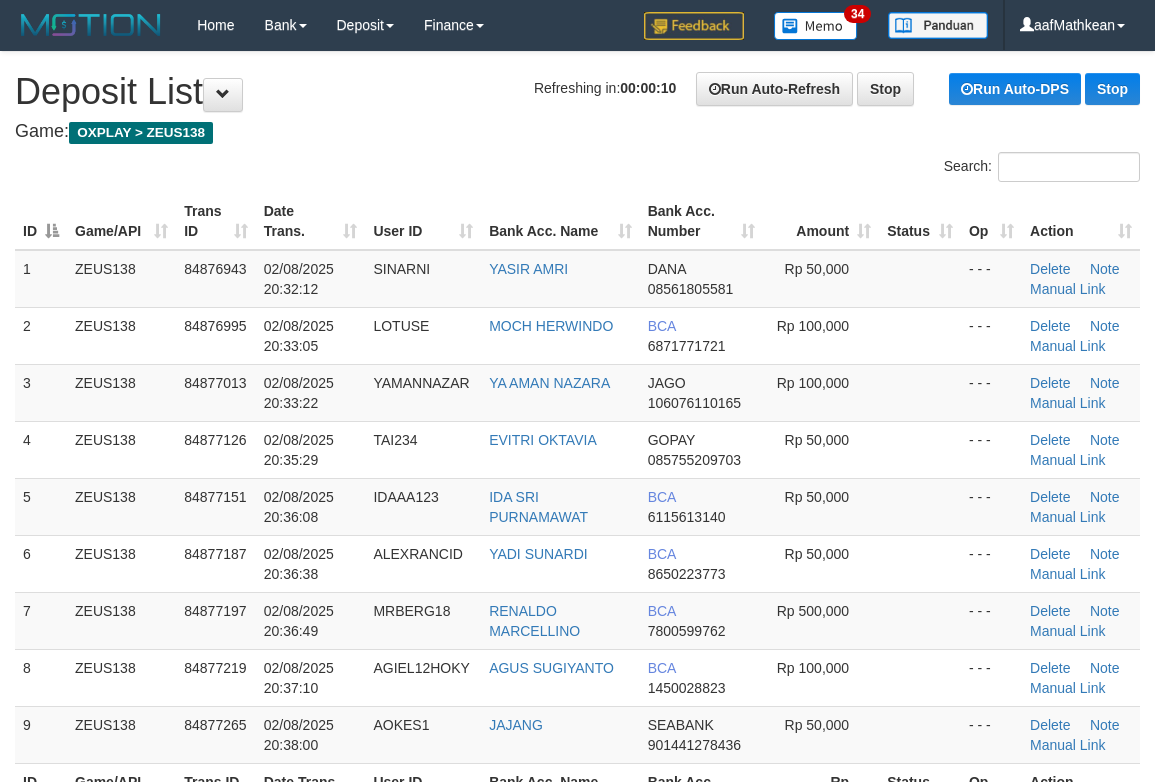 scroll, scrollTop: 0, scrollLeft: 0, axis: both 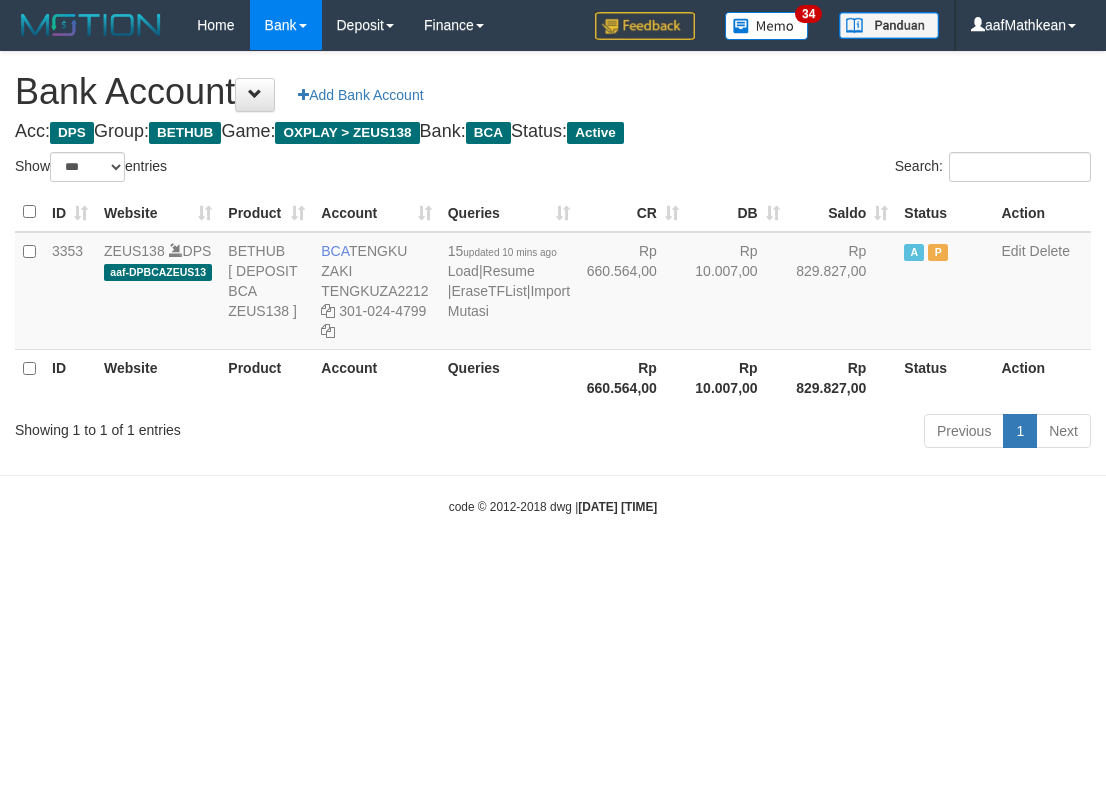 select on "***" 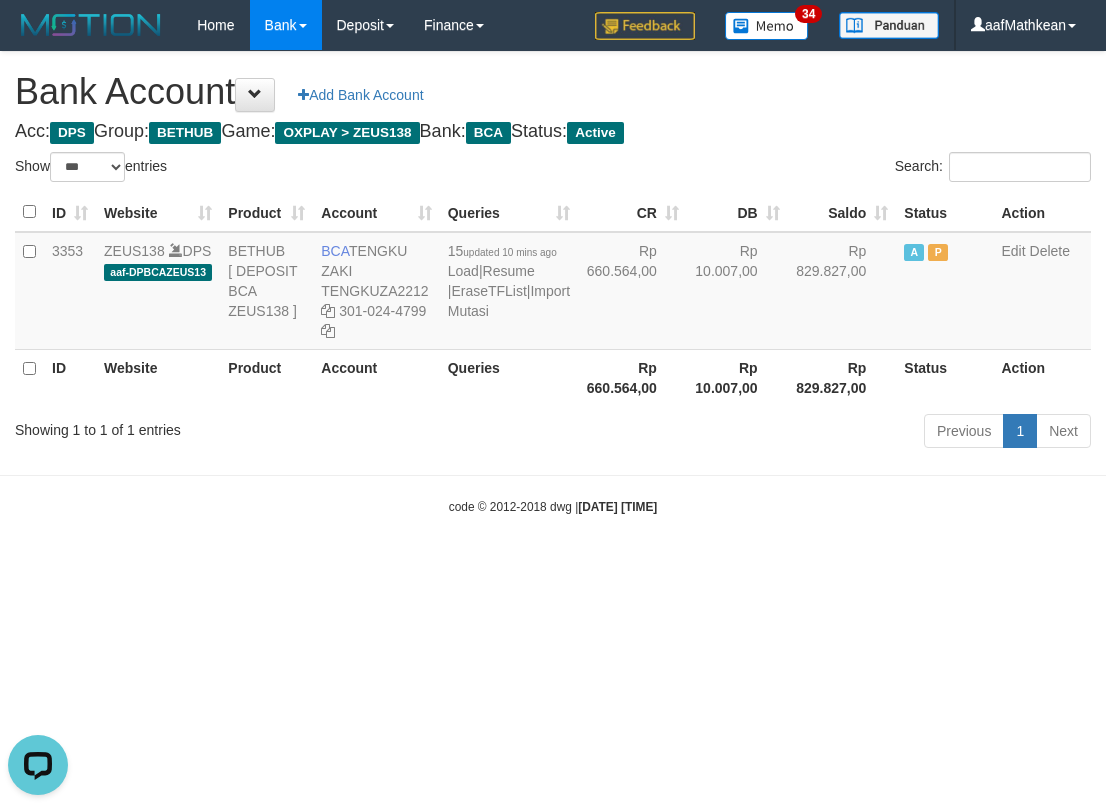scroll, scrollTop: 0, scrollLeft: 0, axis: both 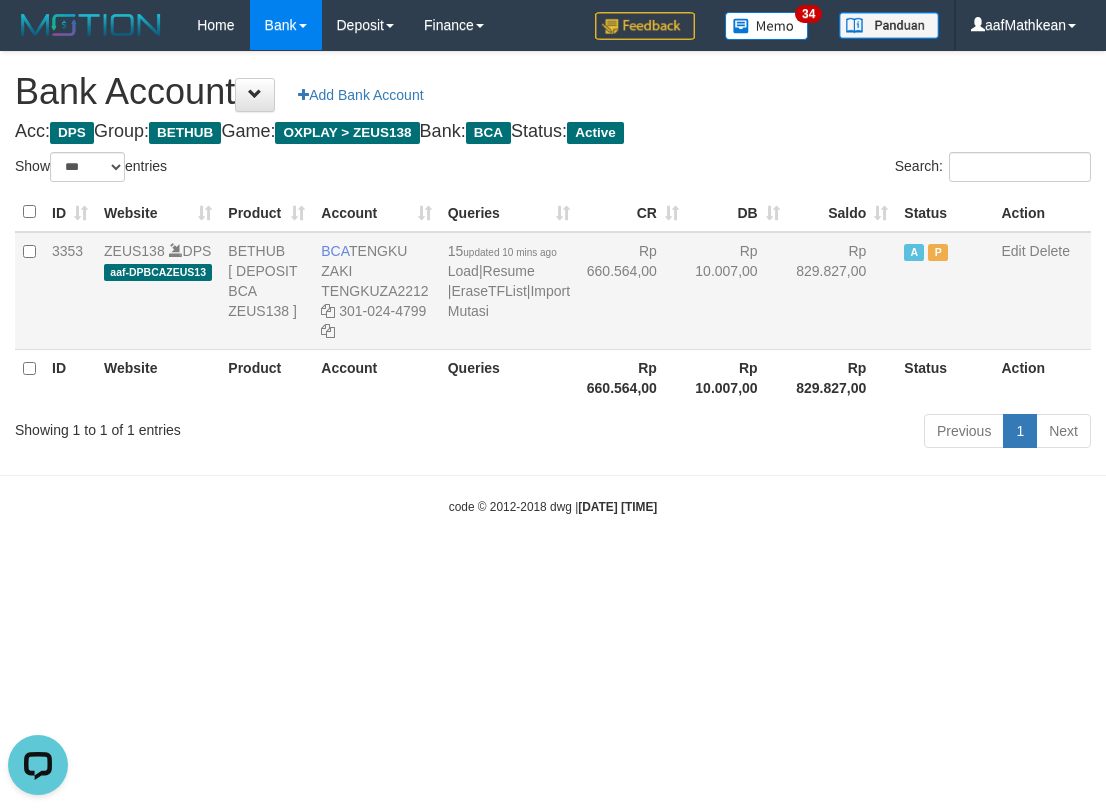 drag, startPoint x: 353, startPoint y: 250, endPoint x: 359, endPoint y: 273, distance: 23.769728 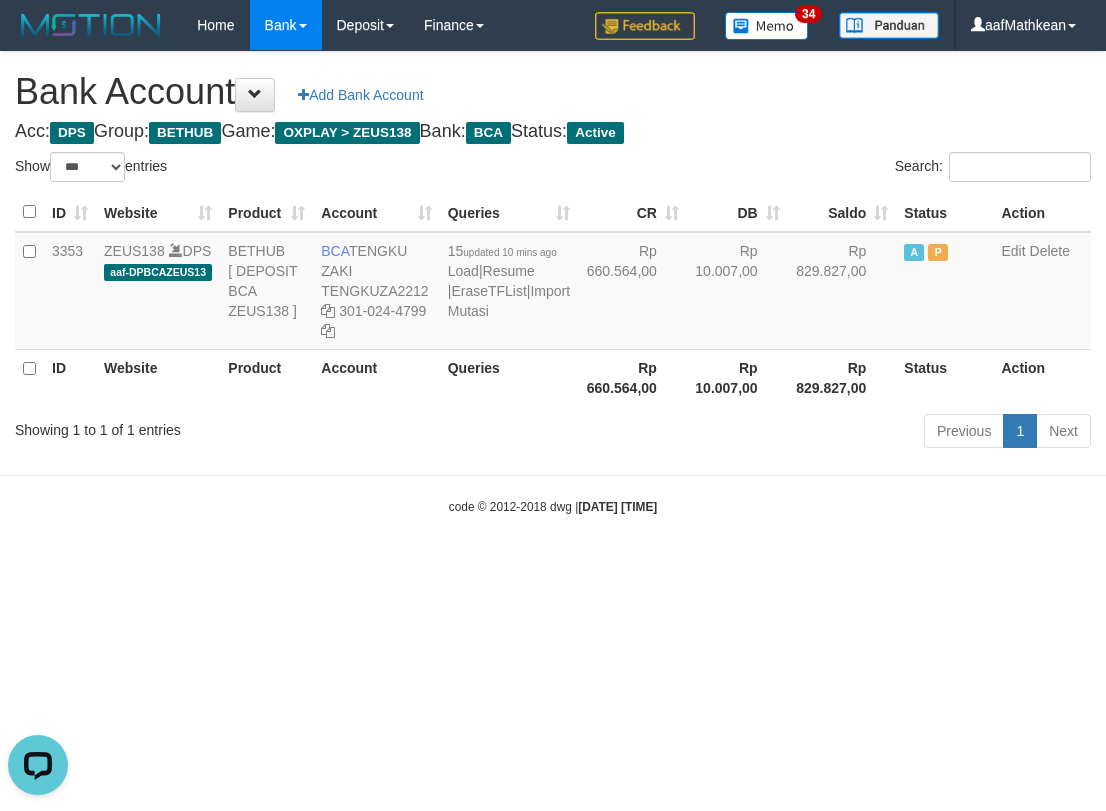 click on "Previous 1 Next" at bounding box center (783, 433) 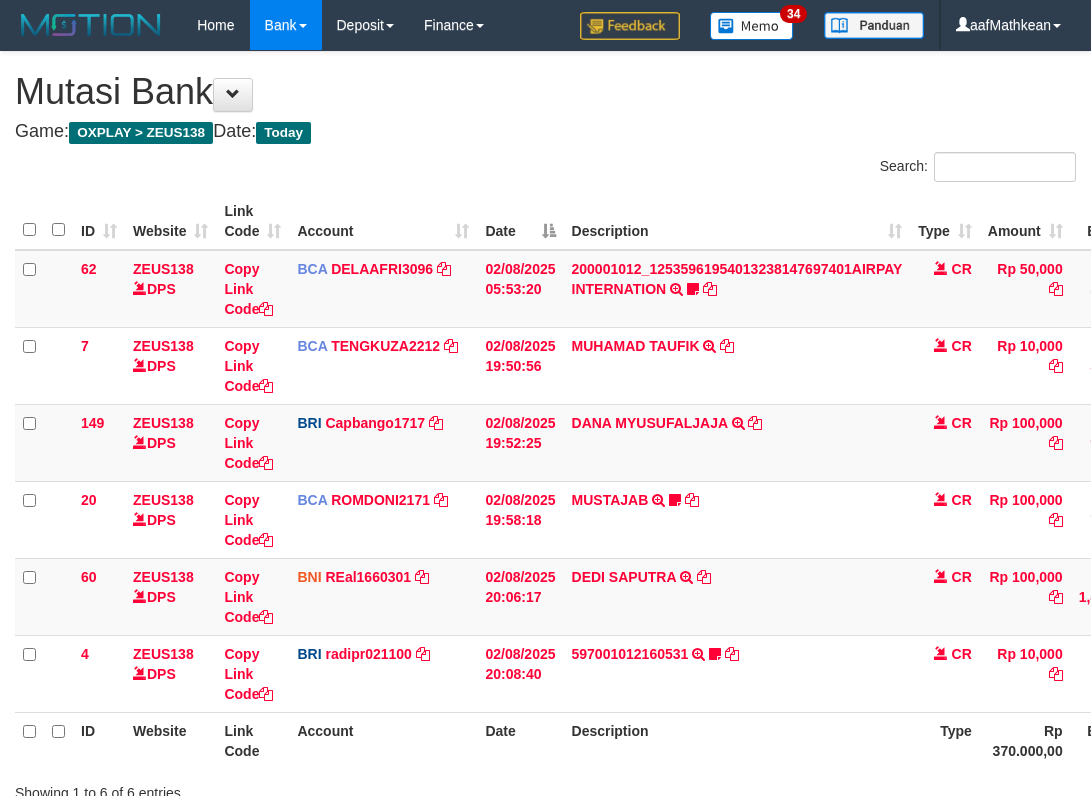 scroll, scrollTop: 87, scrollLeft: 0, axis: vertical 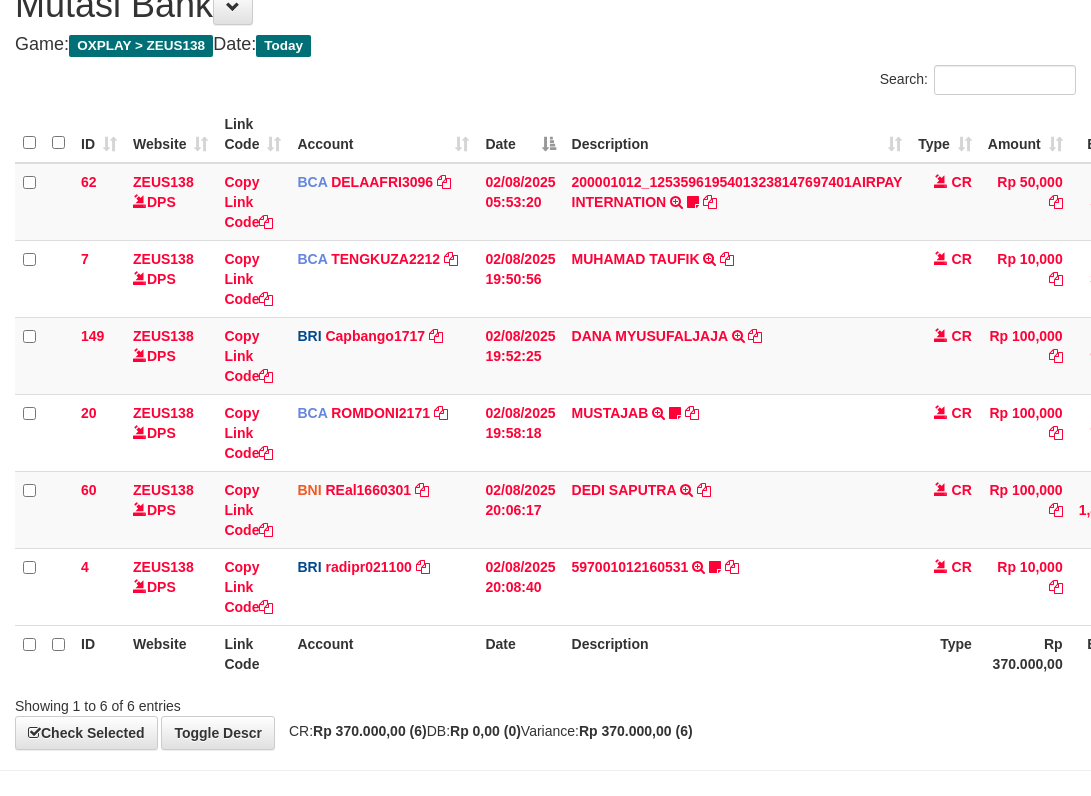 click on "02/08/2025 19:58:18" at bounding box center [520, 432] 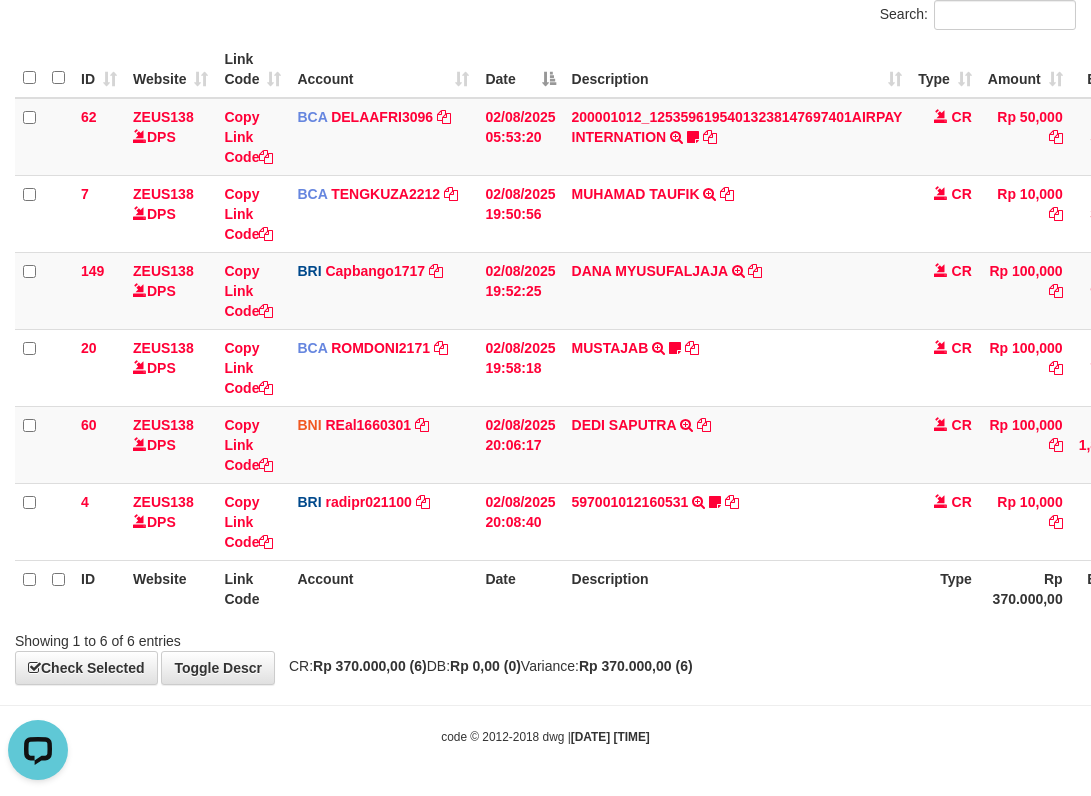scroll, scrollTop: 0, scrollLeft: 0, axis: both 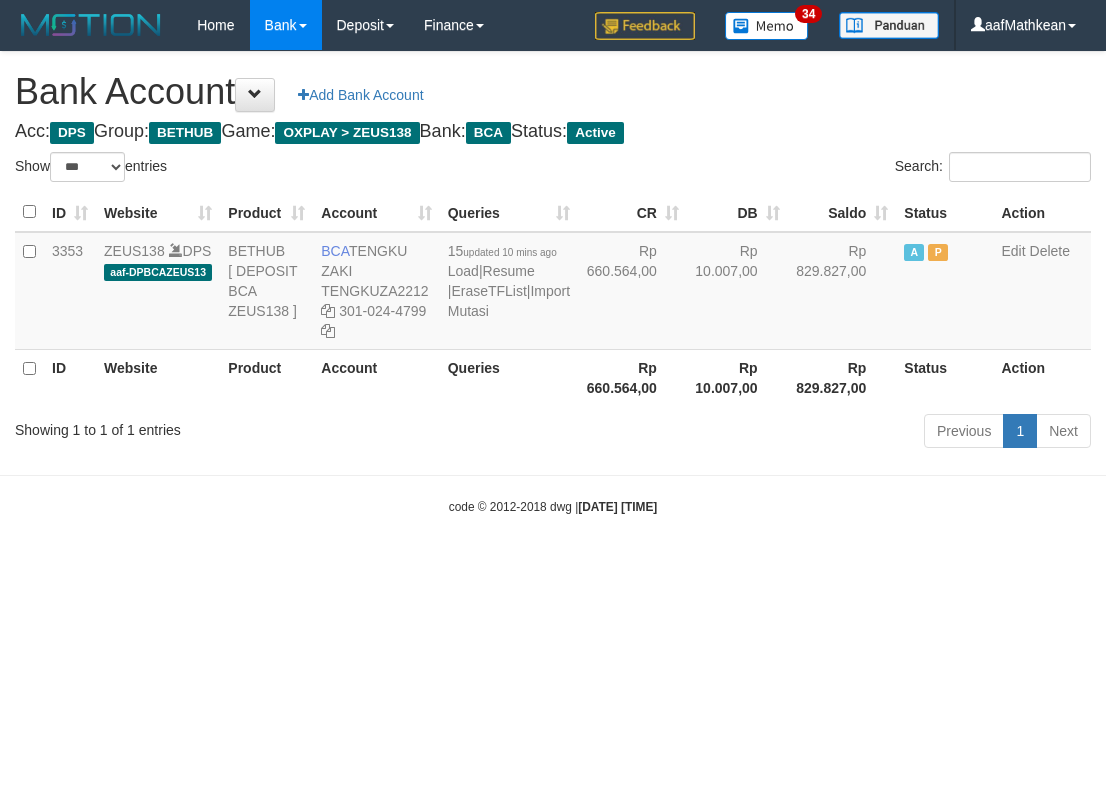 select on "***" 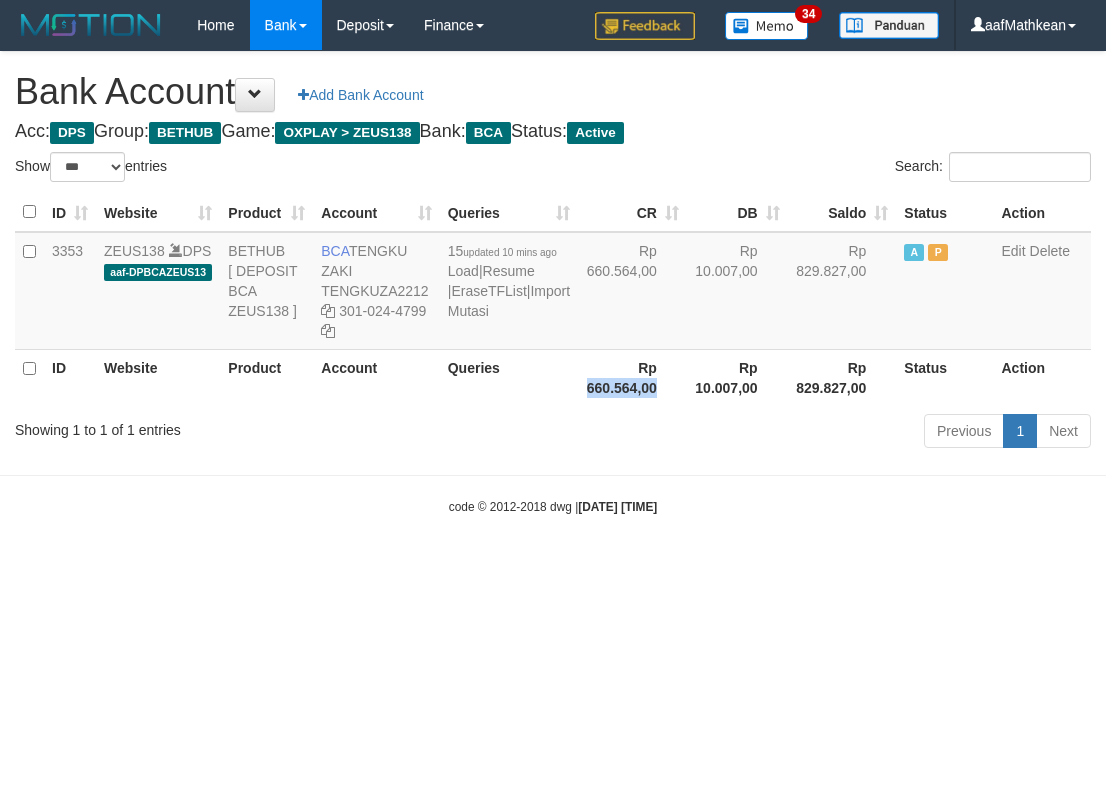 click on "Rp 660.564,00" at bounding box center (632, 377) 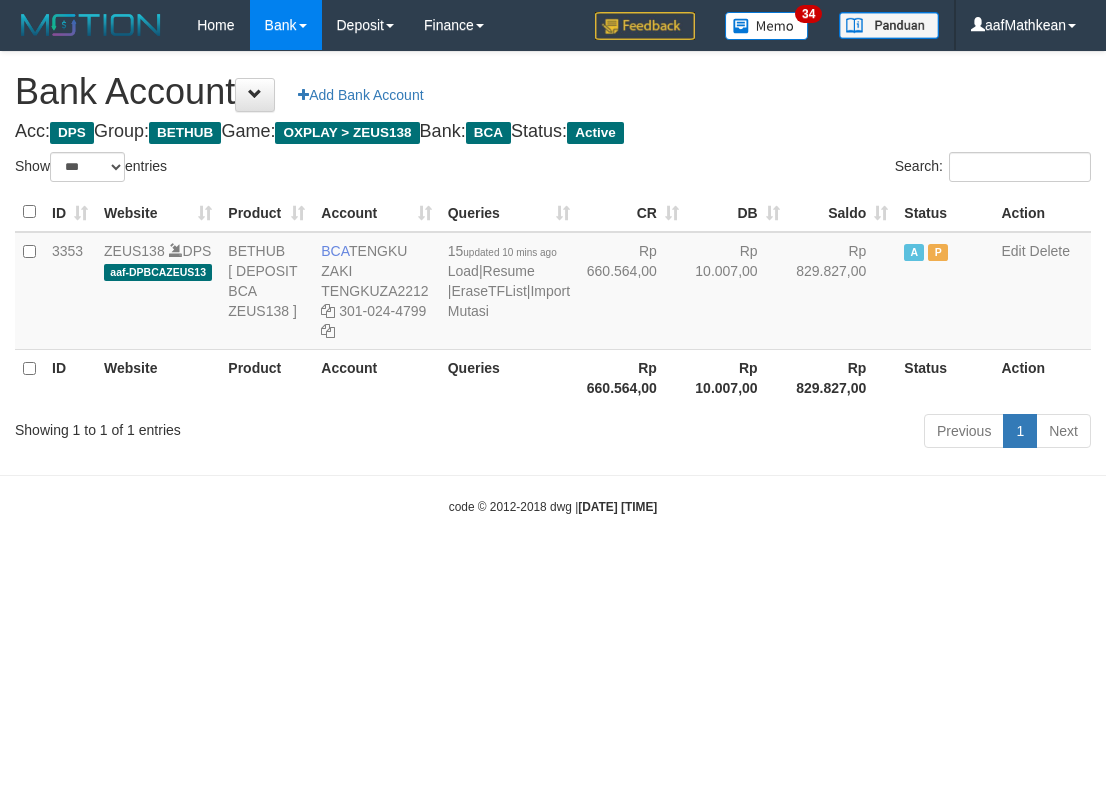 select on "***" 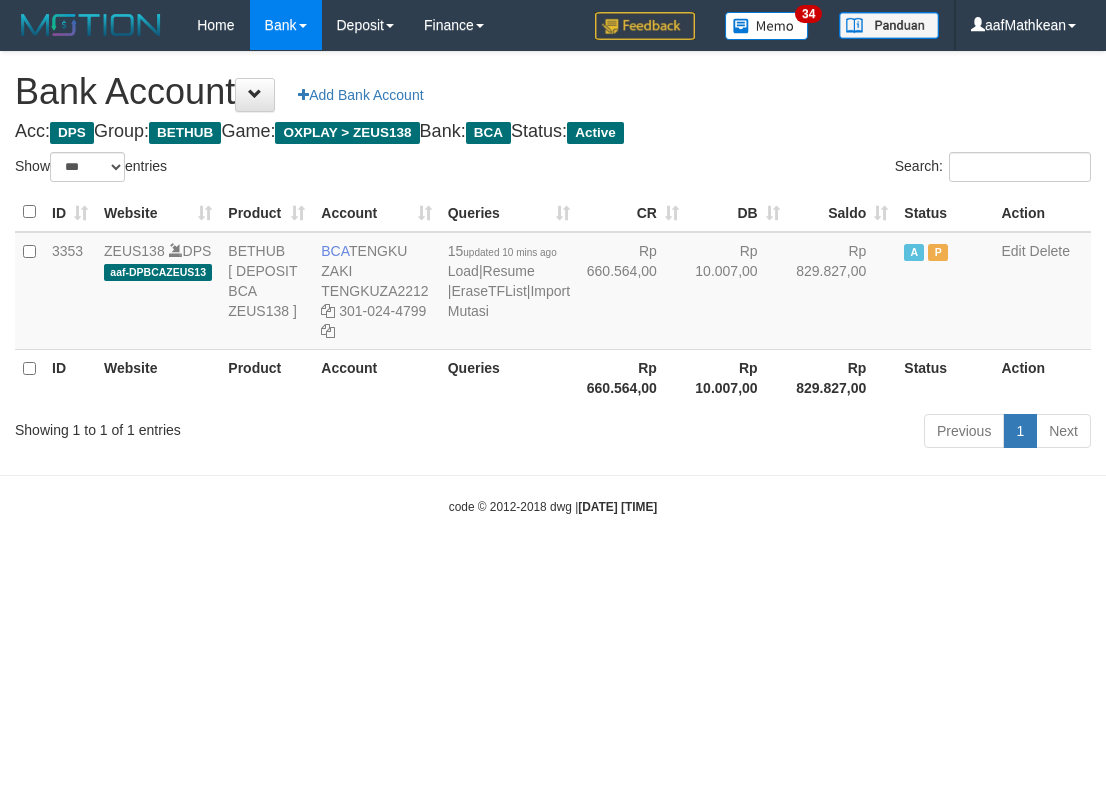 scroll, scrollTop: 0, scrollLeft: 0, axis: both 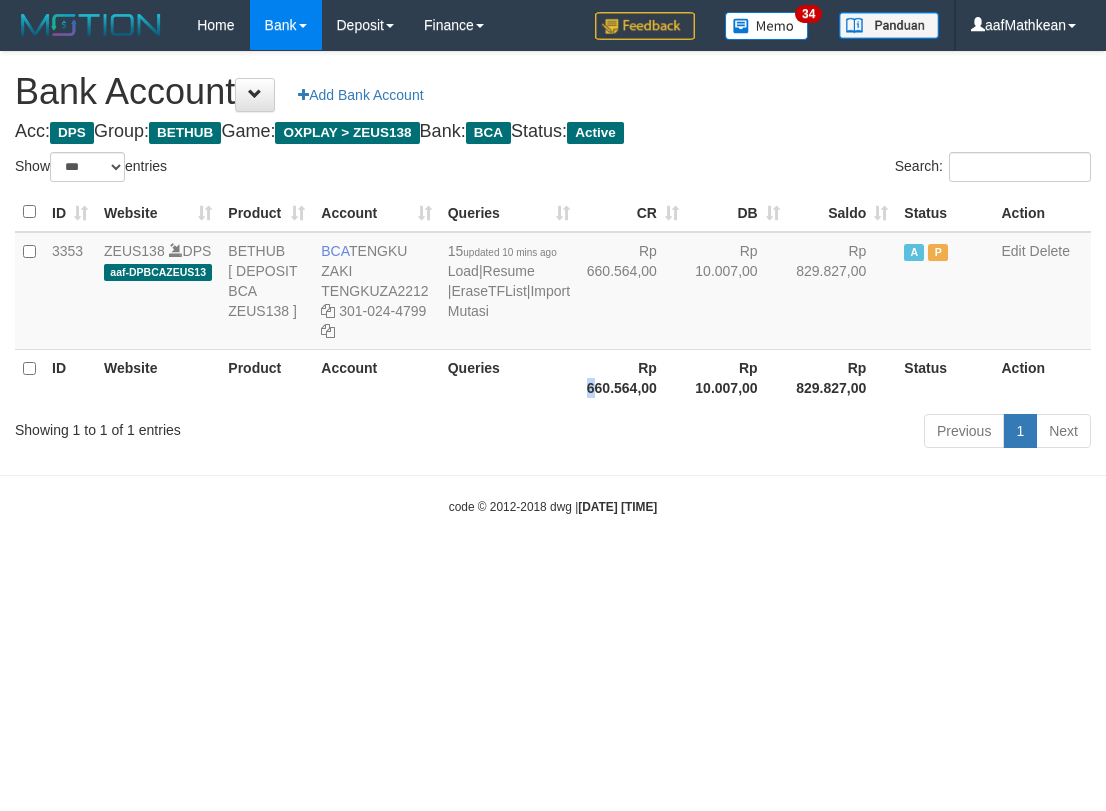 click on "Rp 660.564,00" at bounding box center (632, 377) 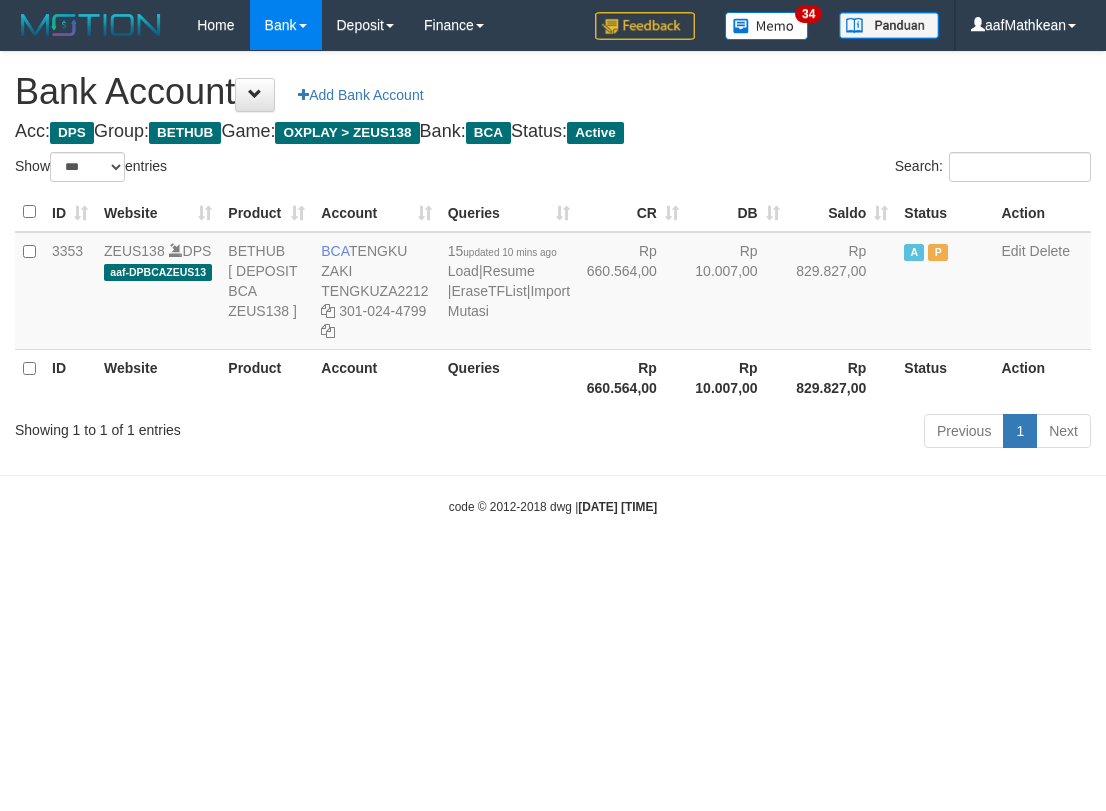 select on "***" 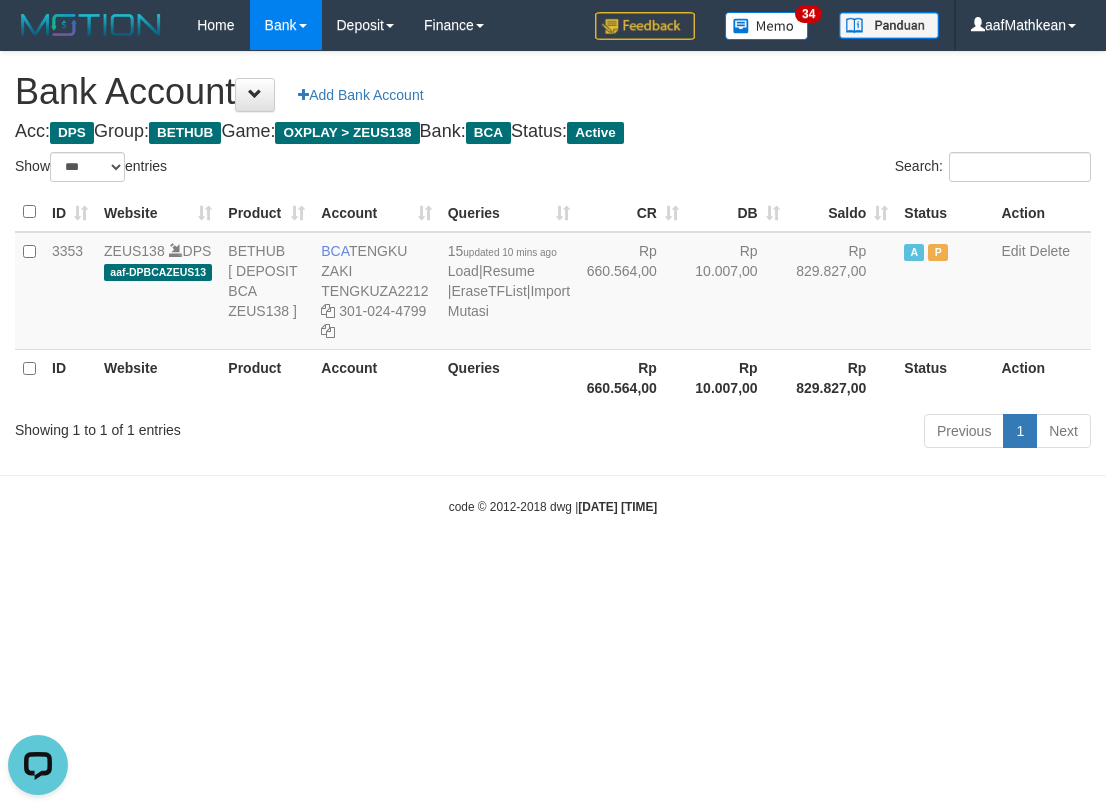 scroll, scrollTop: 0, scrollLeft: 0, axis: both 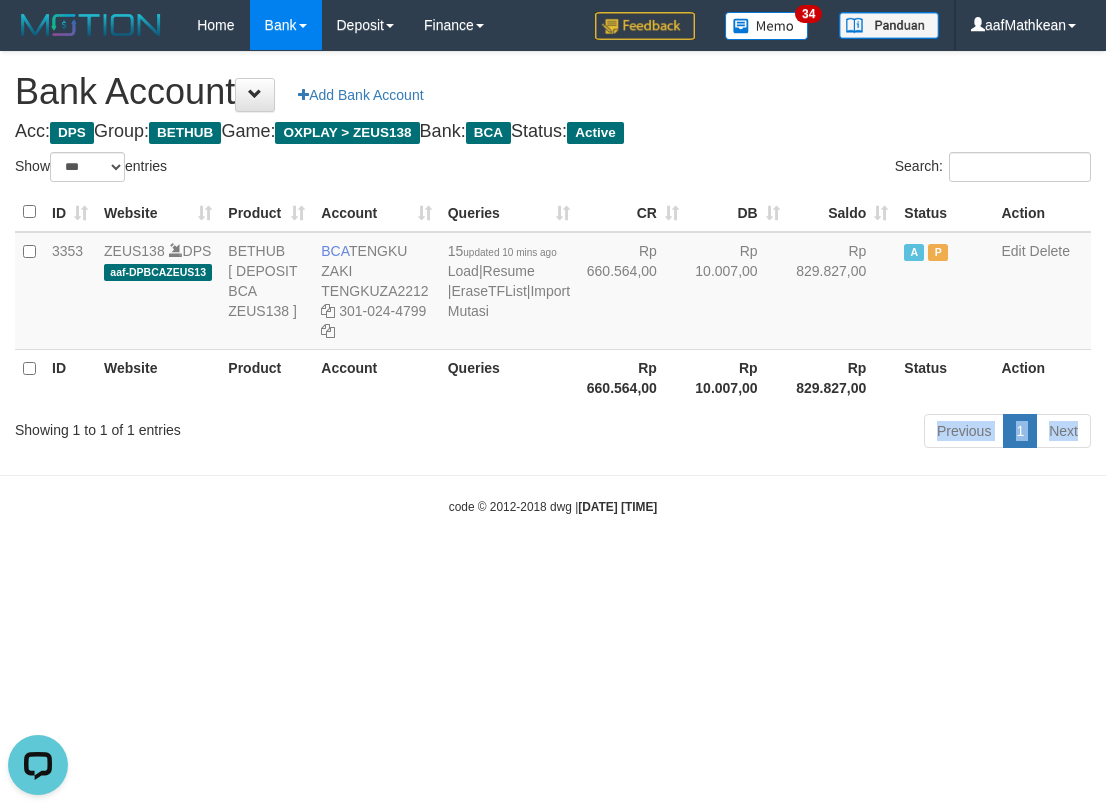 drag, startPoint x: 633, startPoint y: 500, endPoint x: 590, endPoint y: 518, distance: 46.615448 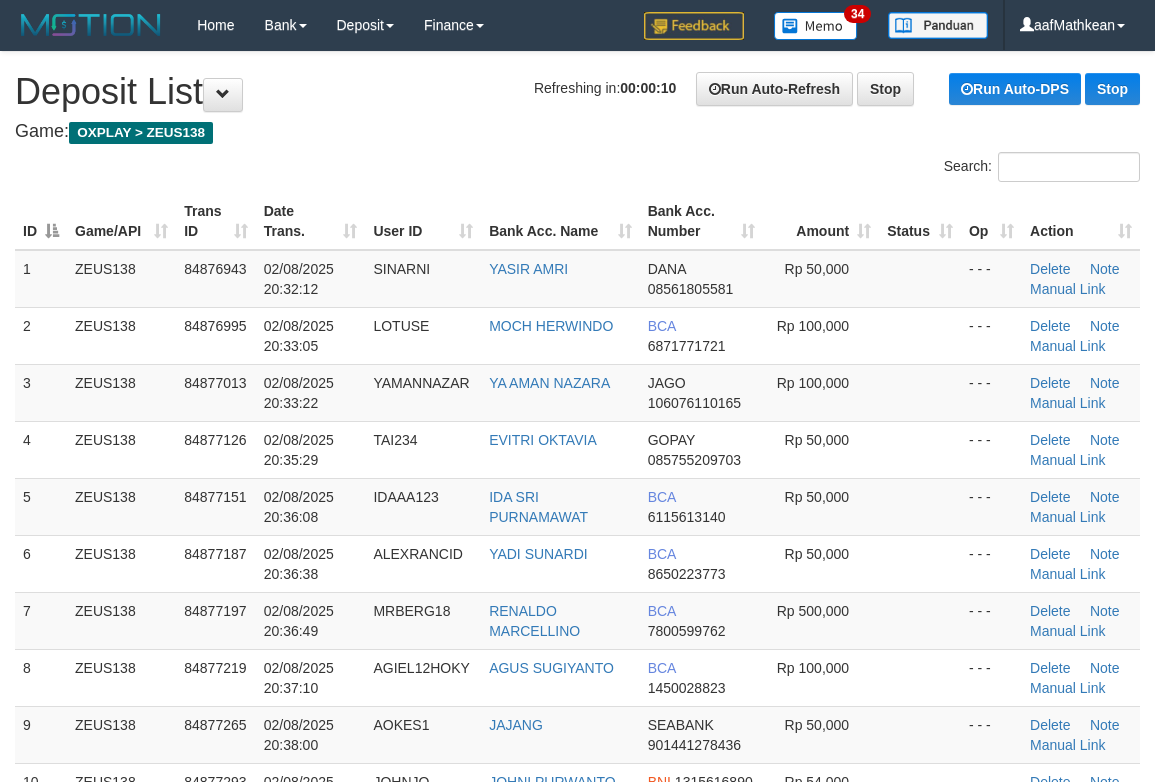 scroll, scrollTop: 0, scrollLeft: 0, axis: both 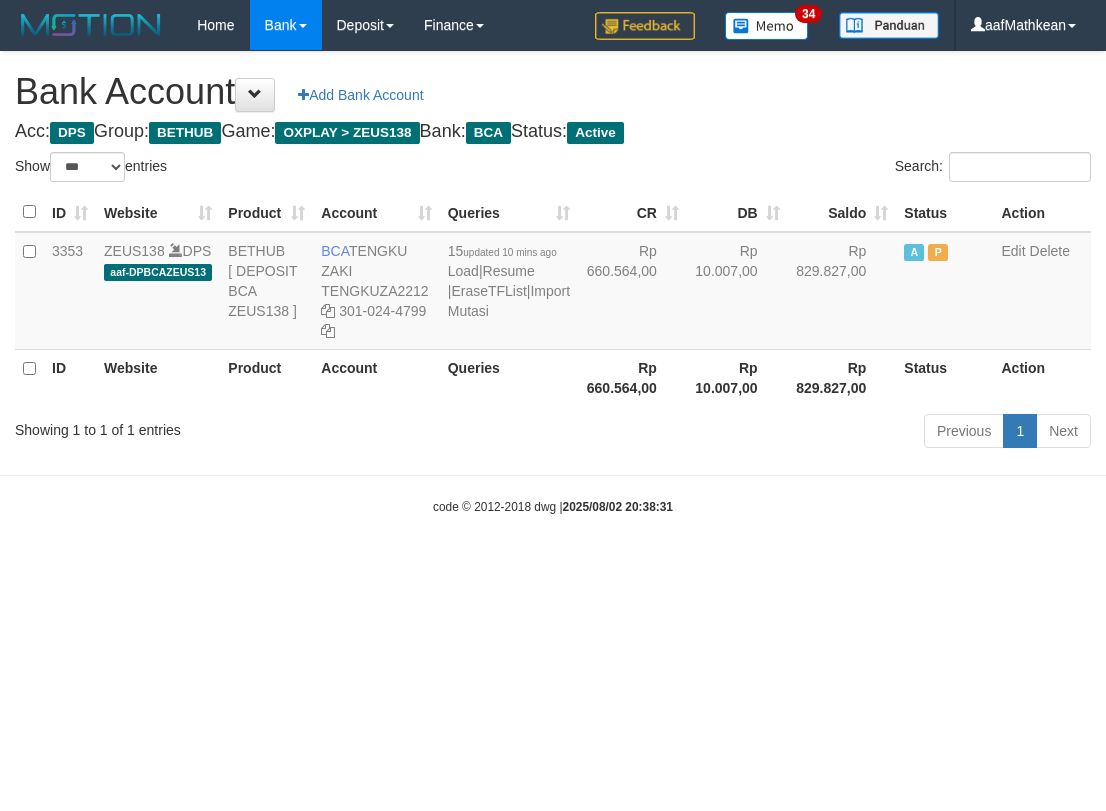 select on "***" 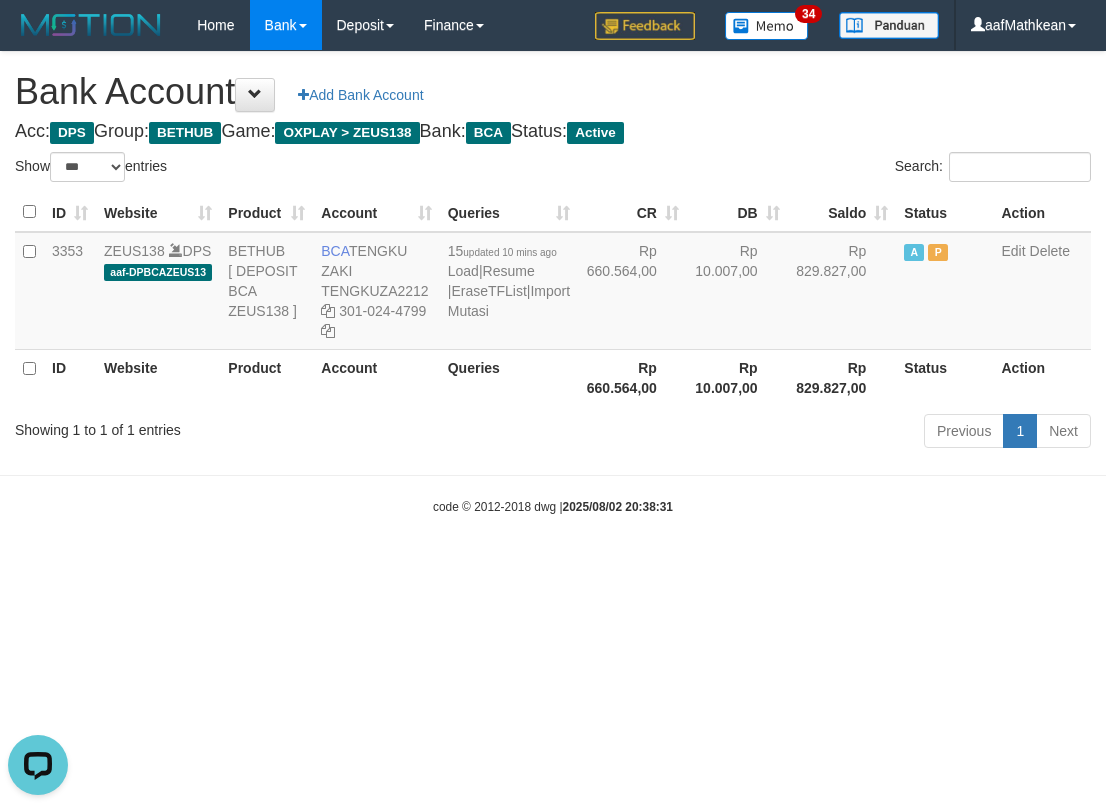 scroll, scrollTop: 0, scrollLeft: 0, axis: both 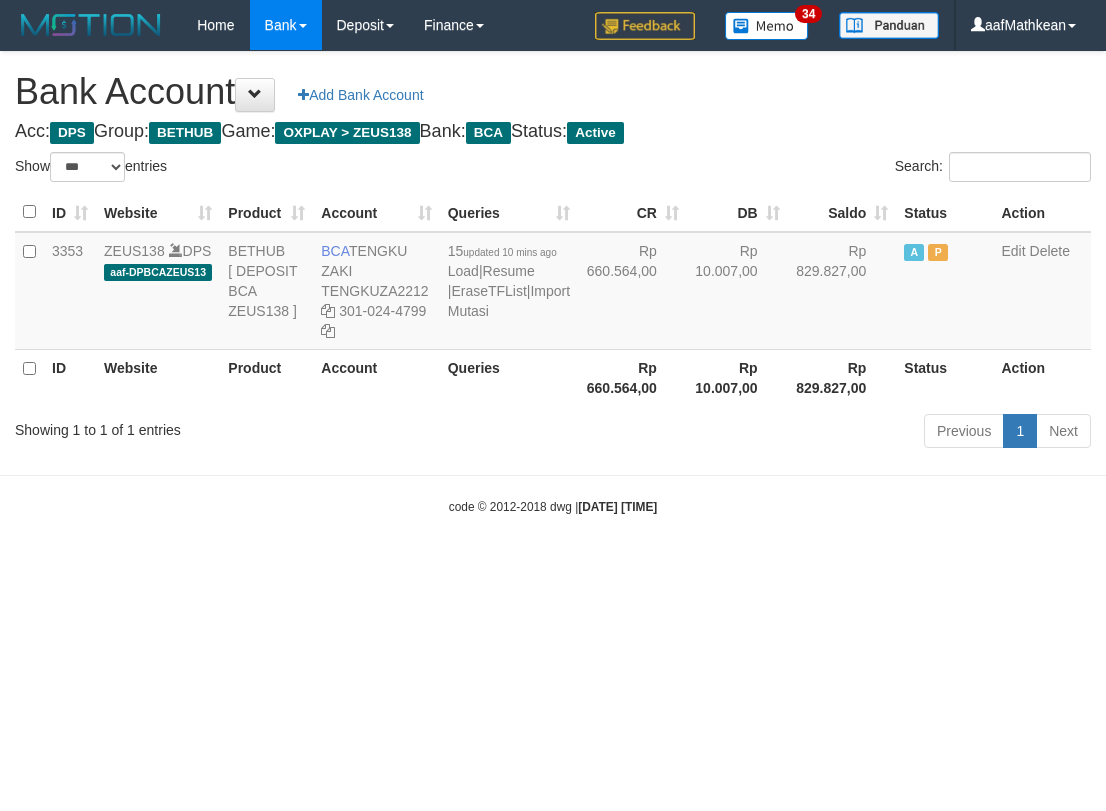 select on "***" 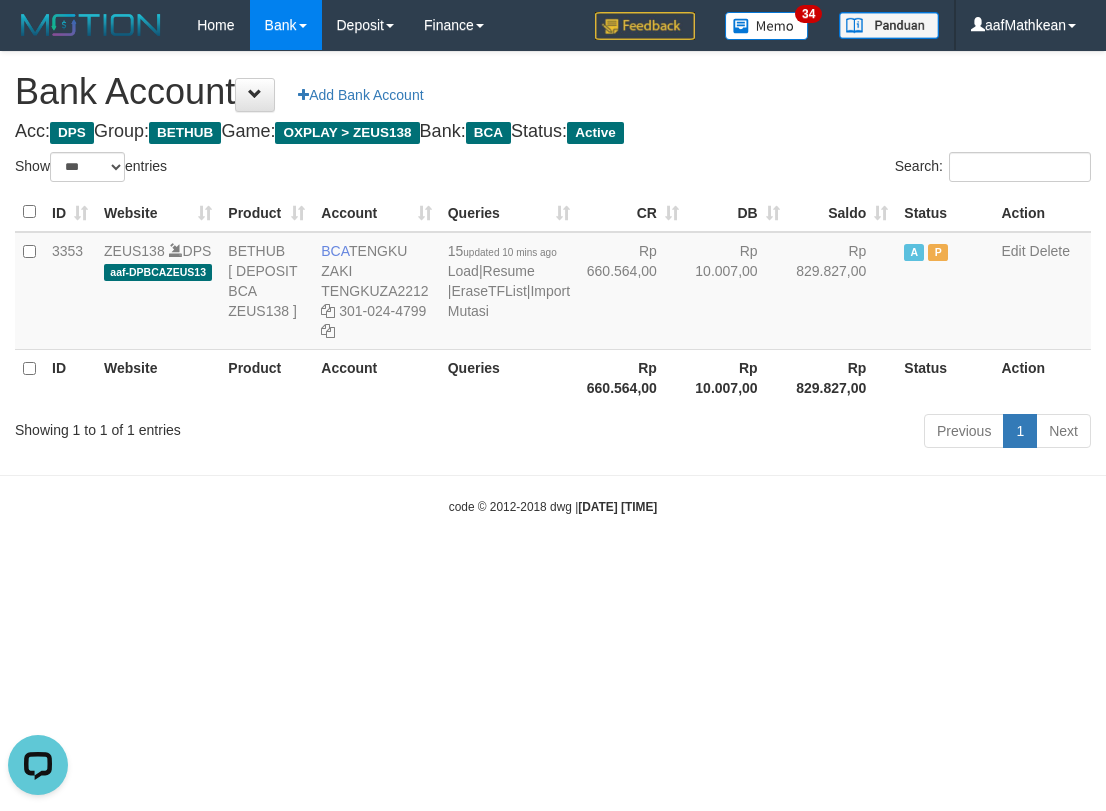scroll, scrollTop: 0, scrollLeft: 0, axis: both 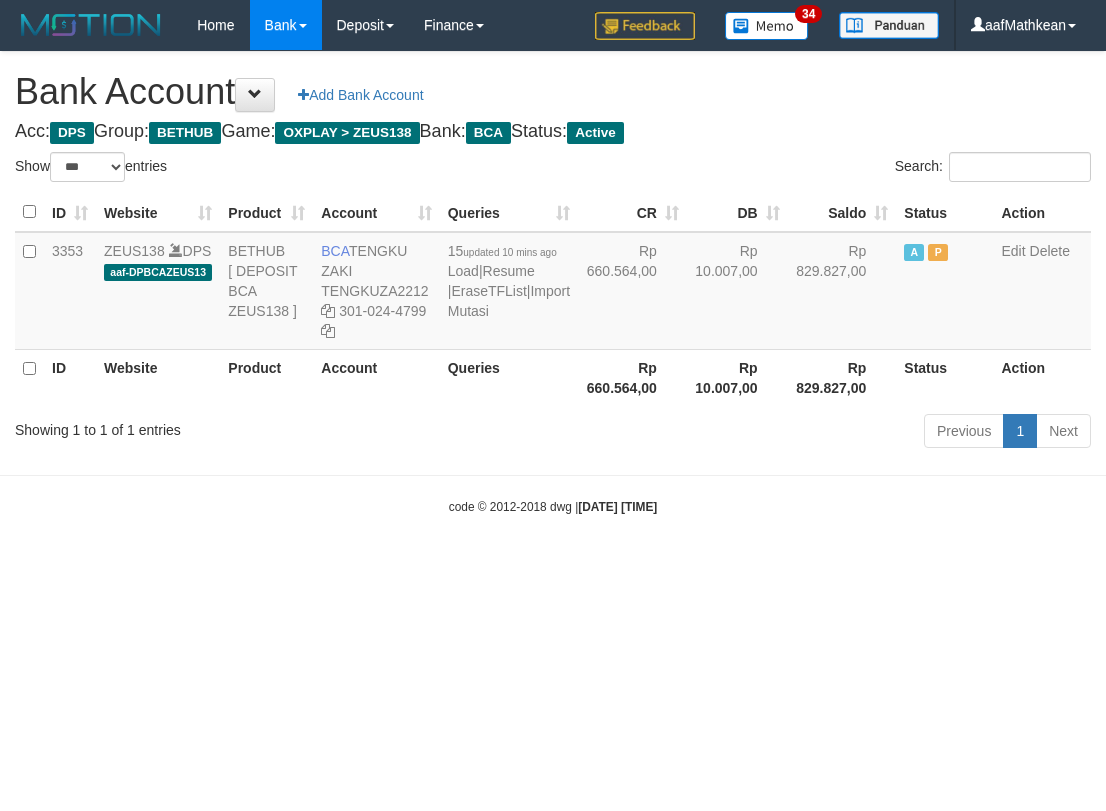 select on "***" 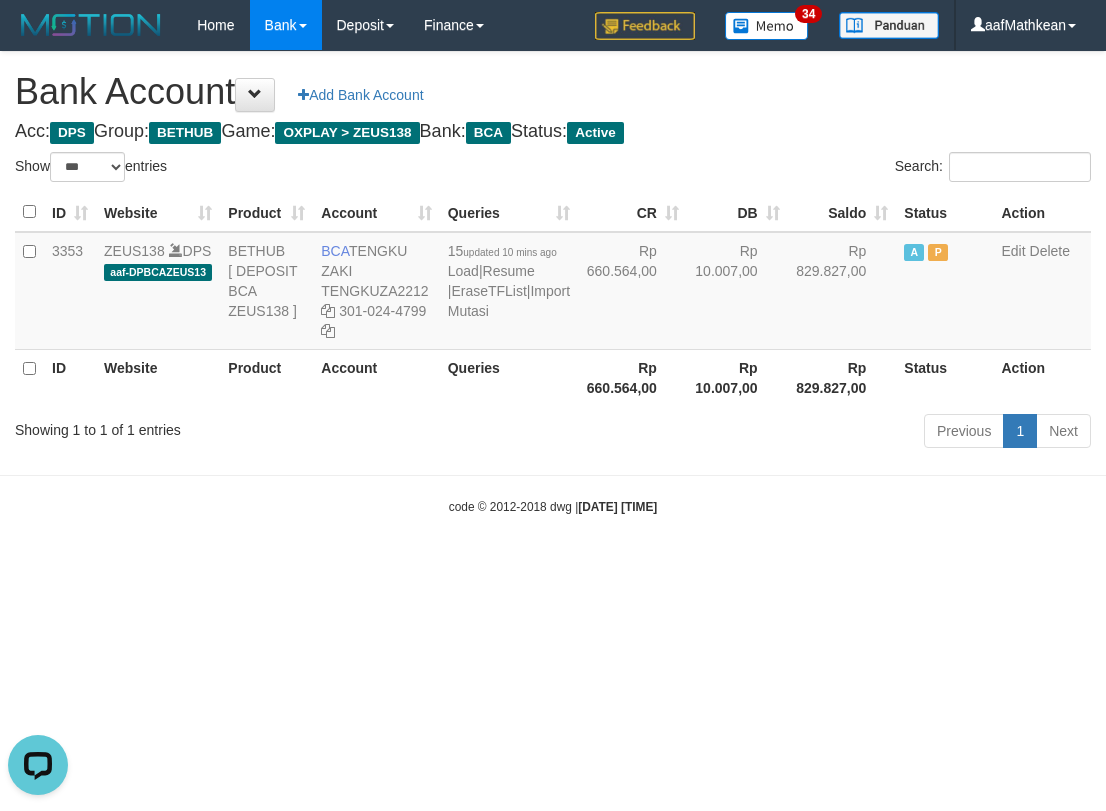 scroll, scrollTop: 0, scrollLeft: 0, axis: both 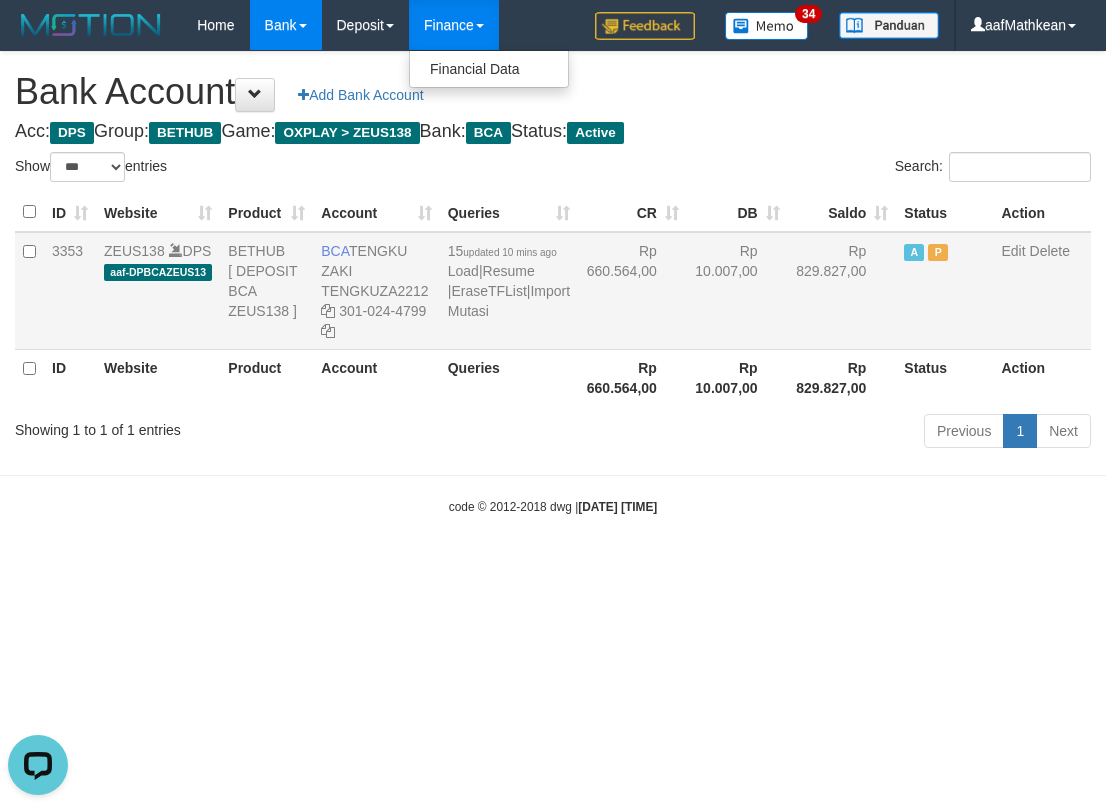 drag, startPoint x: 630, startPoint y: 344, endPoint x: 617, endPoint y: 340, distance: 13.601471 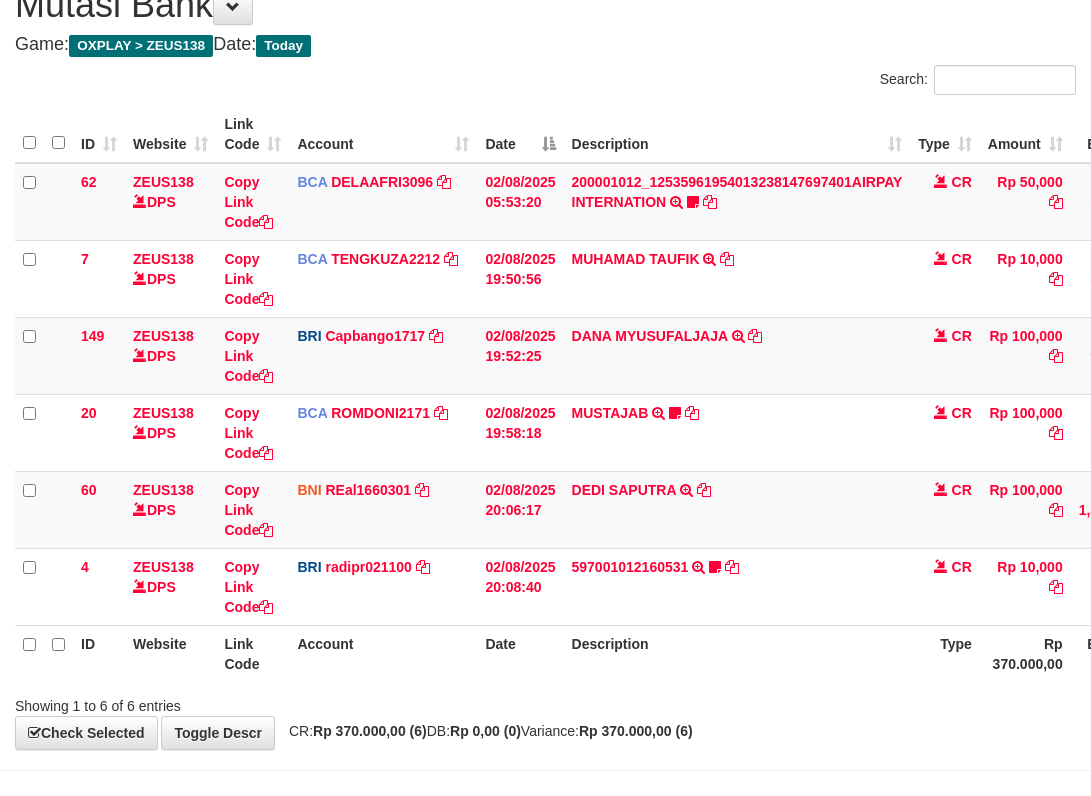 scroll, scrollTop: 152, scrollLeft: 0, axis: vertical 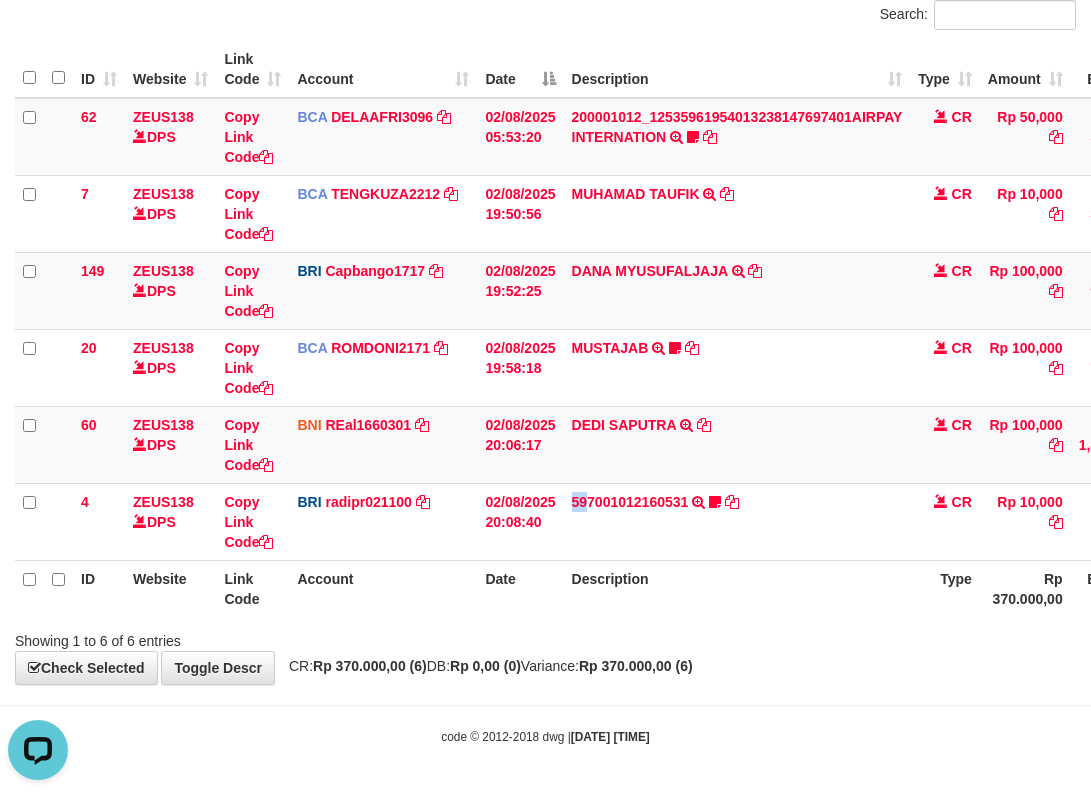 click on "ID Website Link Code Account Date Description Type Amount Balance Status Action
62
ZEUS138    DPS
Copy Link Code
BCA
DELAAFRI3096
DPS
DELA AFRIANI
mutasi_20250802_3552 | 62
mutasi_20250802_3552 | 62
02/08/2025 05:53:20
200001012_12535961954013238147697401AIRPAY INTERNATION            TRSF E-BANKING CR 0208/FTSCY/WS95051
50000.00200001012_12535961954013238147697401AIRPAY INTERNATION    Labubutaiki
https://prnt.sc/l7T6Eus7w_Qi
CR
Rp 50,000
Rp 541,525
N
Note
Check
7
ZEUS138    DPS" at bounding box center [652, 329] 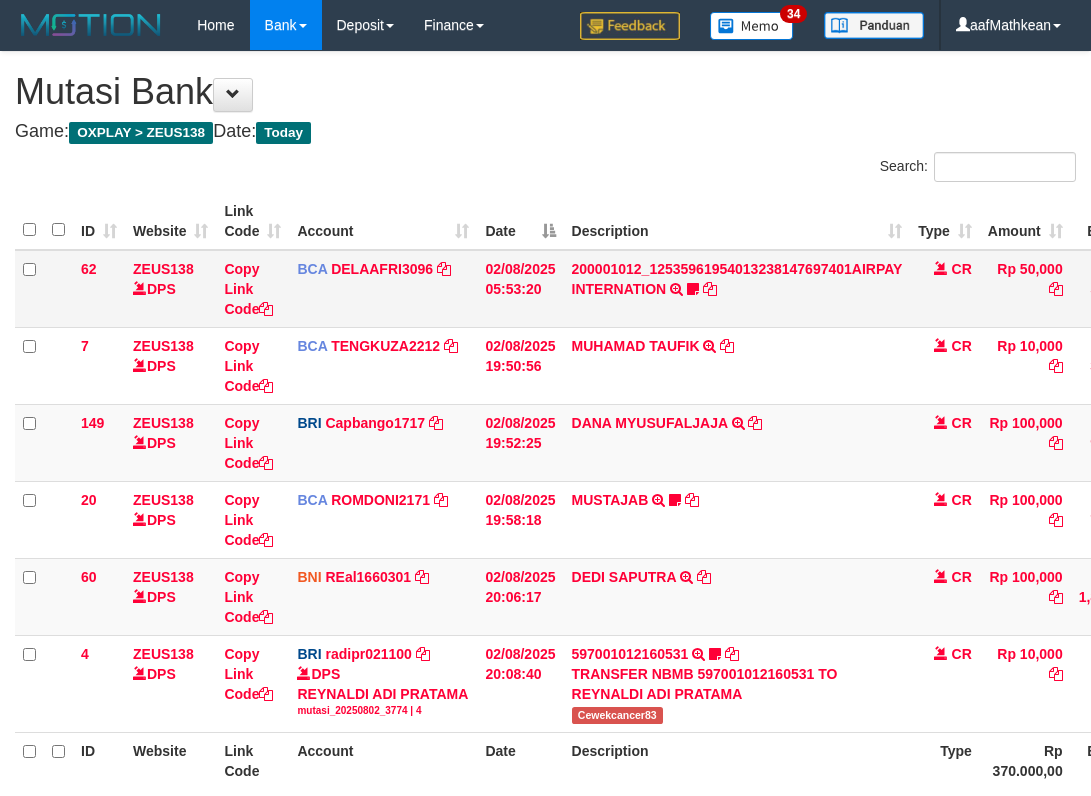 scroll, scrollTop: 87, scrollLeft: 0, axis: vertical 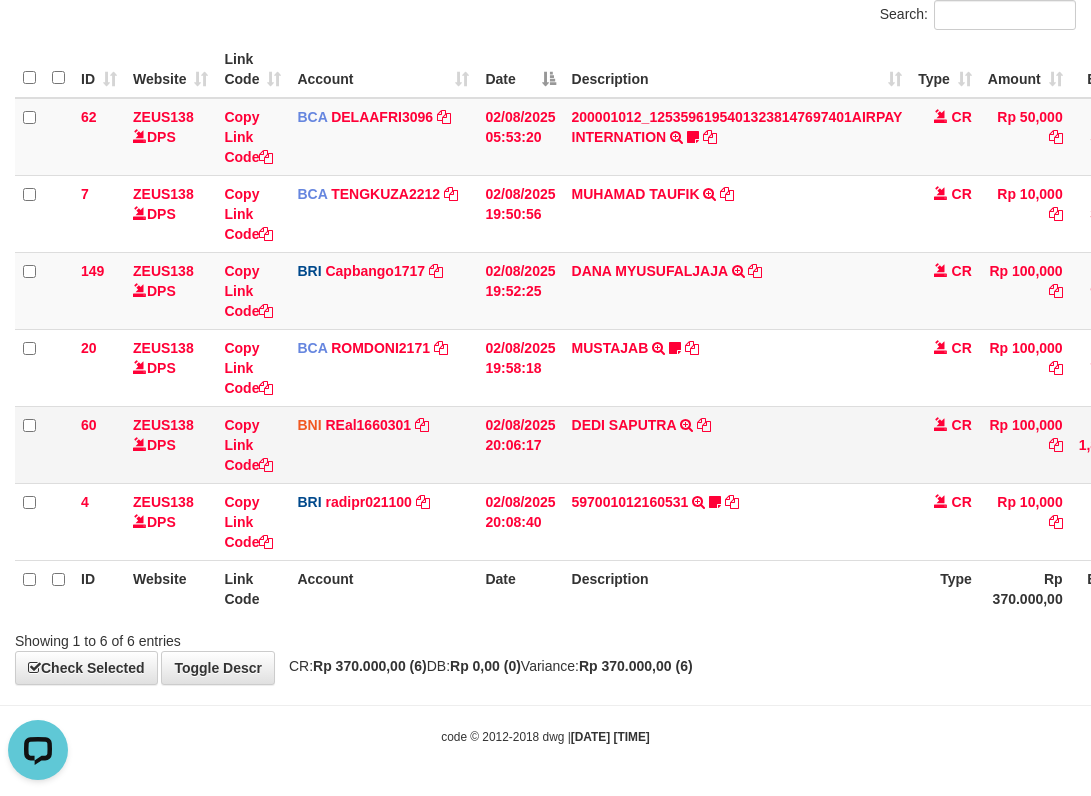 drag, startPoint x: 507, startPoint y: 356, endPoint x: 597, endPoint y: 476, distance: 150 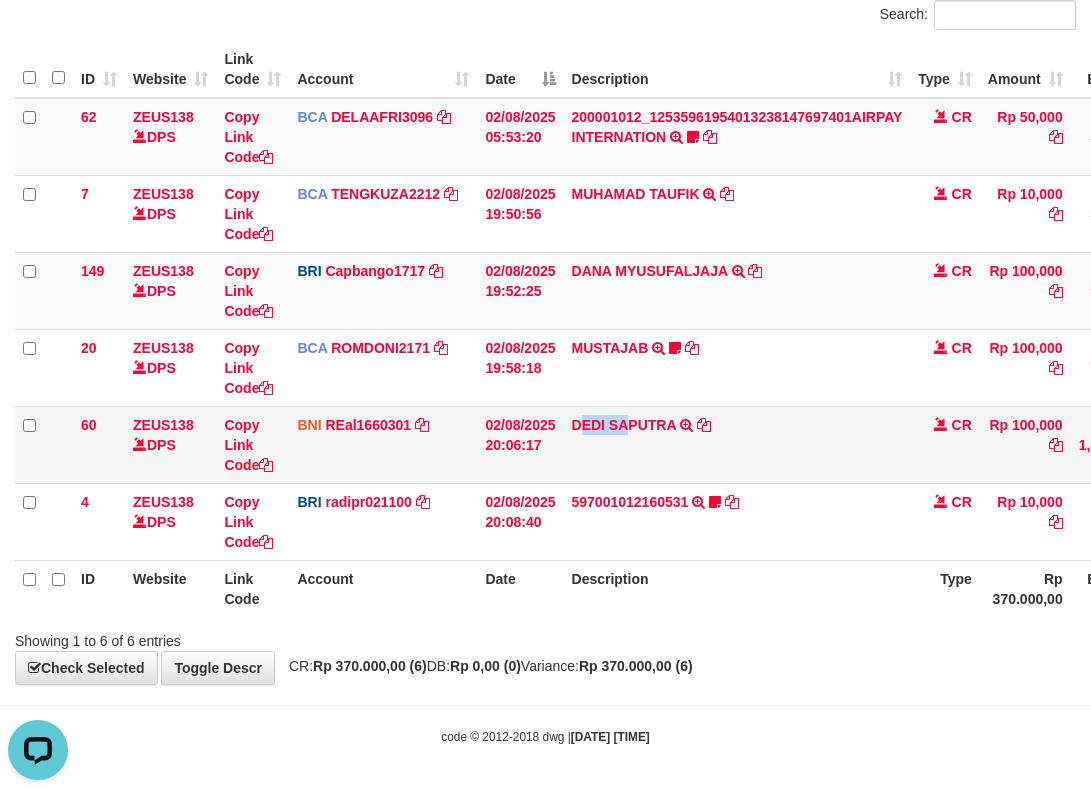 click on "DEDI SAPUTRA         TRANSFER DARI BPK DEDI SAPUTRA" at bounding box center (737, 444) 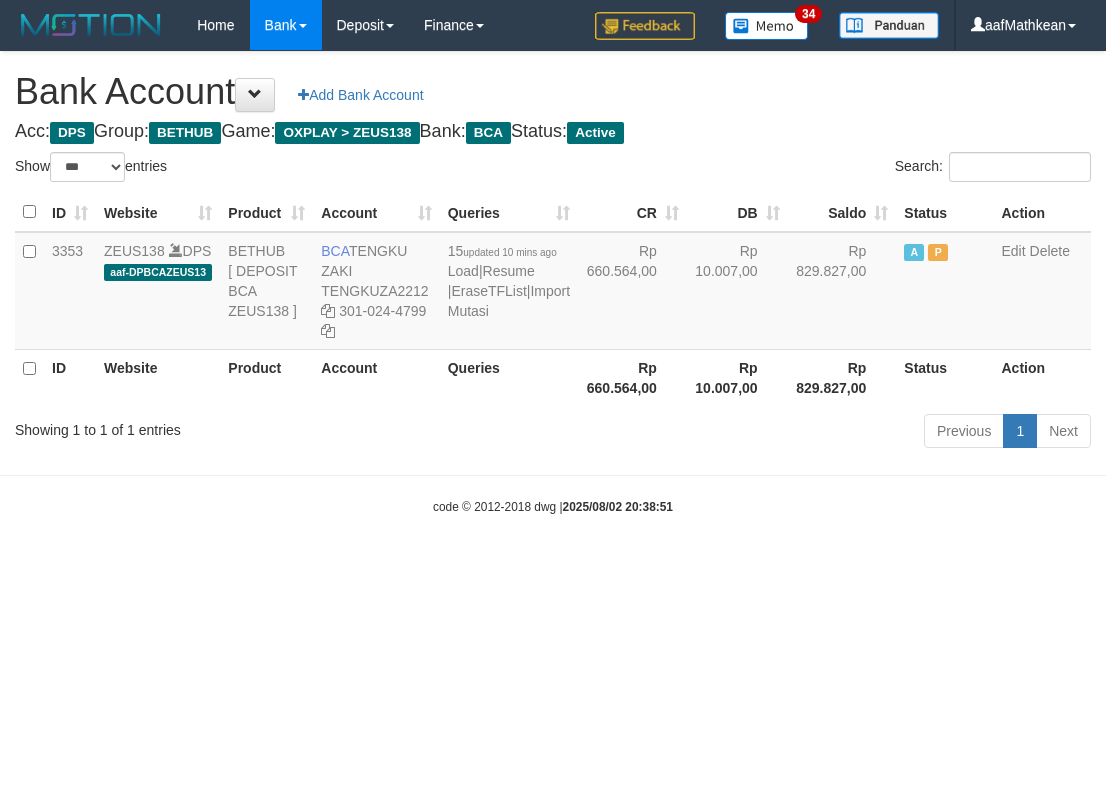select on "***" 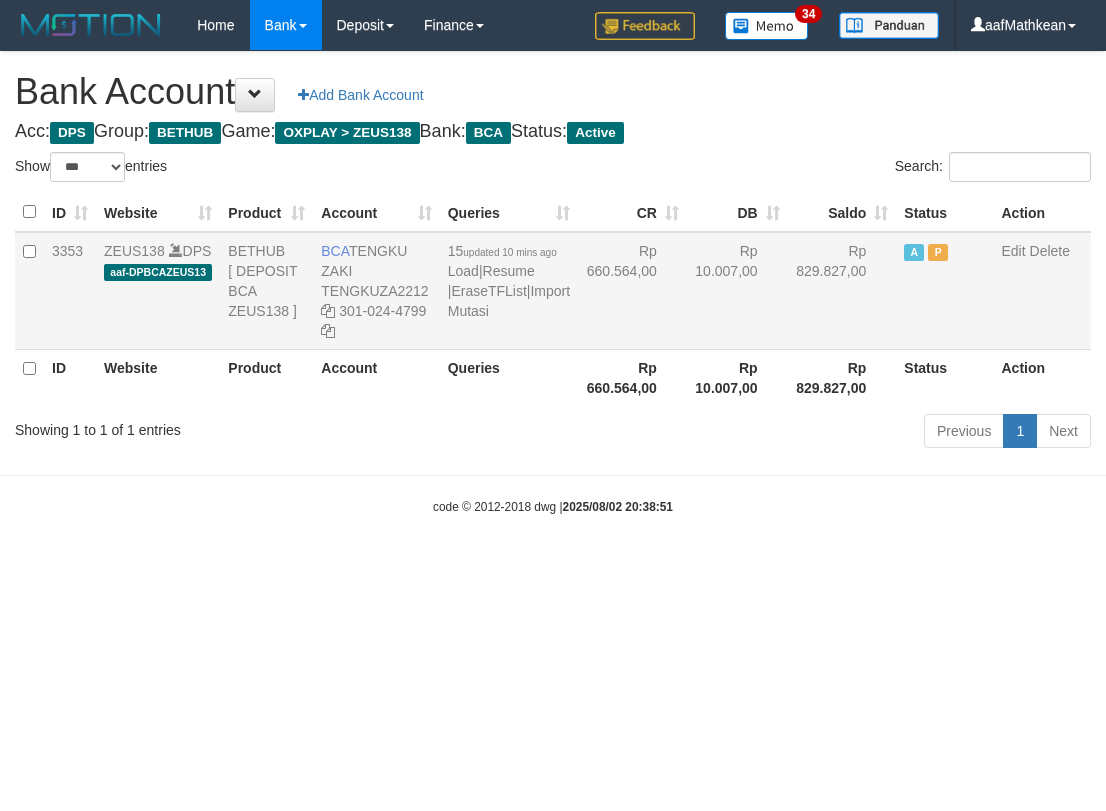 scroll, scrollTop: 0, scrollLeft: 0, axis: both 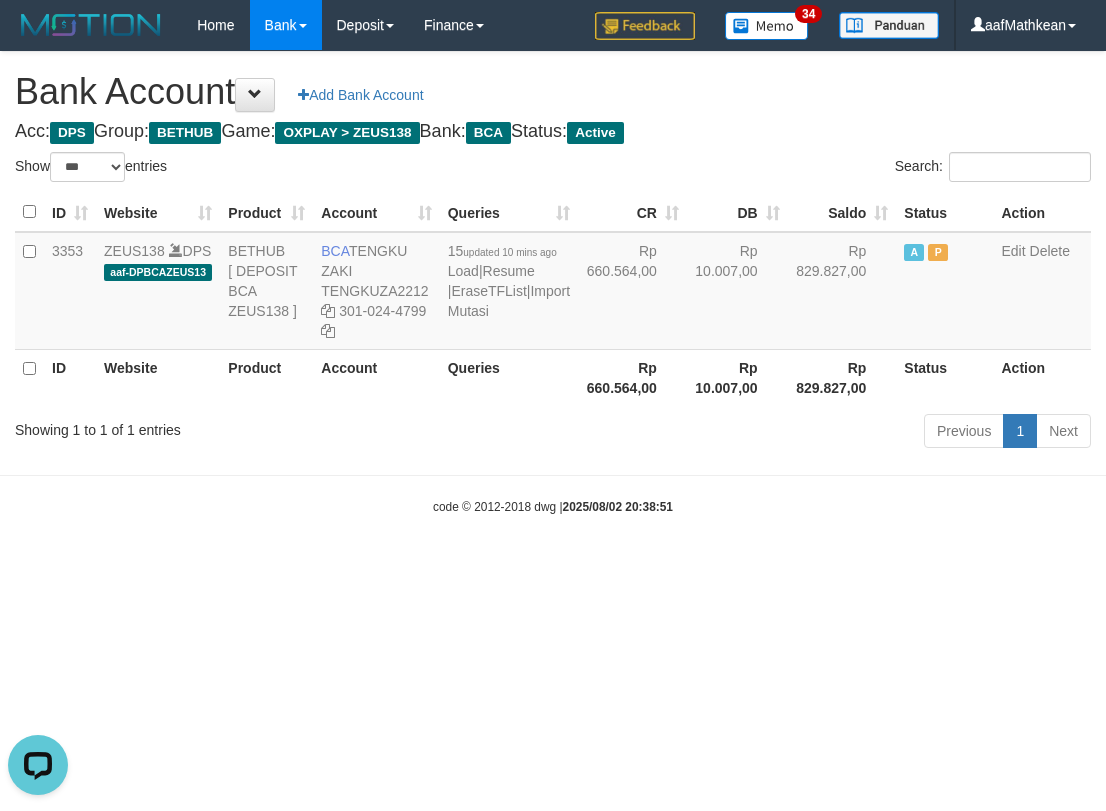 drag, startPoint x: 773, startPoint y: 511, endPoint x: 724, endPoint y: 551, distance: 63.25346 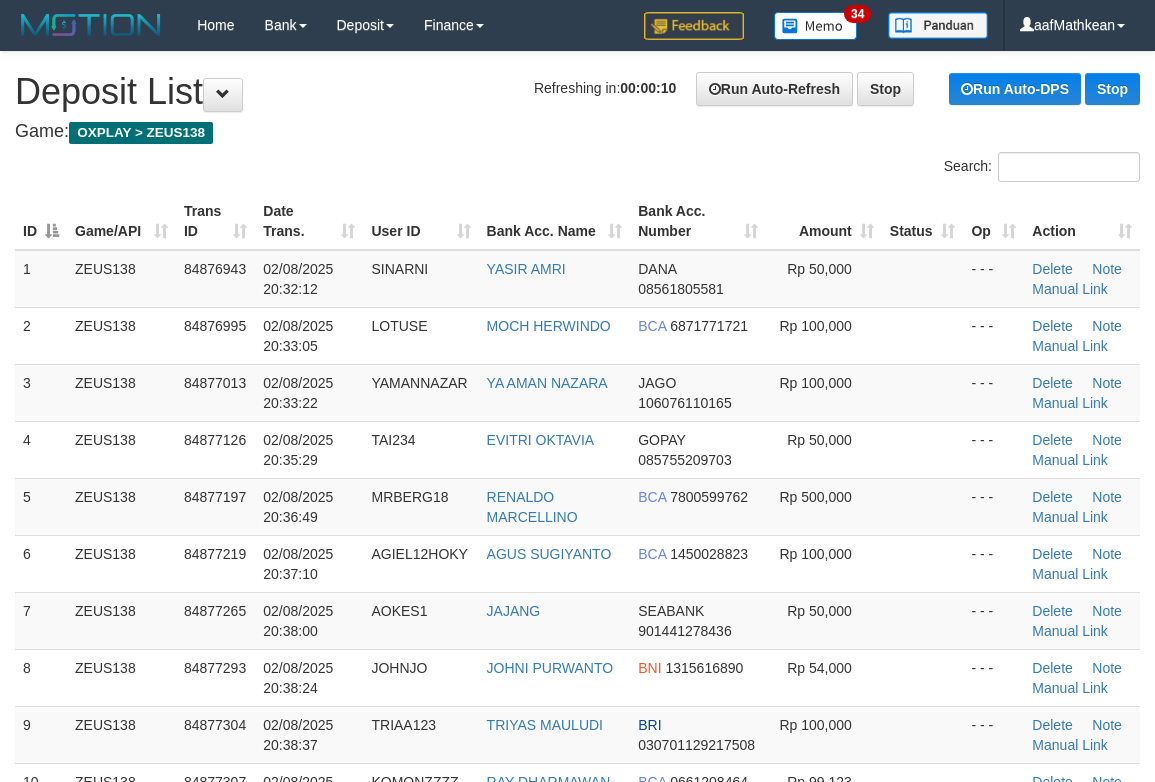 scroll, scrollTop: 0, scrollLeft: 0, axis: both 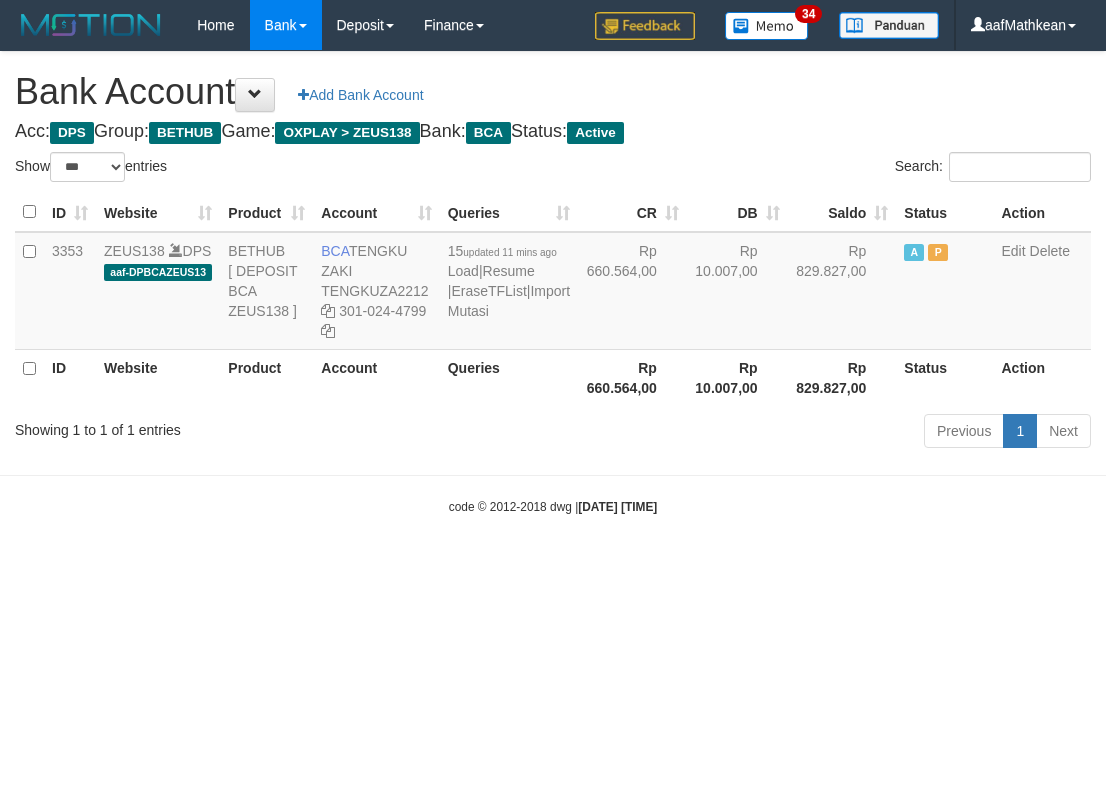 select on "***" 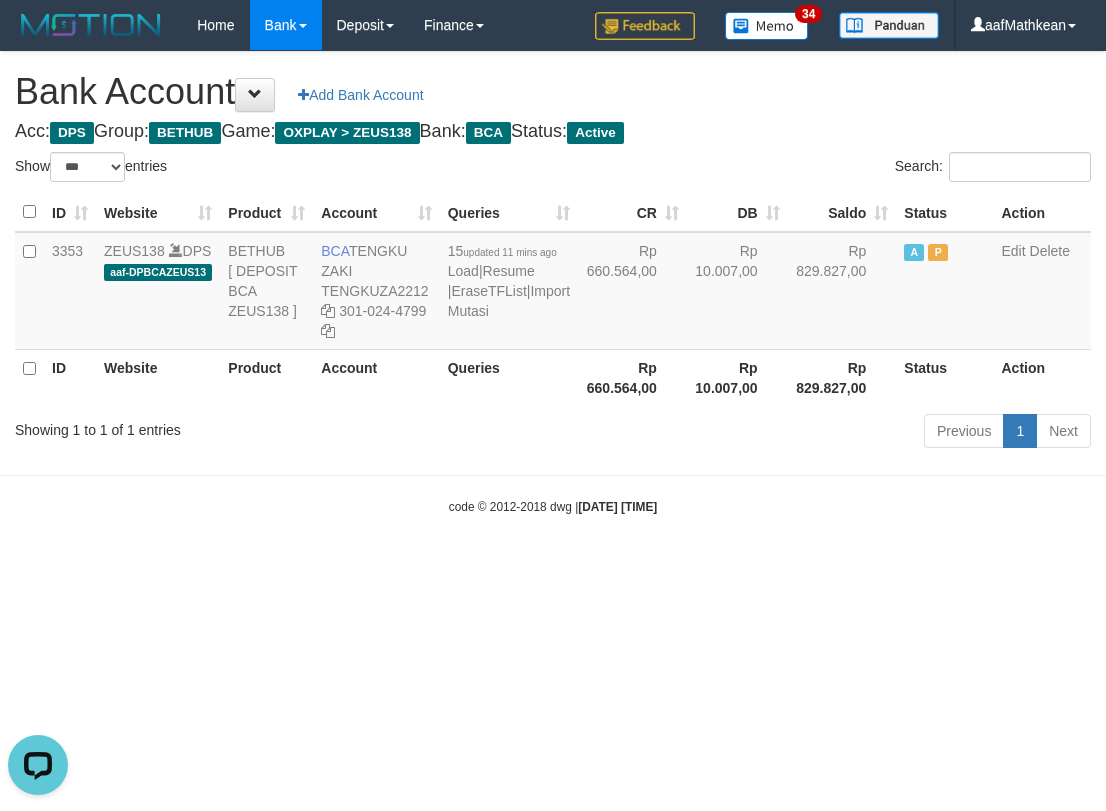 scroll, scrollTop: 0, scrollLeft: 0, axis: both 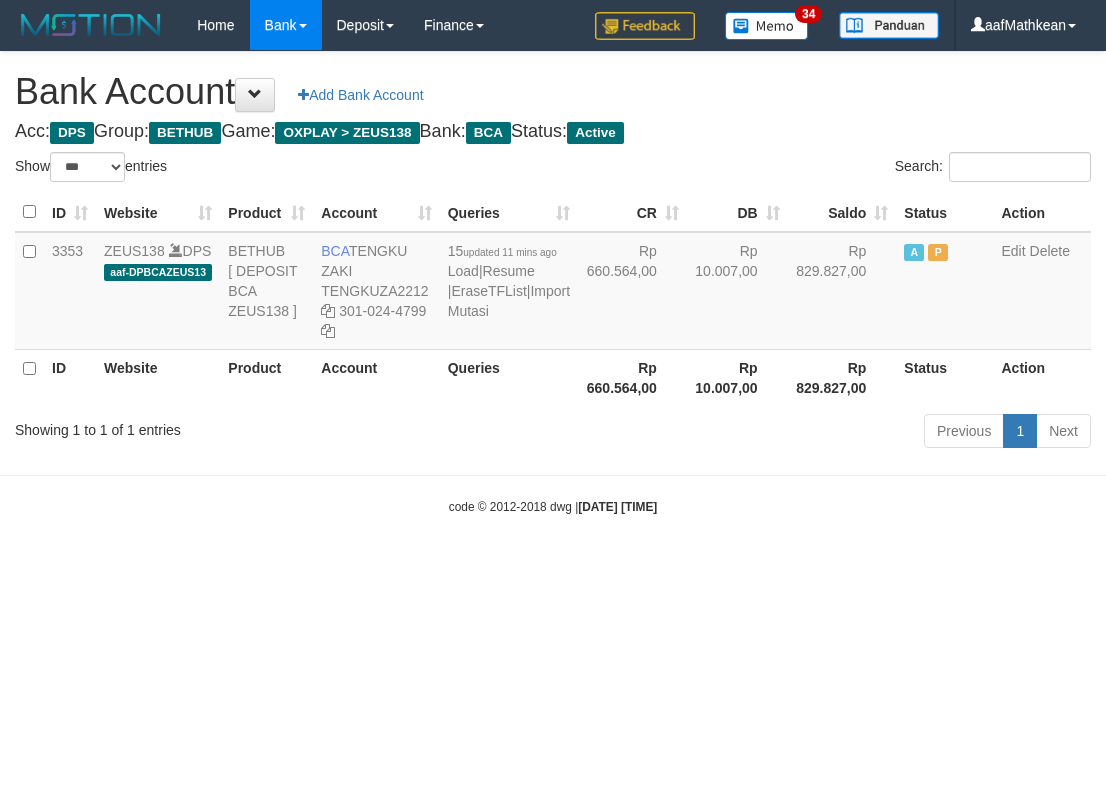 select on "***" 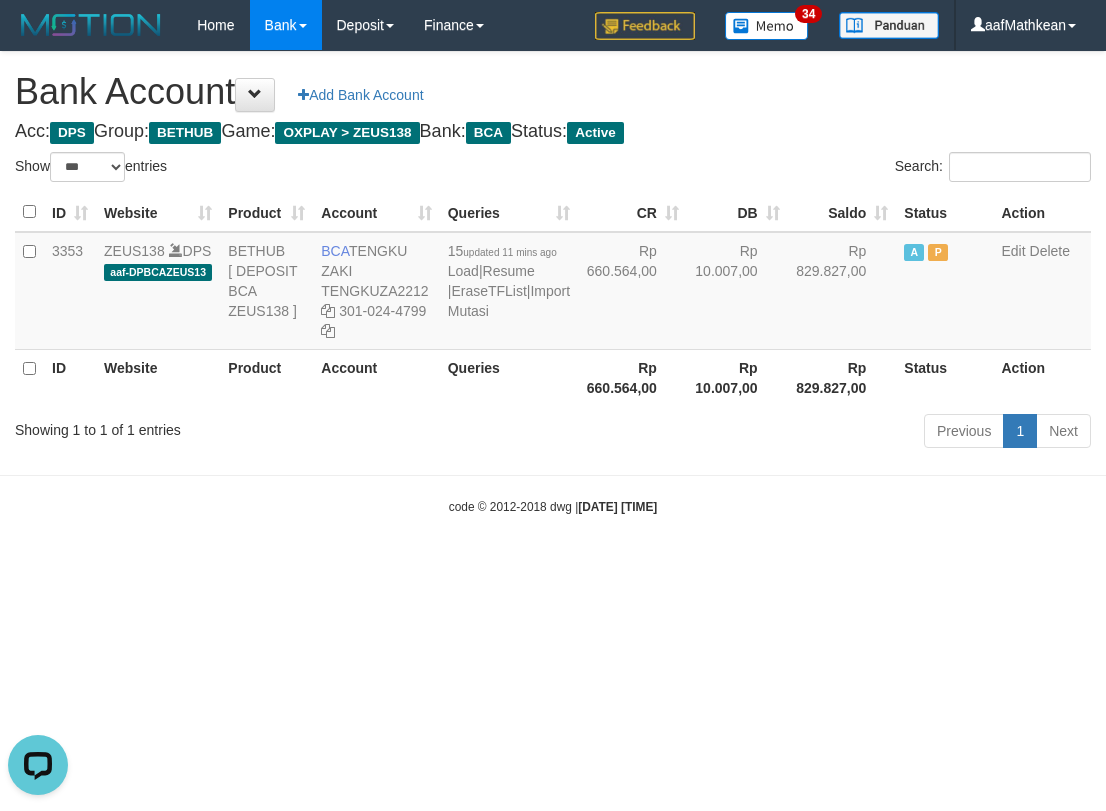 scroll, scrollTop: 0, scrollLeft: 0, axis: both 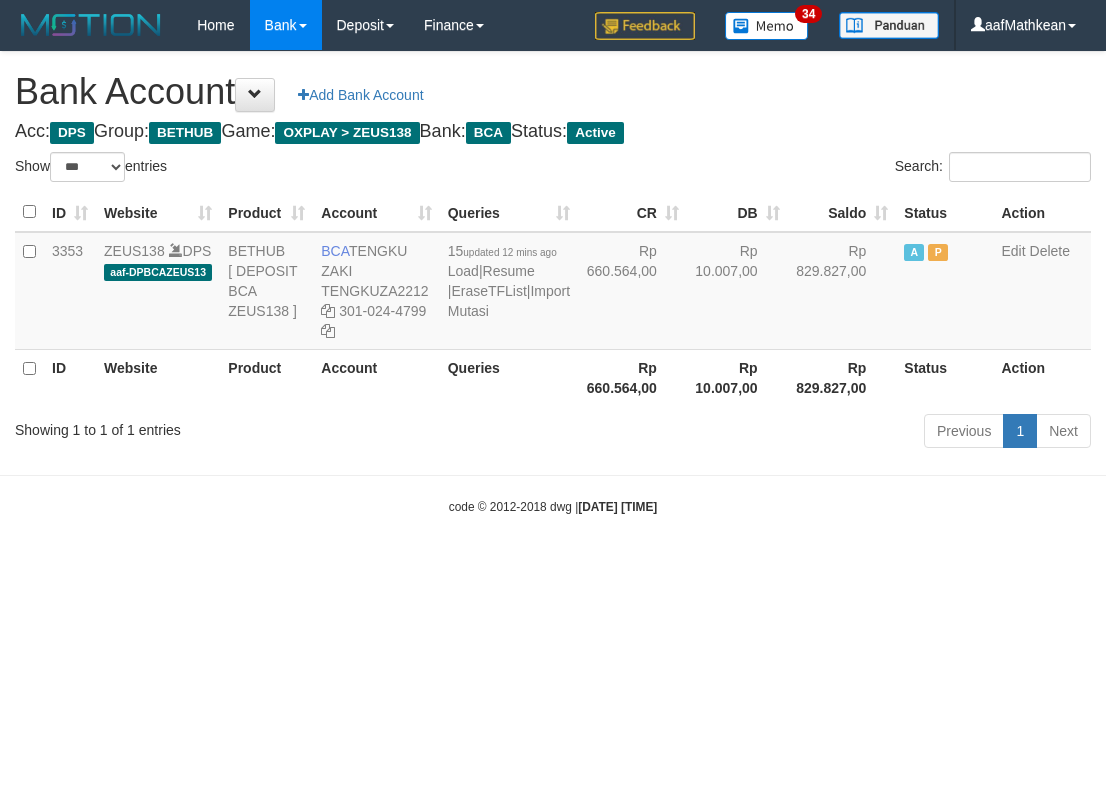 select on "***" 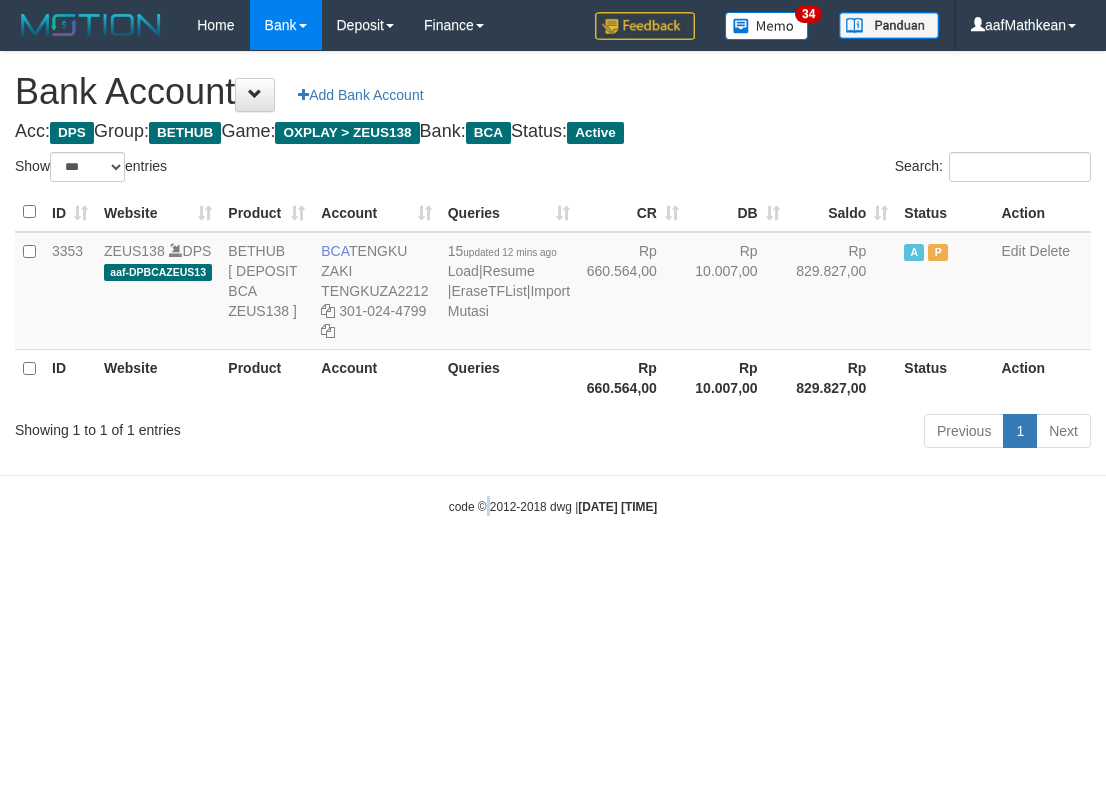 click on "Toggle navigation
Home
Bank
Account List
Load
By Website
Group
[OXPLAY]													ZEUS138
By Load Group (DPS)
Sync" at bounding box center [553, 283] 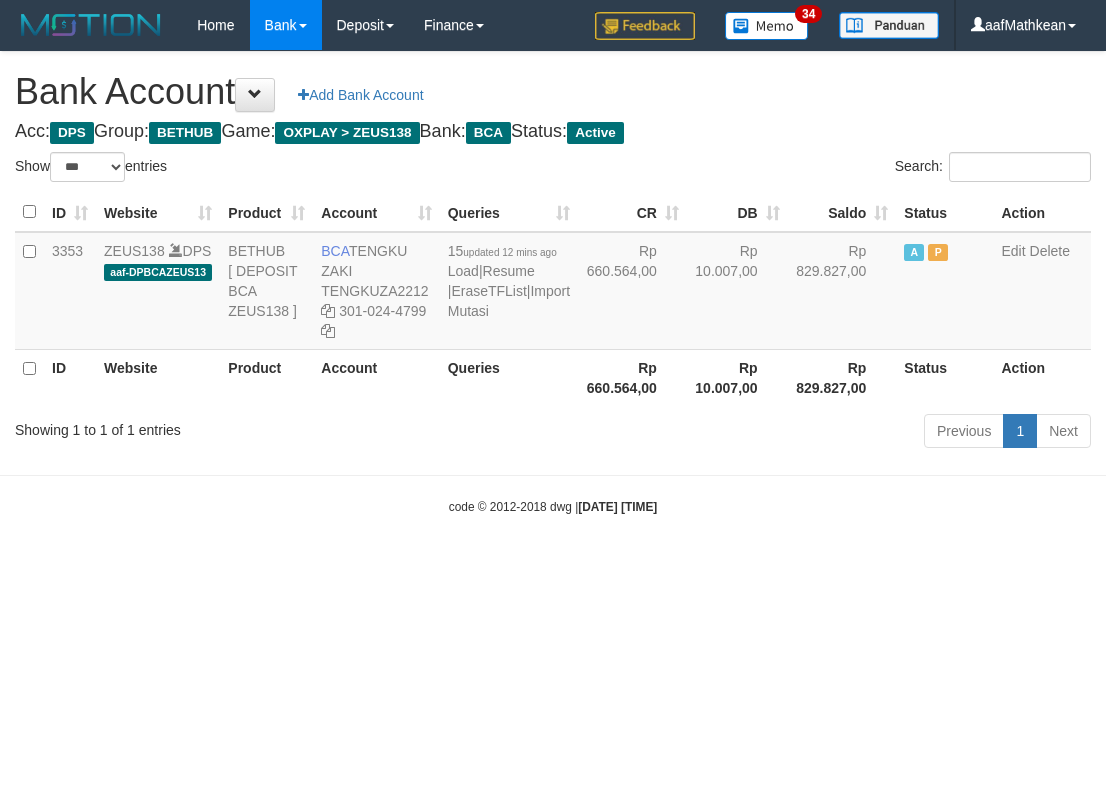 select on "***" 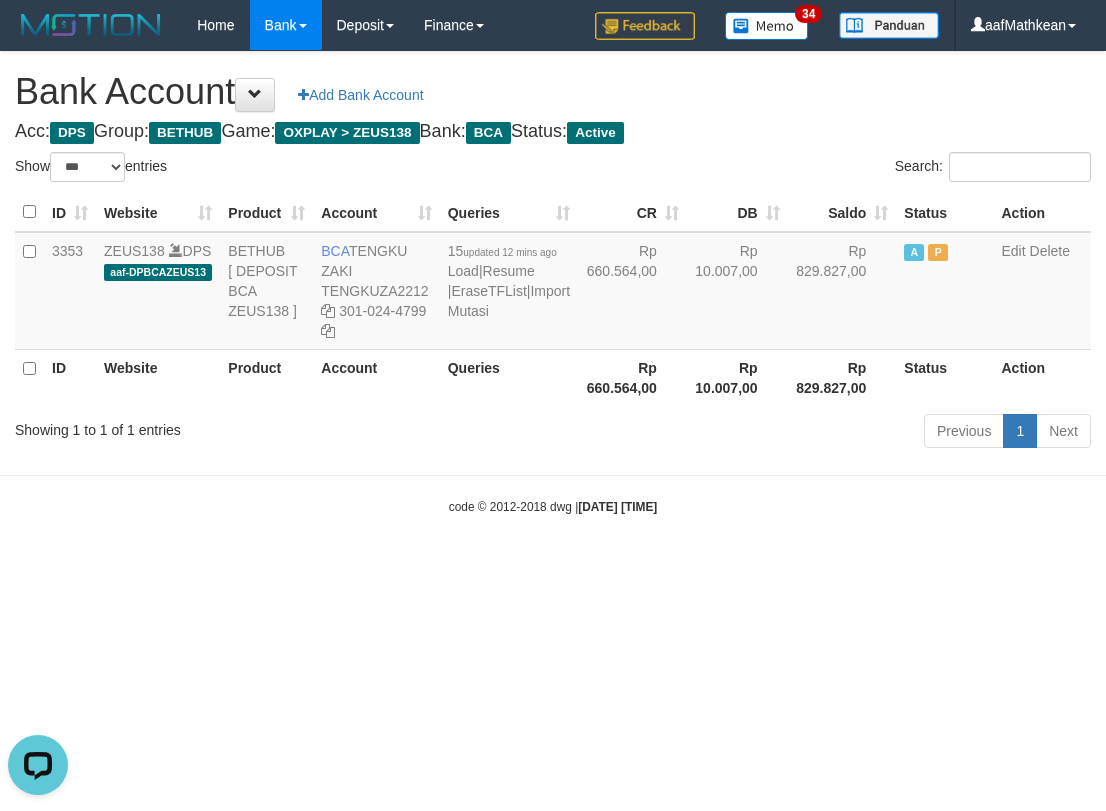 scroll, scrollTop: 0, scrollLeft: 0, axis: both 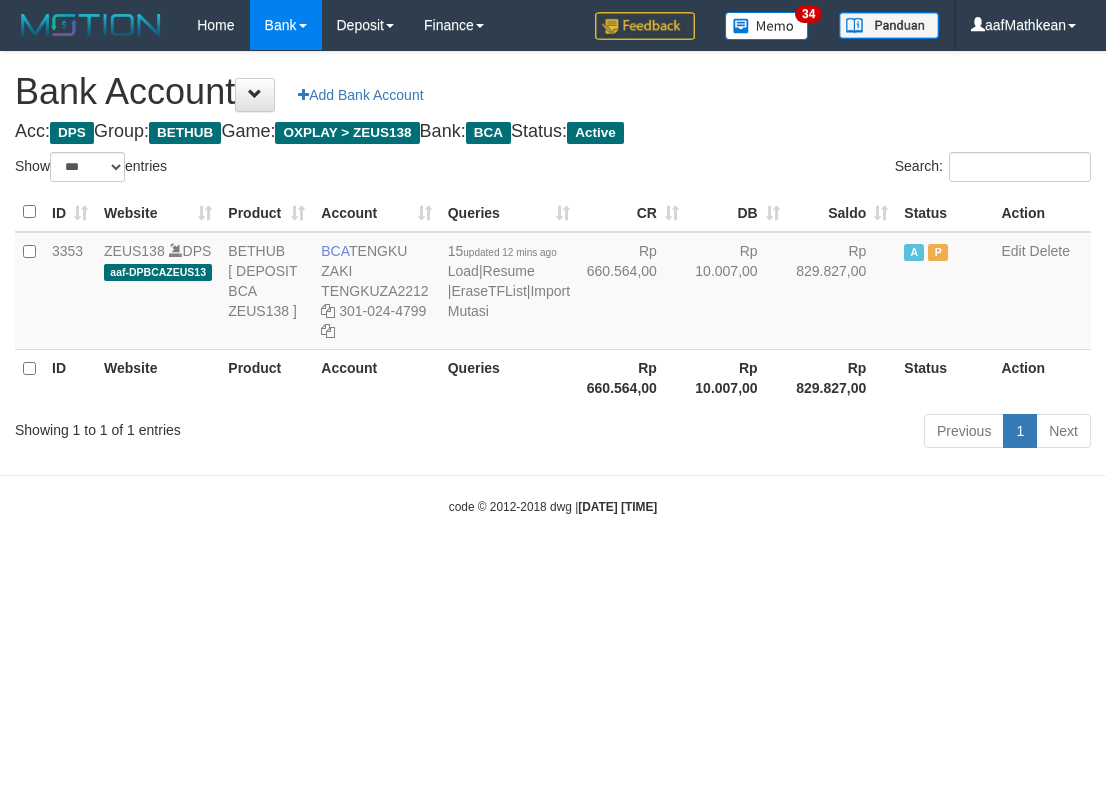 select on "***" 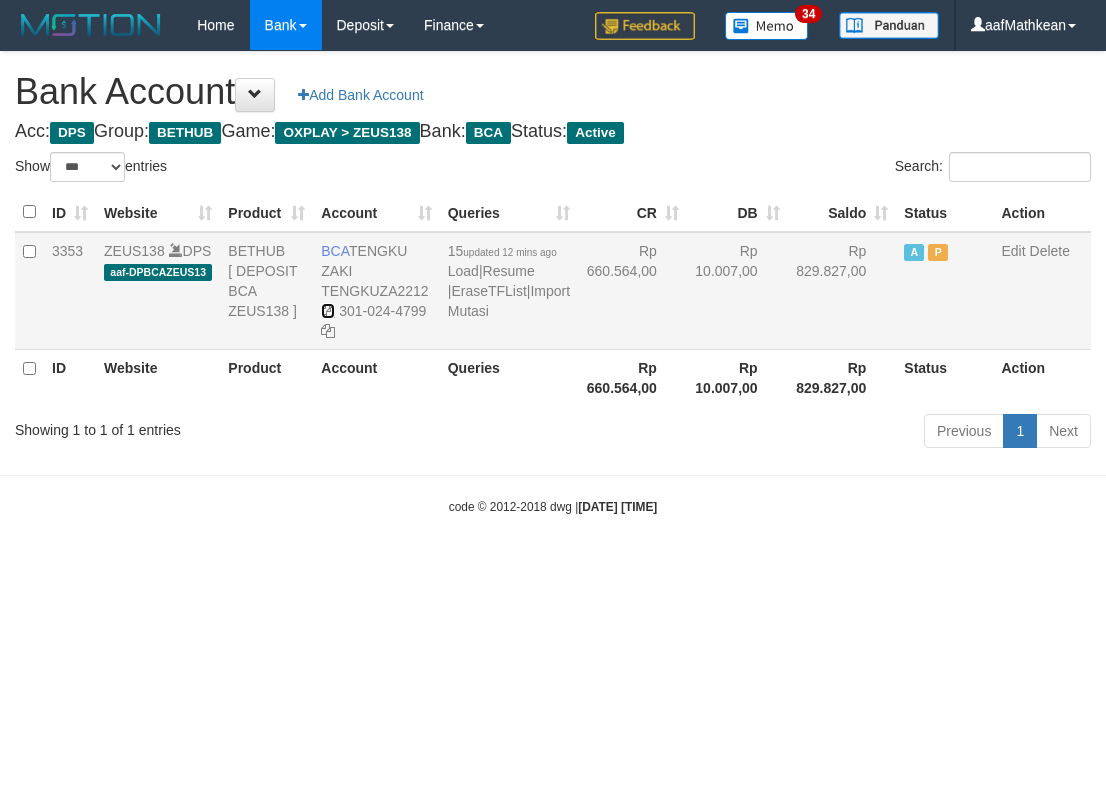 click at bounding box center [328, 311] 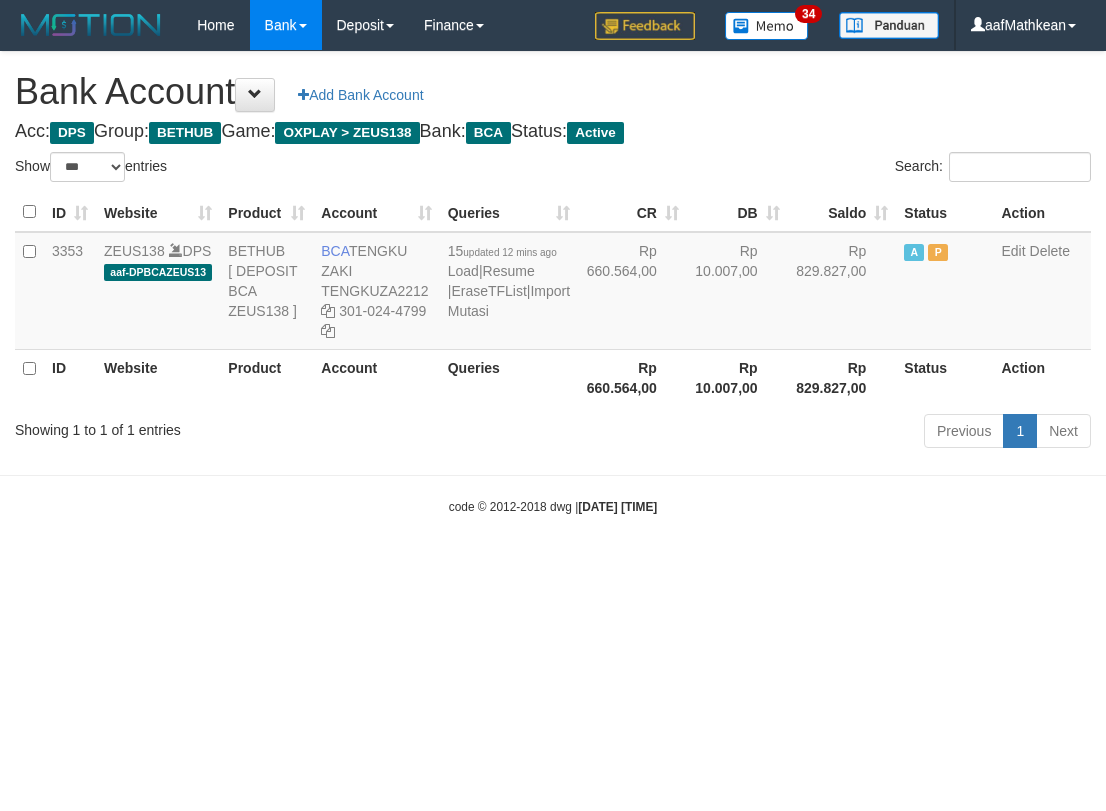 drag, startPoint x: 550, startPoint y: 443, endPoint x: 572, endPoint y: 489, distance: 50.990196 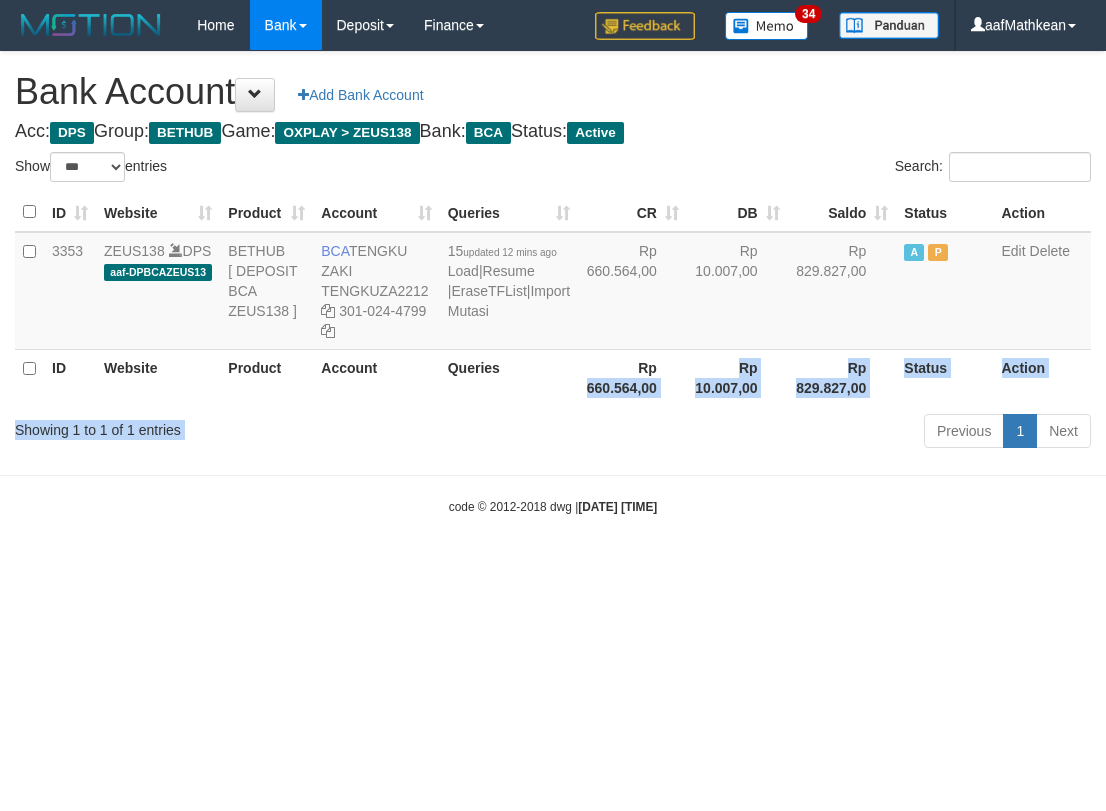 drag, startPoint x: 596, startPoint y: 491, endPoint x: 588, endPoint y: 477, distance: 16.124516 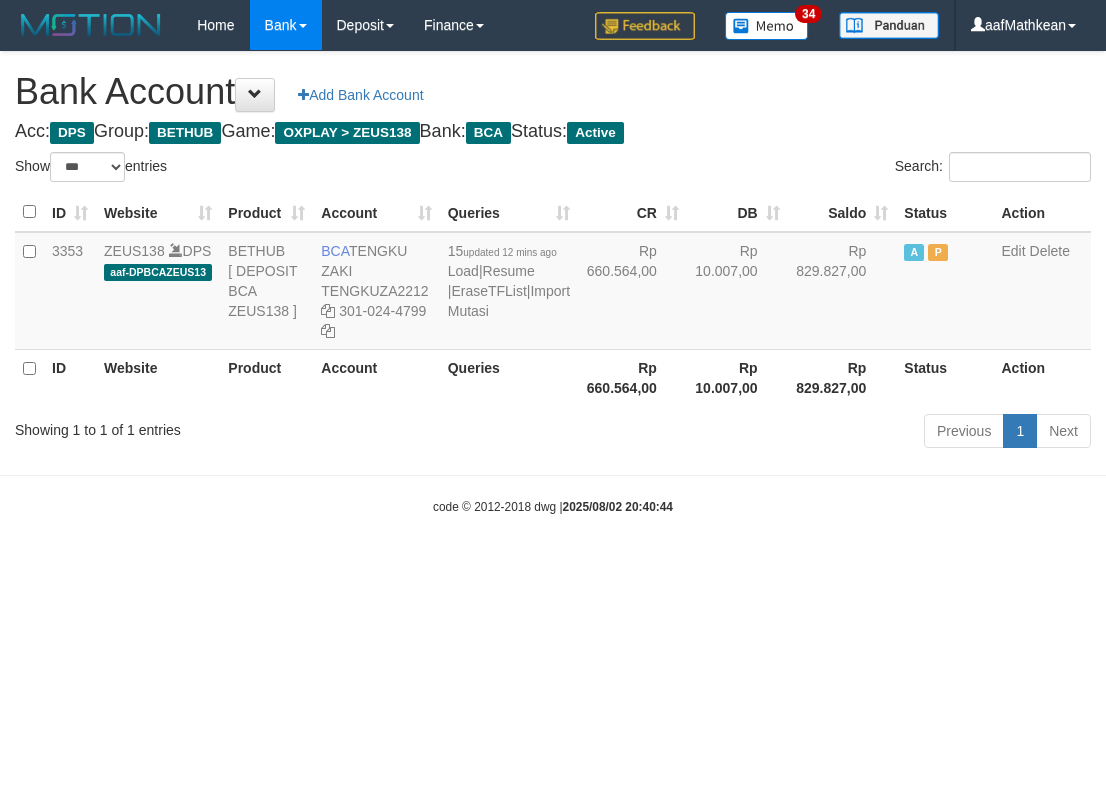 select on "***" 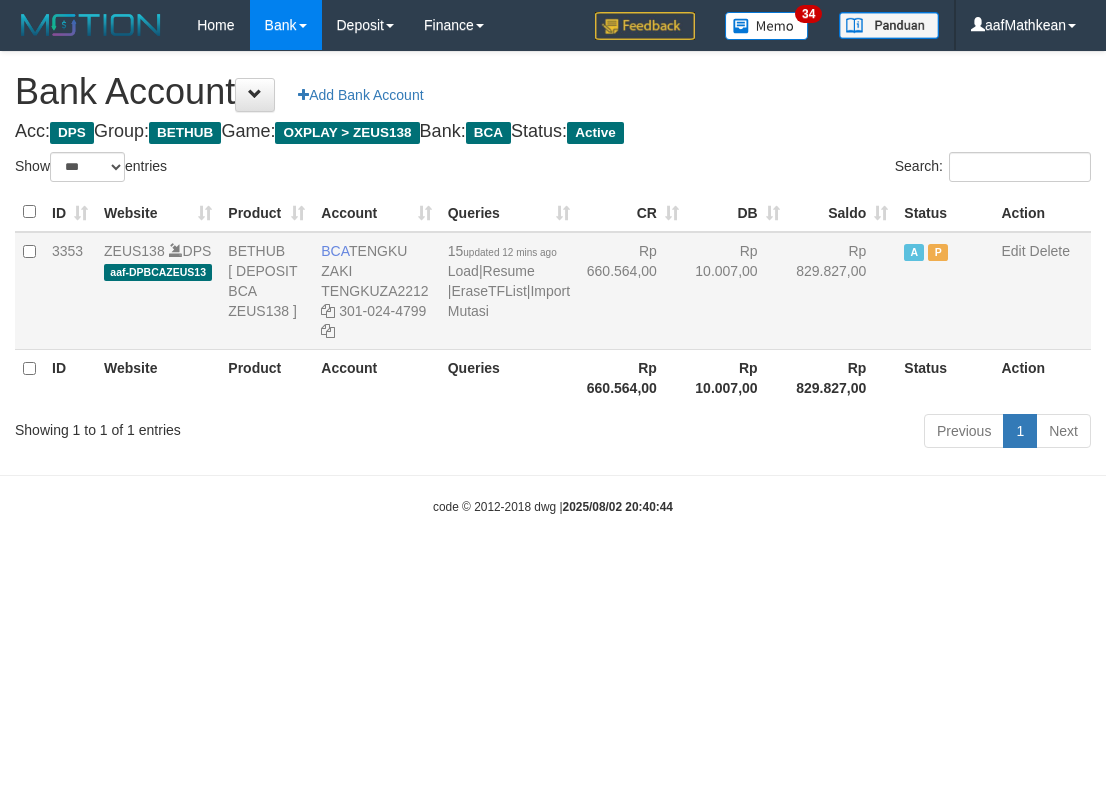 scroll, scrollTop: 0, scrollLeft: 0, axis: both 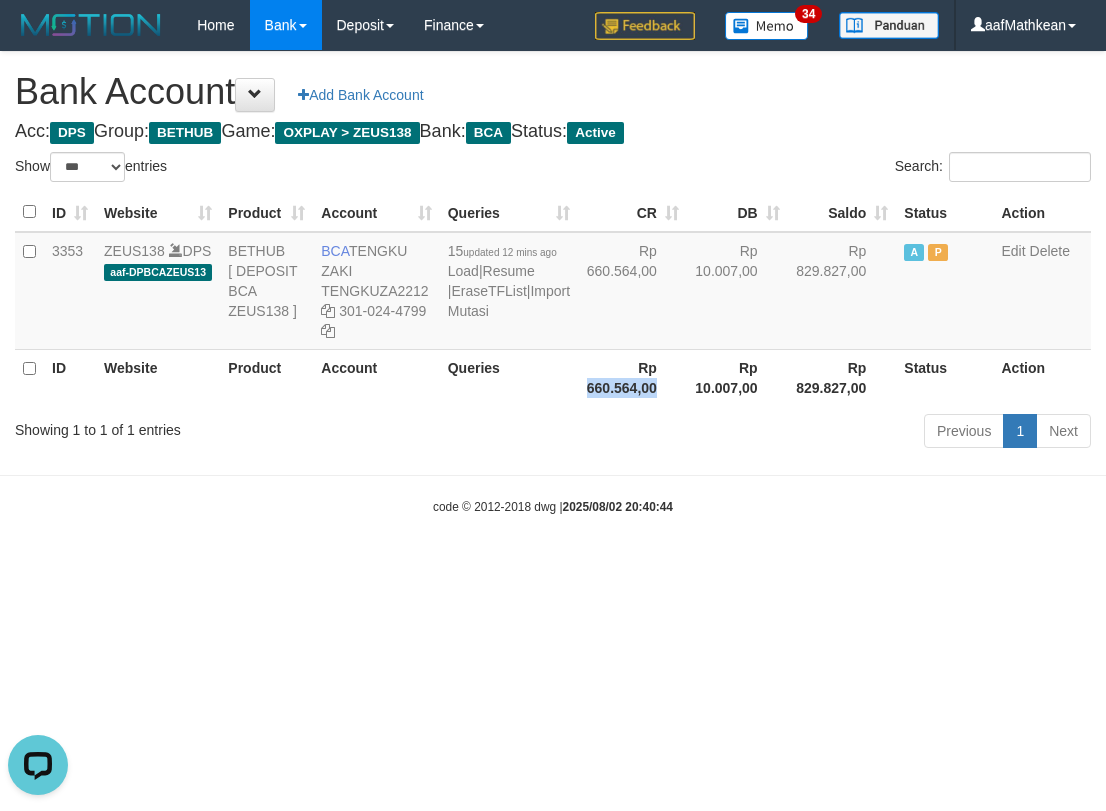 drag, startPoint x: 642, startPoint y: 475, endPoint x: 654, endPoint y: 494, distance: 22.472204 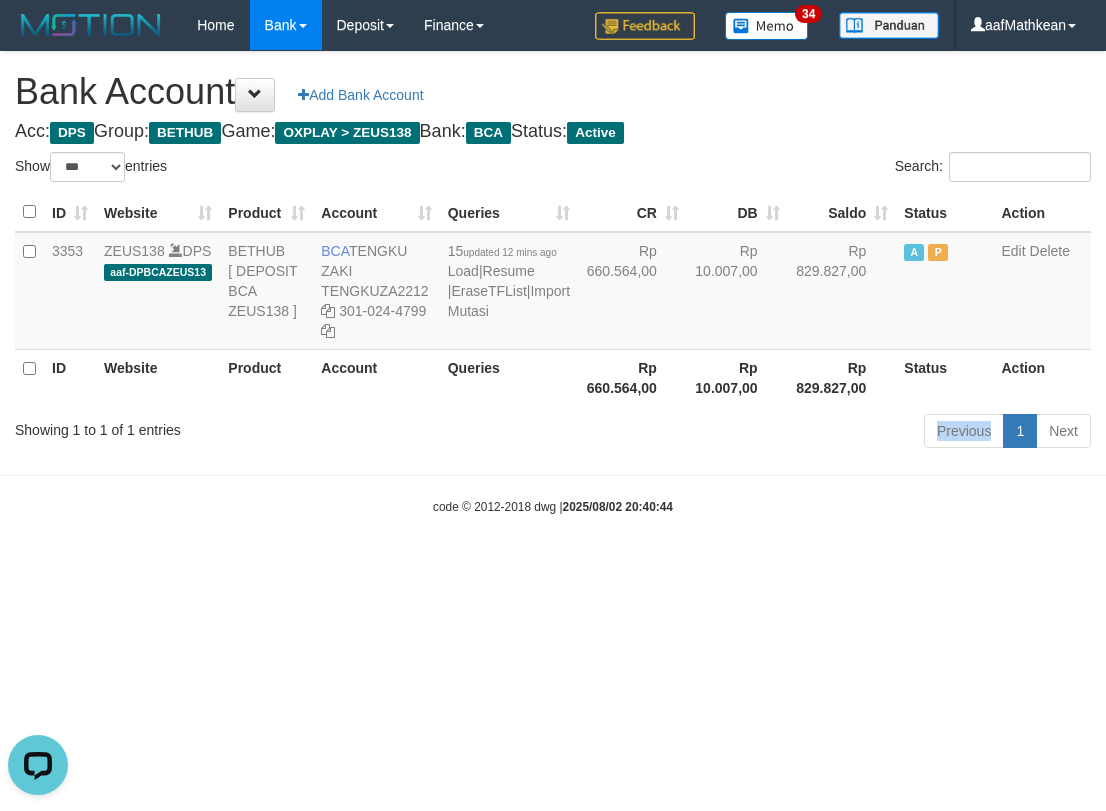 drag, startPoint x: 654, startPoint y: 494, endPoint x: 668, endPoint y: 492, distance: 14.142136 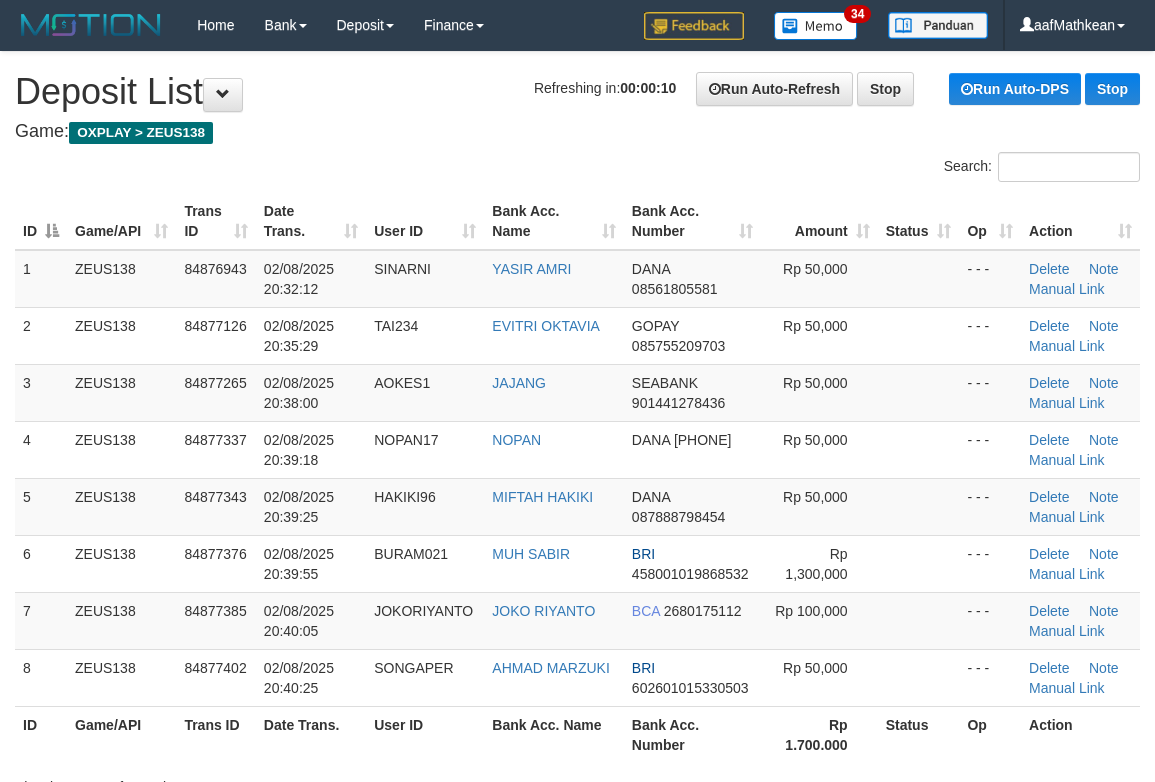 scroll, scrollTop: 0, scrollLeft: 0, axis: both 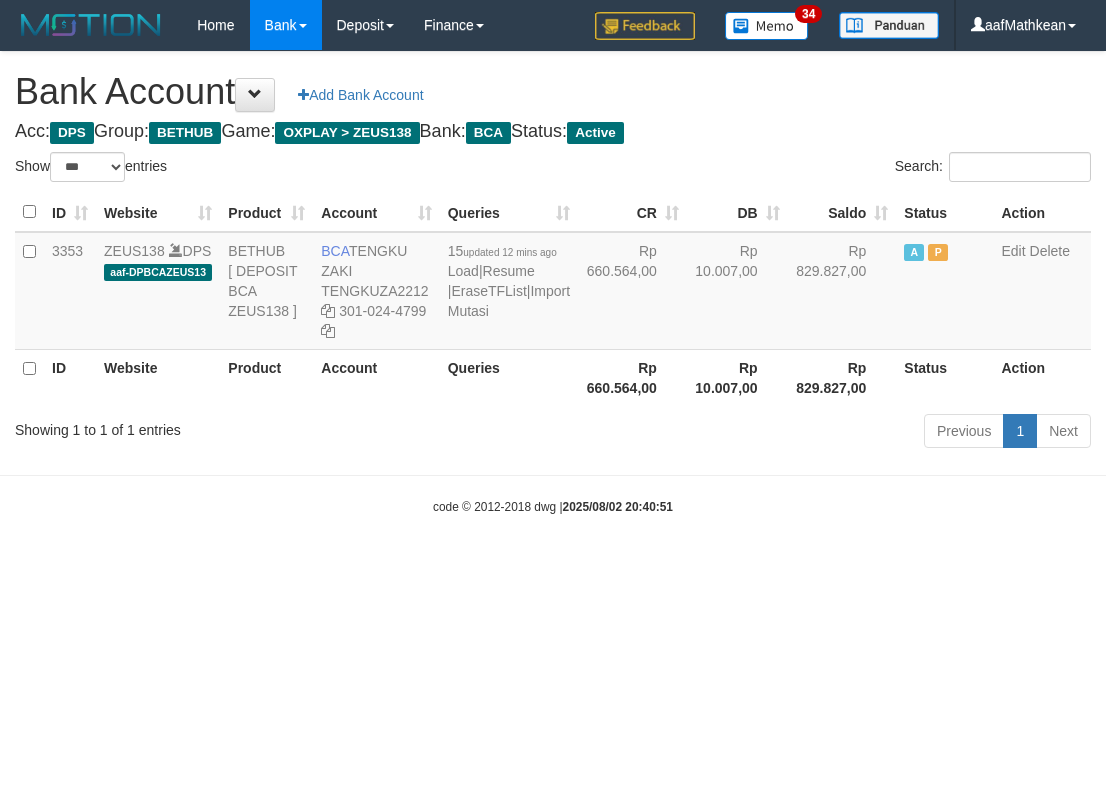 select on "***" 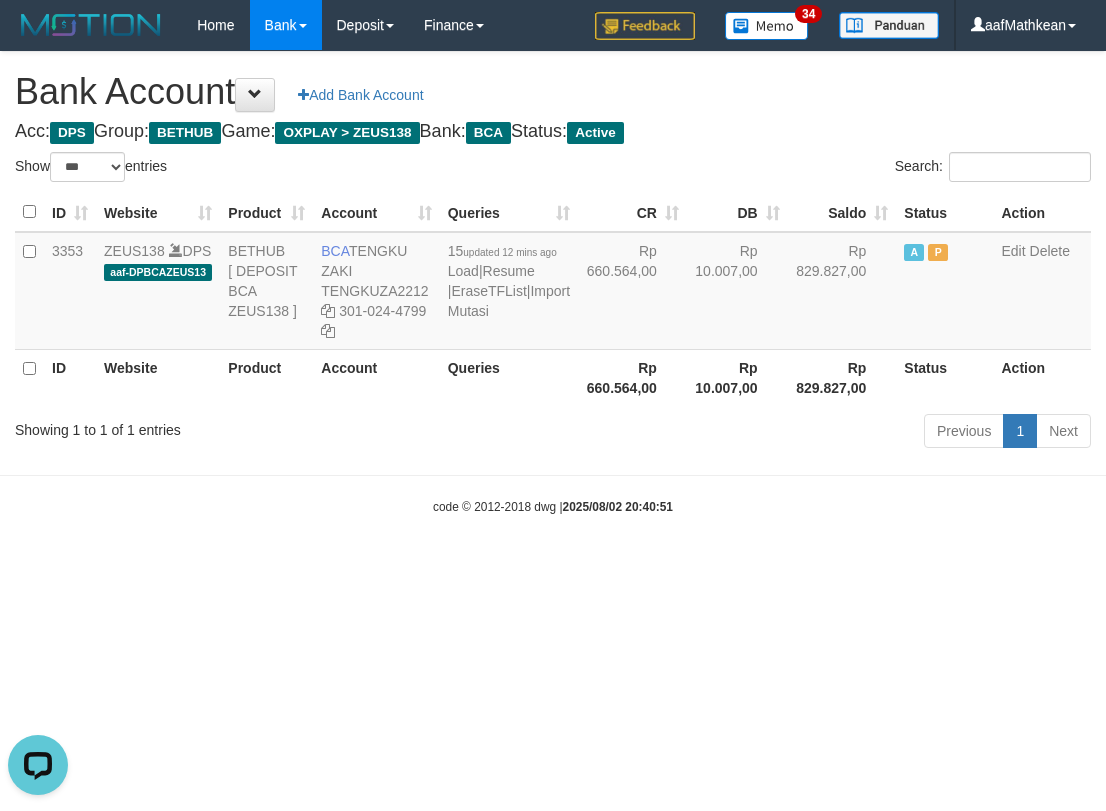 scroll, scrollTop: 0, scrollLeft: 0, axis: both 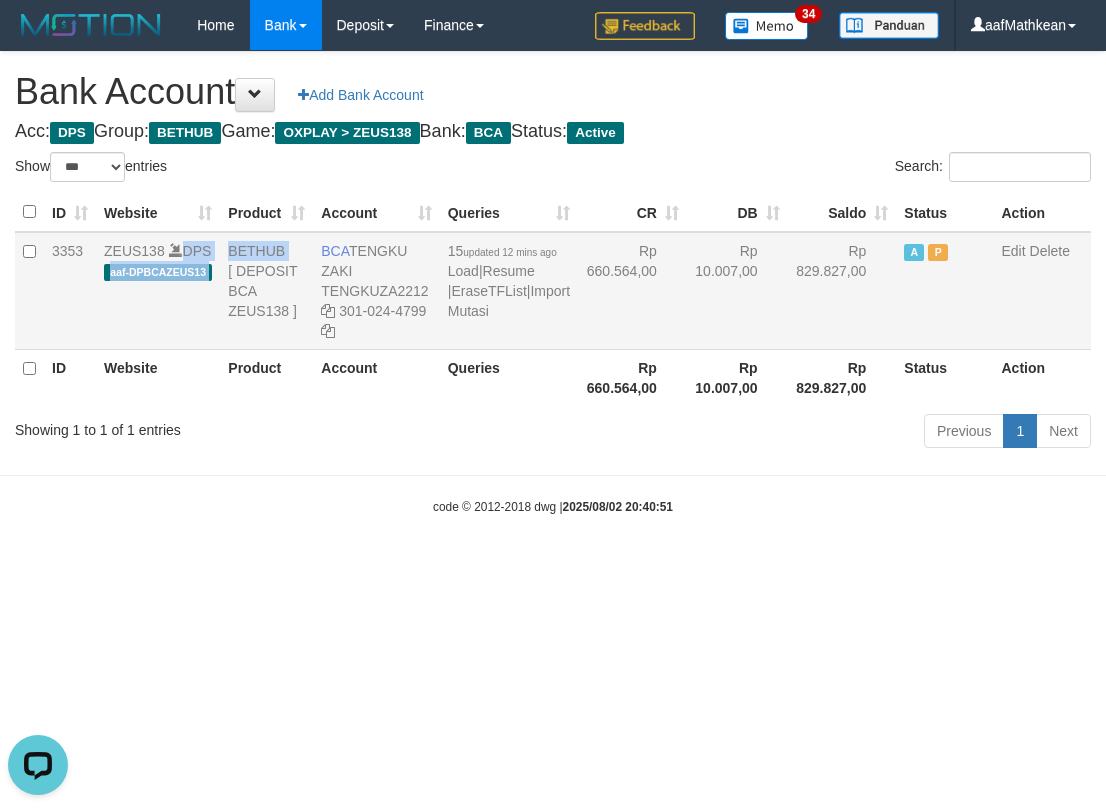 click on "3353
ZEUS138
DPS
aaf-DPBCAZEUS13
BETHUB
[ DEPOSIT BCA ZEUS138 ]
BCA
TENGKU ZAKI
TENGKUZA2212
301-024-4799
15  updated 12 mins ago
Load
|
Resume
|
EraseTFList
|
Import Mutasi
Rp 660.564,00
Rp 10.007,00
Rp 829.827,00
A
P
Edit
Delete" at bounding box center [553, 291] 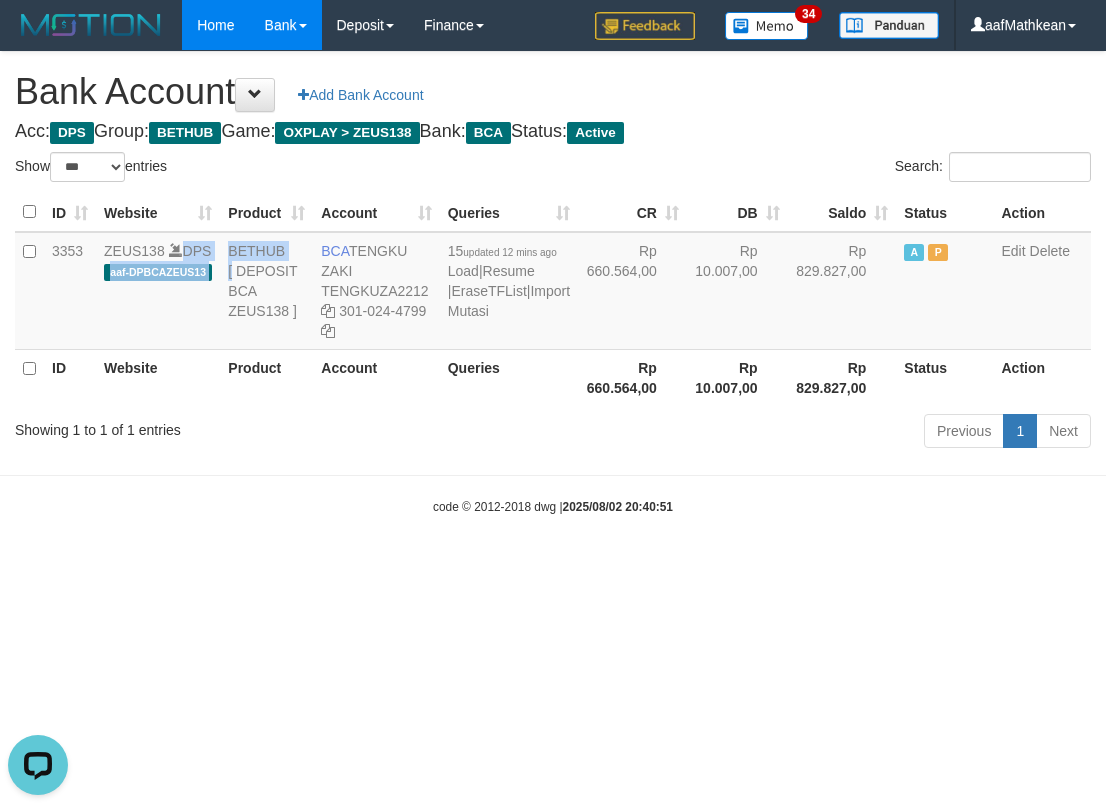 drag, startPoint x: 249, startPoint y: 122, endPoint x: 218, endPoint y: 21, distance: 105.65037 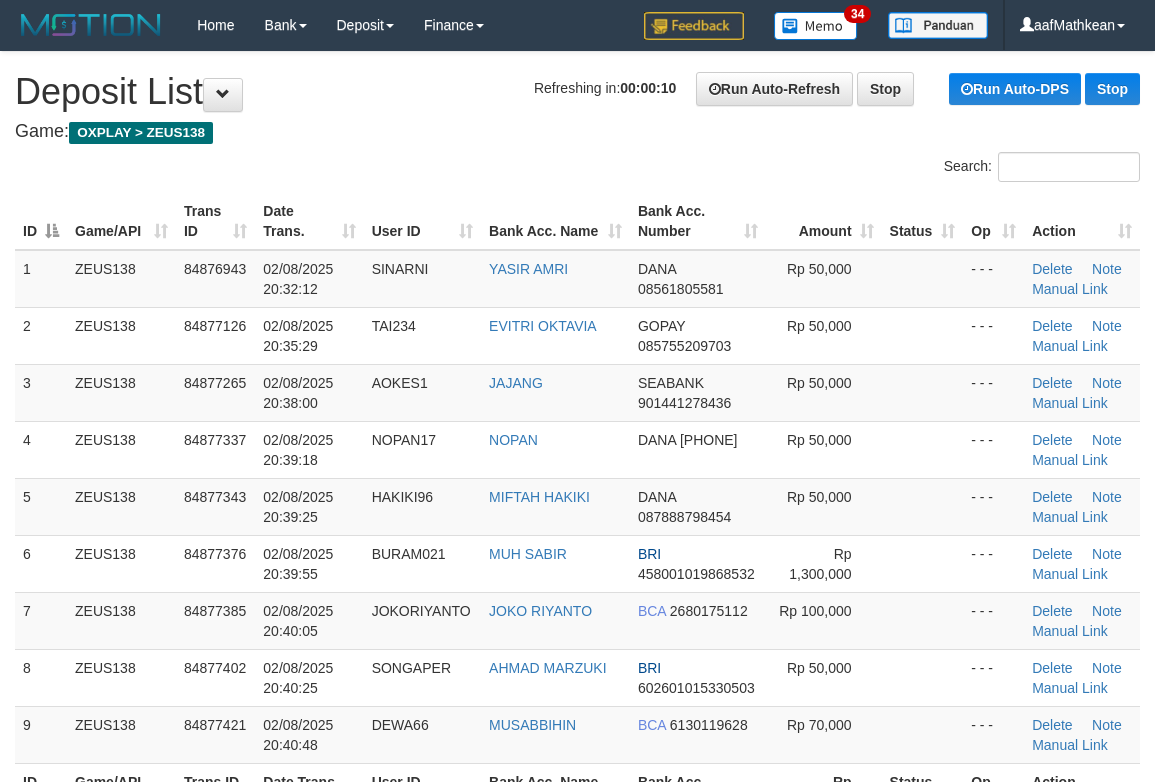 scroll, scrollTop: 0, scrollLeft: 0, axis: both 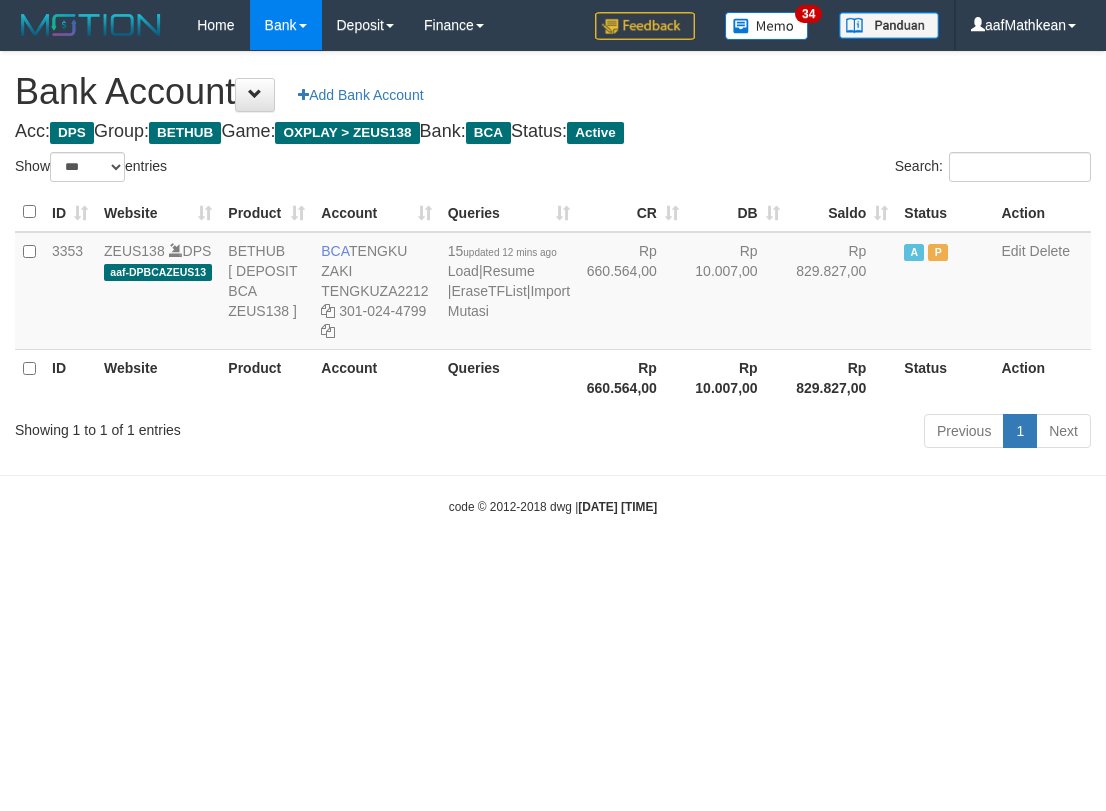 select on "***" 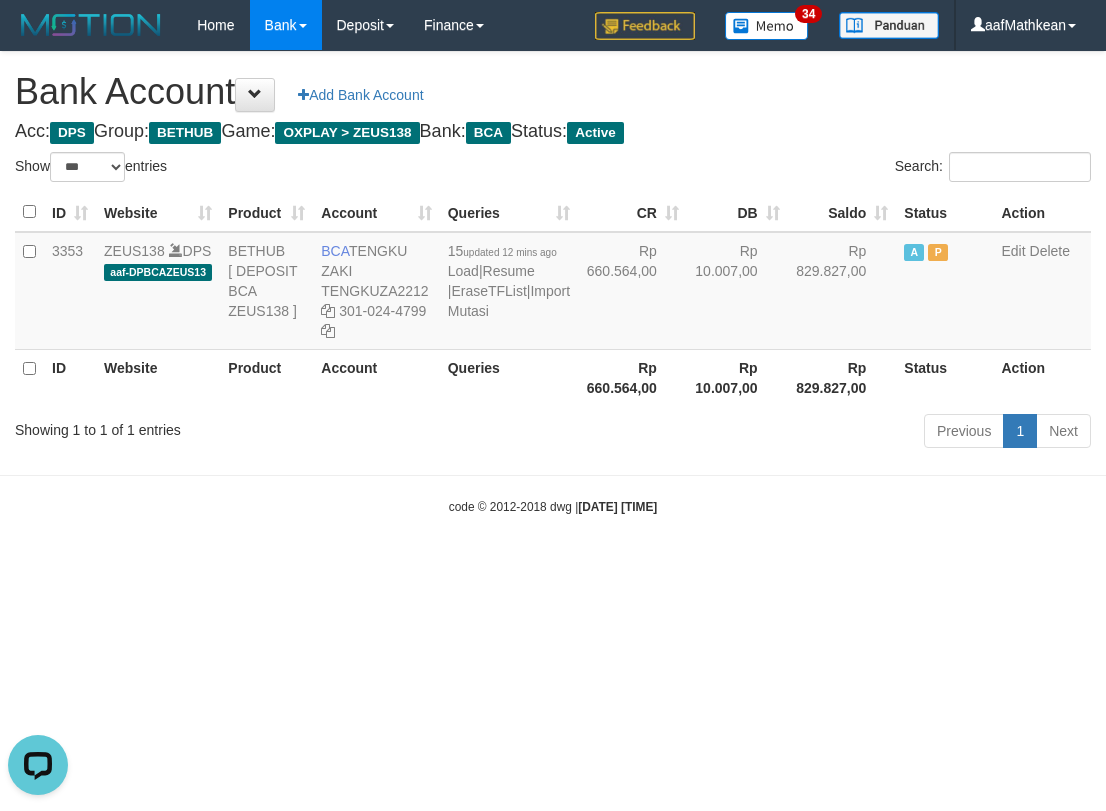 scroll, scrollTop: 0, scrollLeft: 0, axis: both 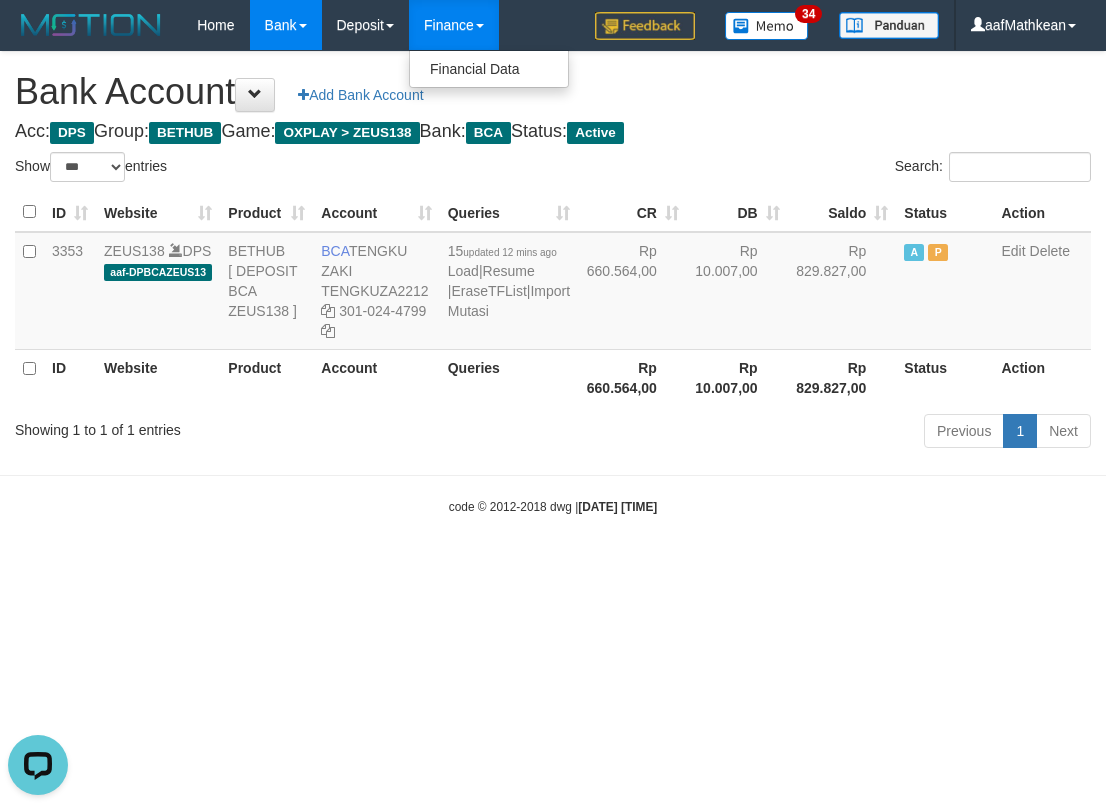 click on "Toggle navigation
Home
Bank
Account List
Load
By Website
Group
[OXPLAY]													ZEUS138
By Load Group (DPS)" at bounding box center (553, 283) 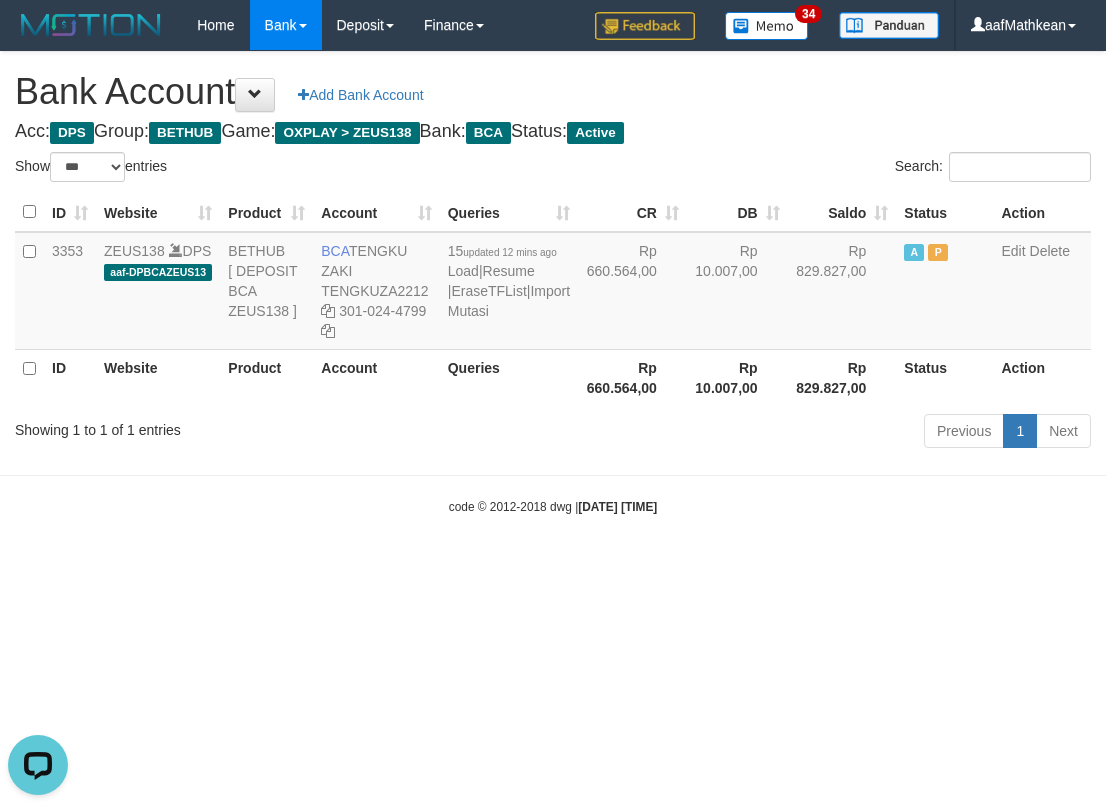 click on "Previous 1 Next" at bounding box center (783, 433) 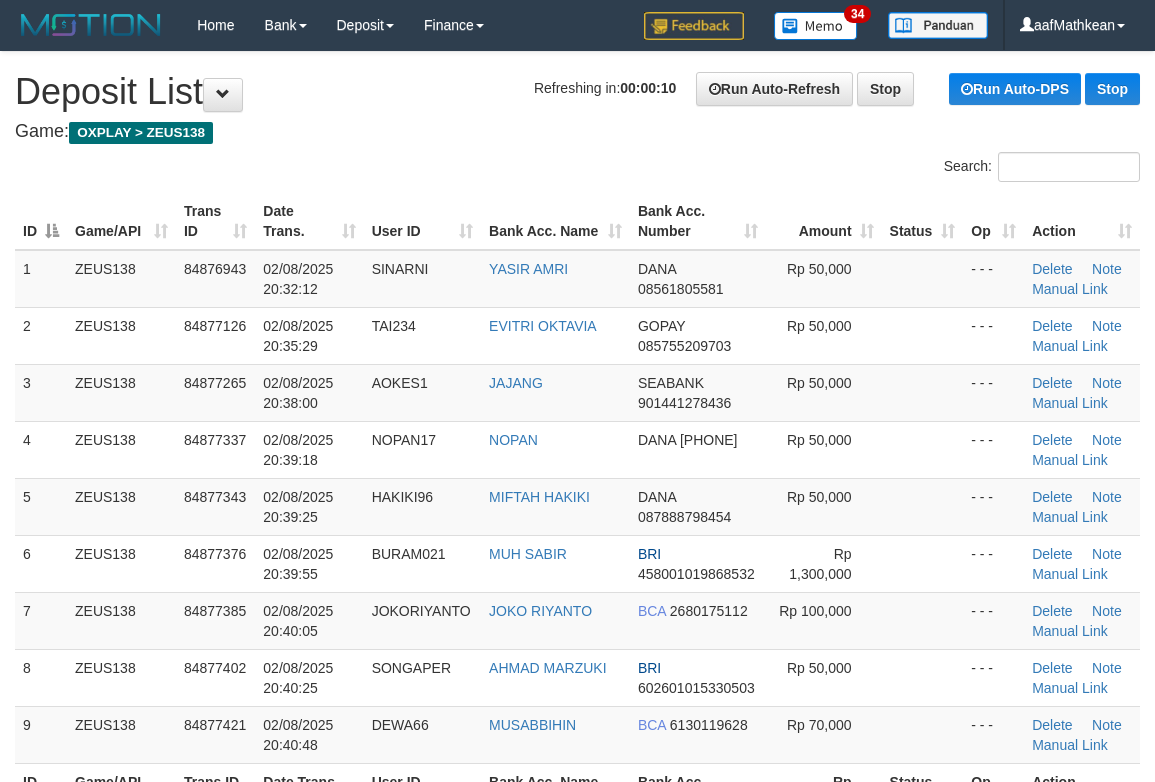 scroll, scrollTop: 0, scrollLeft: 0, axis: both 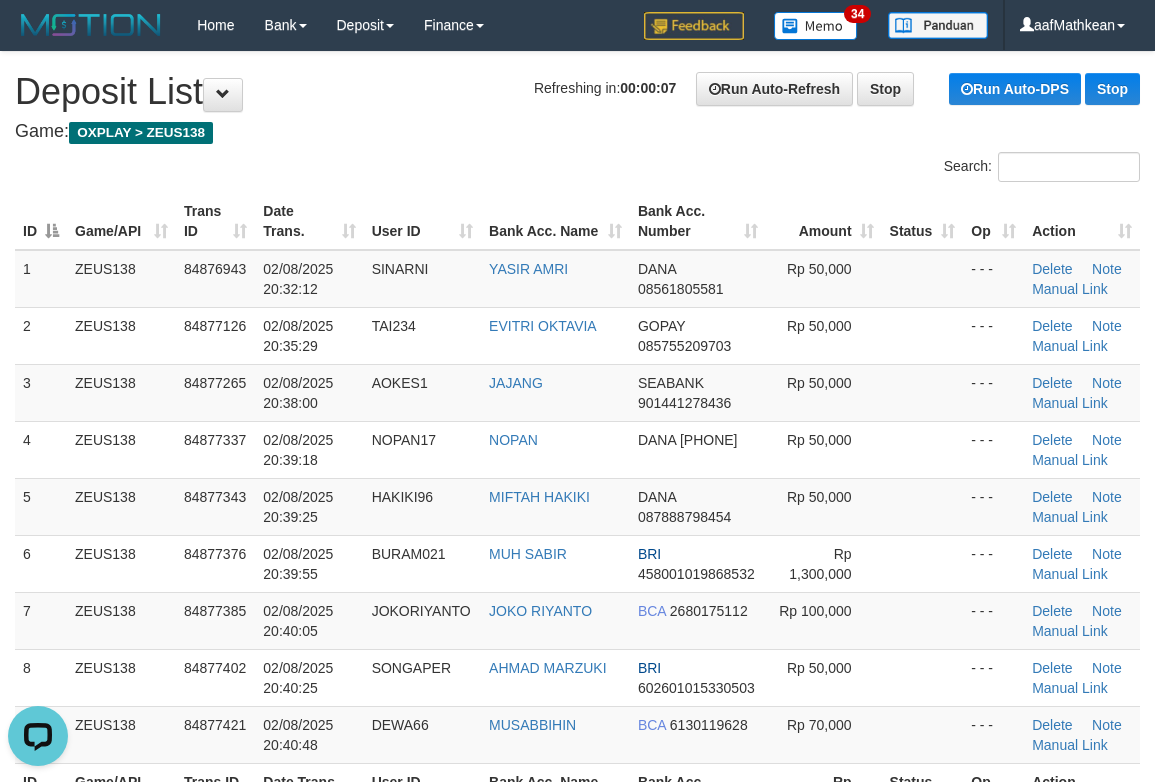click on "Search:
ID Game/API Trans ID Date Trans. User ID Bank Acc. Name Bank Acc. Number Amount Status Op Action
1
ZEUS138
84876943
02/08/2025 20:32:12
SINARNI
YASIR AMRI
DANA
08561805581
Rp 50,000
- - -
Delete
Note
Manual Link
2
ZEUS138
84877126
02/08/2025 20:35:29
TAI234
EVITRI OKTAVIA
GOPAY
085755209703
Rp 50,000
Note" at bounding box center (577, 503) 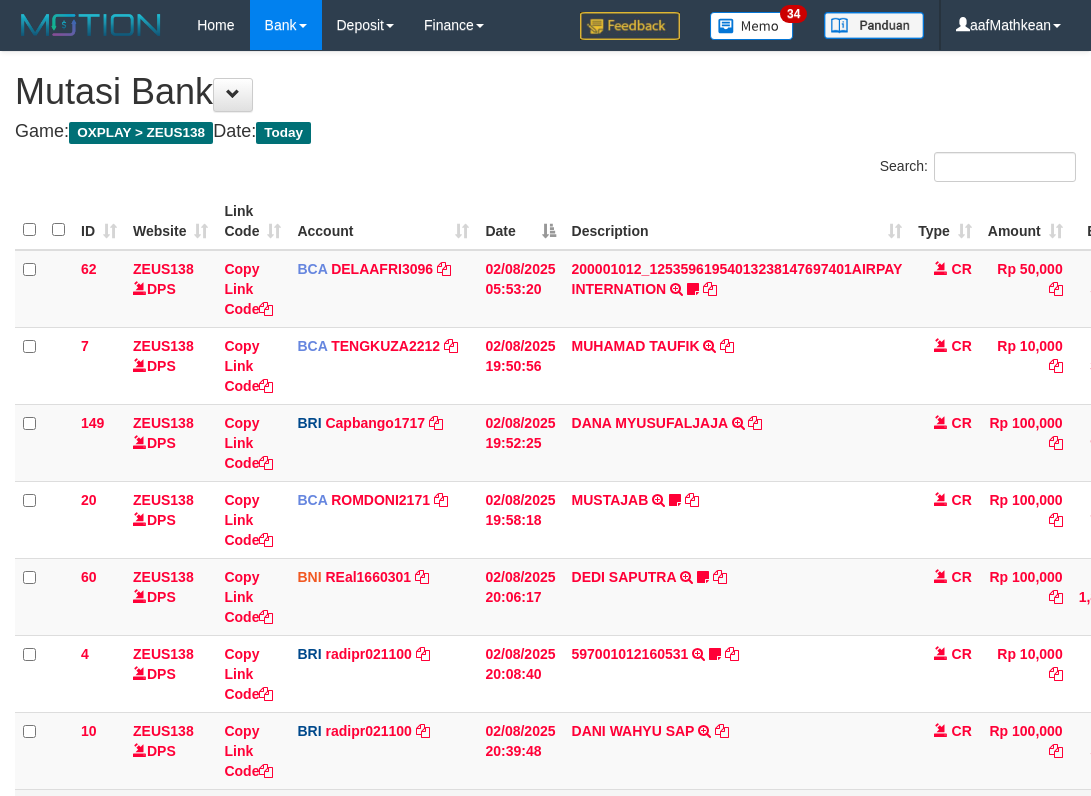 scroll, scrollTop: 306, scrollLeft: 0, axis: vertical 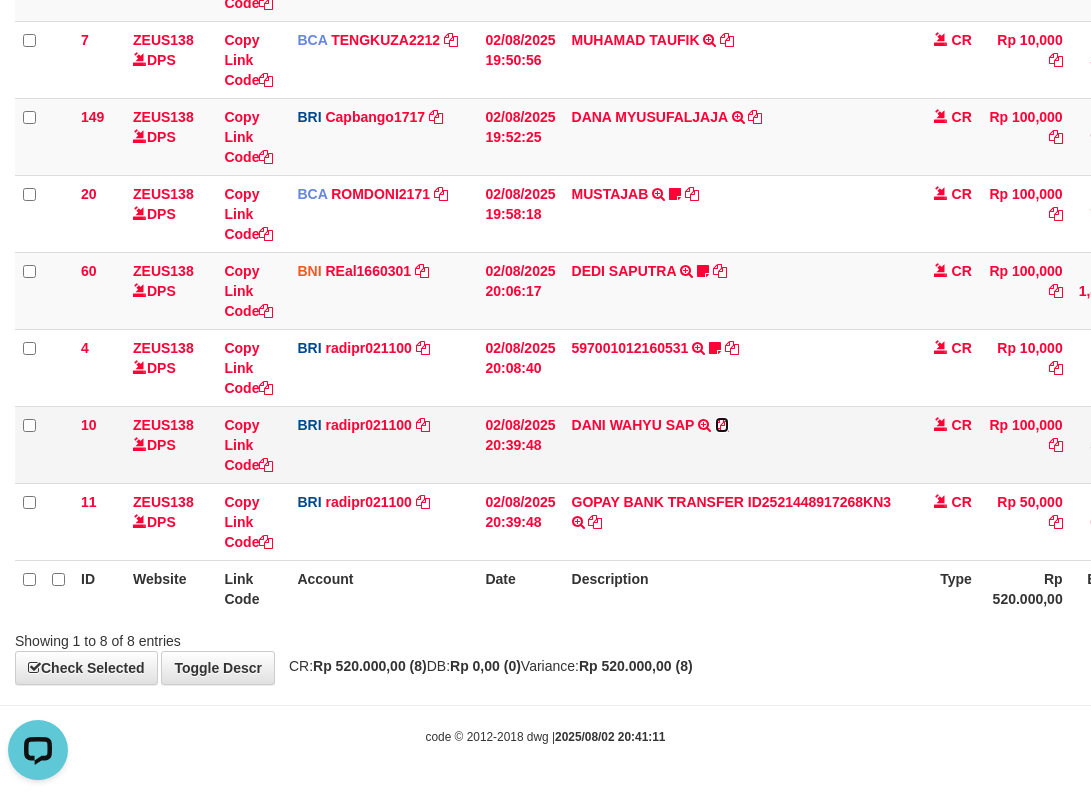 click at bounding box center (722, 425) 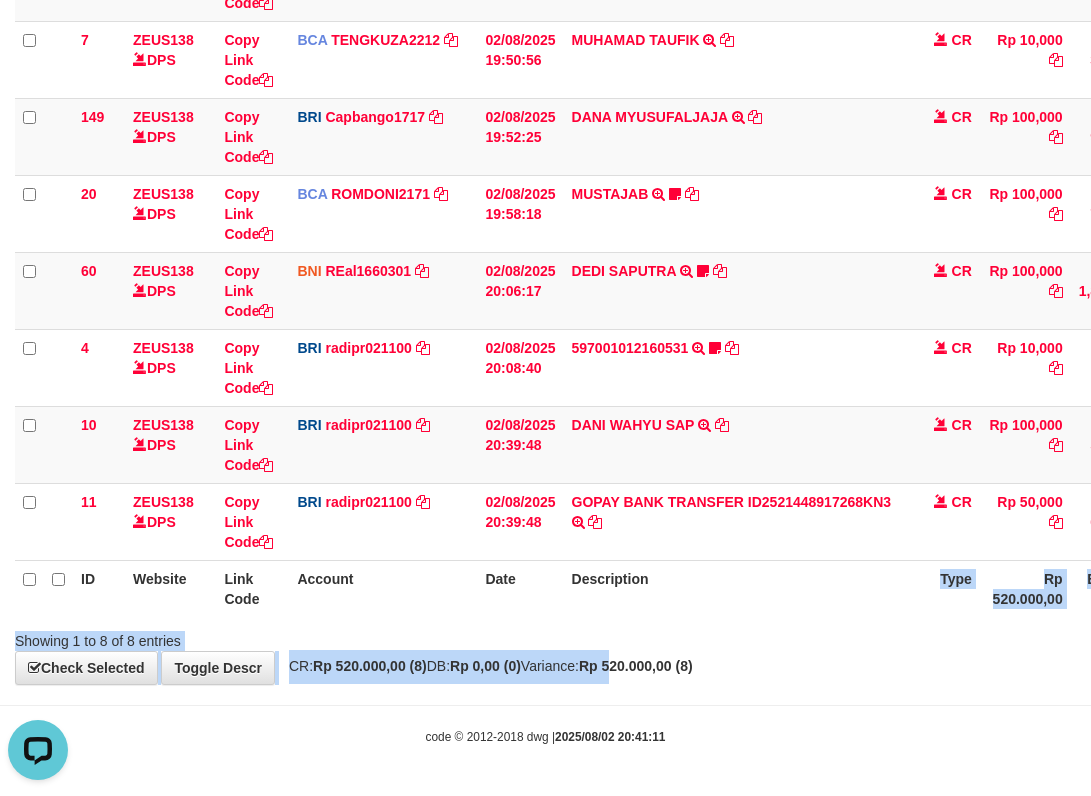 click on "**********" at bounding box center (545, 215) 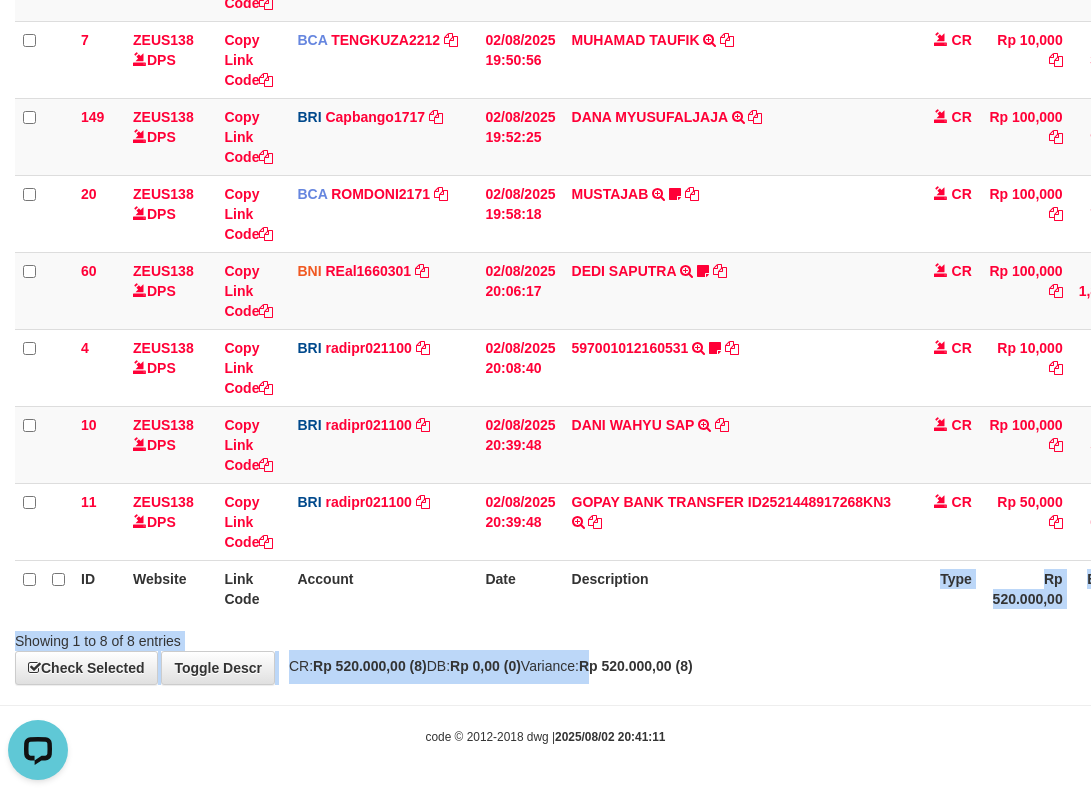 click on "**********" at bounding box center (545, 215) 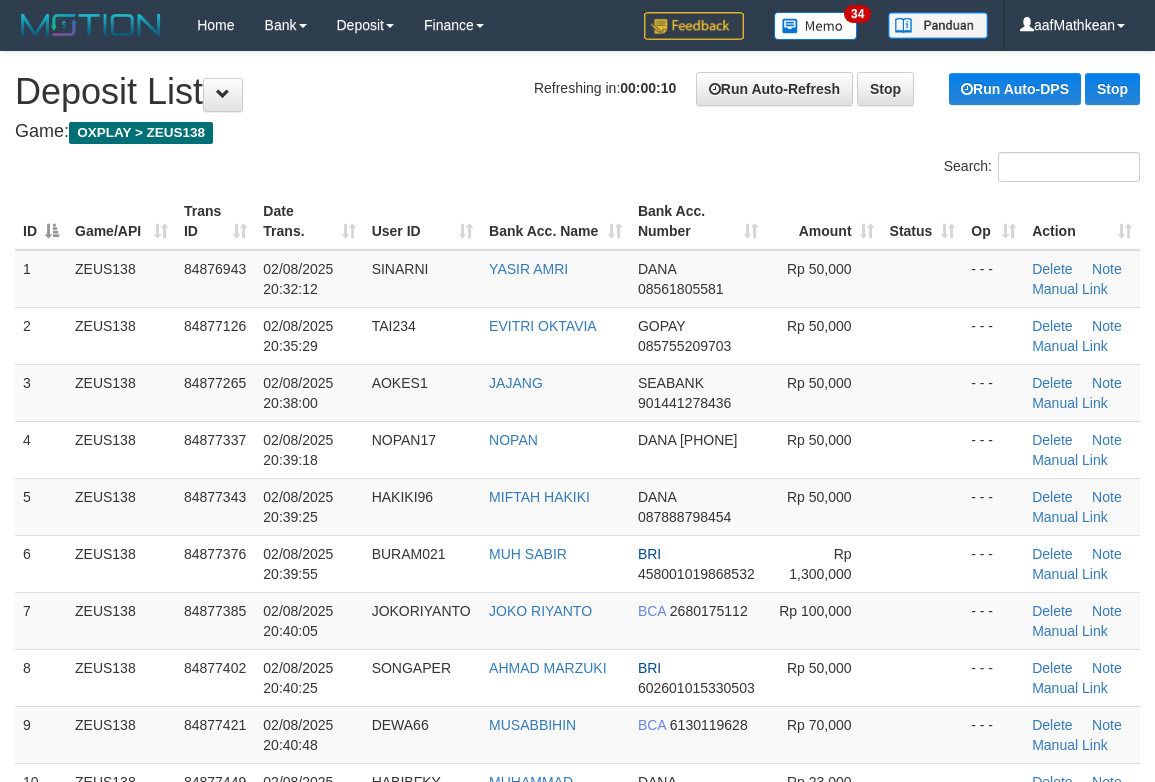 scroll, scrollTop: 0, scrollLeft: 0, axis: both 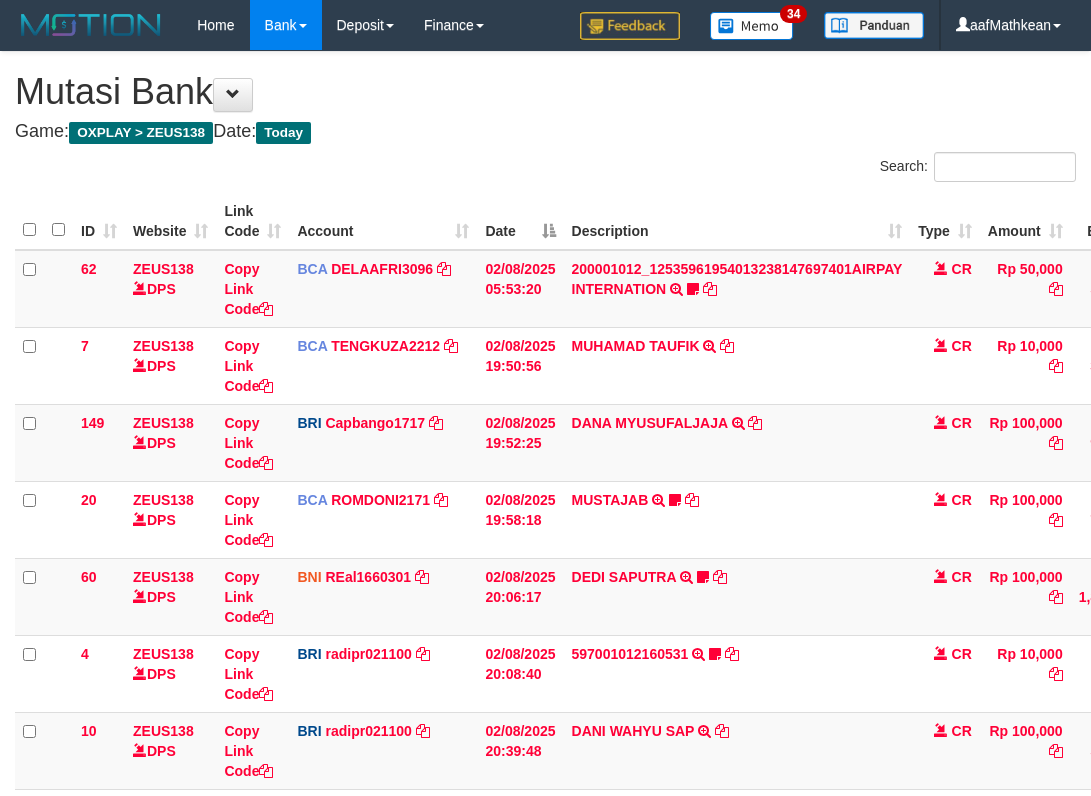 click on "GOPAY BANK TRANSFER ID2521448917268KN3         TRANSAKSI KREDIT DARI BANK LAIN GOPAY BANK TRANSFER ID2521448917268KN3" at bounding box center (737, 827) 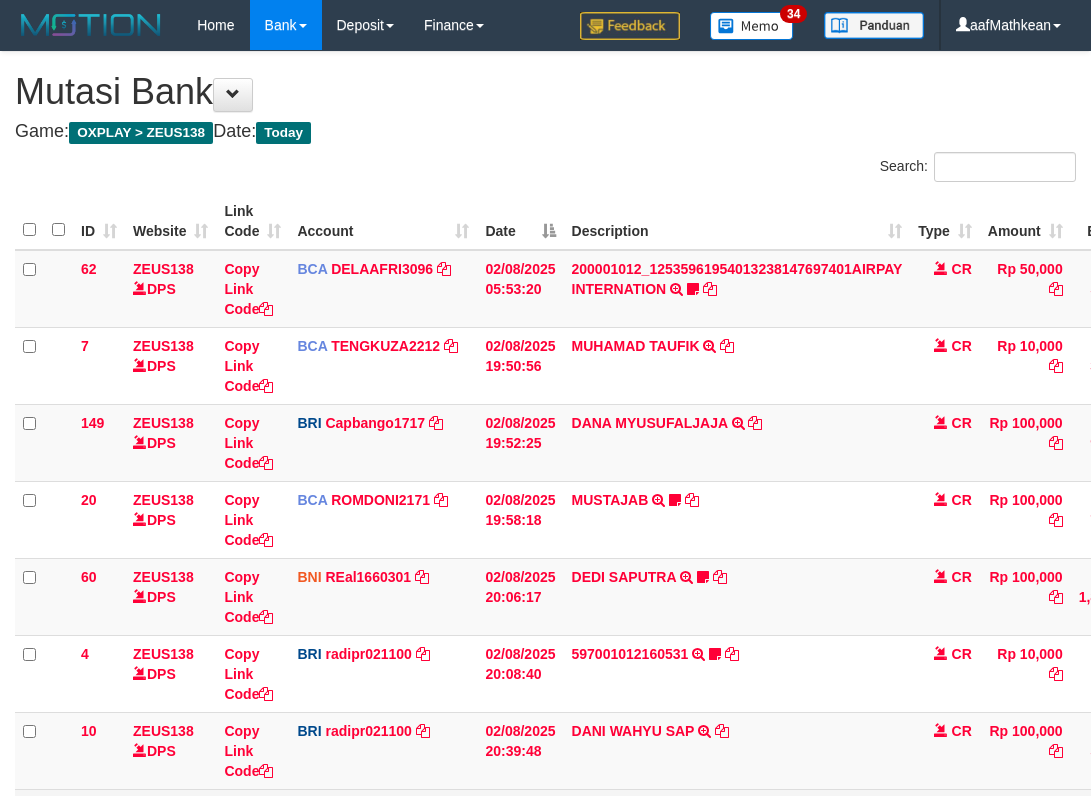 scroll, scrollTop: 265, scrollLeft: 0, axis: vertical 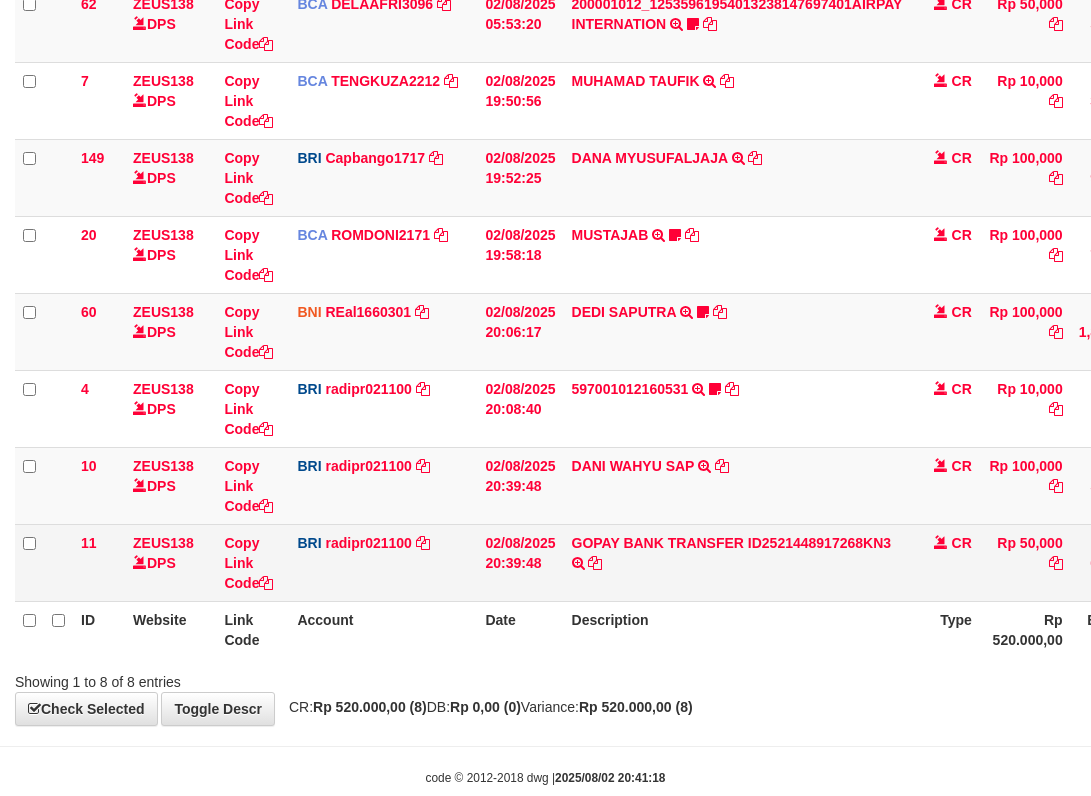click on "GOPAY BANK TRANSFER ID2521448917268KN3         TRANSAKSI KREDIT DARI BANK LAIN GOPAY BANK TRANSFER ID2521448917268KN3" at bounding box center (737, 562) 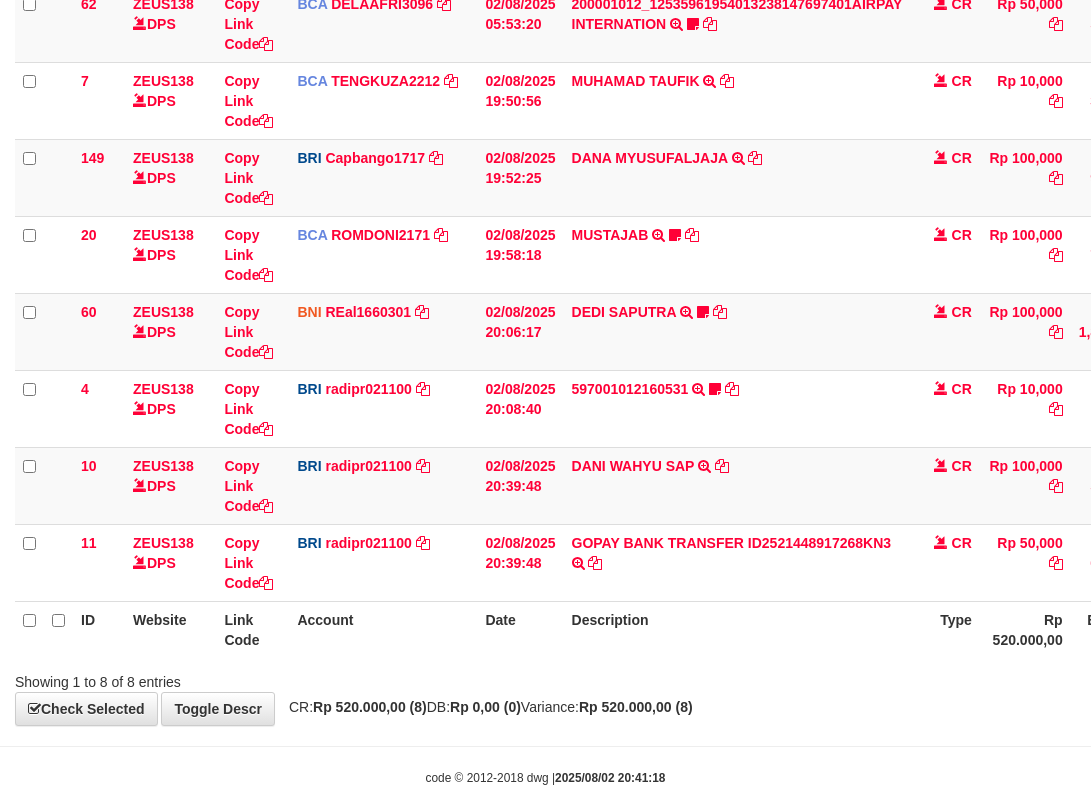 scroll, scrollTop: 306, scrollLeft: 0, axis: vertical 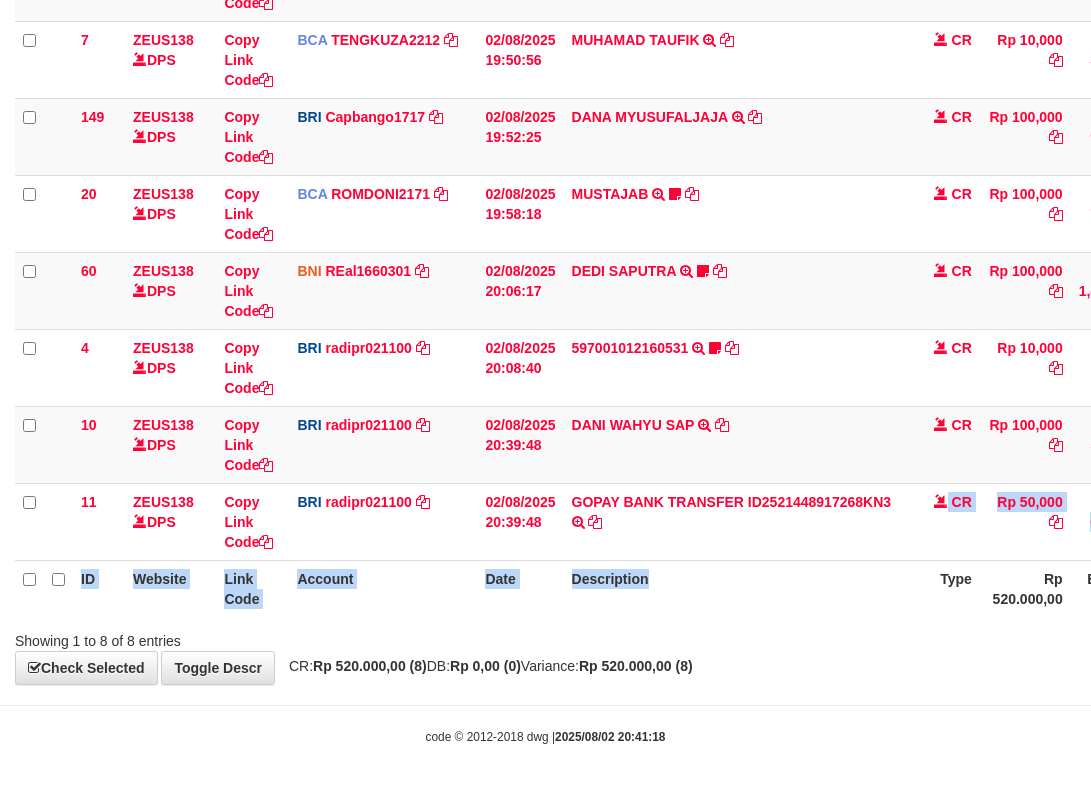 drag, startPoint x: 663, startPoint y: 571, endPoint x: 630, endPoint y: 584, distance: 35.468296 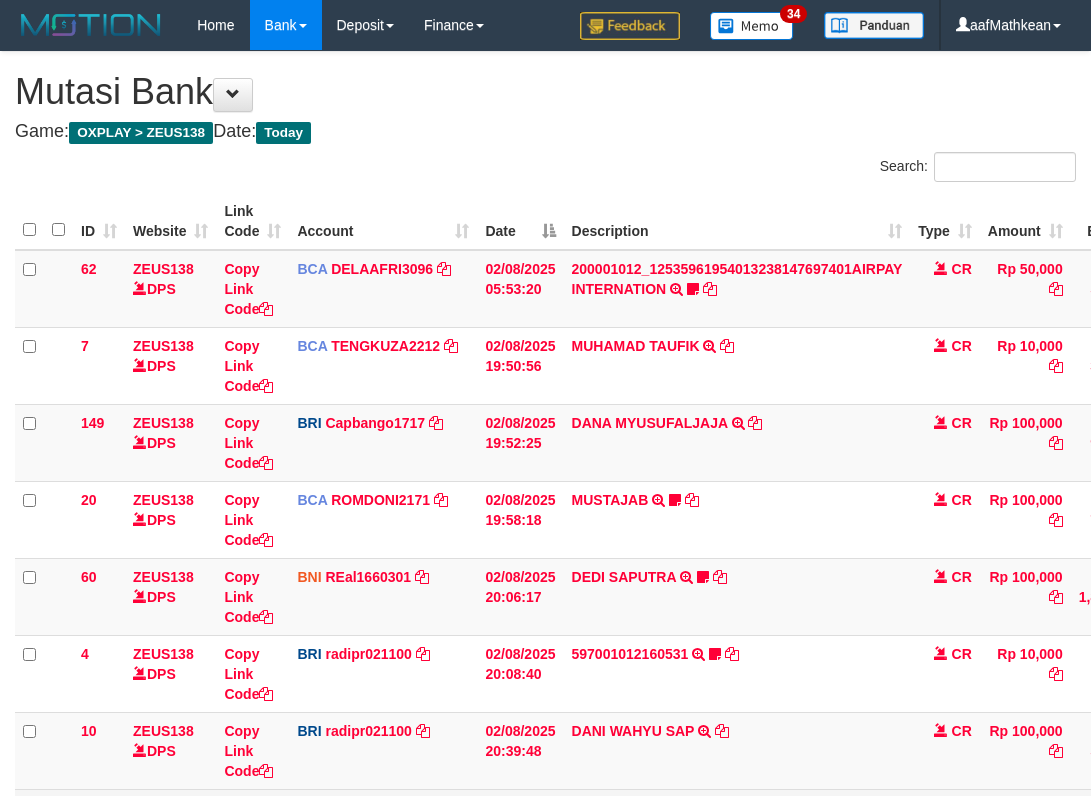 scroll, scrollTop: 265, scrollLeft: 0, axis: vertical 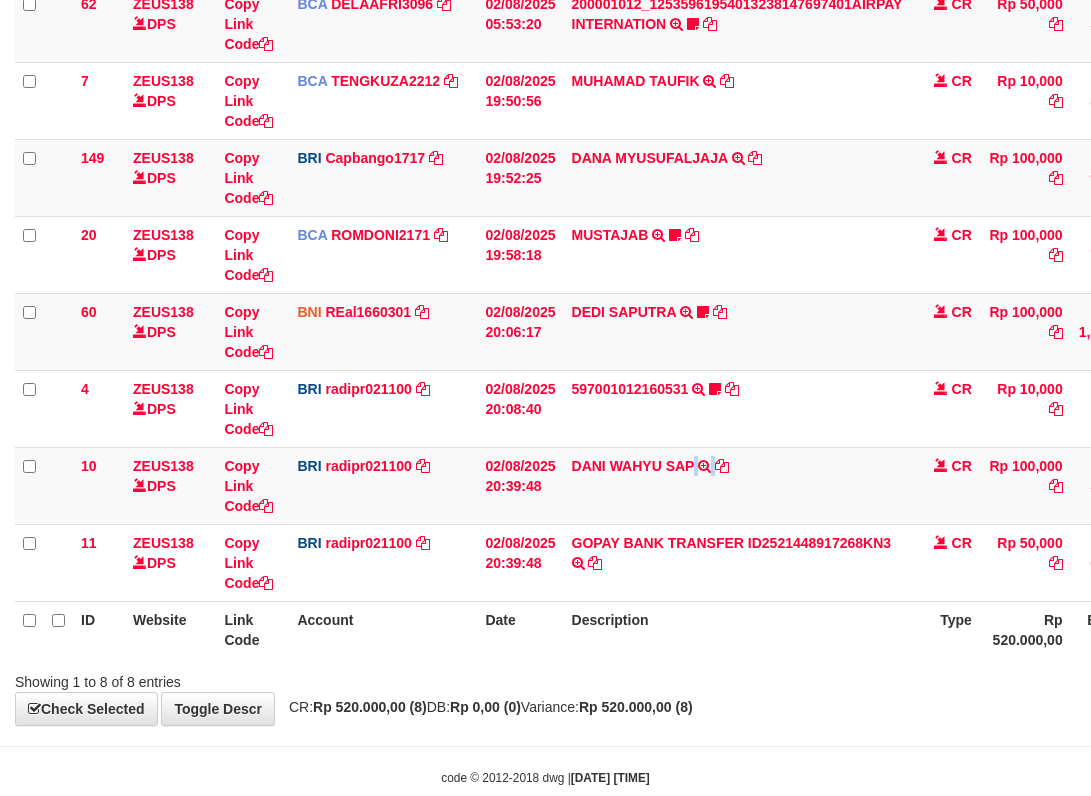 click on "62
ZEUS138    DPS
Copy Link Code
BCA
DELAAFRI3096
DPS
[FIRST] [LAST]
mutasi_20250802_3552 | 62
mutasi_20250802_3552 | 62
02/08/2025 05:53:20
200001012_12535961954013238147697401AIRPAY INTERNATION            TRSF E-BANKING CR 0208/FTSCY/WS95051
50000.00200001012_12535961954013238147697401AIRPAY INTERNATION    Labubutaiki
https://prnt.sc/l7T6Eus7w_Qi
CR
Rp 50,000
Rp 541,525
N
Note
Check
7
ZEUS138    DPS
Copy Link Code
BCA
[NAME]" at bounding box center (652, 293) 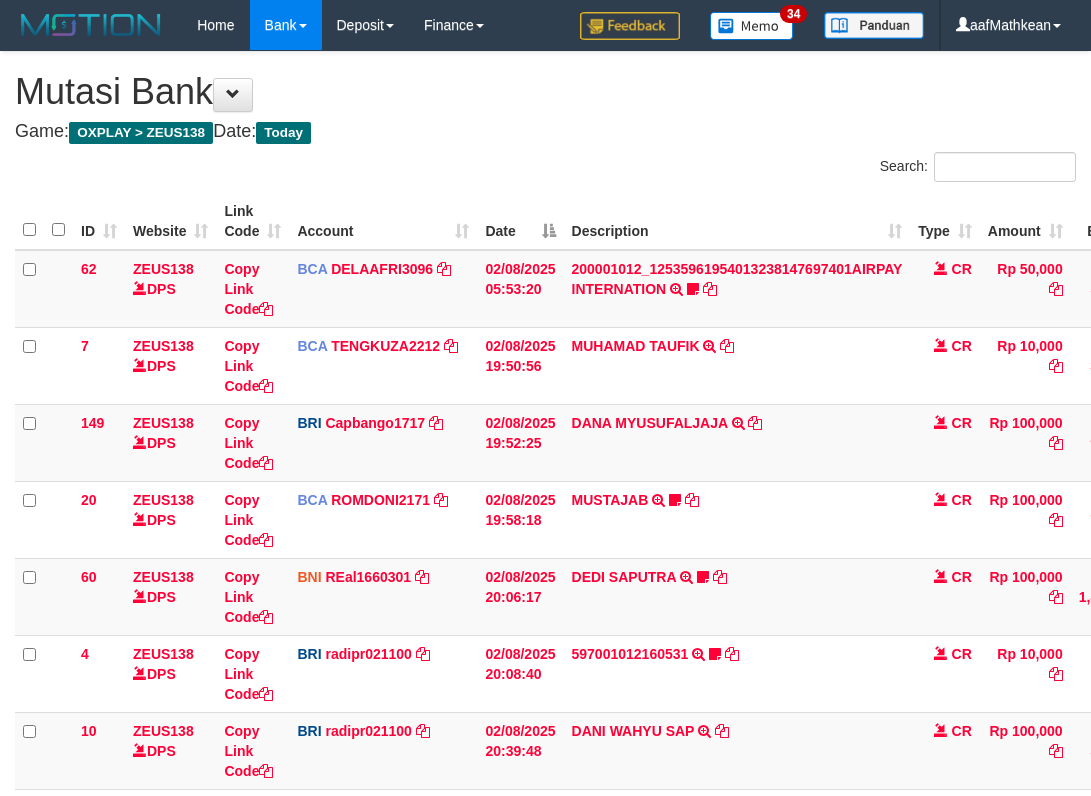 scroll, scrollTop: 265, scrollLeft: 0, axis: vertical 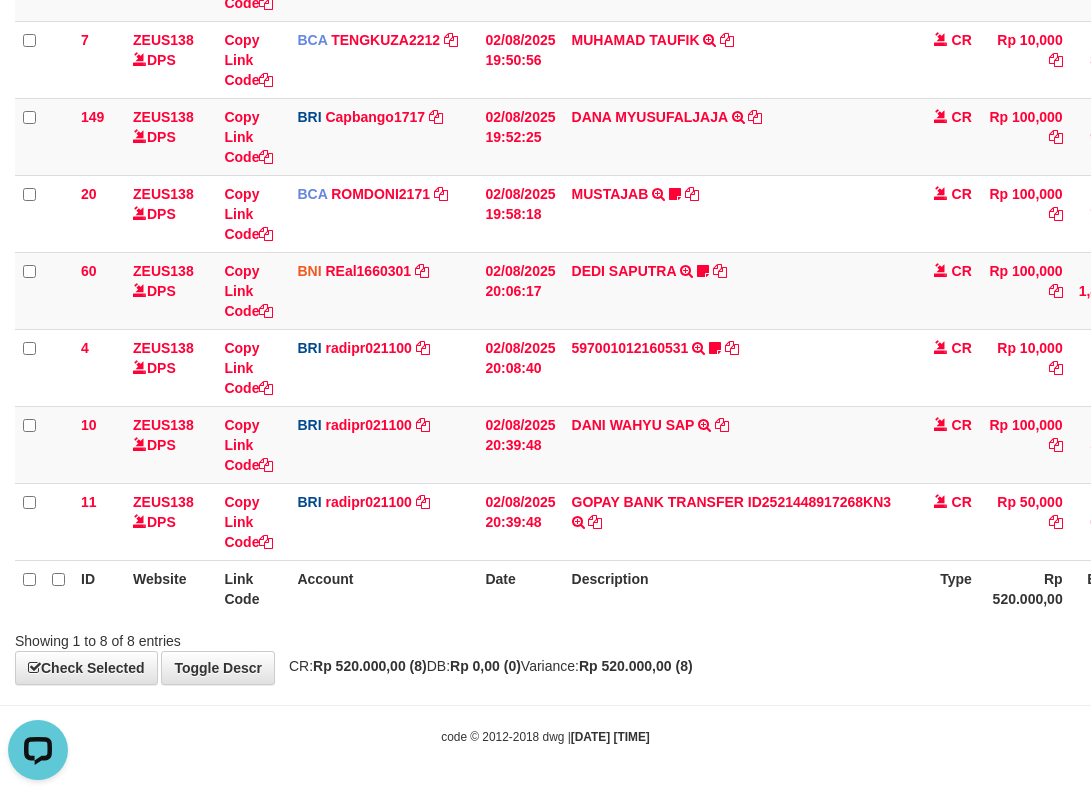 drag, startPoint x: 693, startPoint y: 607, endPoint x: 748, endPoint y: 618, distance: 56.089214 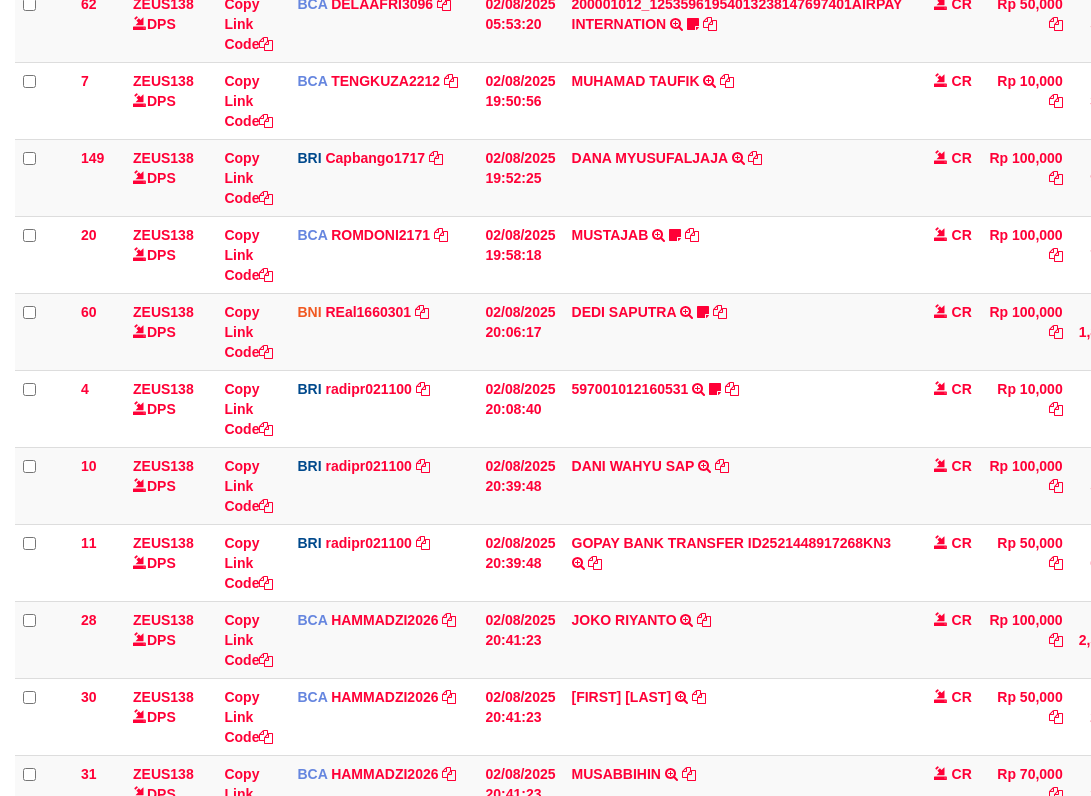 scroll, scrollTop: 306, scrollLeft: 0, axis: vertical 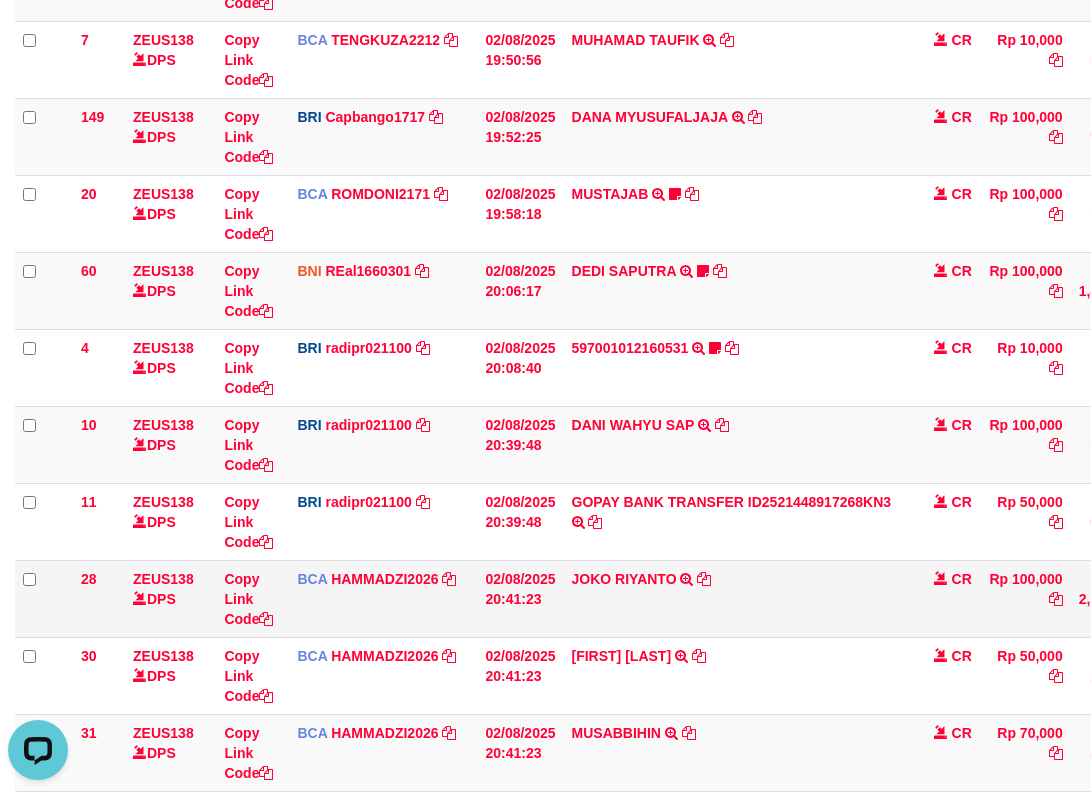 click on "JOKO RIYANTO         TRSF E-BANKING CR 0208/FTSCY/WS95031
100000.00JOKO RIYANTO" at bounding box center [737, 598] 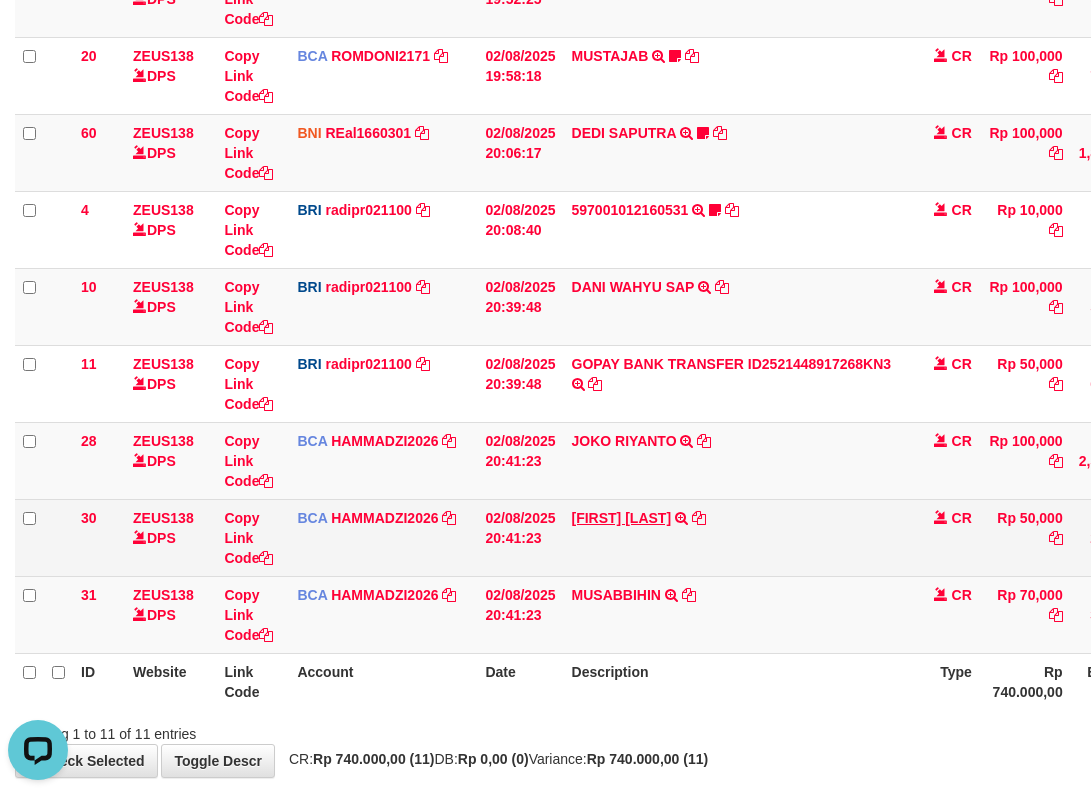scroll, scrollTop: 537, scrollLeft: 0, axis: vertical 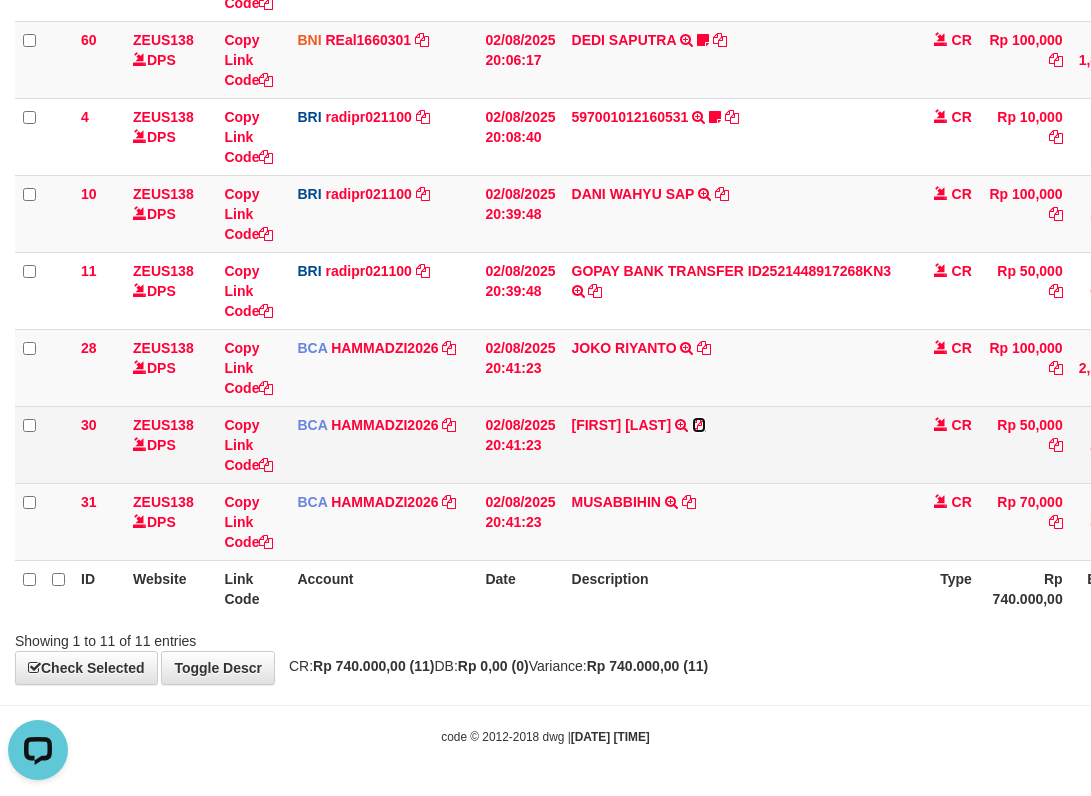 click at bounding box center (699, 425) 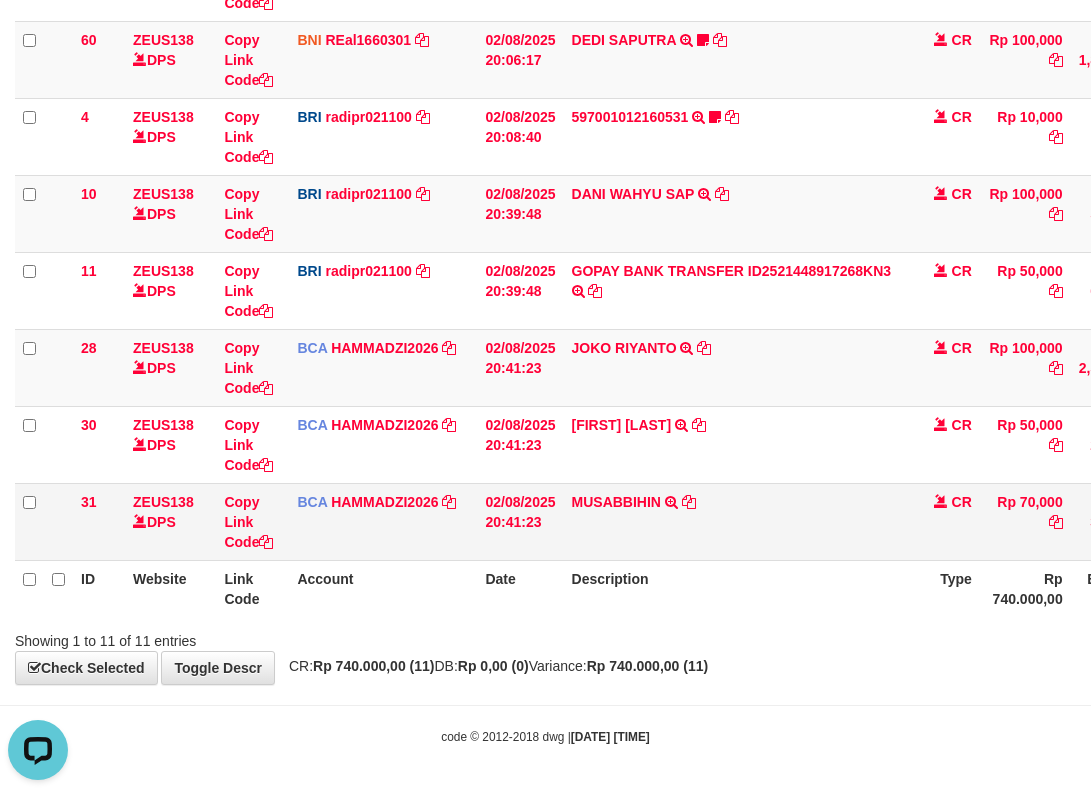 click on "BCA
HAMMADZI2026
DPS
MUHAMMAD ZIDAN KURNIAWAN
mutasi_20250802_4694 | 31
mutasi_20250802_4694 | 31" at bounding box center [383, 521] 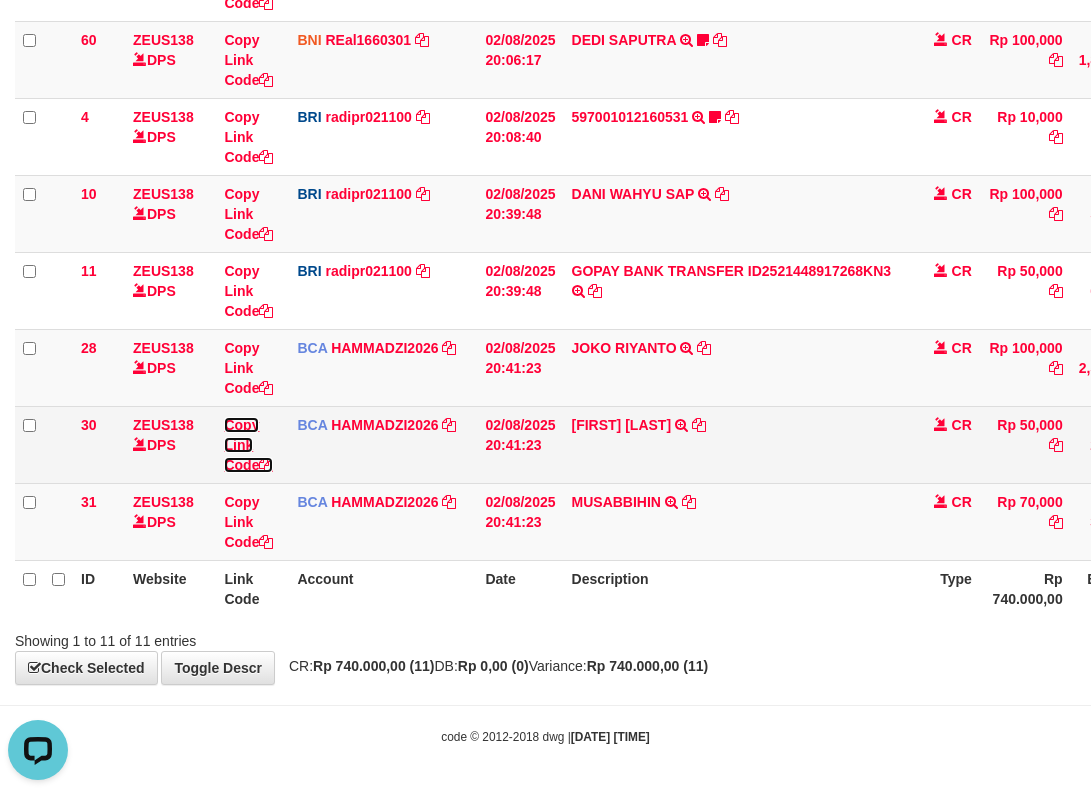 click on "Copy Link Code" at bounding box center (248, 445) 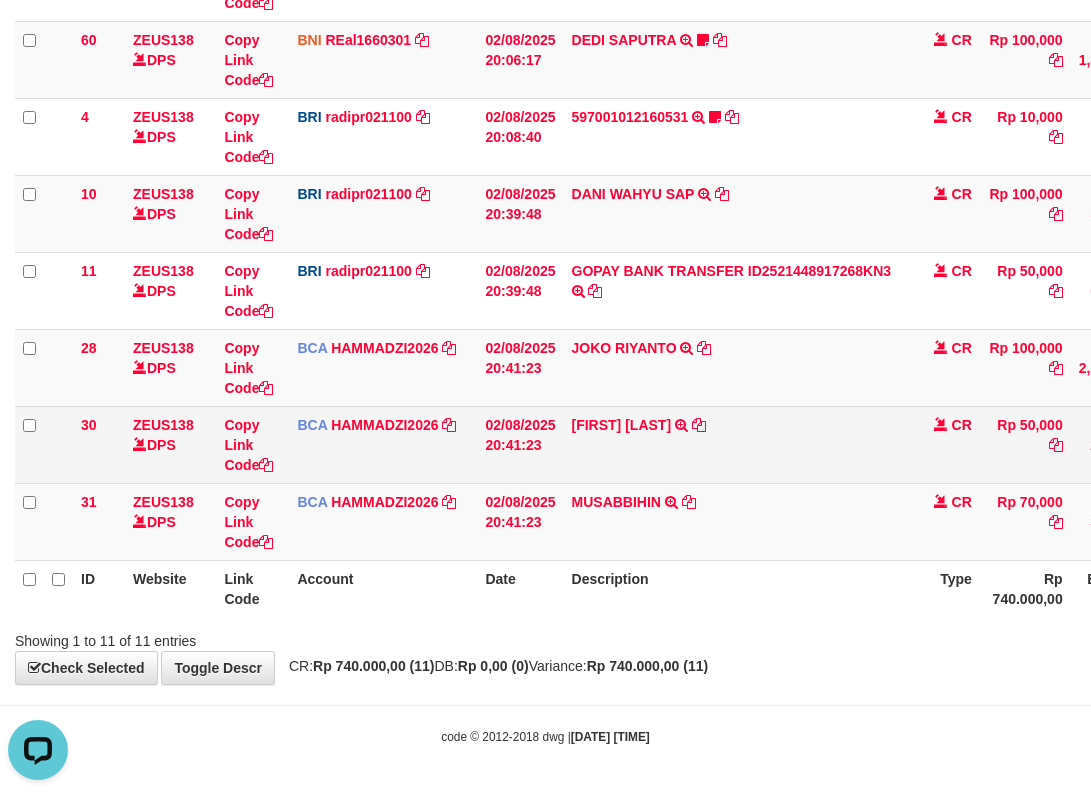 scroll, scrollTop: 251, scrollLeft: 0, axis: vertical 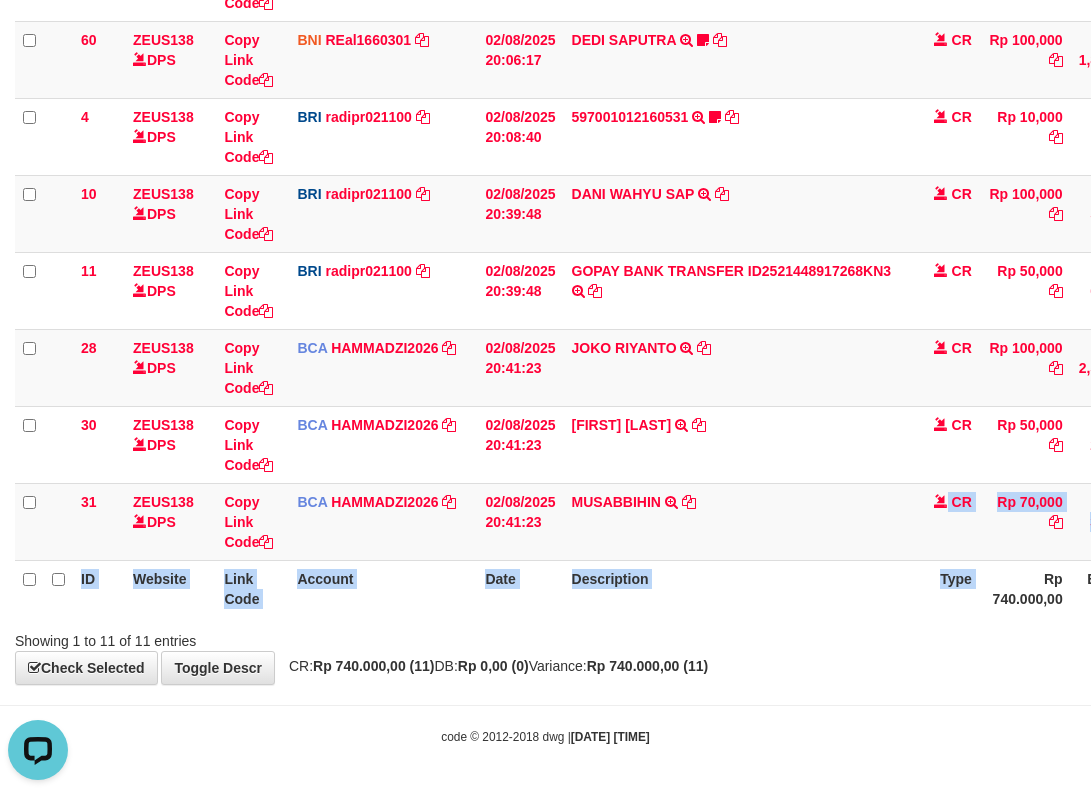 click on "Toggle navigation
Home
Bank
Account List
Load
By Website
Group
[OXPLAY]													ZEUS138
By Load Group (DPS)
Sync" at bounding box center [545, 129] 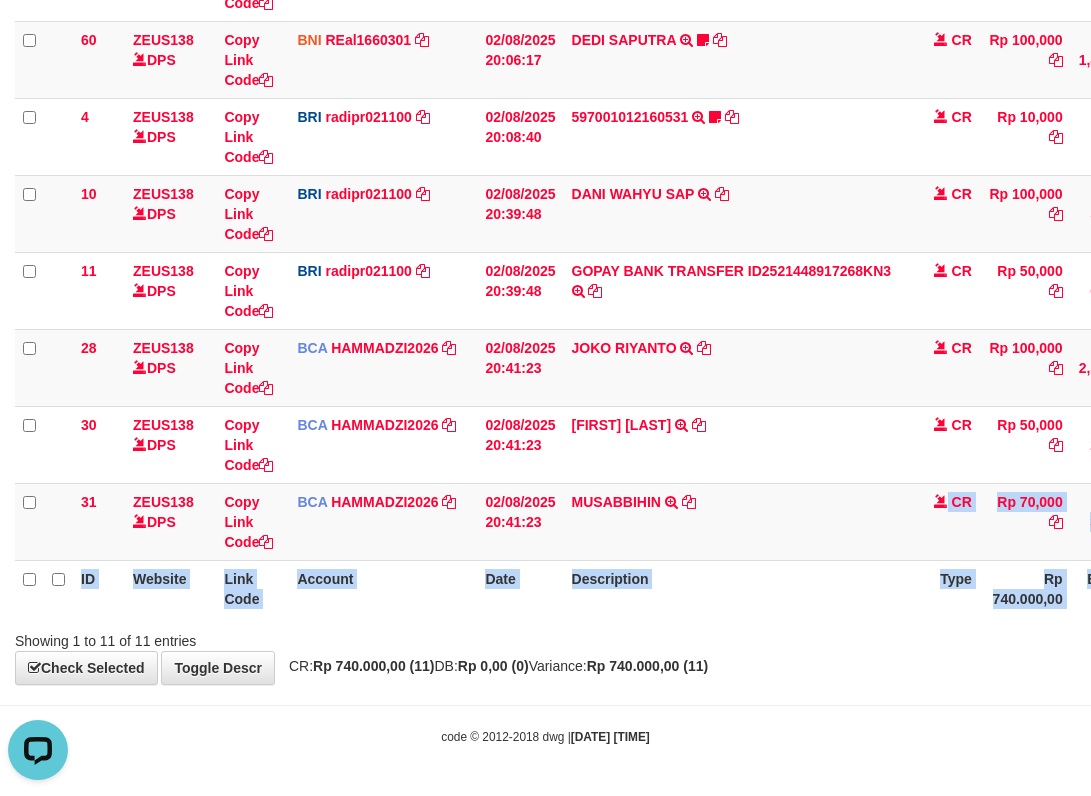 scroll, scrollTop: 537, scrollLeft: 25, axis: both 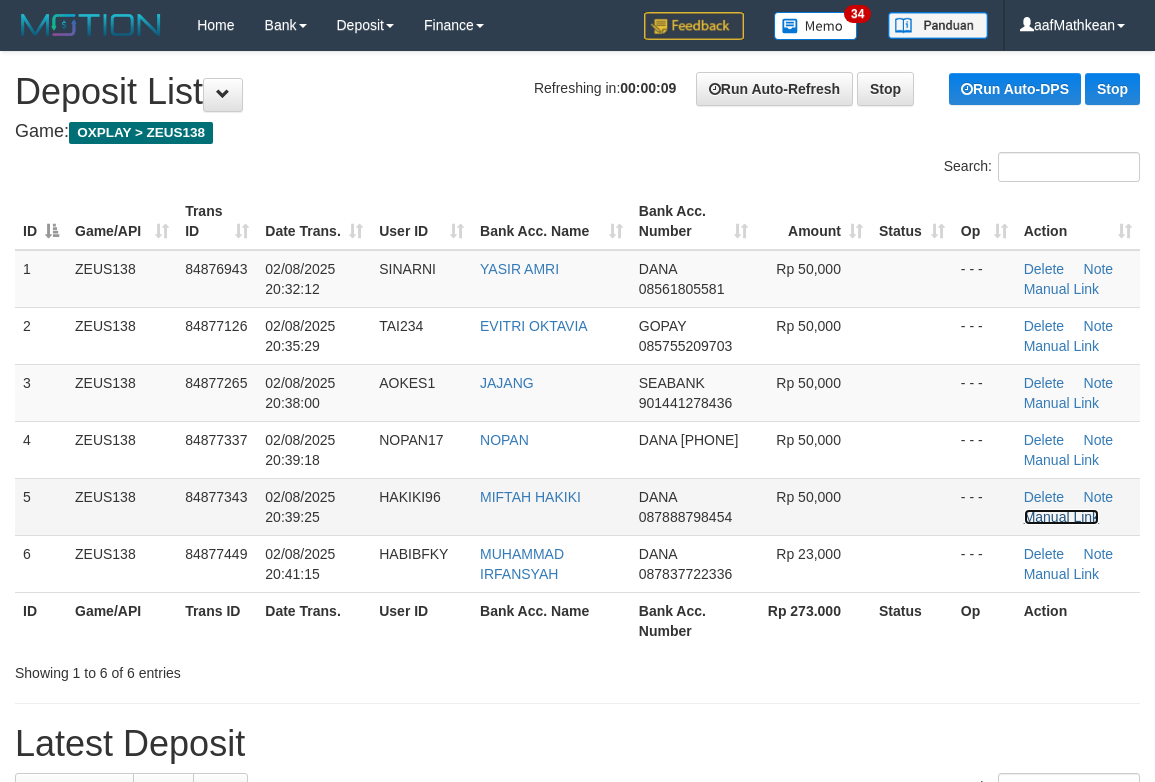 click on "Manual Link" at bounding box center (1062, 517) 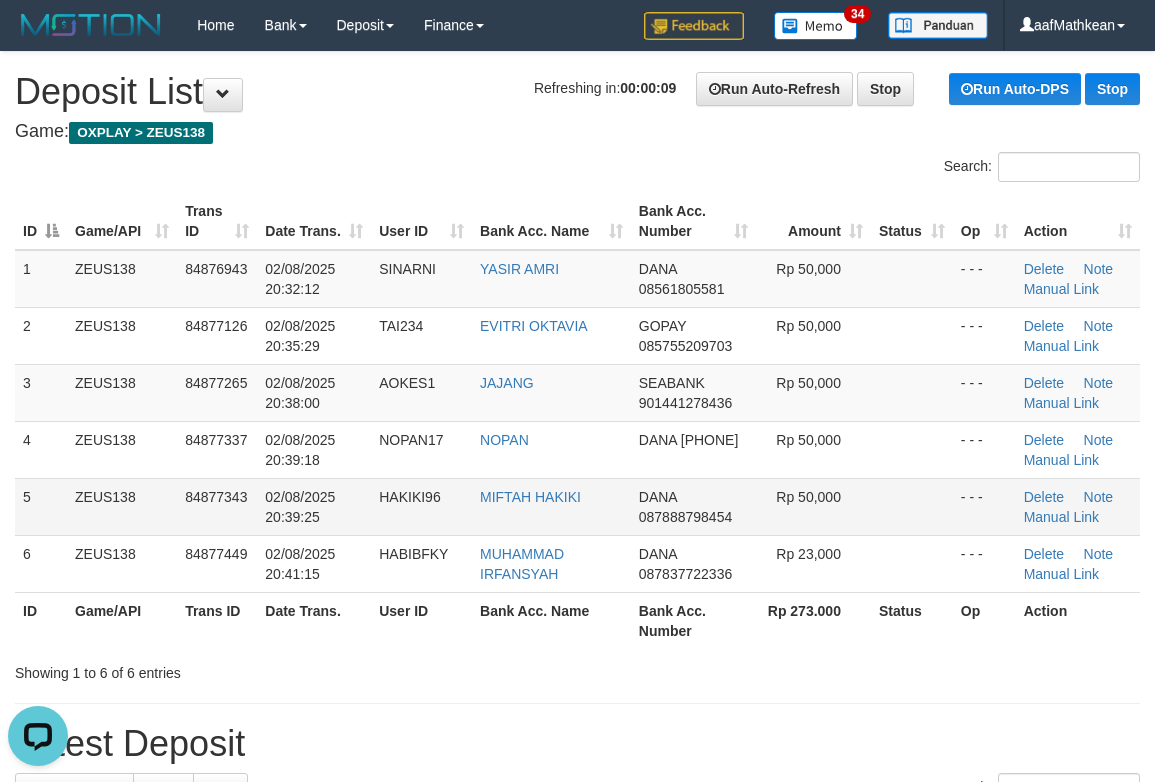 scroll, scrollTop: 0, scrollLeft: 0, axis: both 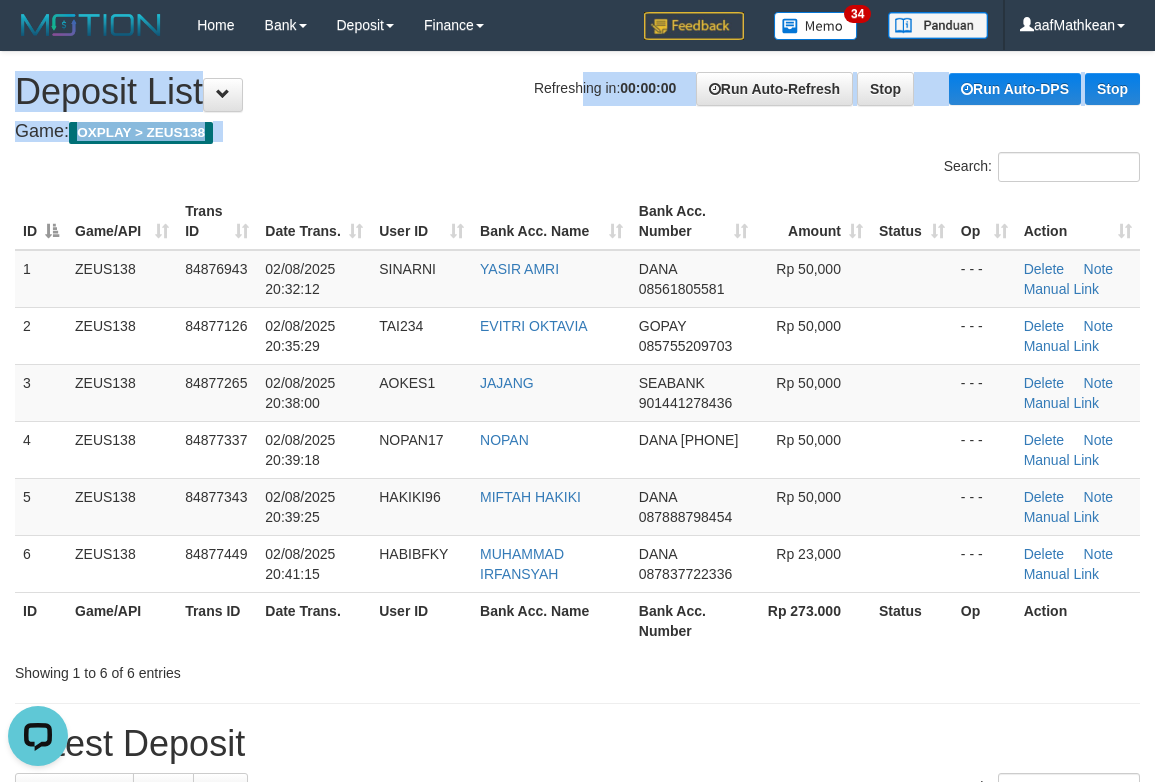 drag, startPoint x: 574, startPoint y: 132, endPoint x: 522, endPoint y: 50, distance: 97.097885 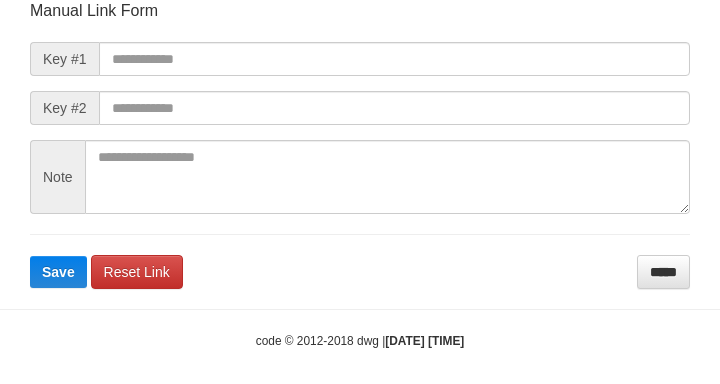 scroll, scrollTop: 233, scrollLeft: 0, axis: vertical 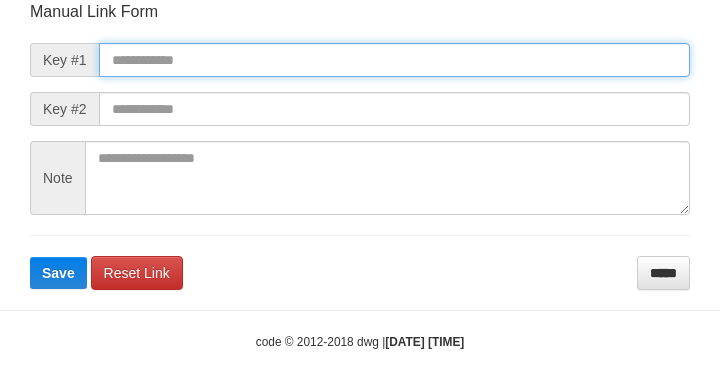 drag, startPoint x: 272, startPoint y: 54, endPoint x: 480, endPoint y: 87, distance: 210.60152 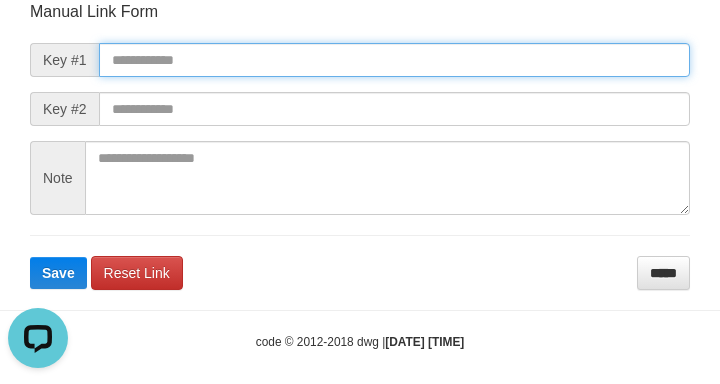 paste on "**********" 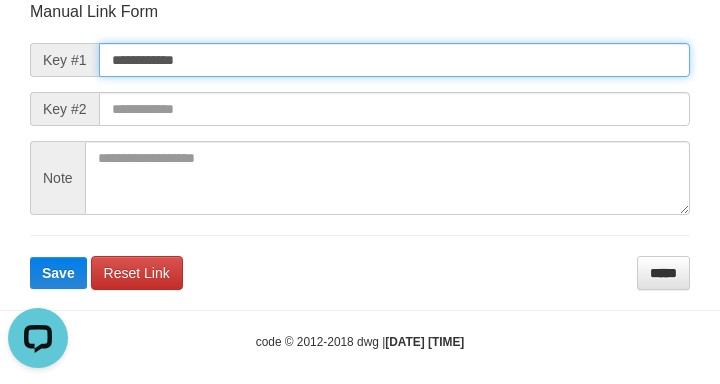 scroll, scrollTop: 0, scrollLeft: 0, axis: both 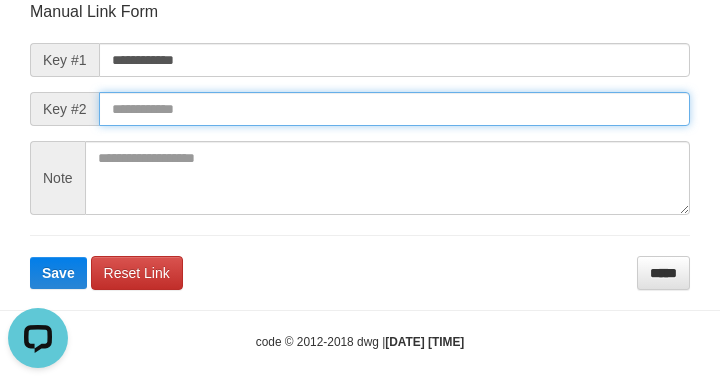 click on "Save" at bounding box center [58, 273] 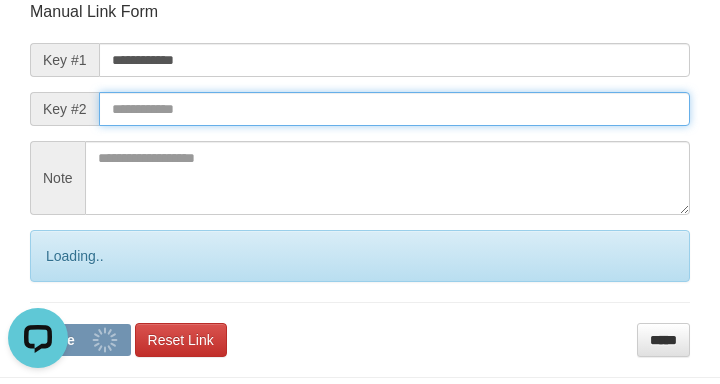 drag, startPoint x: 535, startPoint y: 112, endPoint x: 435, endPoint y: 75, distance: 106.62551 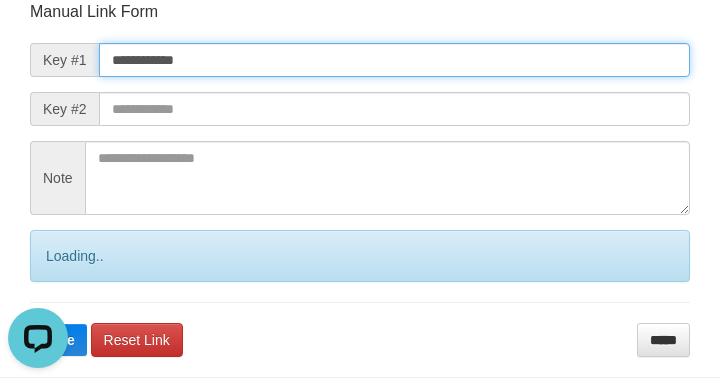 drag, startPoint x: 176, startPoint y: 80, endPoint x: 50, endPoint y: 139, distance: 139.12944 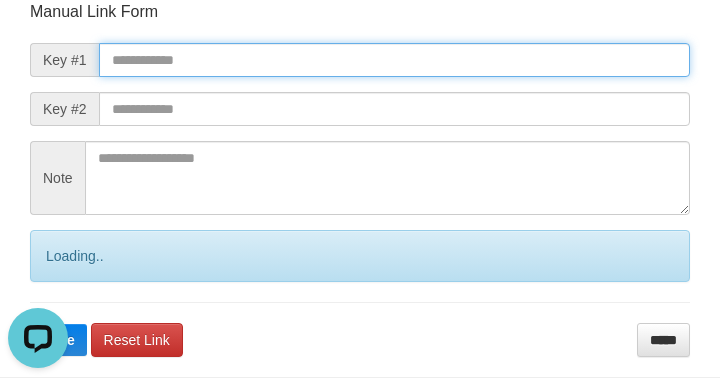 drag, startPoint x: 347, startPoint y: 68, endPoint x: 515, endPoint y: 95, distance: 170.1558 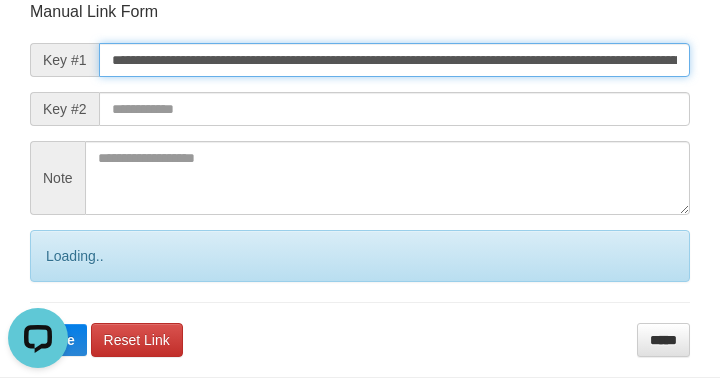 type on "**********" 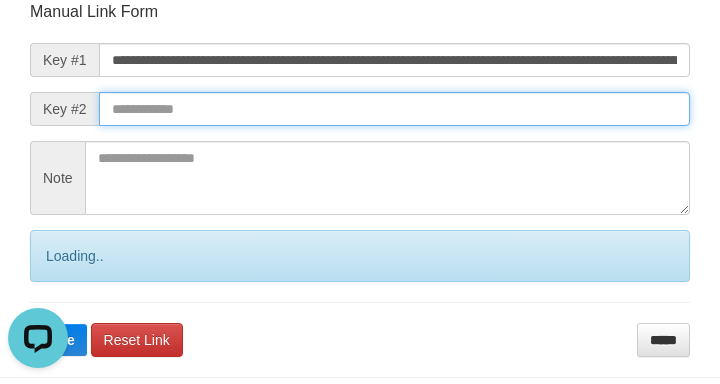 click on "Save" at bounding box center (58, 340) 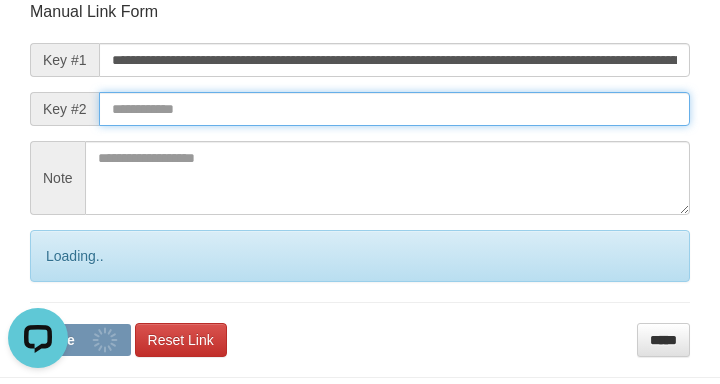 click on "Save" at bounding box center (80, 340) 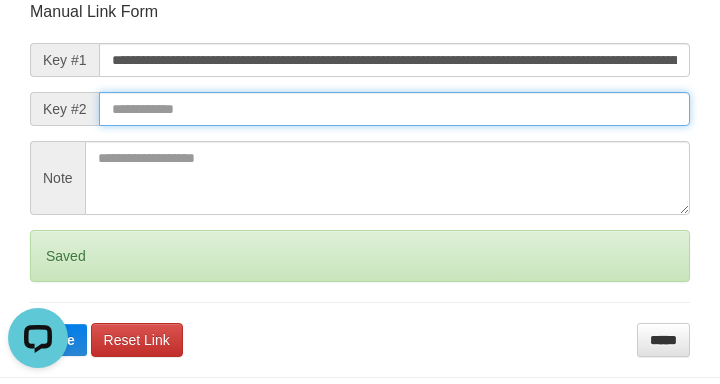 click at bounding box center (394, 109) 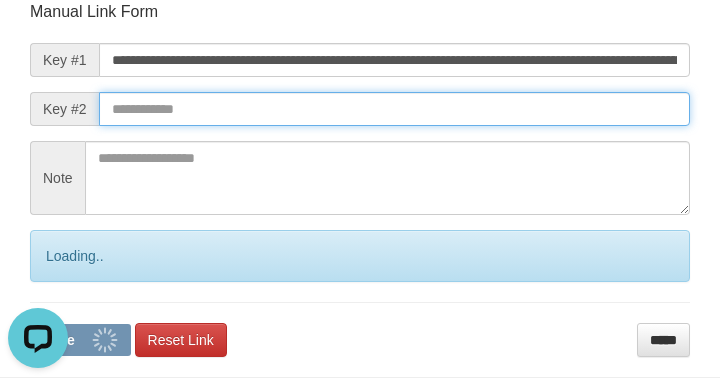 click at bounding box center [394, 109] 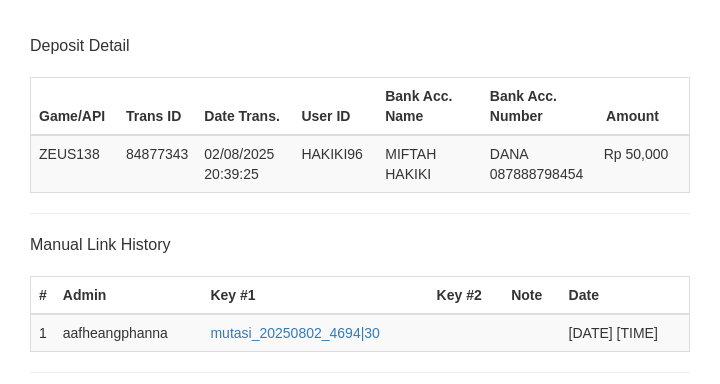 scroll, scrollTop: 392, scrollLeft: 0, axis: vertical 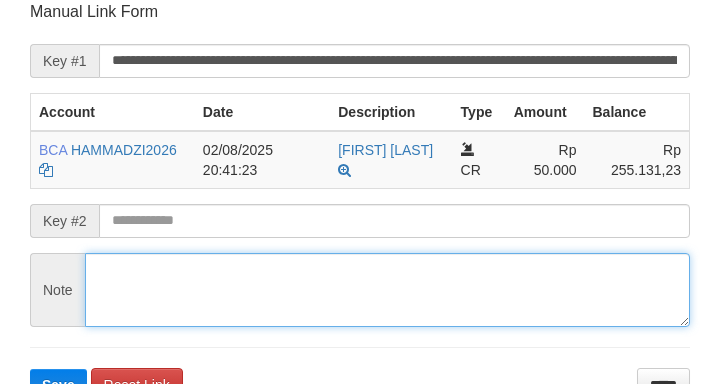 click at bounding box center (387, 290) 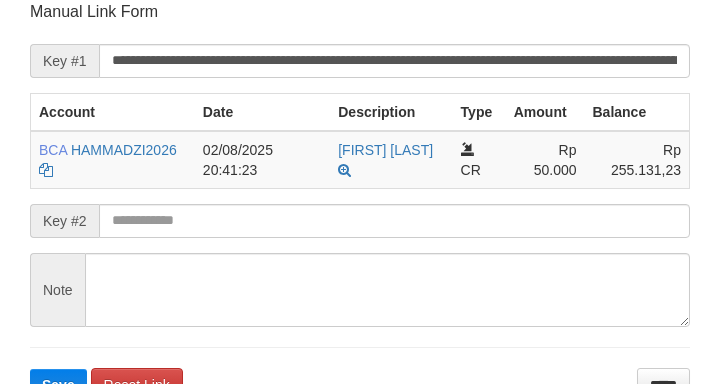 click on "**********" at bounding box center [360, 201] 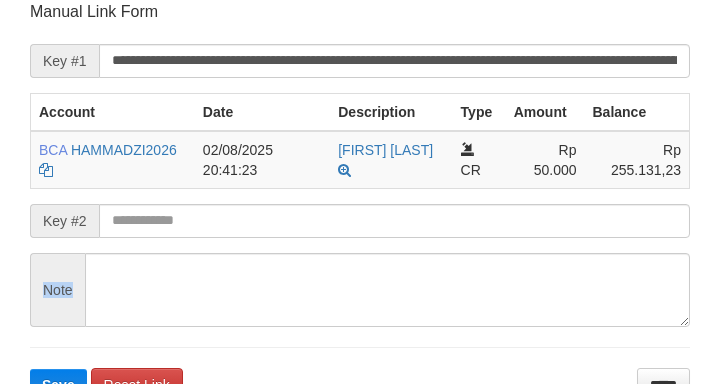 drag, startPoint x: 203, startPoint y: 238, endPoint x: 209, endPoint y: 221, distance: 18.027756 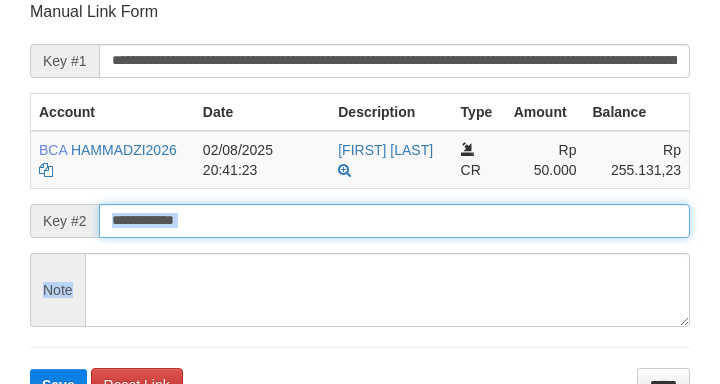 click on "Save" at bounding box center [58, 385] 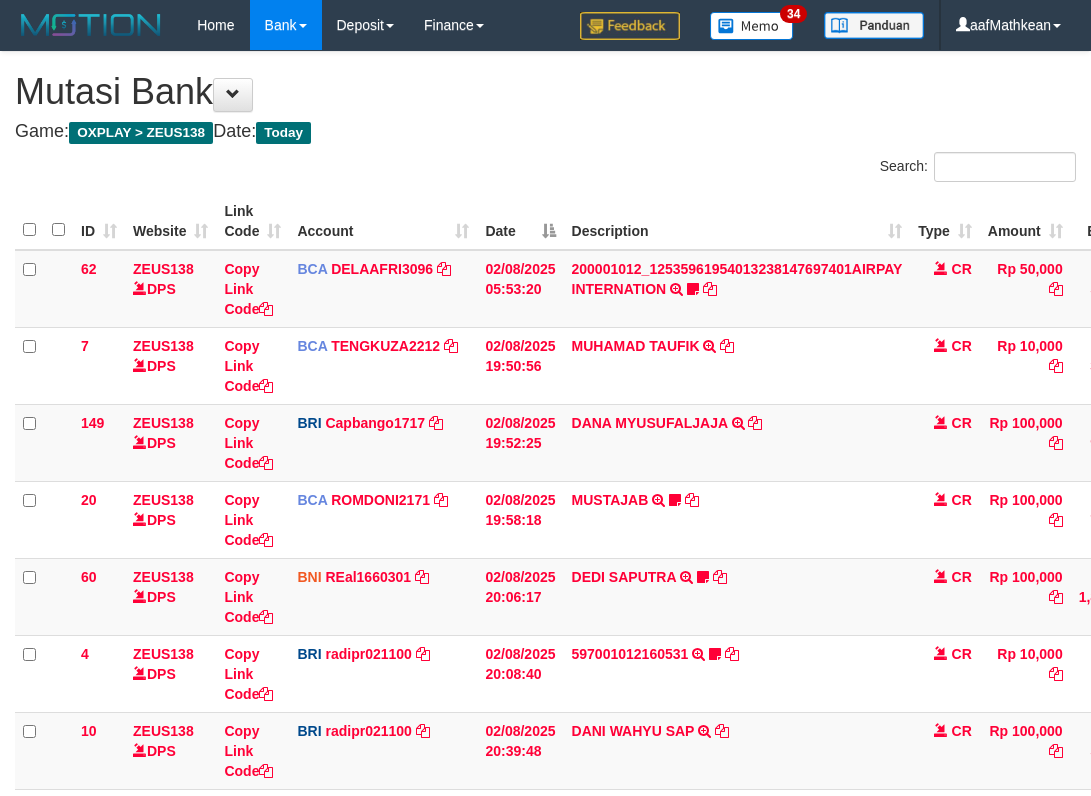 scroll, scrollTop: 306, scrollLeft: 25, axis: both 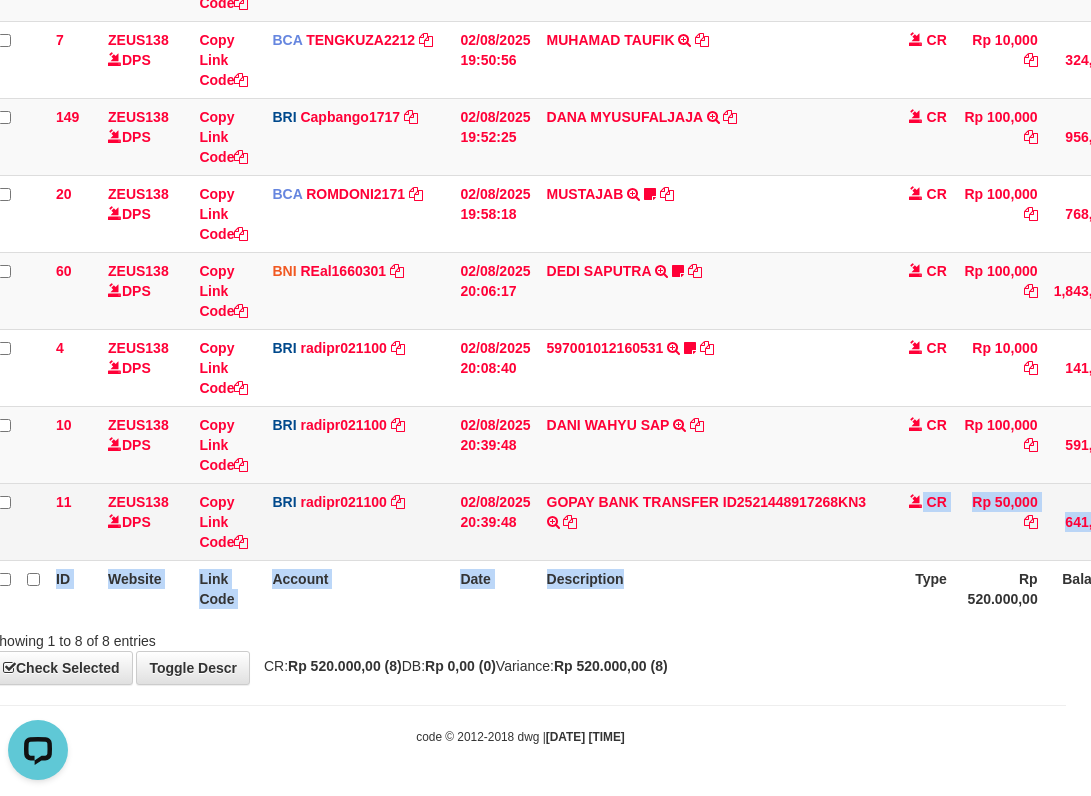 click on "GOPAY BANK TRANSFER ID2521448917268KN3         TRANSAKSI KREDIT DARI BANK LAIN GOPAY BANK TRANSFER ID2521448917268KN3" at bounding box center [712, 521] 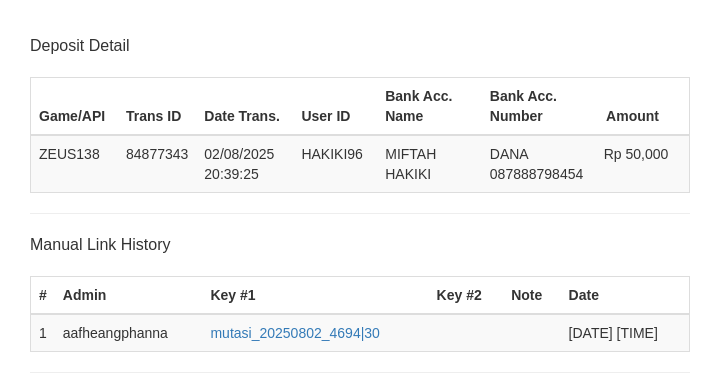 scroll, scrollTop: 392, scrollLeft: 0, axis: vertical 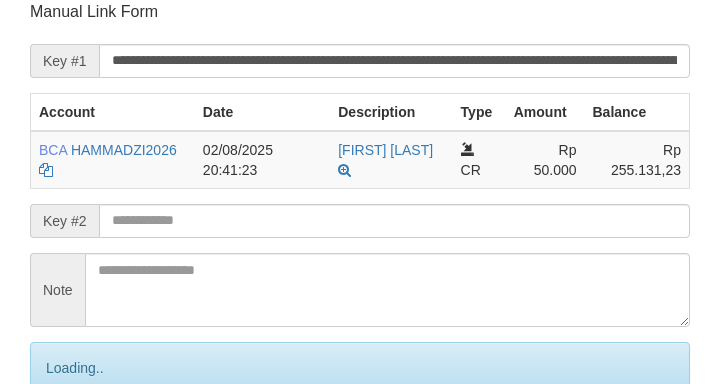 click on "Save" at bounding box center (80, 452) 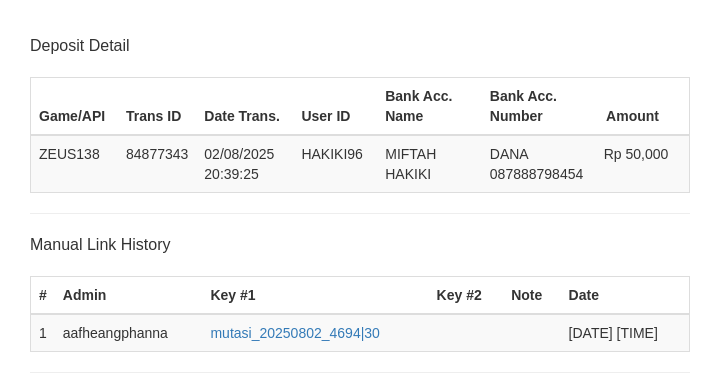 scroll, scrollTop: 392, scrollLeft: 0, axis: vertical 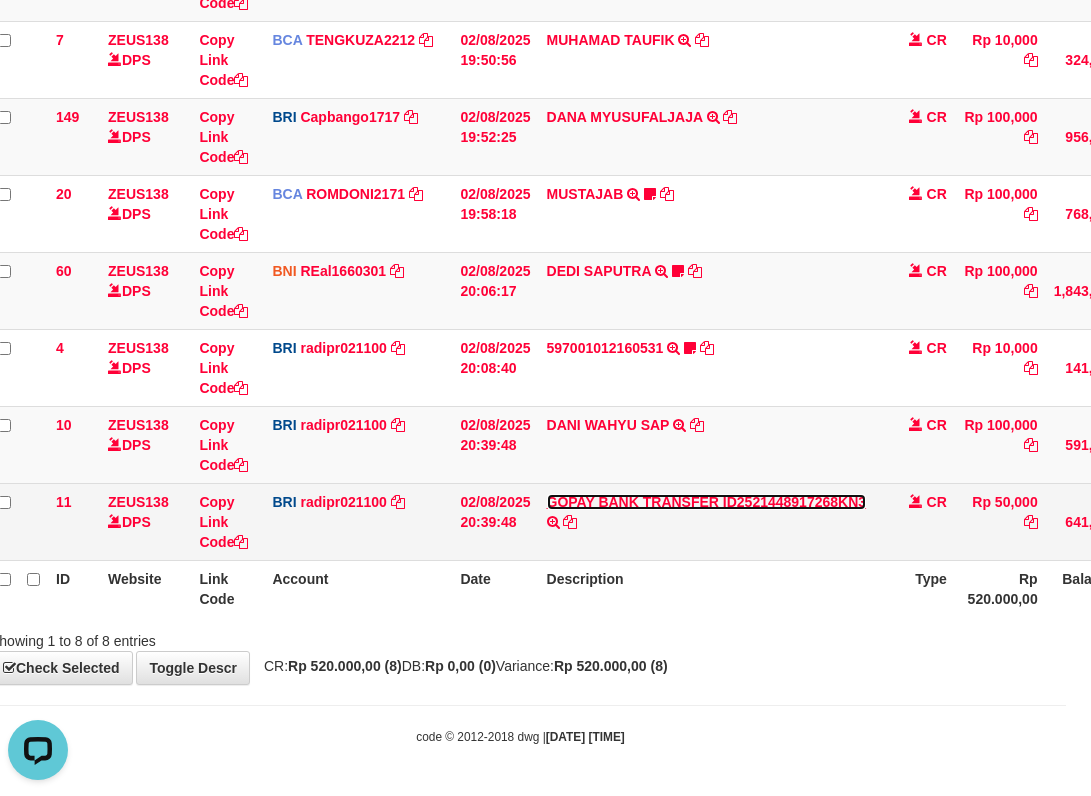 drag, startPoint x: 768, startPoint y: 506, endPoint x: 769, endPoint y: 523, distance: 17.029387 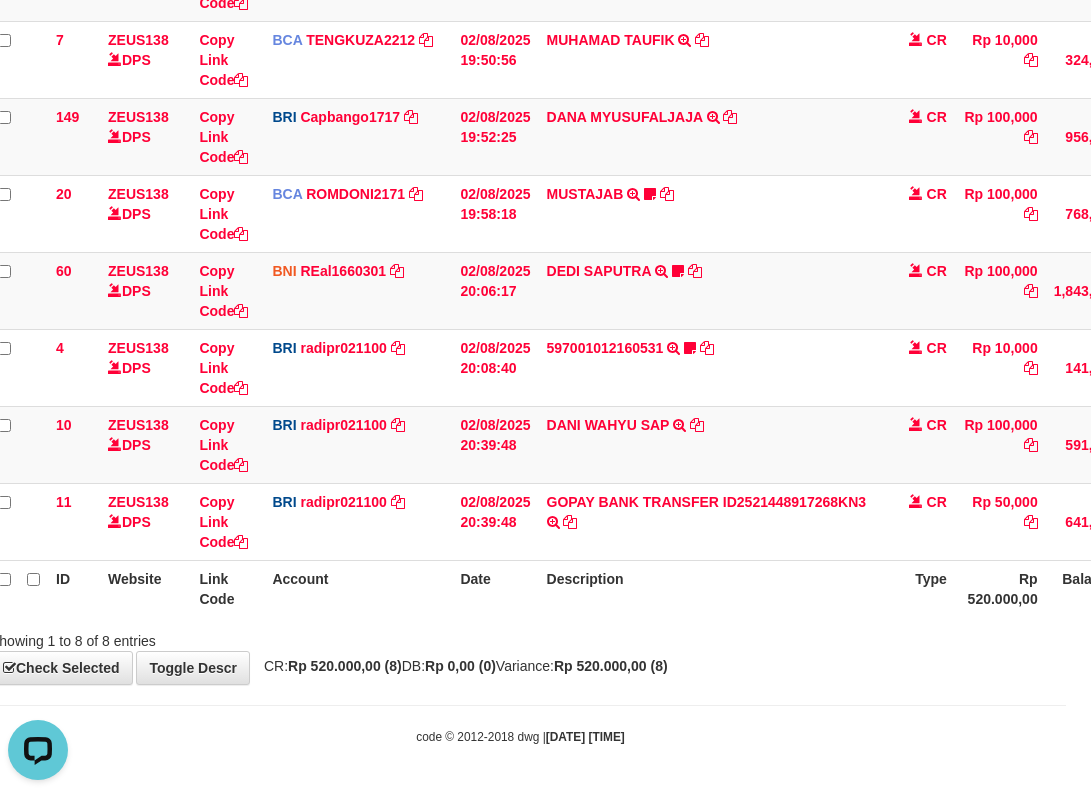 drag, startPoint x: 769, startPoint y: 523, endPoint x: 1103, endPoint y: 514, distance: 334.12125 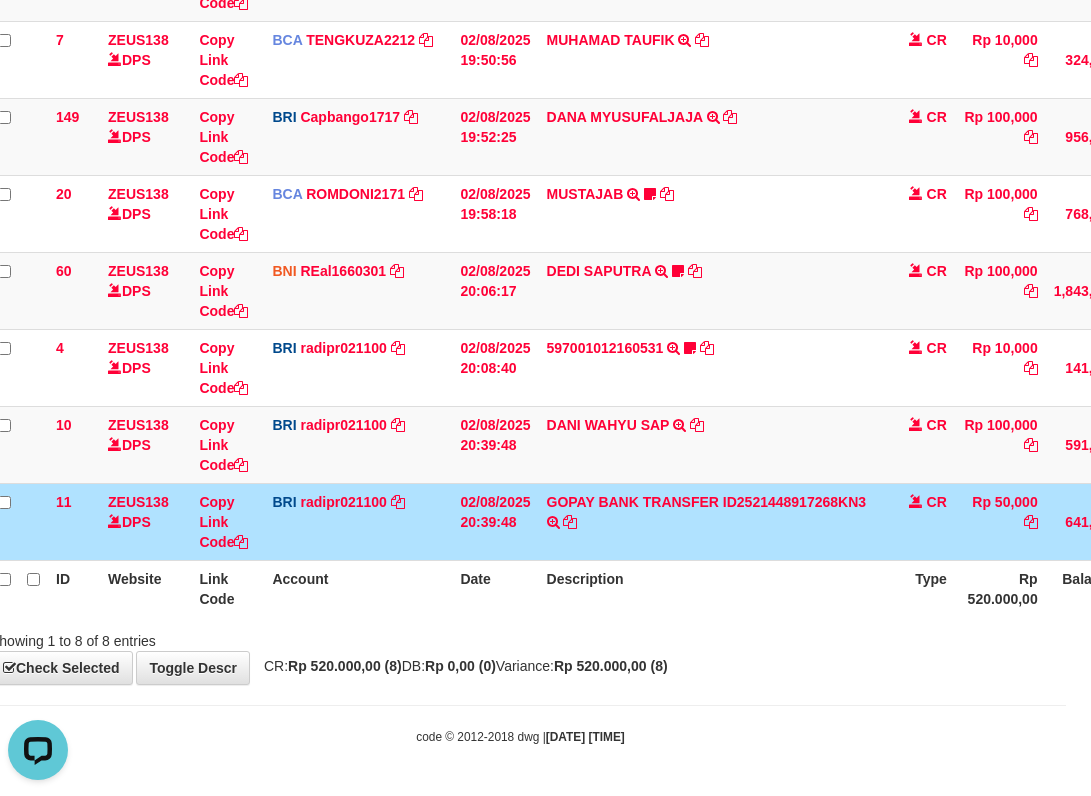 click on "Date" at bounding box center (495, 588) 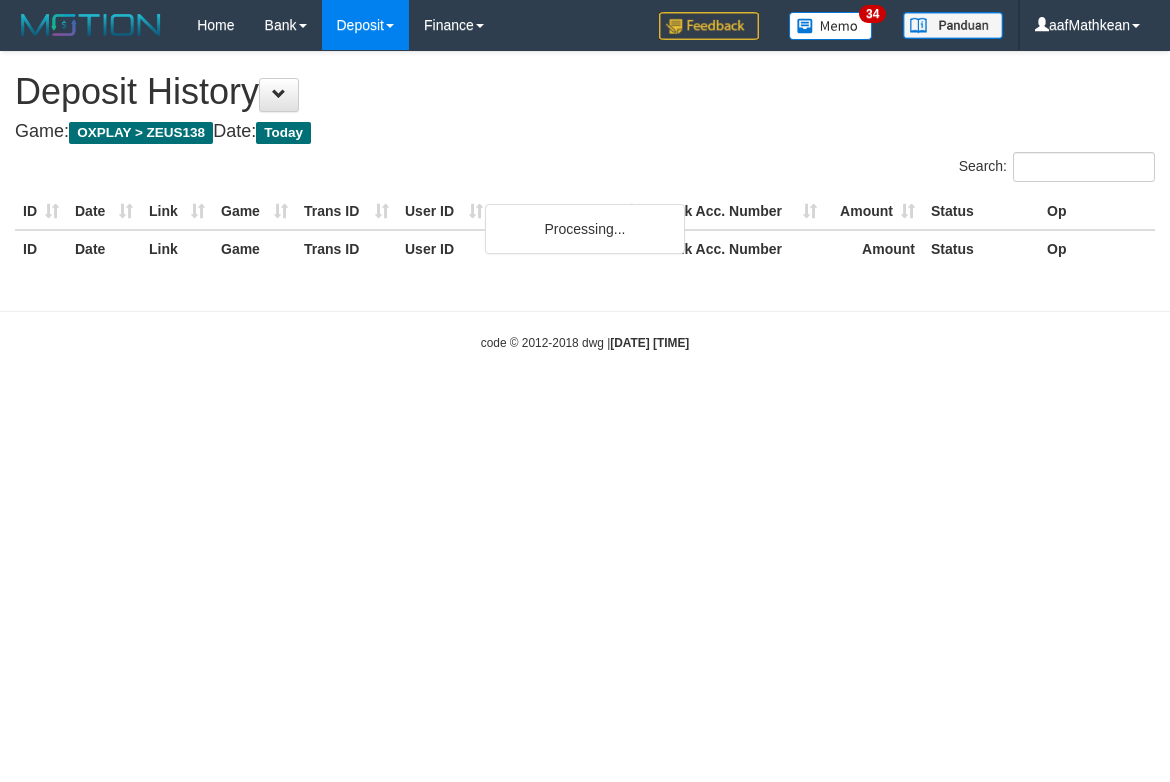 scroll, scrollTop: 0, scrollLeft: 0, axis: both 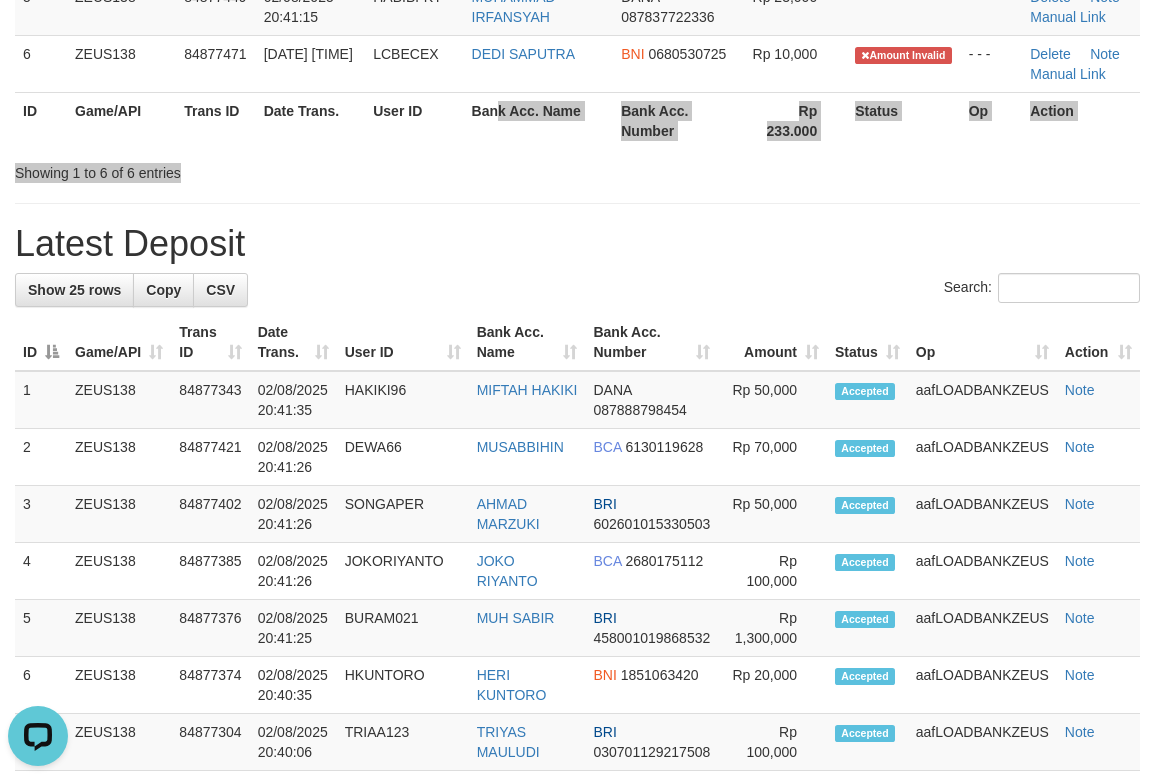 click on "Search:
ID Game/API Trans ID Date Trans. User ID Bank Acc. Name Bank Acc. Number Amount Status Op Action
1
ZEUS138
84876943
[DATE] [TIME]
SINARNI
[FIRST] [LAST]
DANA
[PHONE]
Rp 50,000
- - -
Delete
Note
Manual Link
2
ZEUS138
84877126
[DATE] [TIME]
TAI234
[FIRST] [LAST]
GOPAY
[PHONE]
Rp 50,000
- - -
Note" at bounding box center [577, -83] 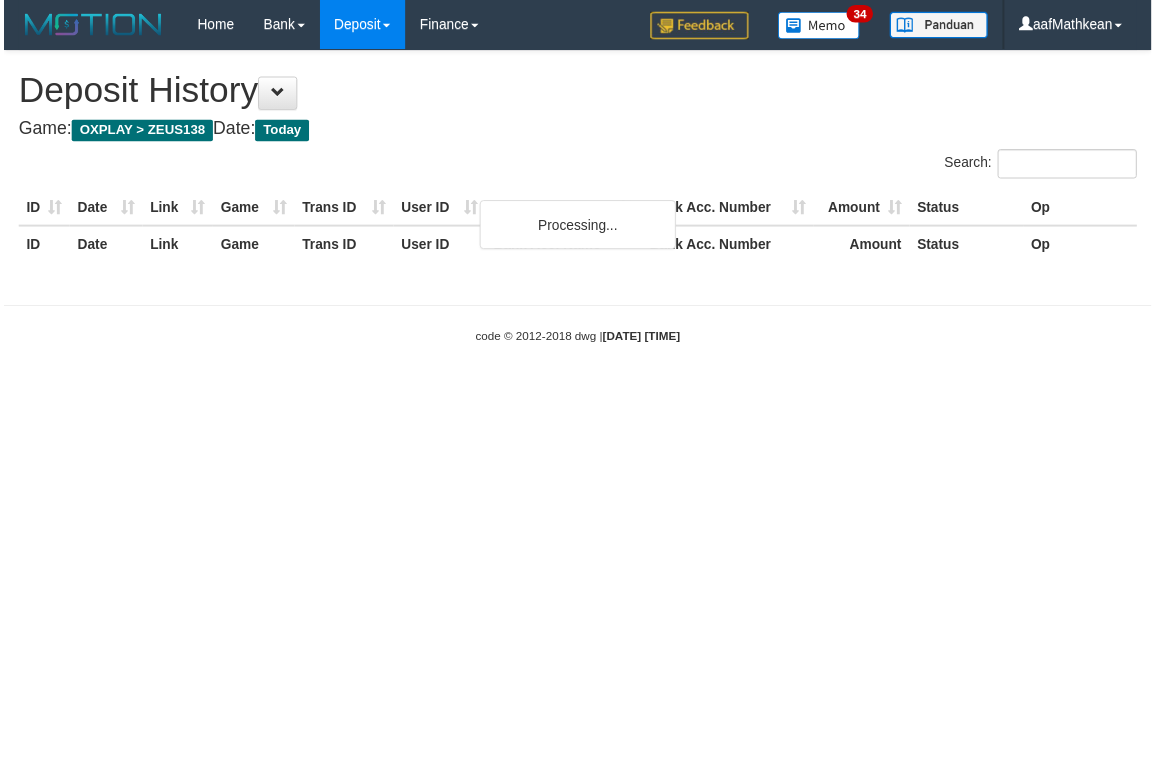 scroll, scrollTop: 0, scrollLeft: 0, axis: both 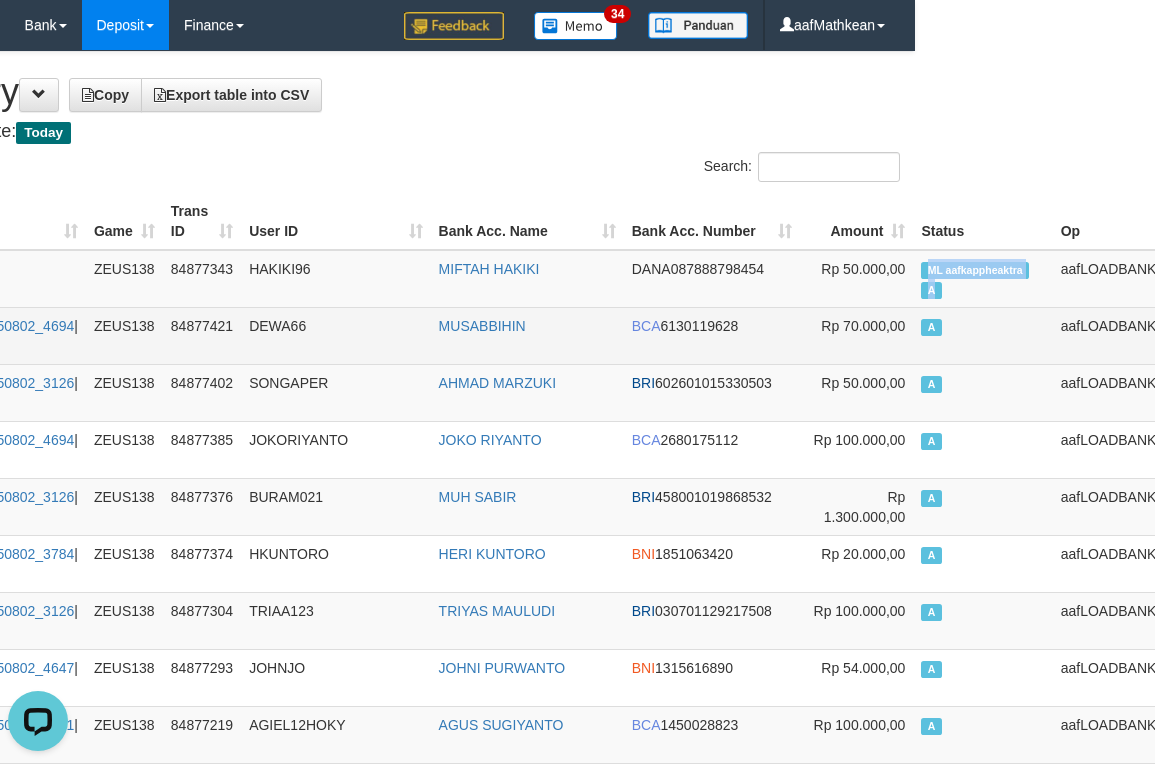 drag, startPoint x: 1160, startPoint y: 263, endPoint x: 349, endPoint y: 317, distance: 812.7958 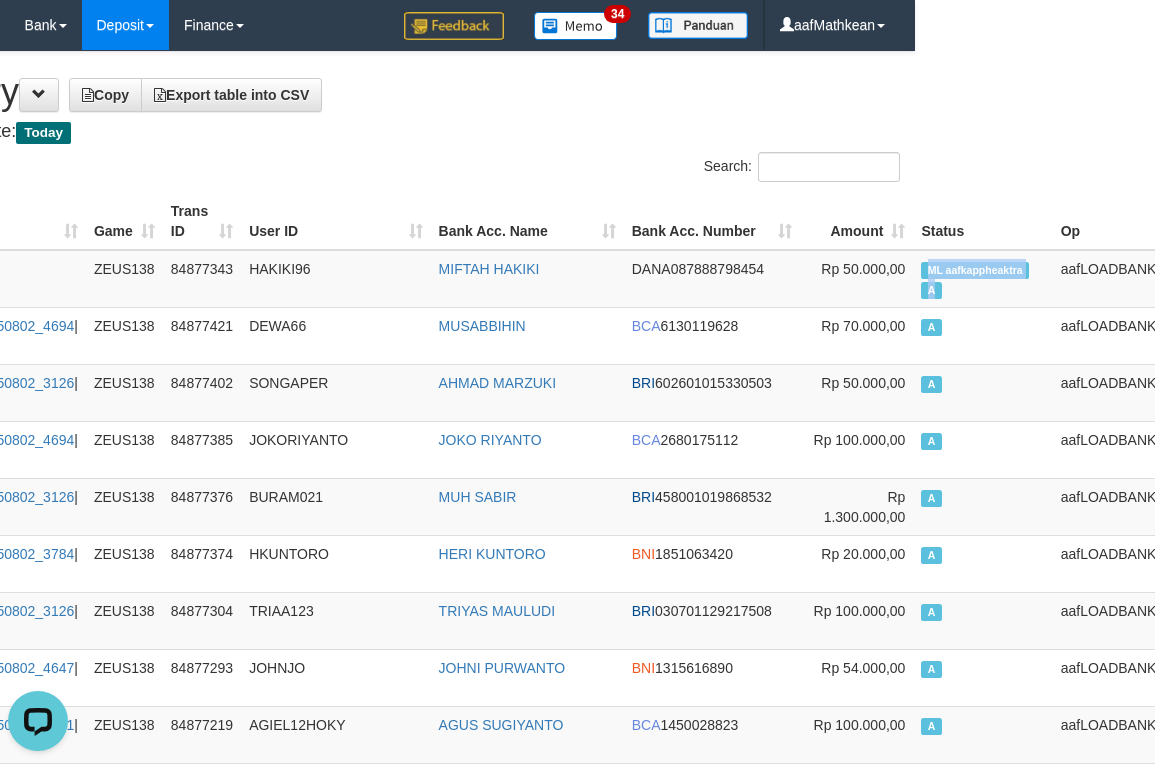 click on "User ID" at bounding box center (335, 221) 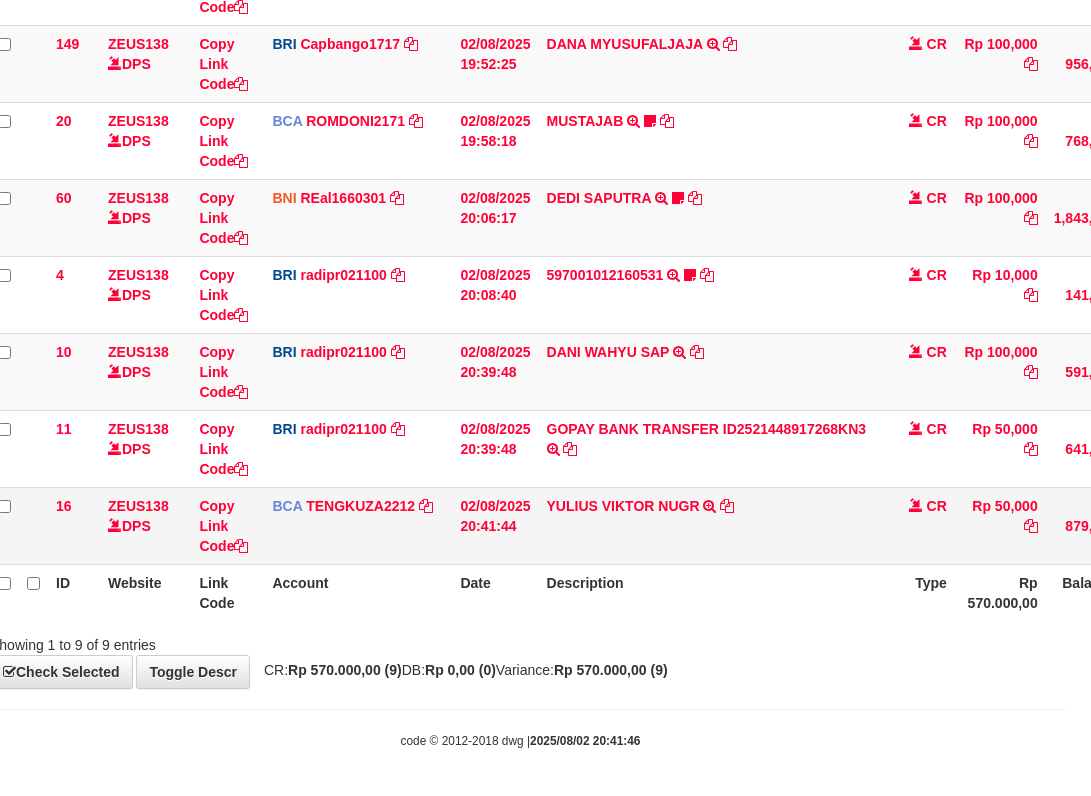 scroll, scrollTop: 383, scrollLeft: 25, axis: both 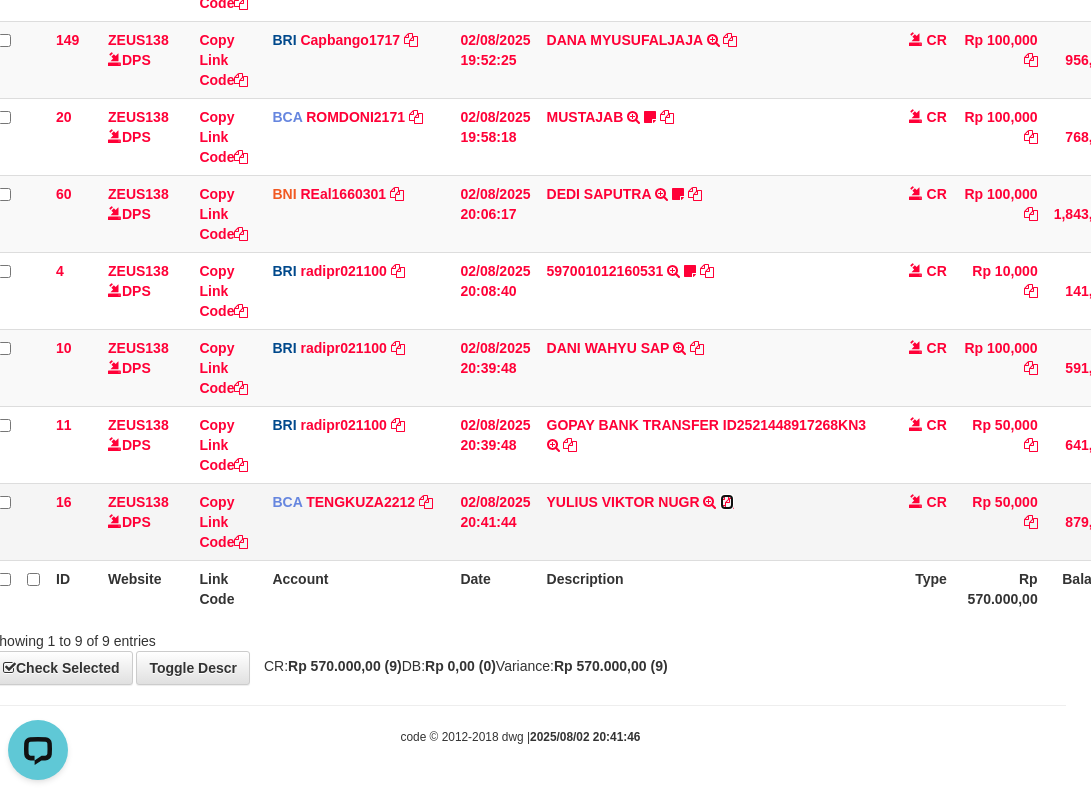 drag, startPoint x: 725, startPoint y: 496, endPoint x: 740, endPoint y: 491, distance: 15.811388 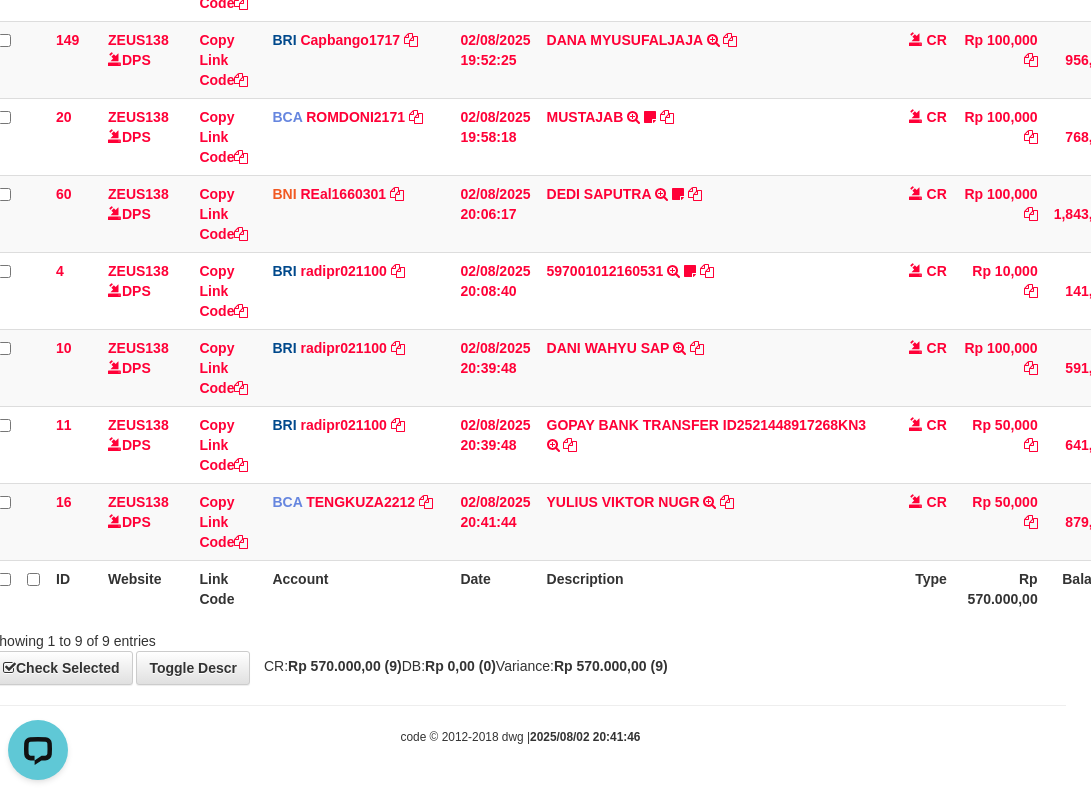 click on "Description" at bounding box center (712, 588) 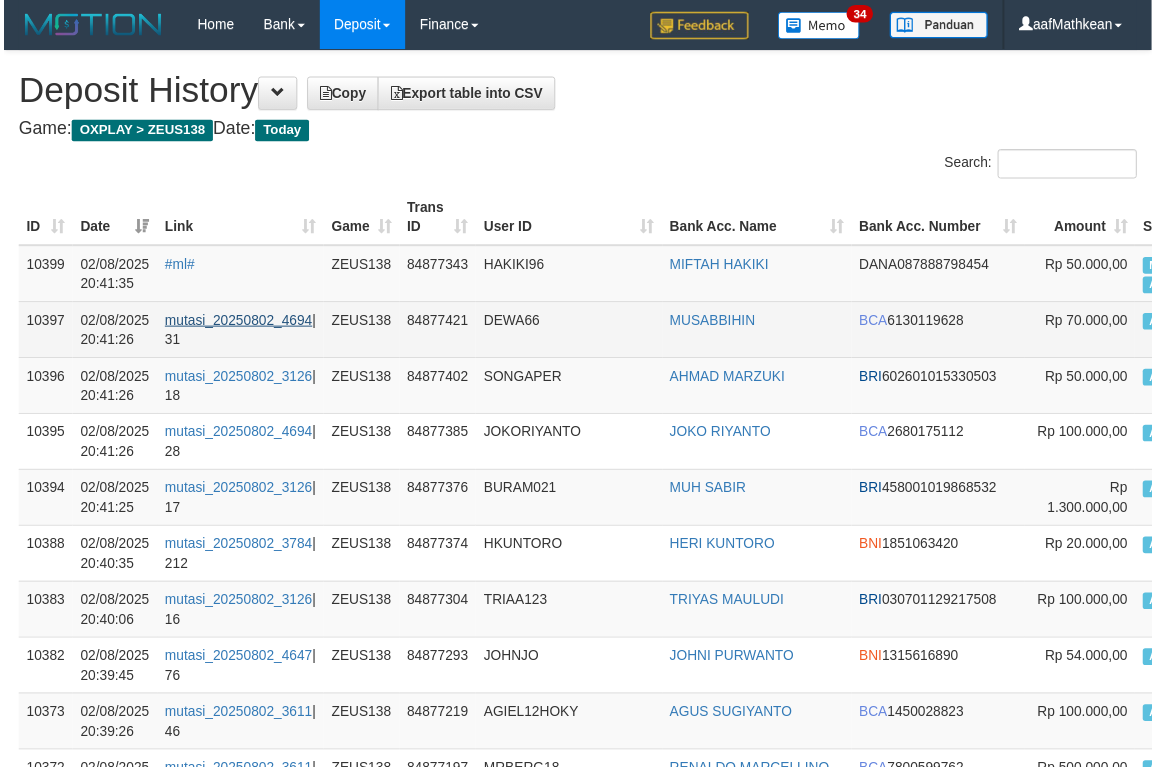 scroll, scrollTop: 0, scrollLeft: 240, axis: horizontal 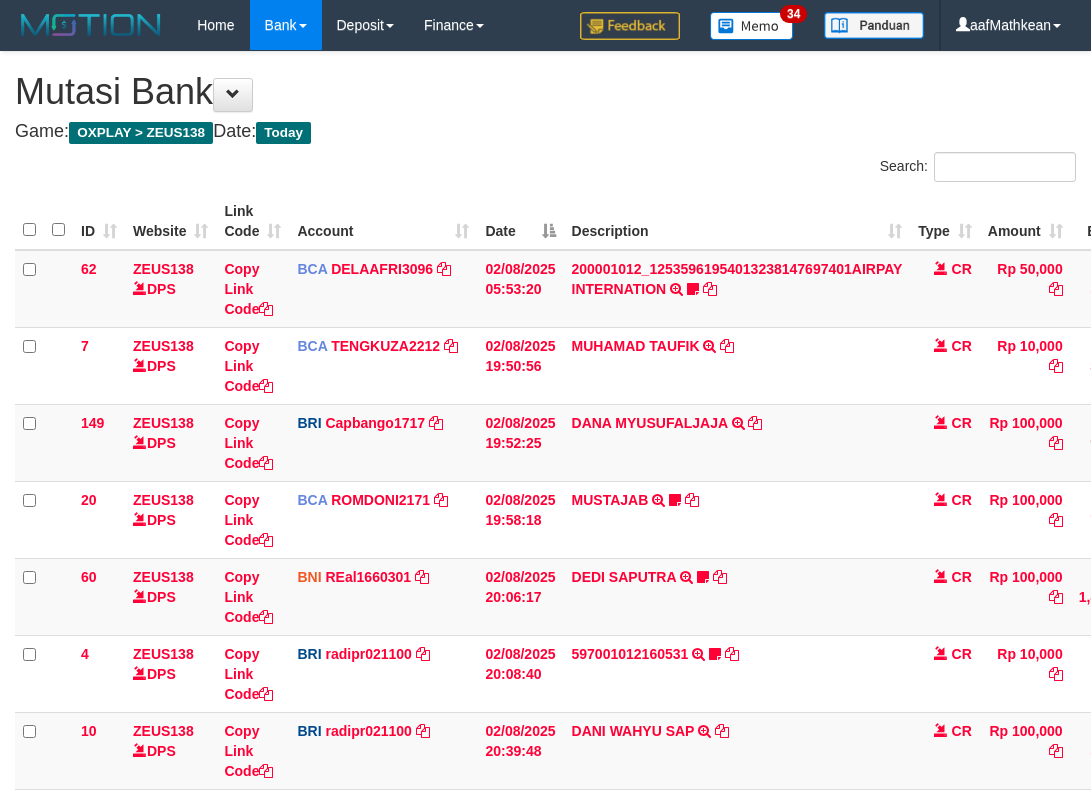 click on "YULIUS VIKTOR NUGR         TRSF E-BANKING CR 0208/FTSCY/WS95031
50000.00YULIUS VIKTOR NUGR" at bounding box center [737, 904] 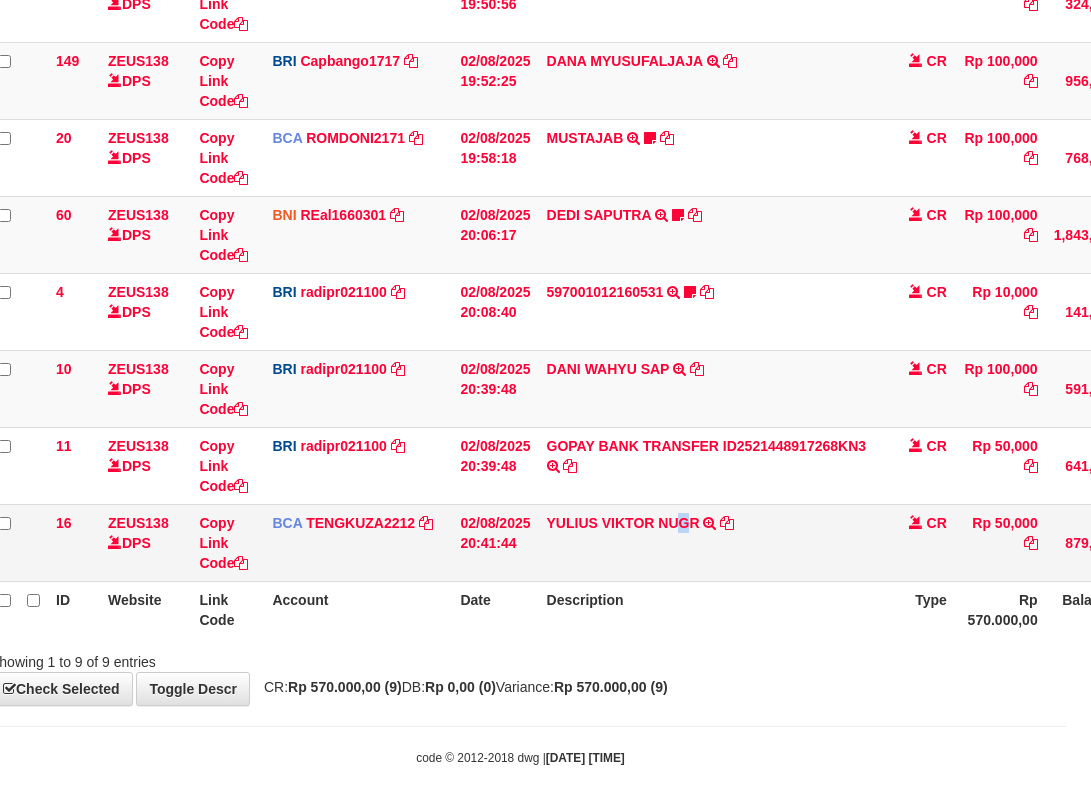 click on "YULIUS VIKTOR NUGR         TRSF E-BANKING CR 0208/FTSCY/WS95031
50000.00YULIUS VIKTOR NUGR" at bounding box center (712, 542) 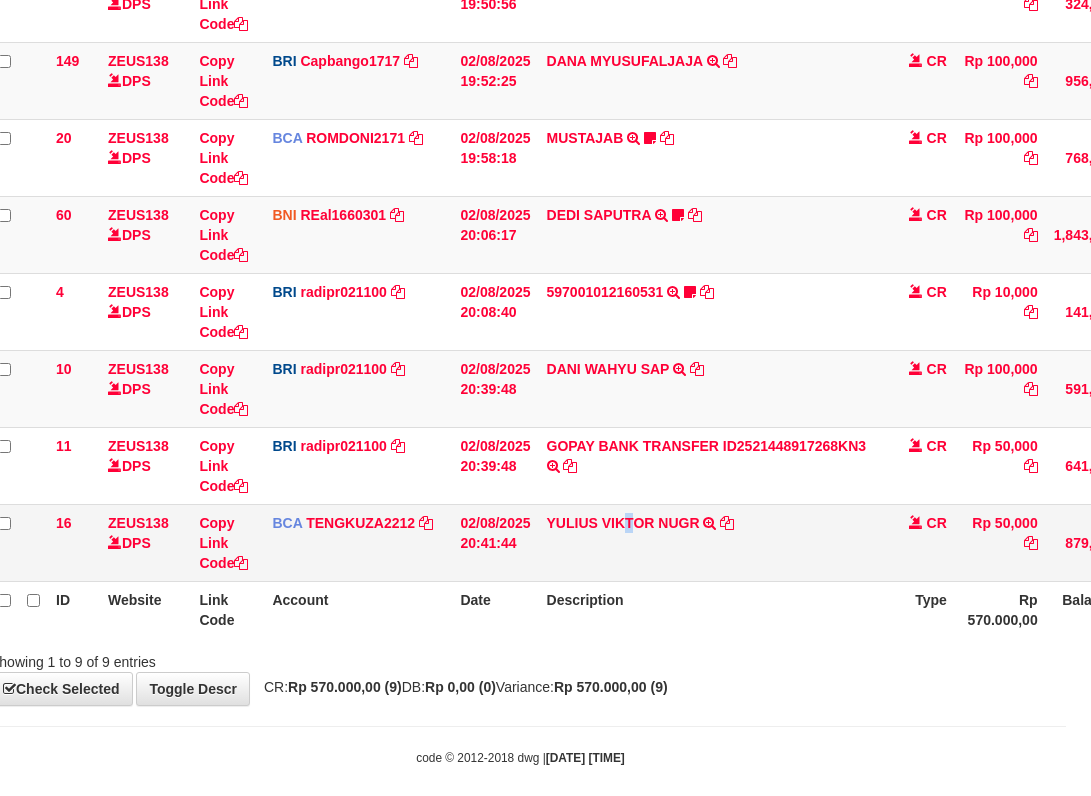 scroll, scrollTop: 383, scrollLeft: 25, axis: both 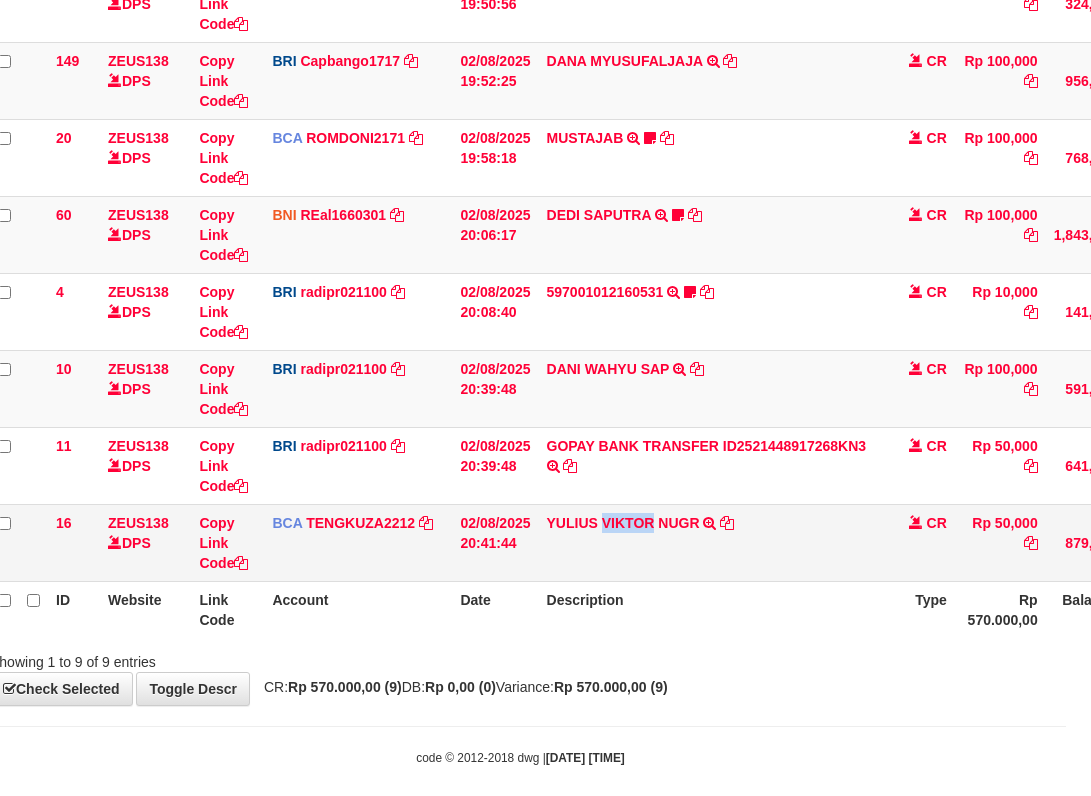 click on "[DATE] [TIME] [FIRST] [LAST]         TRSF E-BANKING CR [NUMBER]/FTSCY/WS[NUMBER]
[PRICE][FIRST] [LAST]" at bounding box center [712, 542] 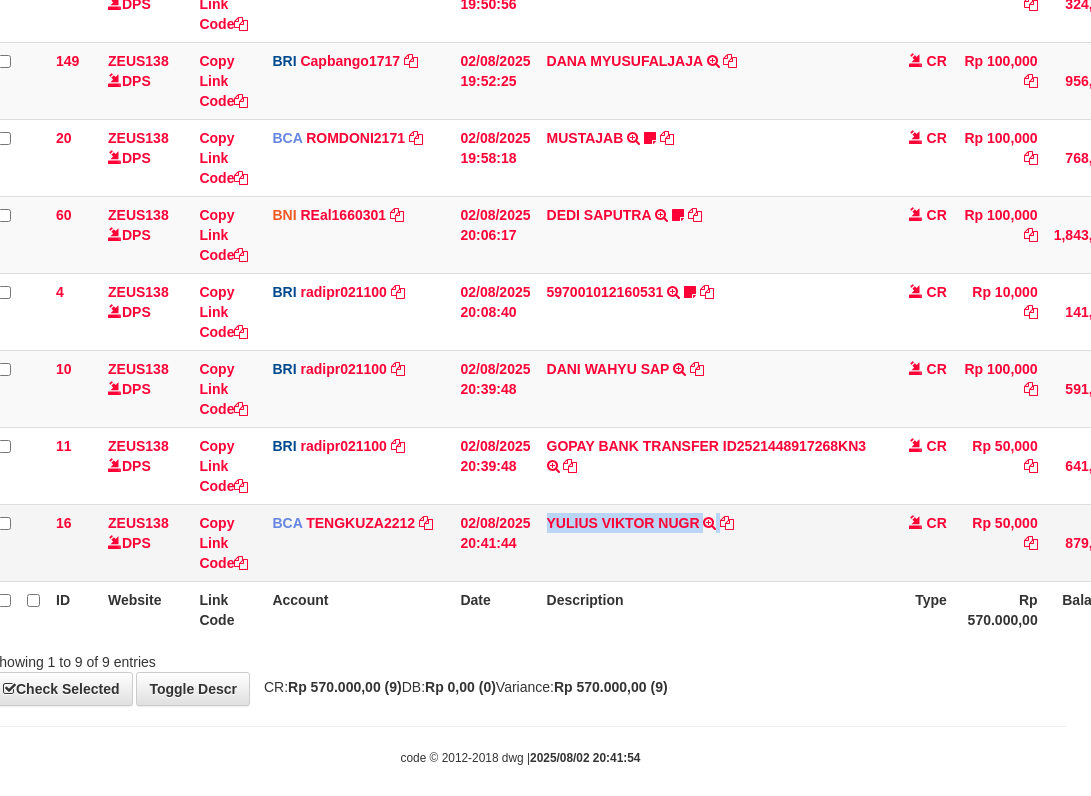 click on "YULIUS VIKTOR NUGR         TRSF E-BANKING CR 0208/FTSCY/WS95031
50000.00YULIUS VIKTOR NUGR" at bounding box center (712, 542) 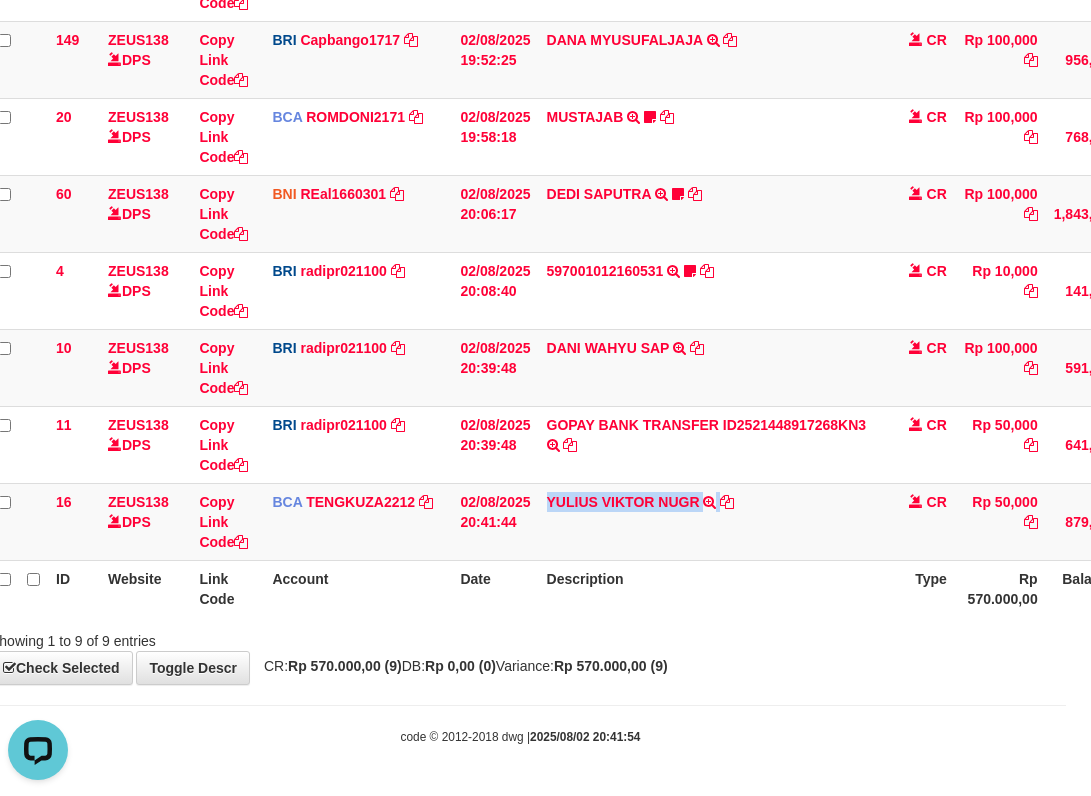 scroll, scrollTop: 0, scrollLeft: 0, axis: both 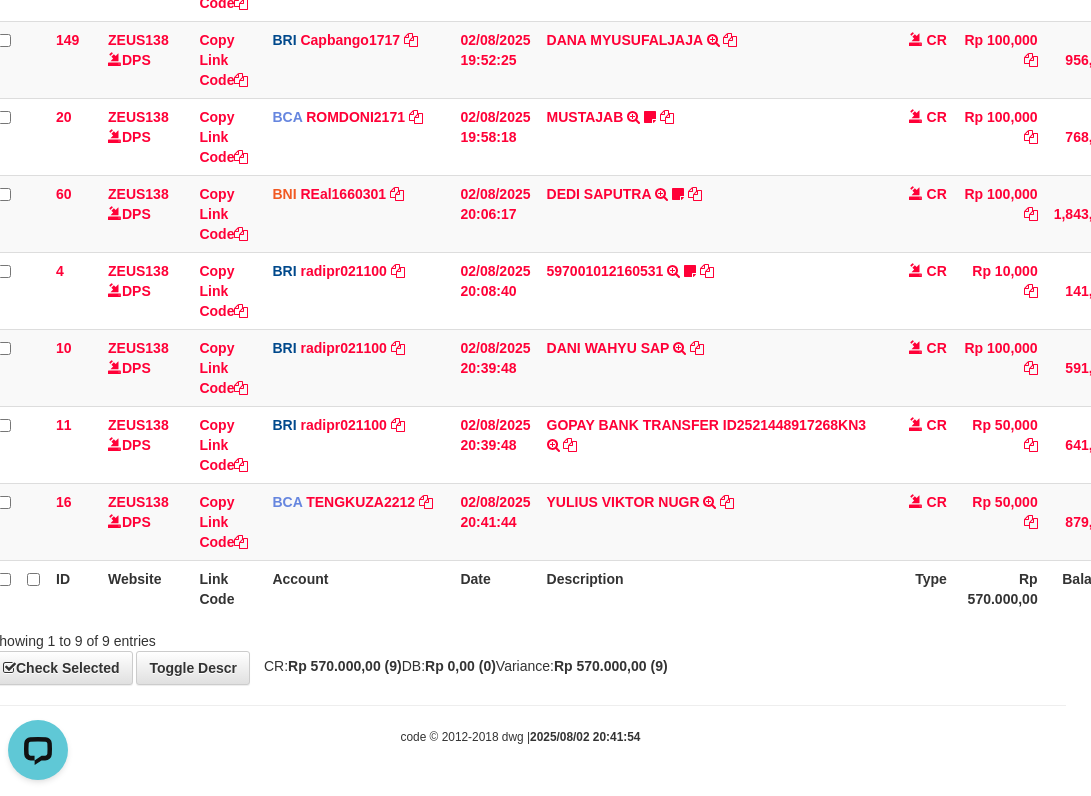 drag, startPoint x: 629, startPoint y: 570, endPoint x: 641, endPoint y: 584, distance: 18.439089 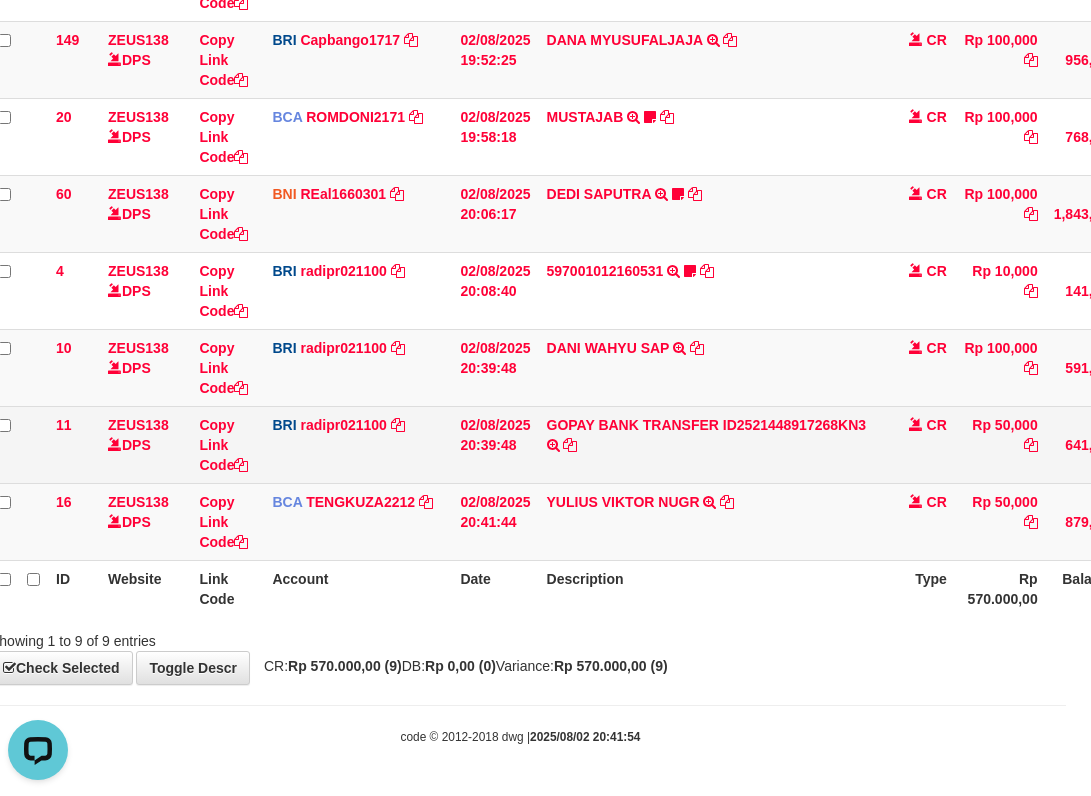 click on "ID Website Link Code Account Date Description Type Amount Balance Status Action
62
ZEUS138    DPS
Copy Link Code
BCA
DELAAFRI3096
DPS
DELA AFRIANI
mutasi_20250802_3552 | 62
mutasi_20250802_3552 | 62
02/08/2025 05:53:20
200001012_12535961954013238147697401AIRPAY INTERNATION            TRSF E-BANKING CR 0208/FTSCY/WS95051
50000.00200001012_12535961954013238147697401AIRPAY INTERNATION    Labubutaiki
https://prnt.sc/l7T6Eus7w_Qi
CR
Rp 50,000
Rp 541,525
N
Note
Check
7
BCA" at bounding box center [627, 213] 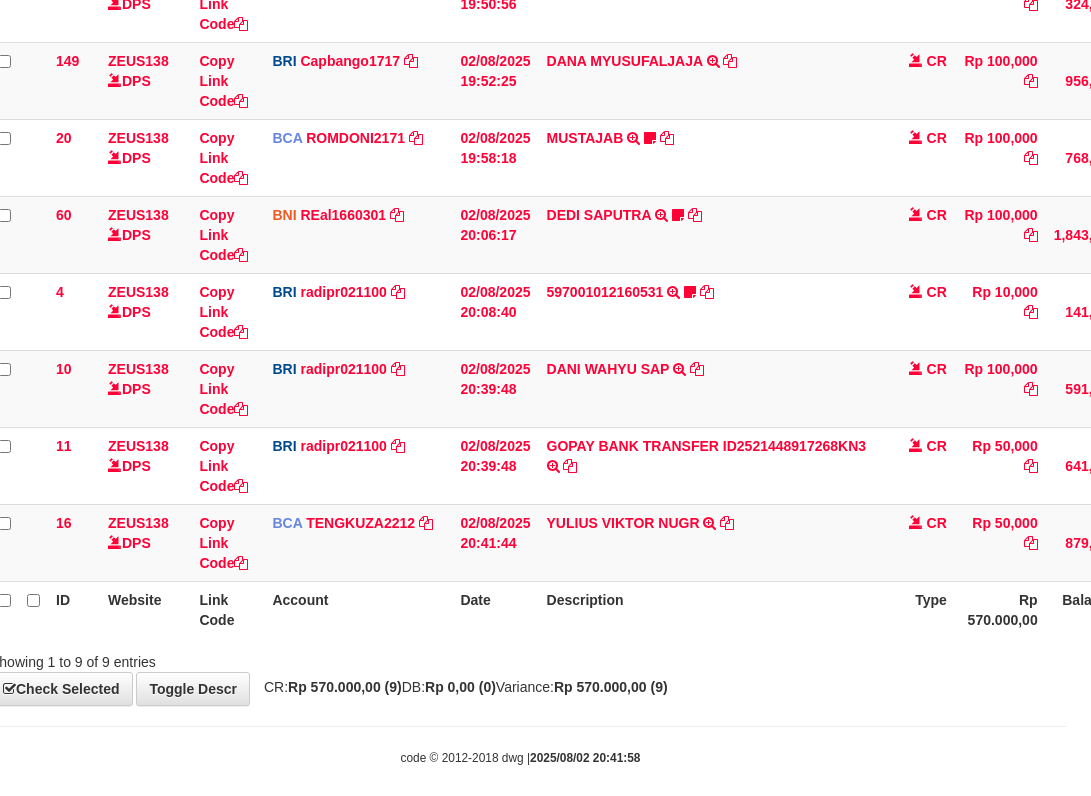 scroll, scrollTop: 383, scrollLeft: 25, axis: both 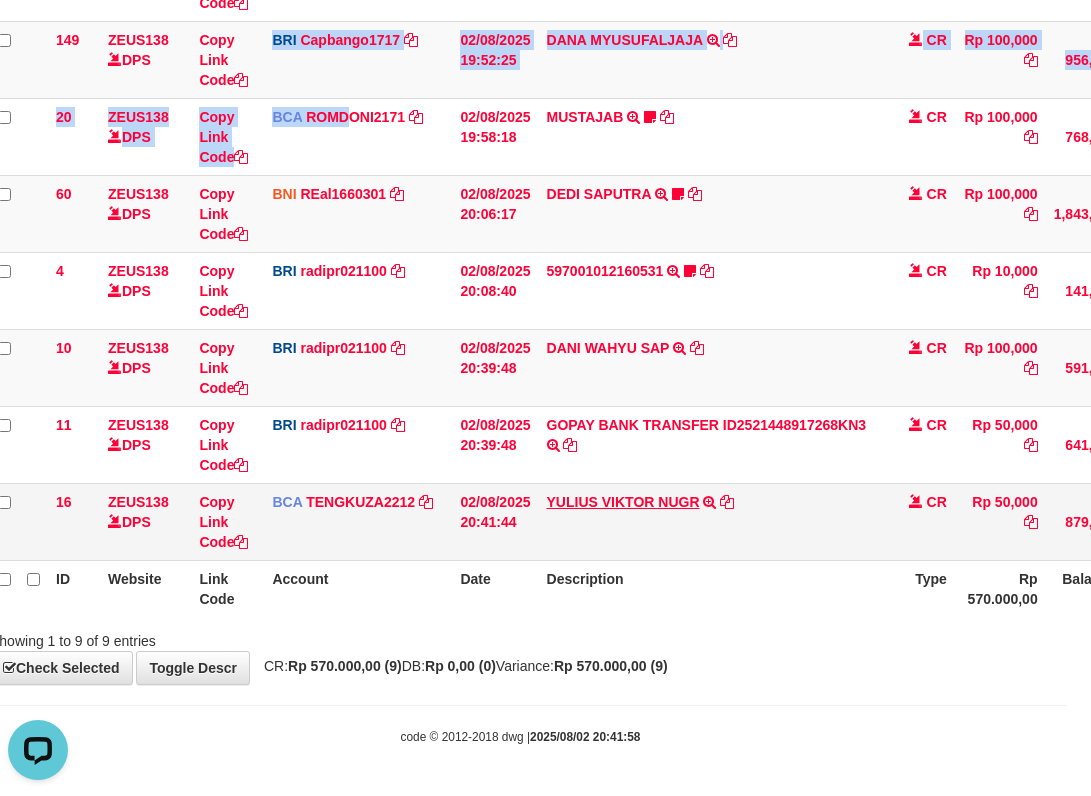 drag, startPoint x: 346, startPoint y: 128, endPoint x: 561, endPoint y: 501, distance: 430.5276 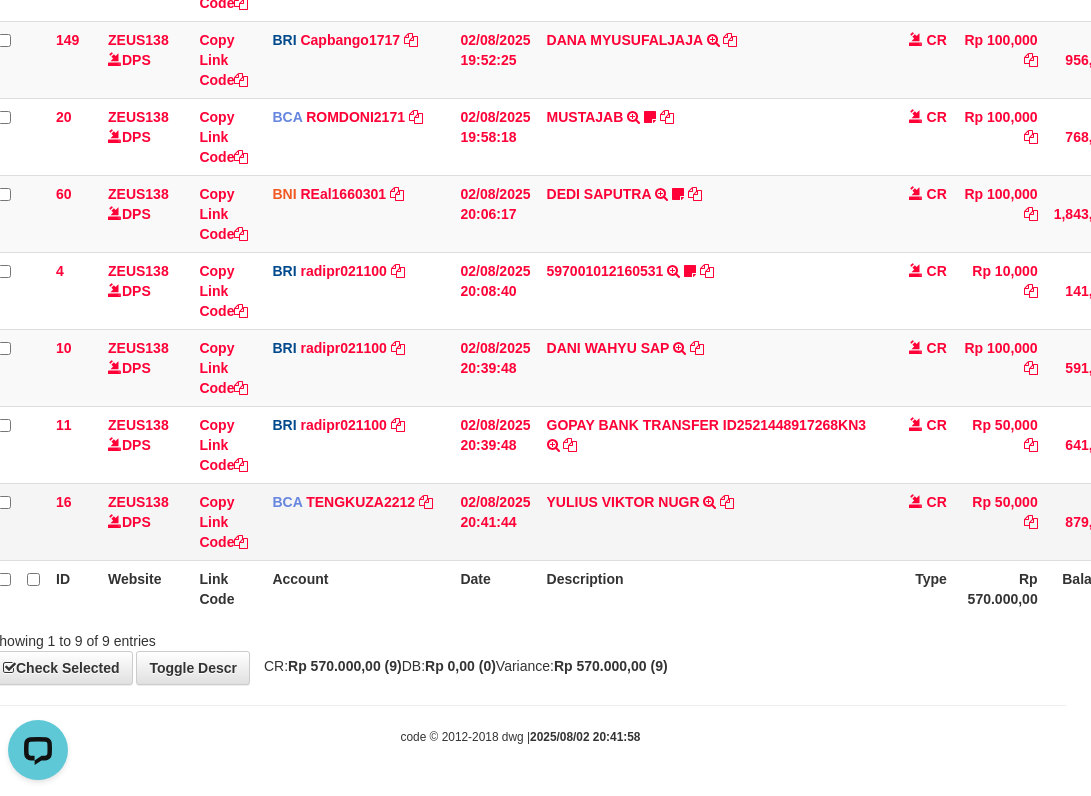 click on "[FIRST] [LAST]         TRSF E-BANKING CR 0208/FTSCY/WS95031
50000.00[FIRST] [LAST]" at bounding box center (712, 521) 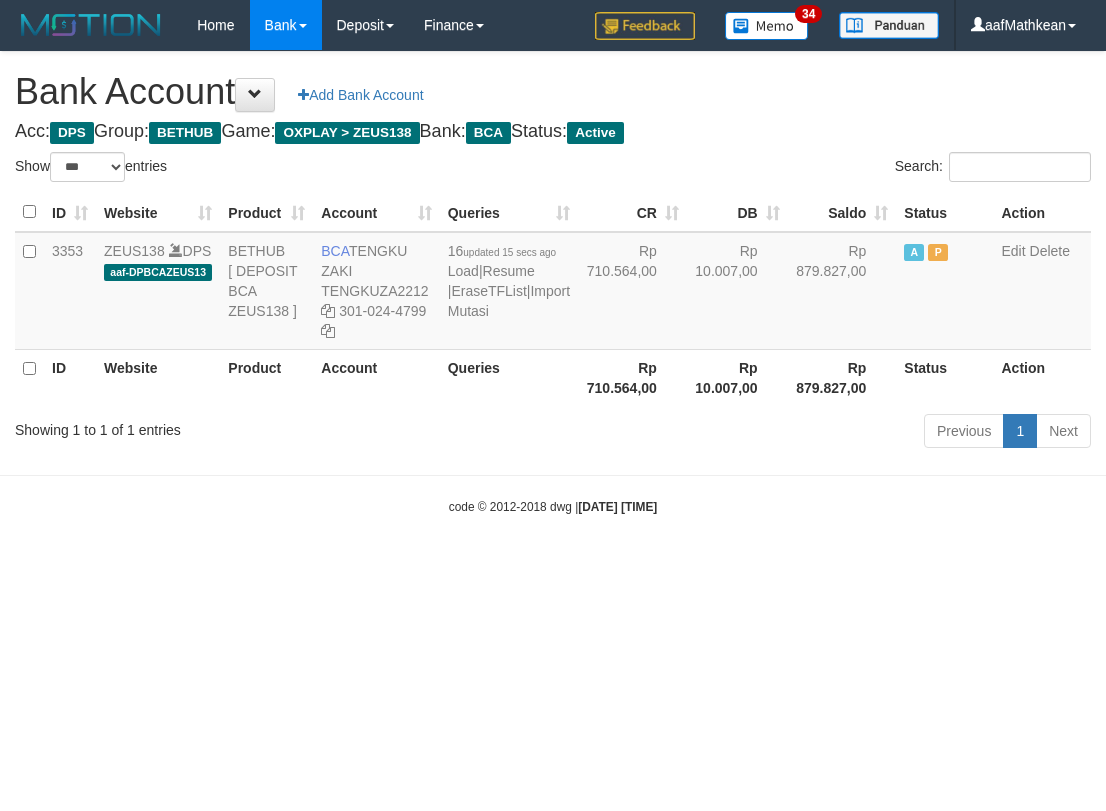 select on "***" 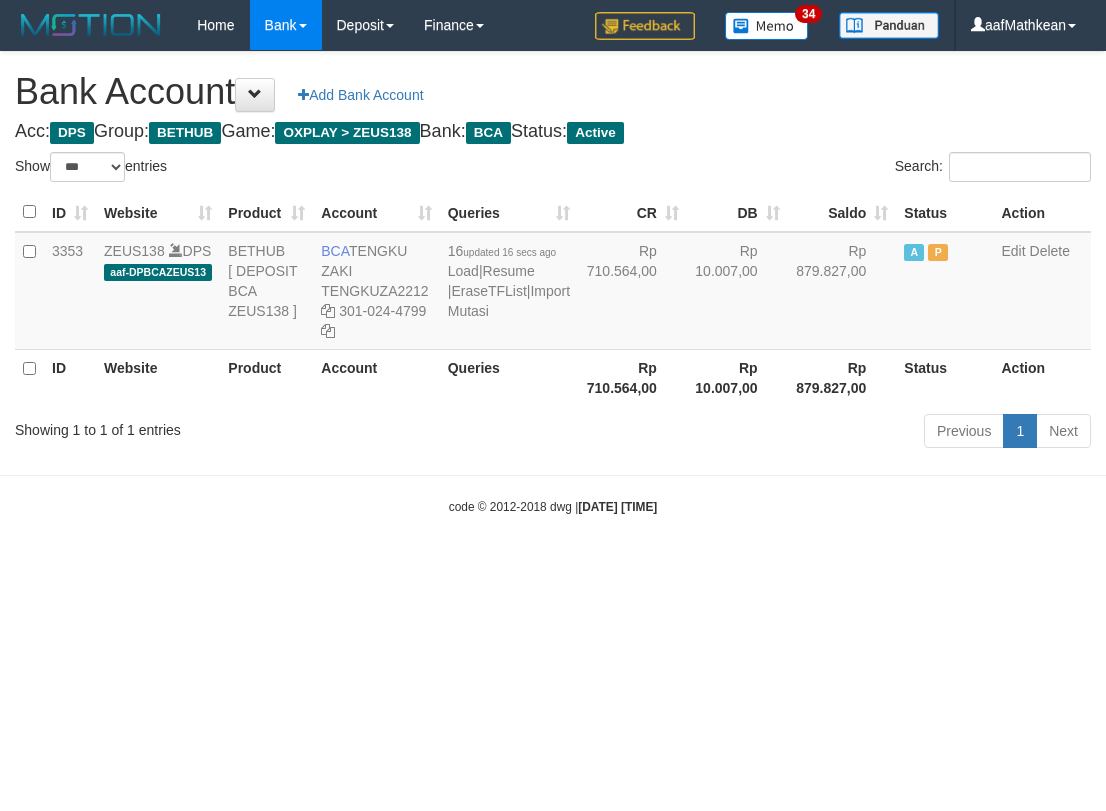 select on "***" 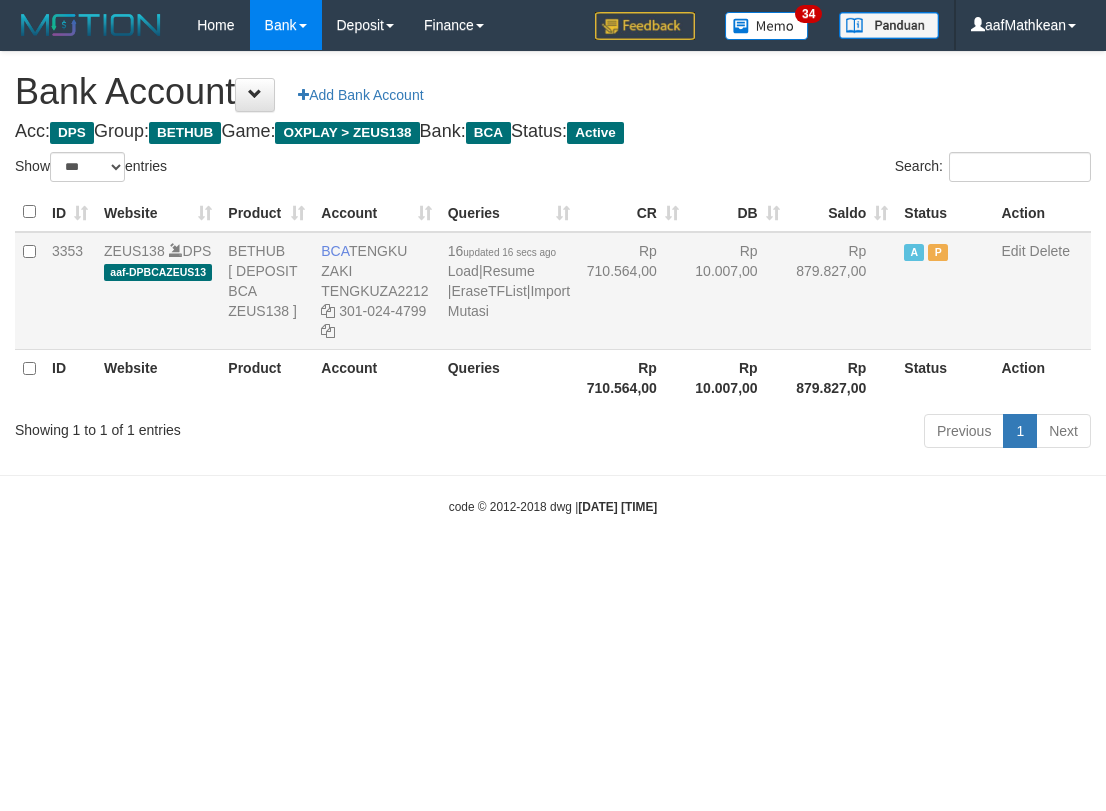 scroll, scrollTop: 0, scrollLeft: 0, axis: both 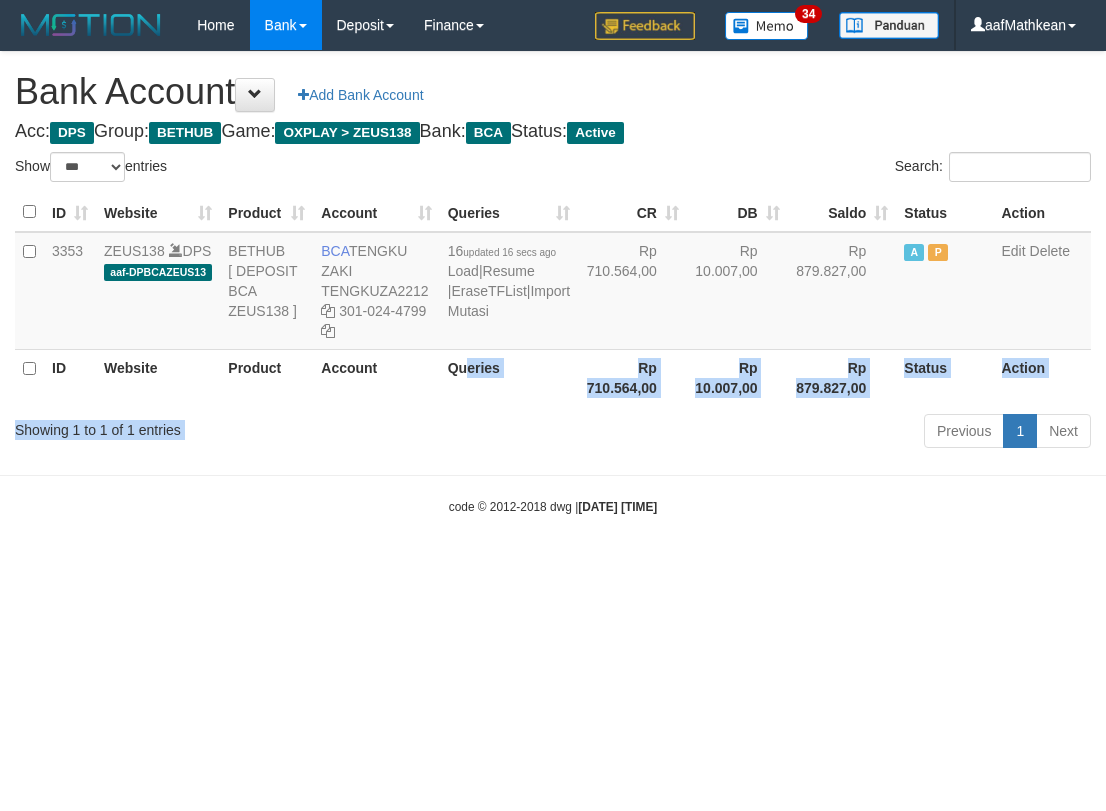 drag, startPoint x: 472, startPoint y: 476, endPoint x: 477, endPoint y: 505, distance: 29.427877 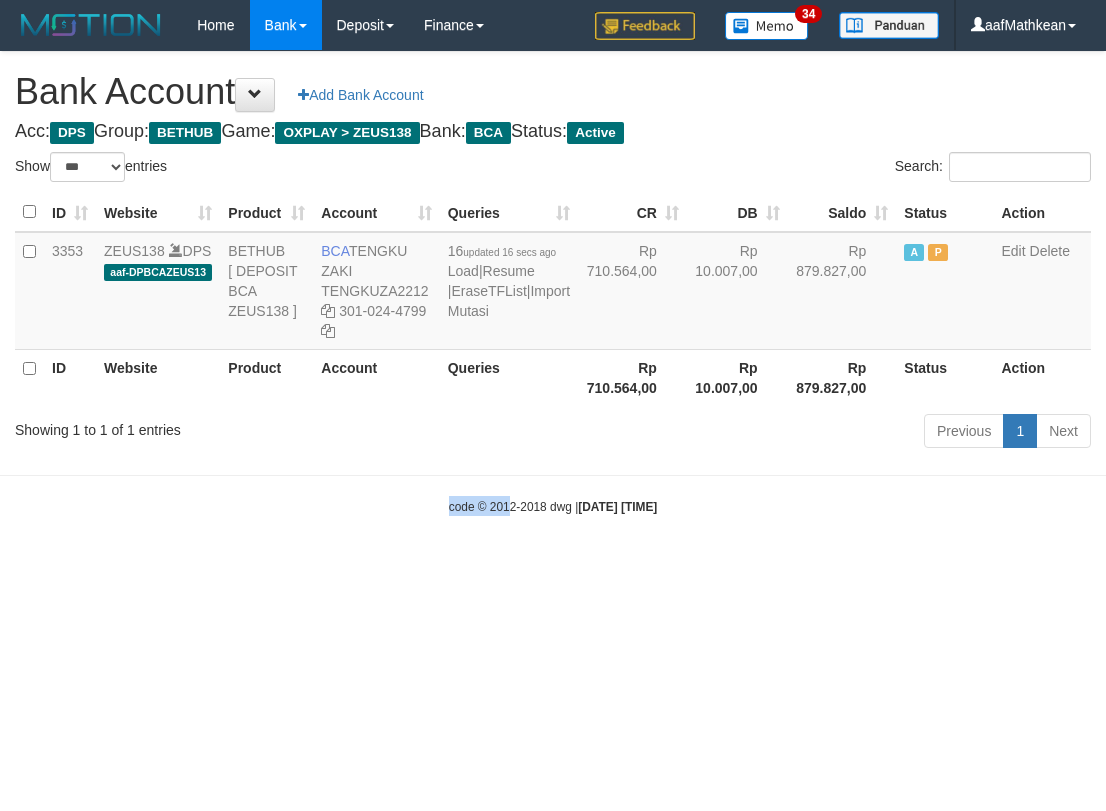 click on "Toggle navigation
Home
Bank
Account List
Load
By Website
Group
[OXPLAY]													ZEUS138
By Load Group (DPS)" at bounding box center (553, 283) 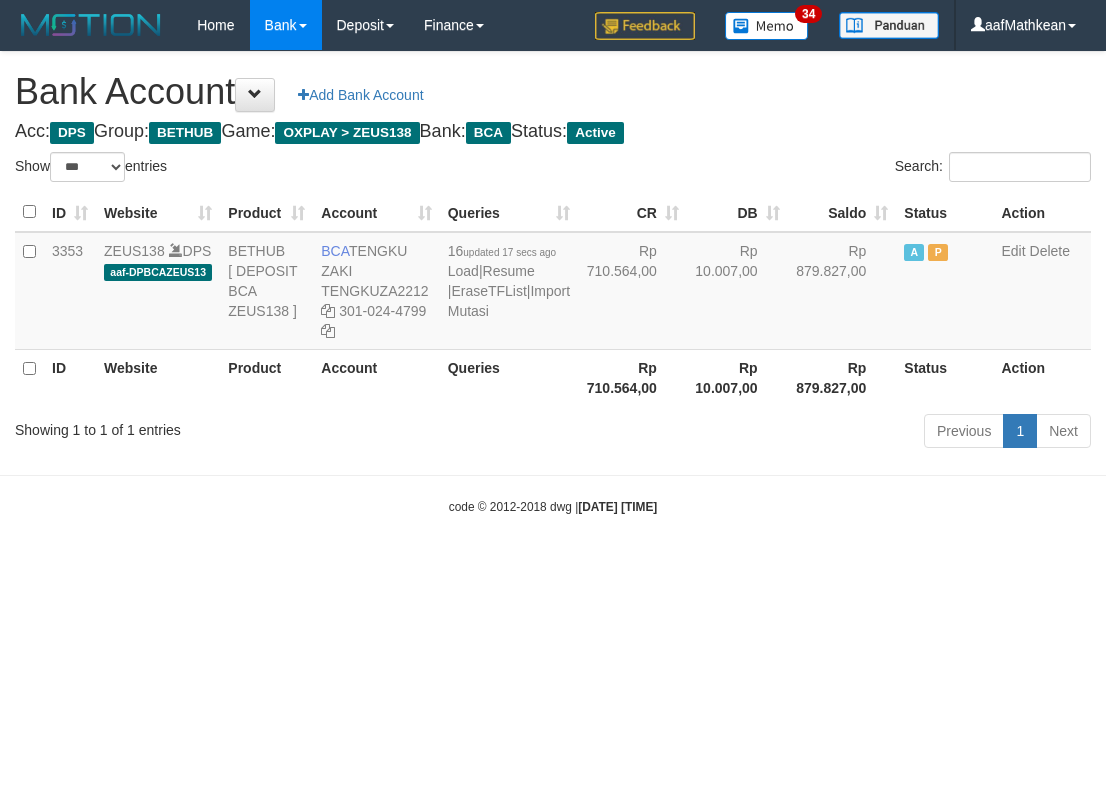 select on "***" 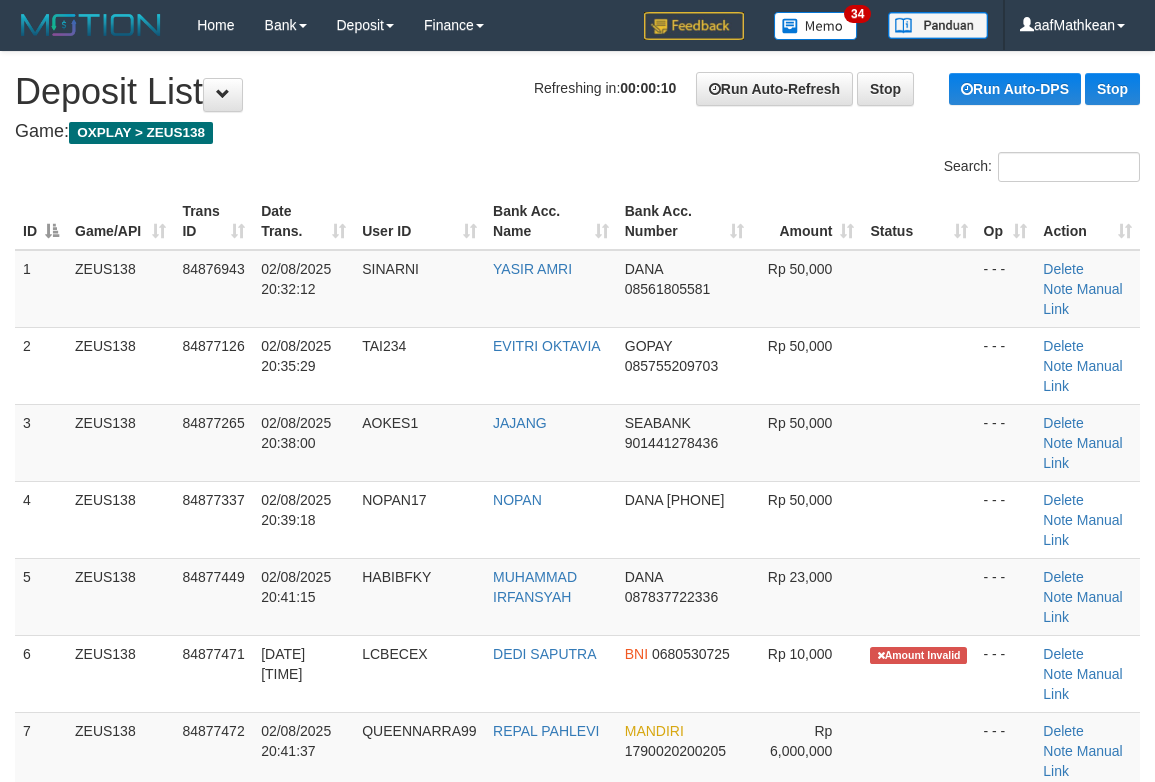 scroll, scrollTop: 0, scrollLeft: 0, axis: both 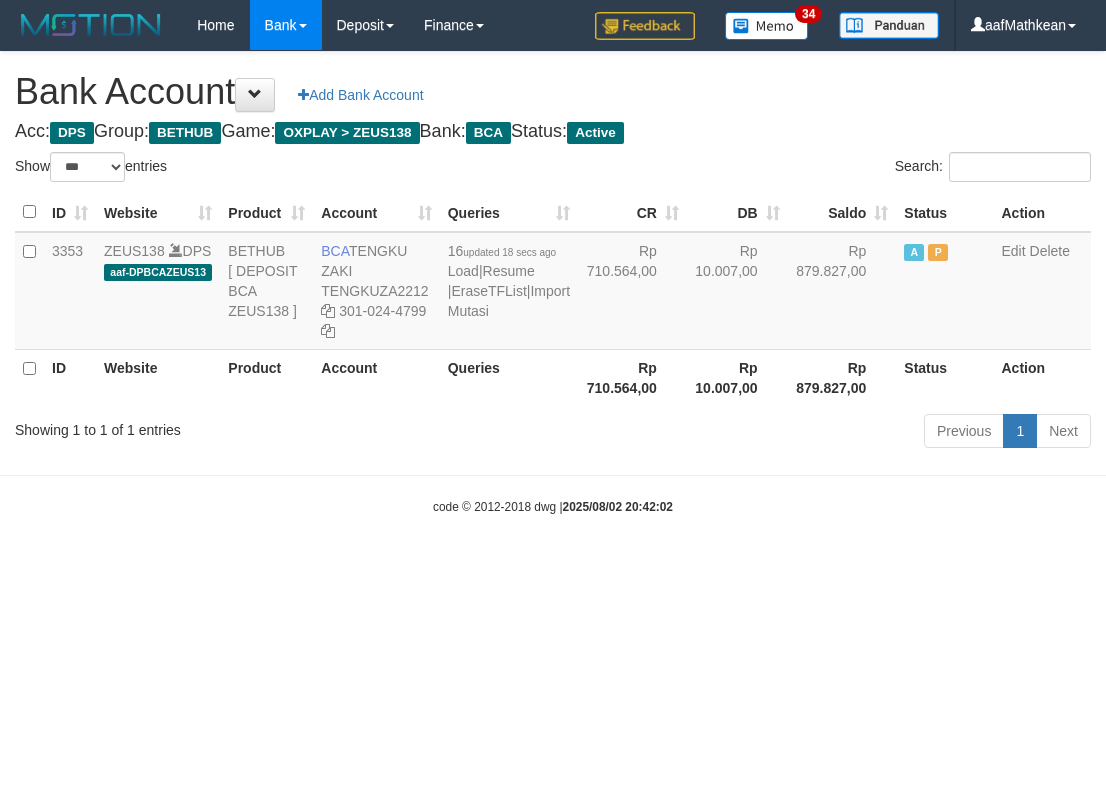 select on "***" 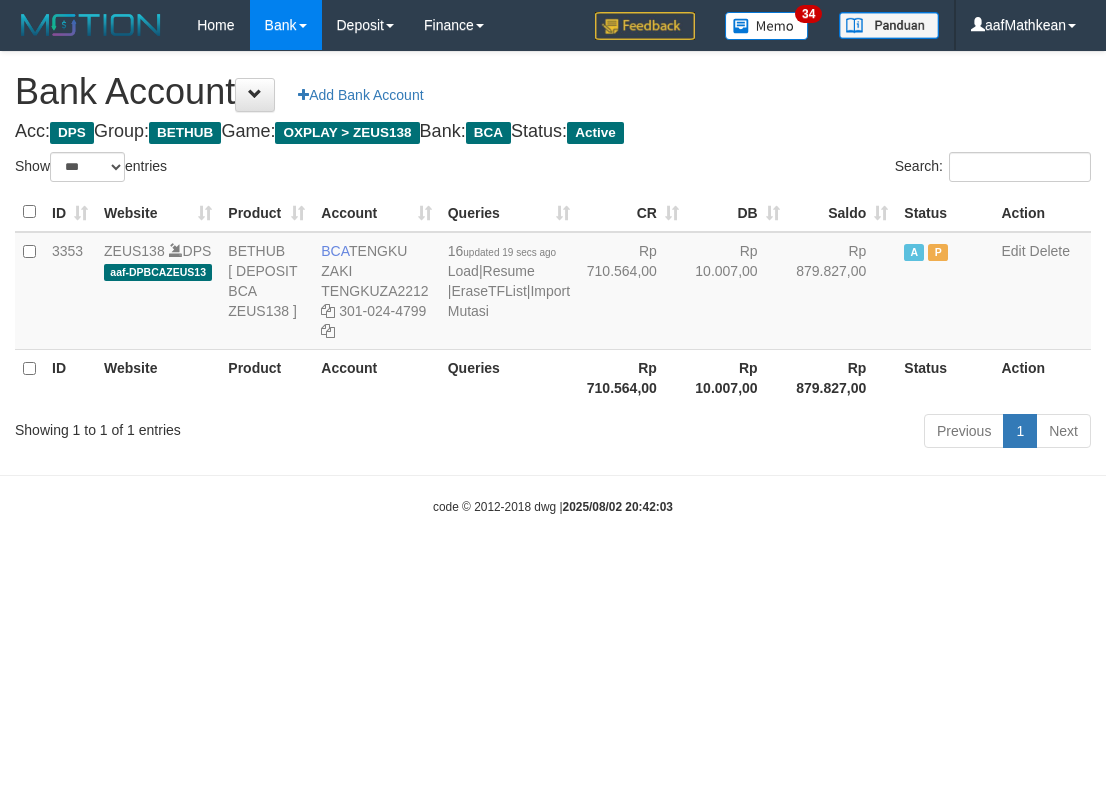 select on "***" 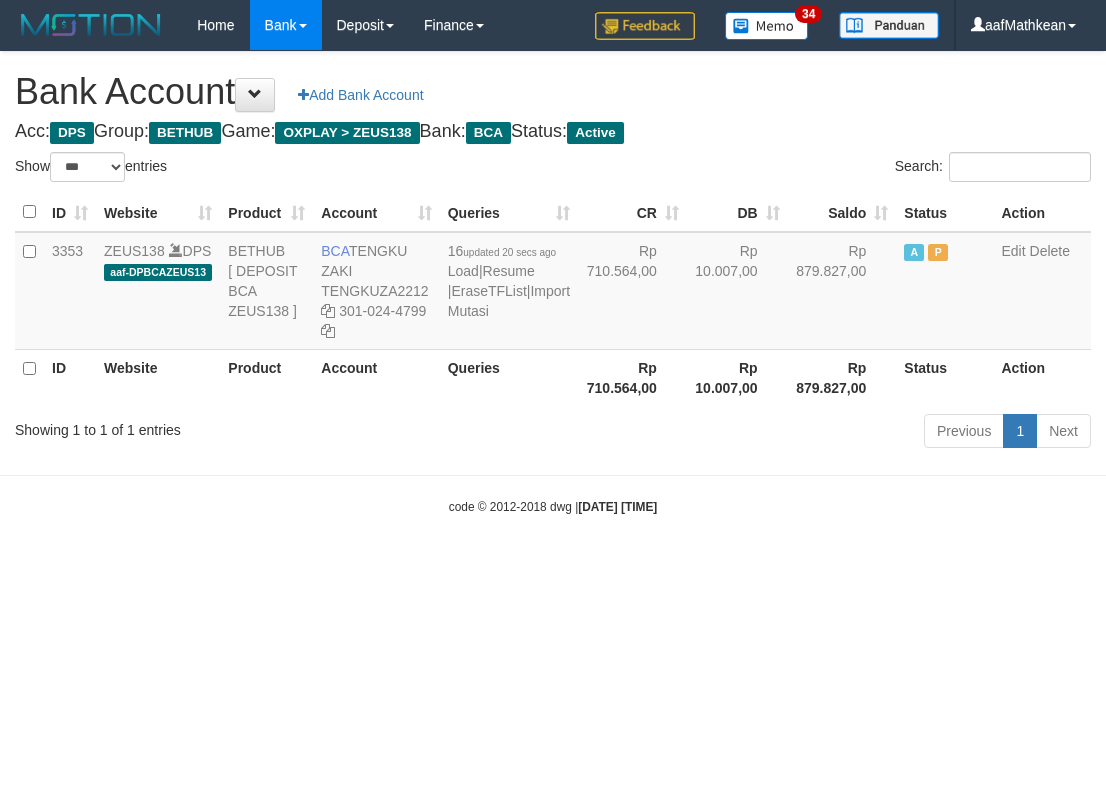 select on "***" 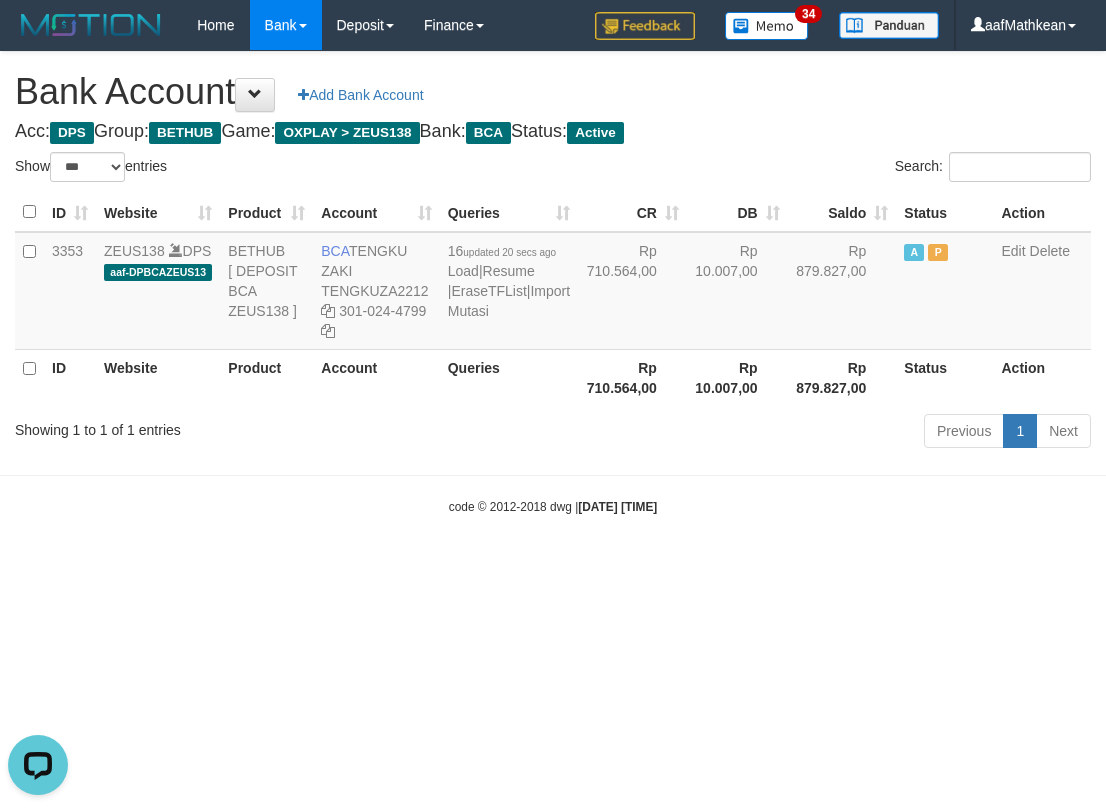 scroll, scrollTop: 0, scrollLeft: 0, axis: both 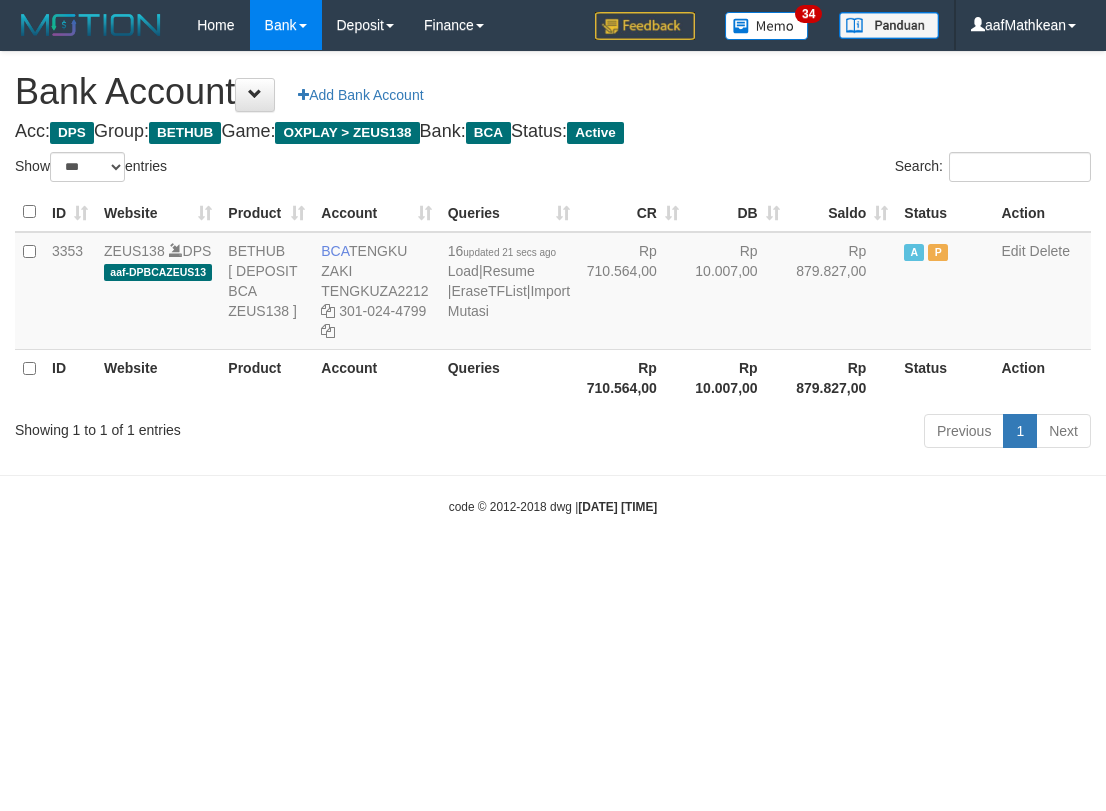 select on "***" 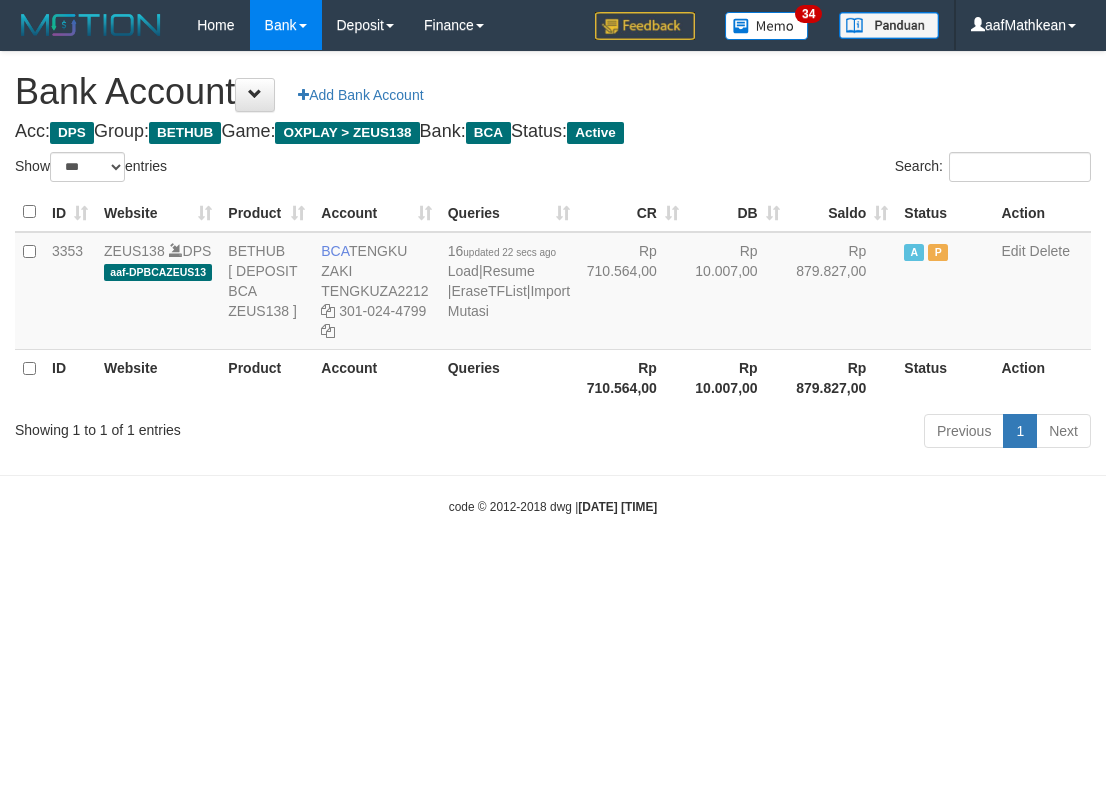 select on "***" 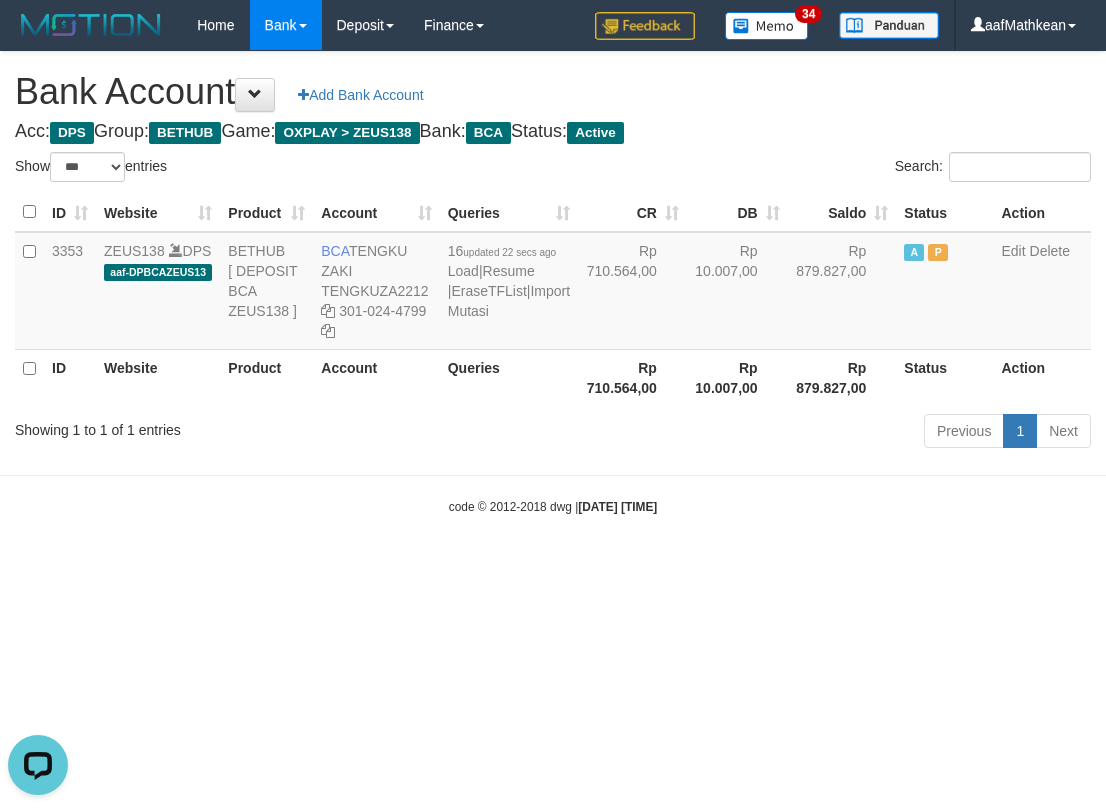 scroll, scrollTop: 0, scrollLeft: 0, axis: both 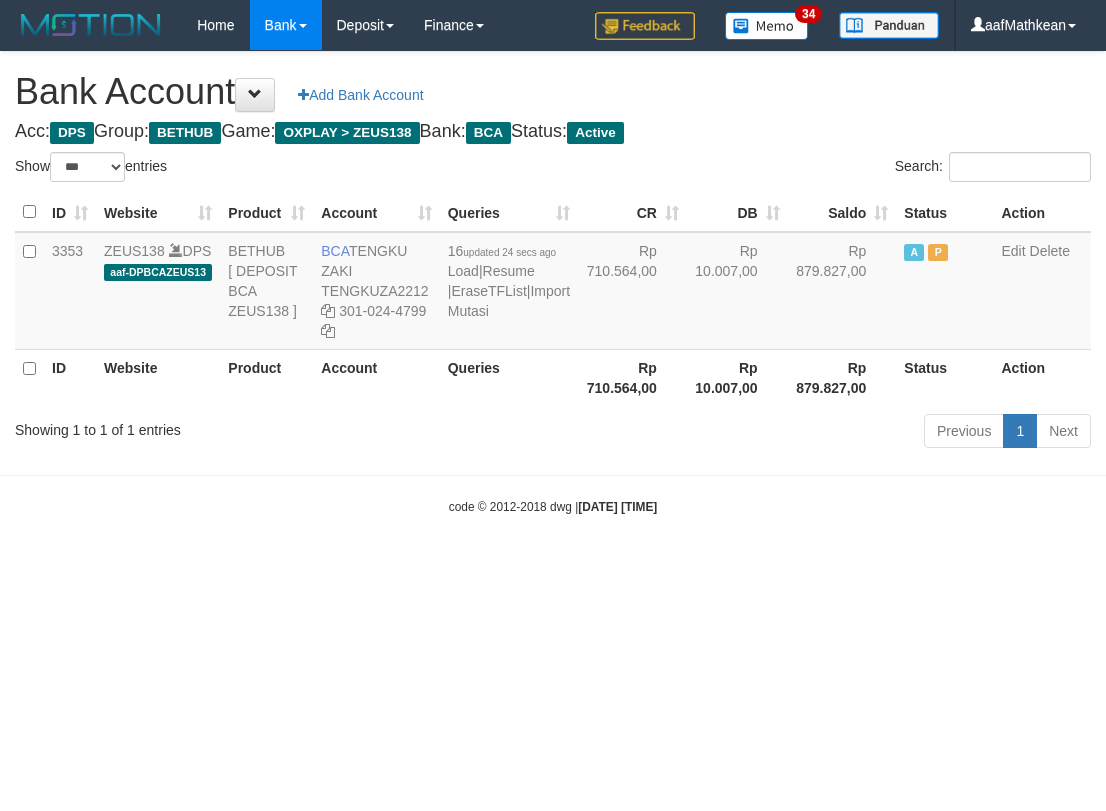 select on "***" 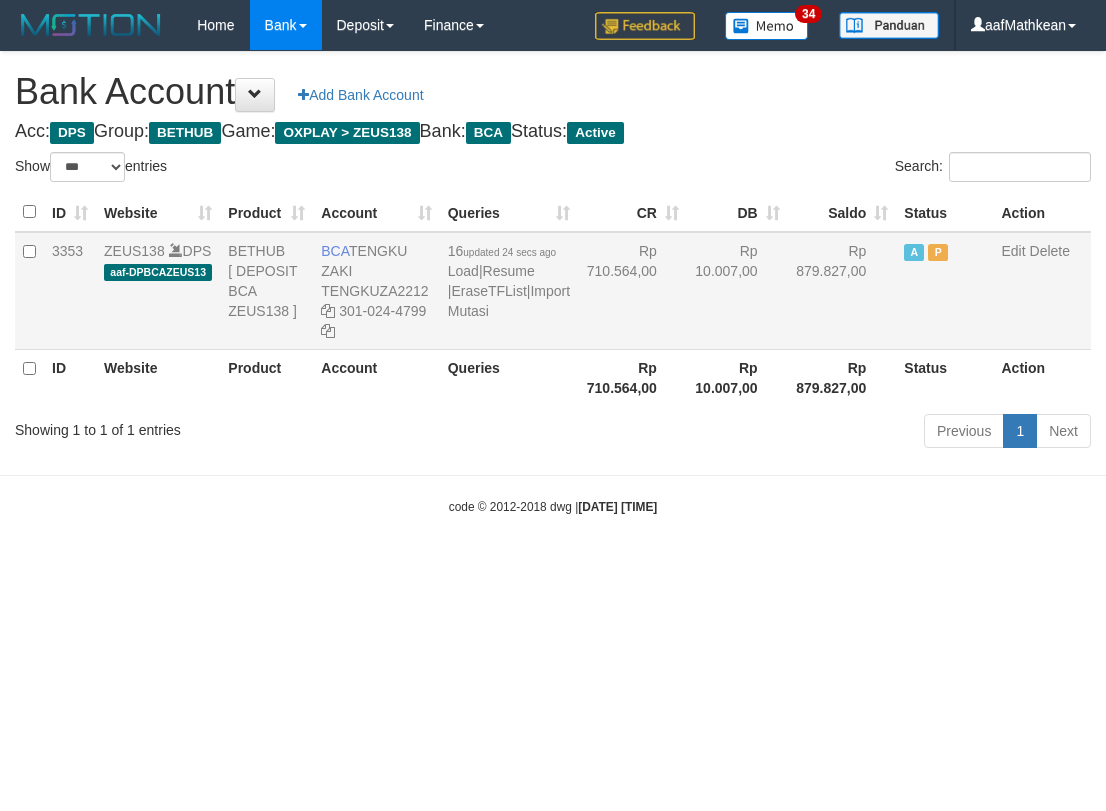click on "Toggle navigation
Home
Bank
Account List
Load
By Website
Group
[OXPLAY]													ZEUS138
By Load Group (DPS)" at bounding box center (553, 283) 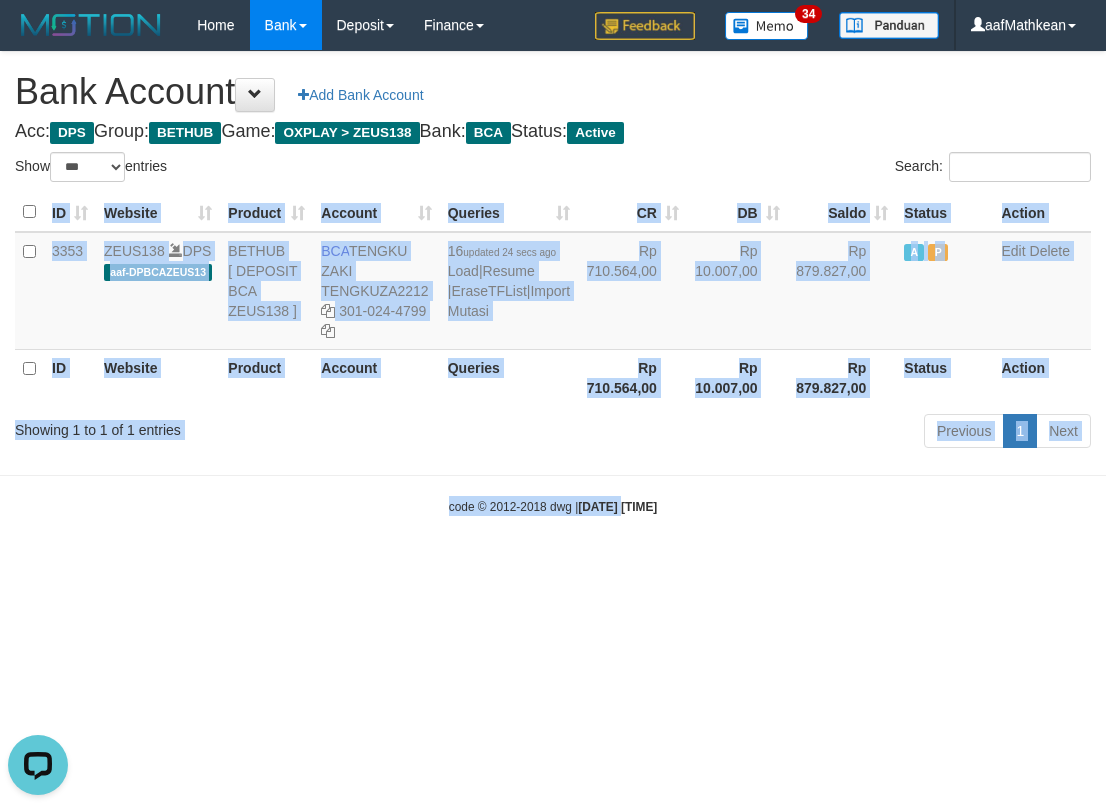 scroll, scrollTop: 0, scrollLeft: 0, axis: both 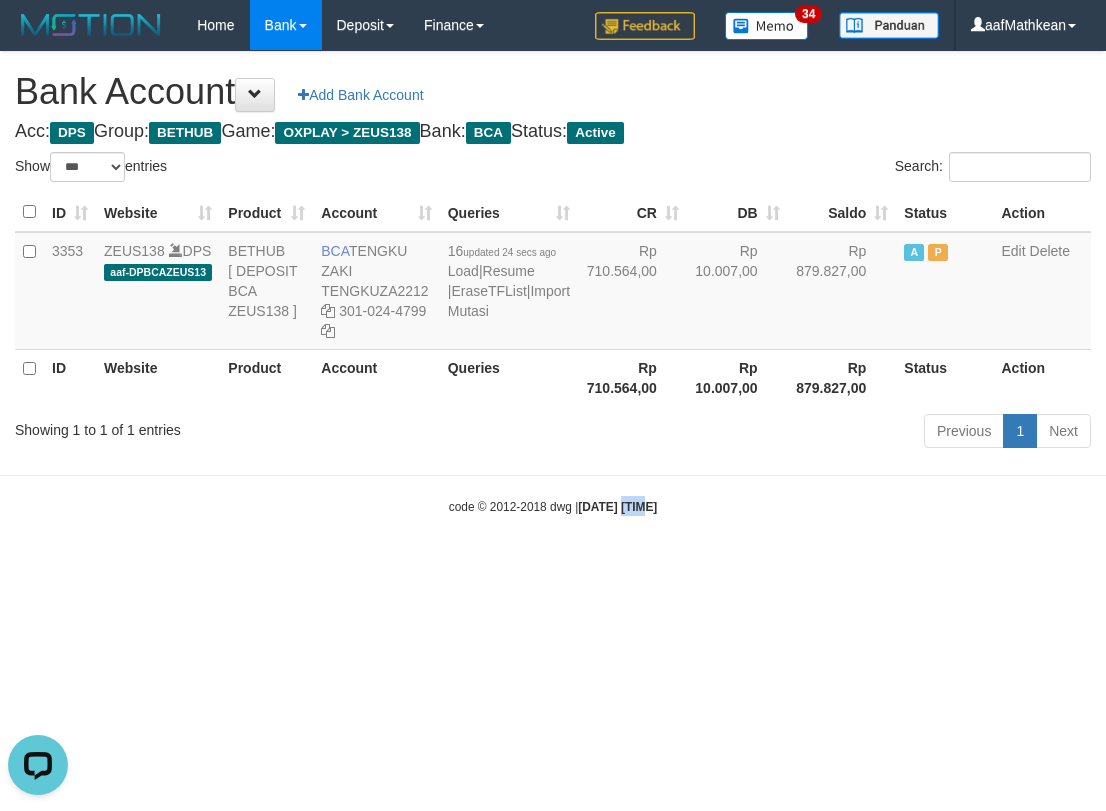drag, startPoint x: 598, startPoint y: 517, endPoint x: 609, endPoint y: 510, distance: 13.038404 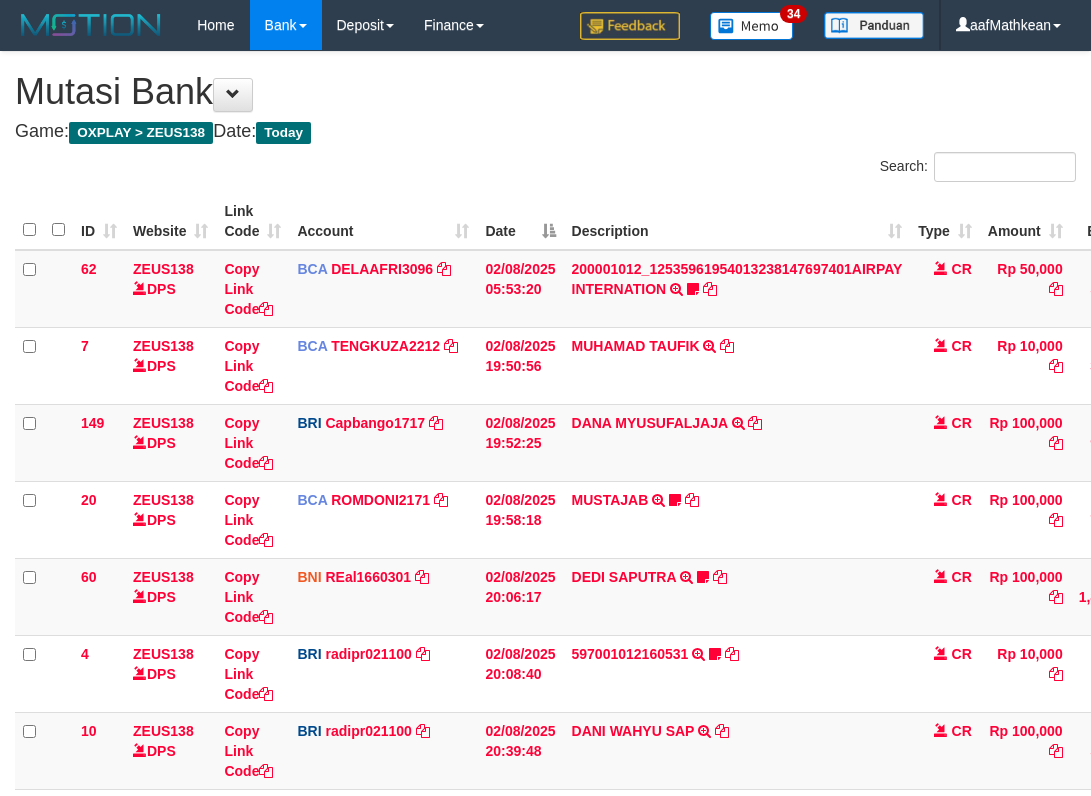 click on "YULIUS VIKTOR NUGR            TRSF E-BANKING CR 0208/FTSCY/WS95031
50000.00YULIUS VIKTOR NUGR    King1986" at bounding box center [737, 904] 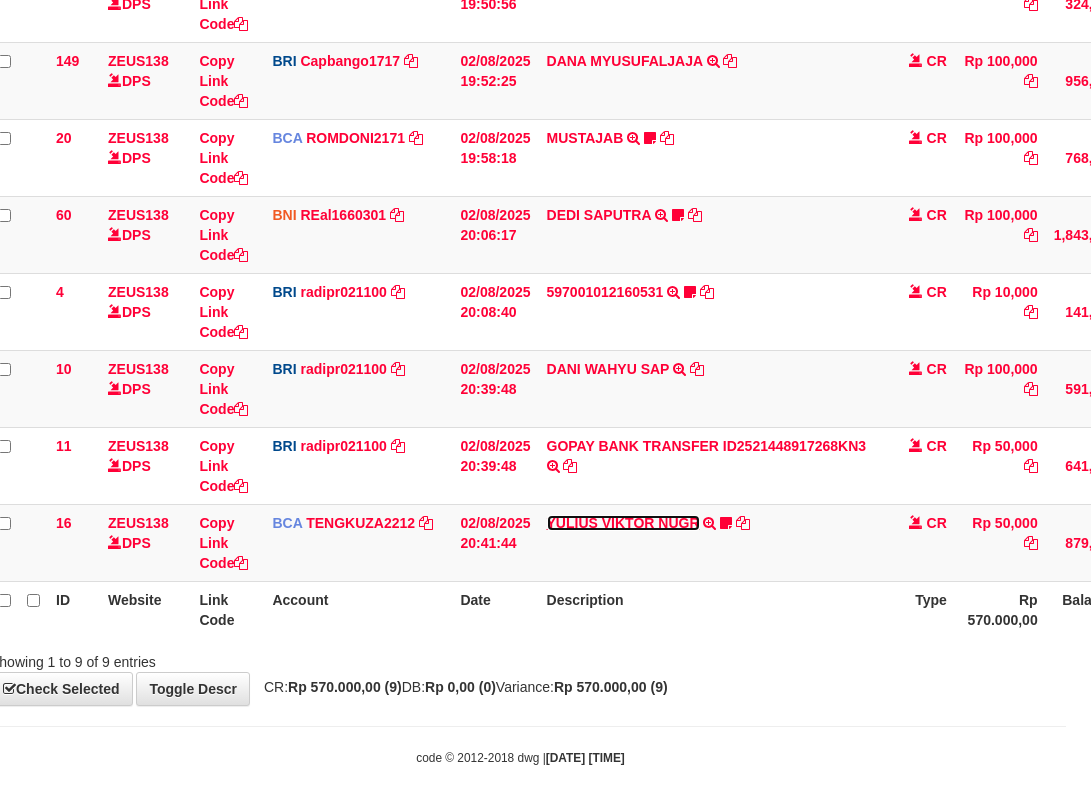 click on "YULIUS VIKTOR NUGR" at bounding box center (623, 523) 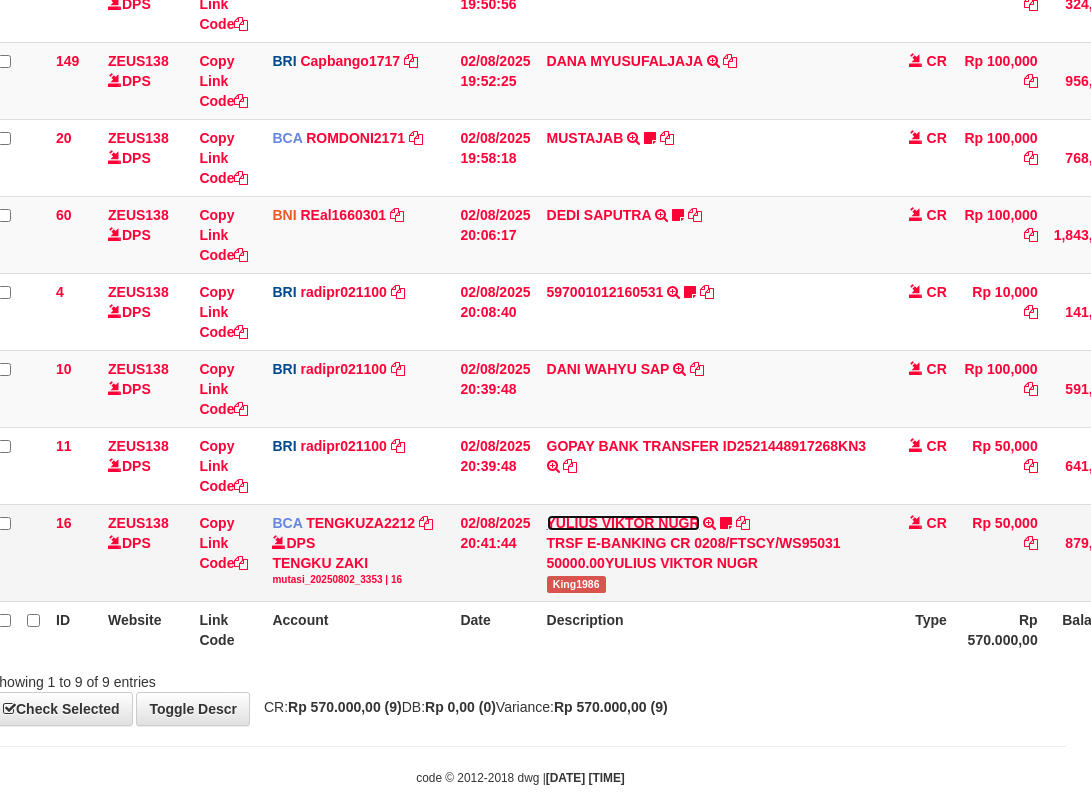 scroll, scrollTop: 383, scrollLeft: 25, axis: both 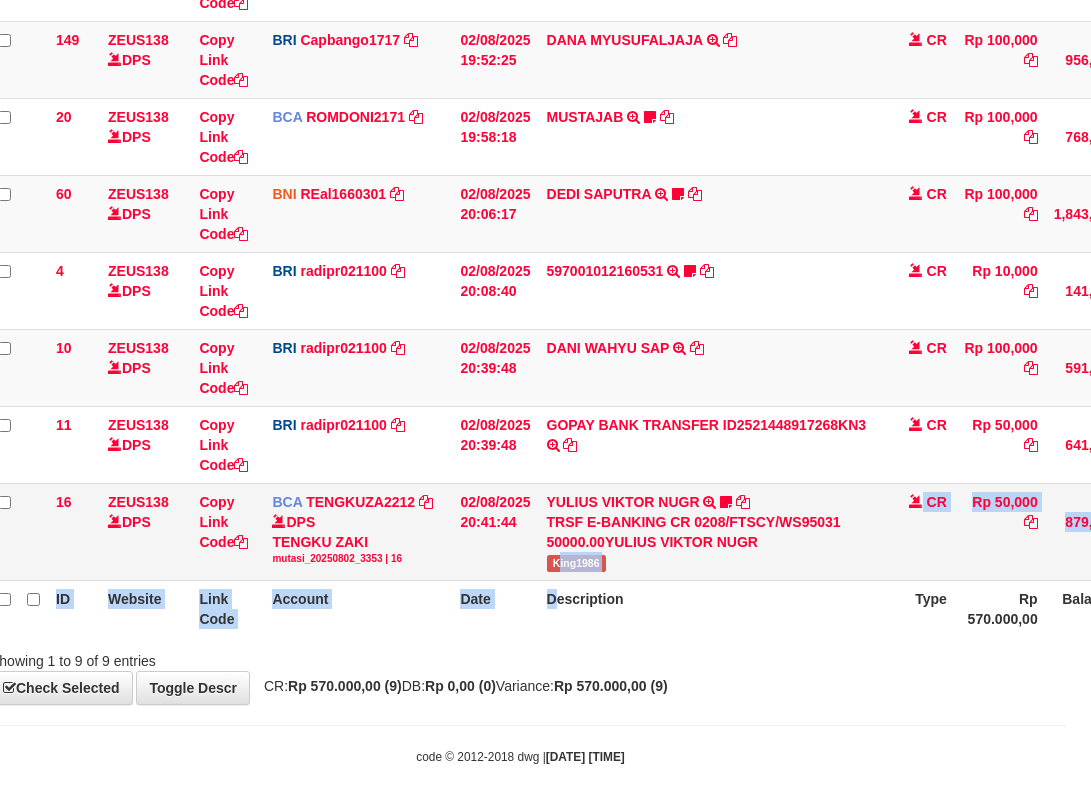 click on "ID Website Link Code Account Date Description Type Amount Balance Status Action
62
ZEUS138    DPS
Copy Link Code
BCA
DELAAFRI3096
DPS
DELA AFRIANI
mutasi_20250802_3552 | 62
mutasi_20250802_3552 | 62
02/08/2025 05:53:20
200001012_12535961954013238147697401AIRPAY INTERNATION            TRSF E-BANKING CR 0208/FTSCY/WS95051
50000.00200001012_12535961954013238147697401AIRPAY INTERNATION    Labubutaiki
https://prnt.sc/l7T6Eus7w_Qi
CR
Rp 50,000
Rp 541,525
N
Note
Check
7
BCA" at bounding box center [627, 223] 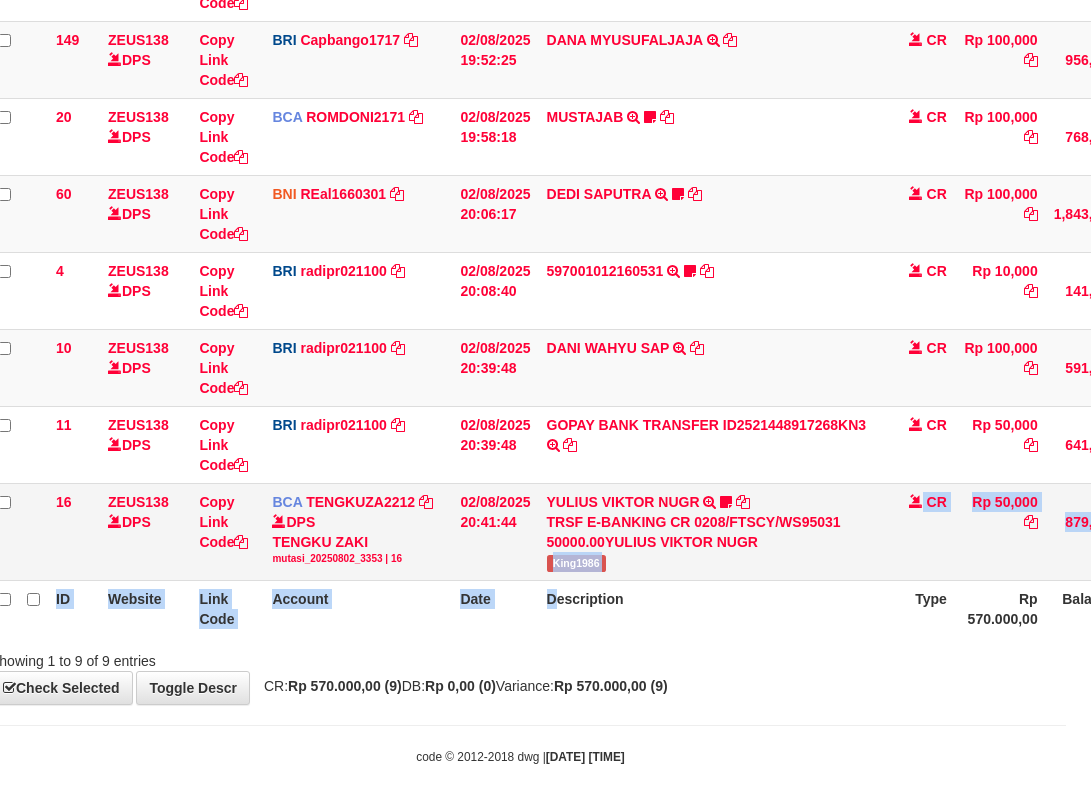click on "King1986" at bounding box center (576, 563) 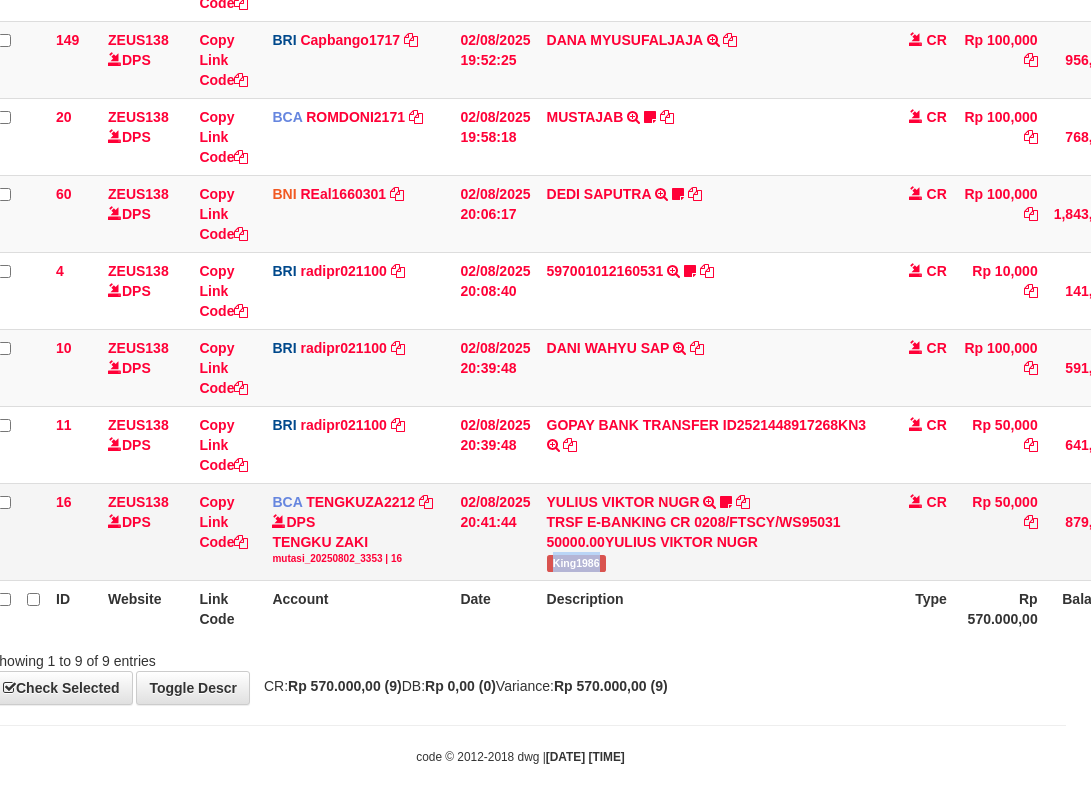 click on "King1986" at bounding box center [576, 563] 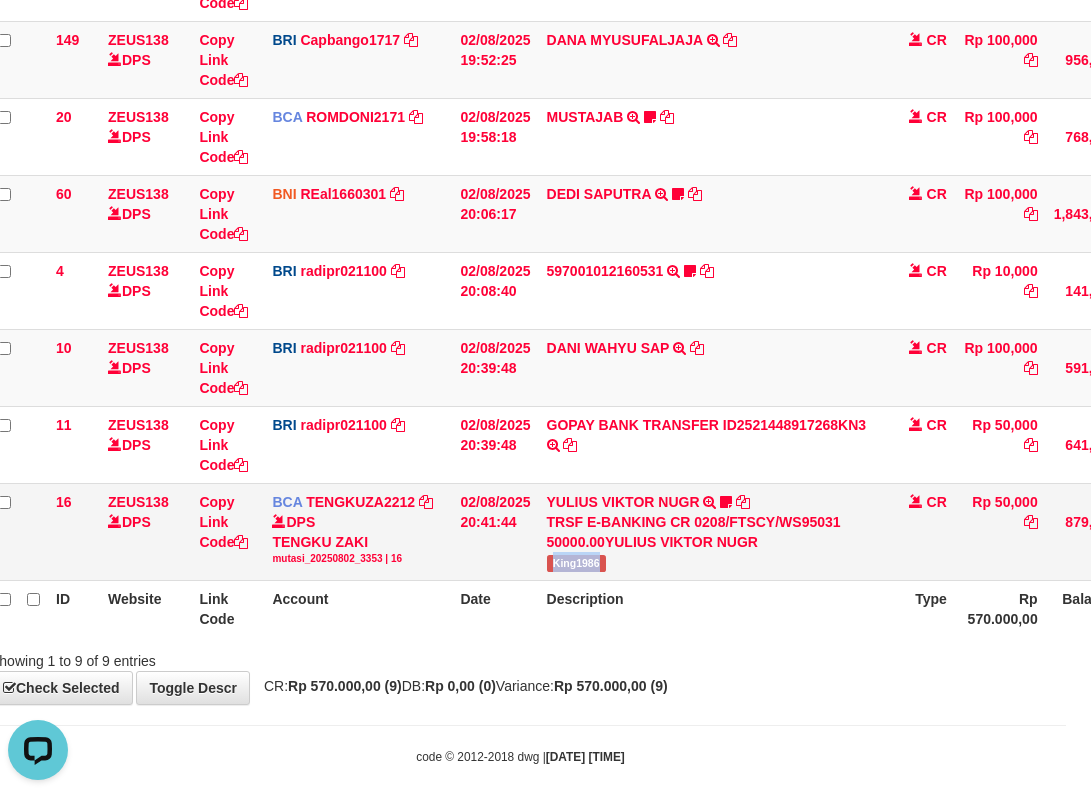 scroll, scrollTop: 0, scrollLeft: 0, axis: both 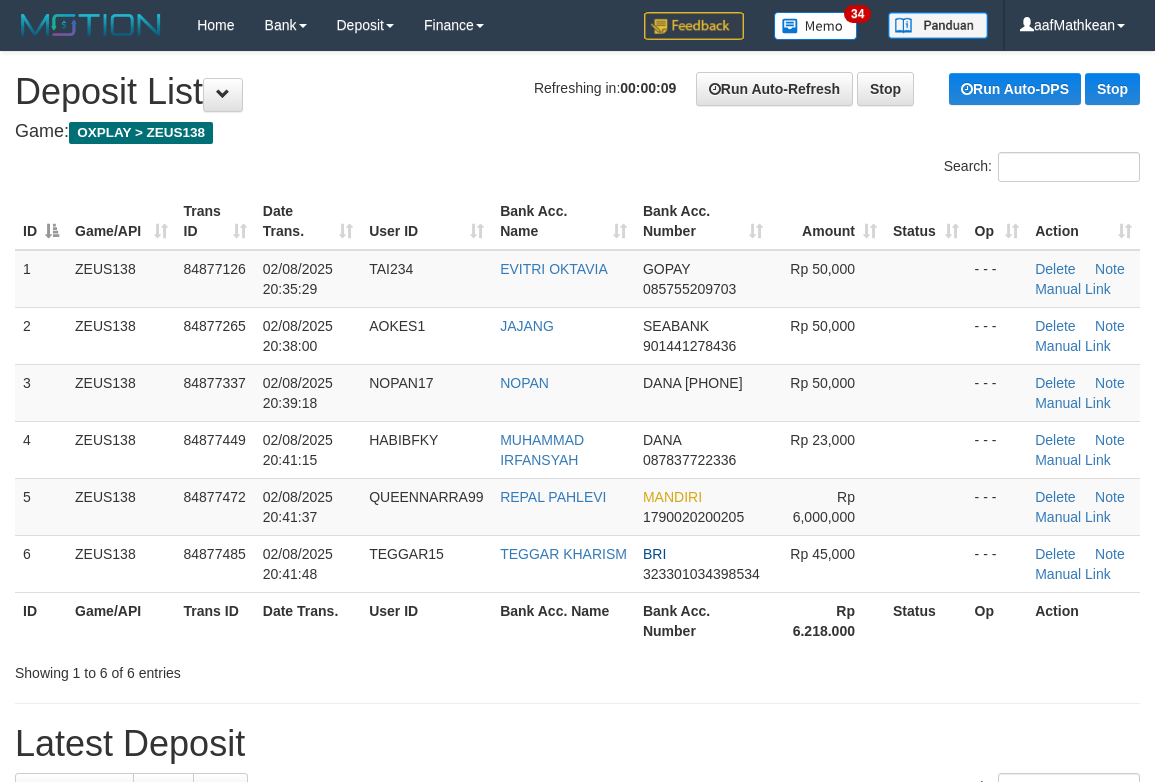click on "**********" at bounding box center [577, 1261] 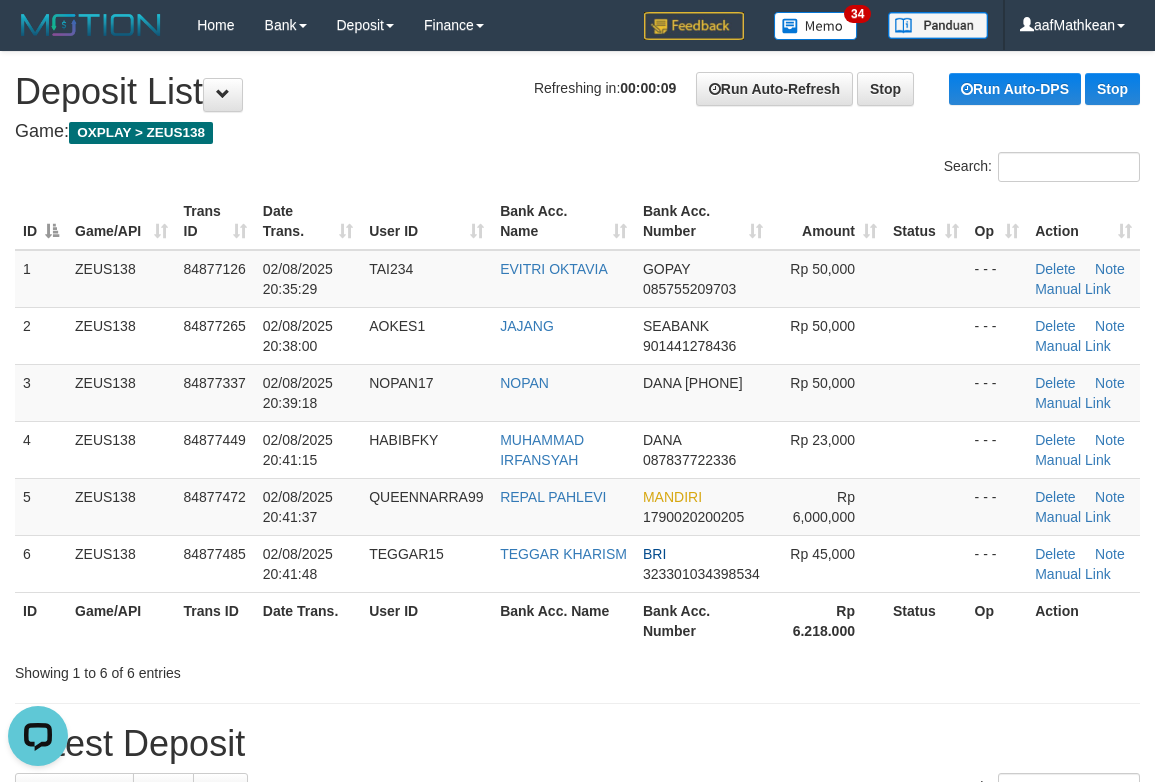 scroll, scrollTop: 0, scrollLeft: 0, axis: both 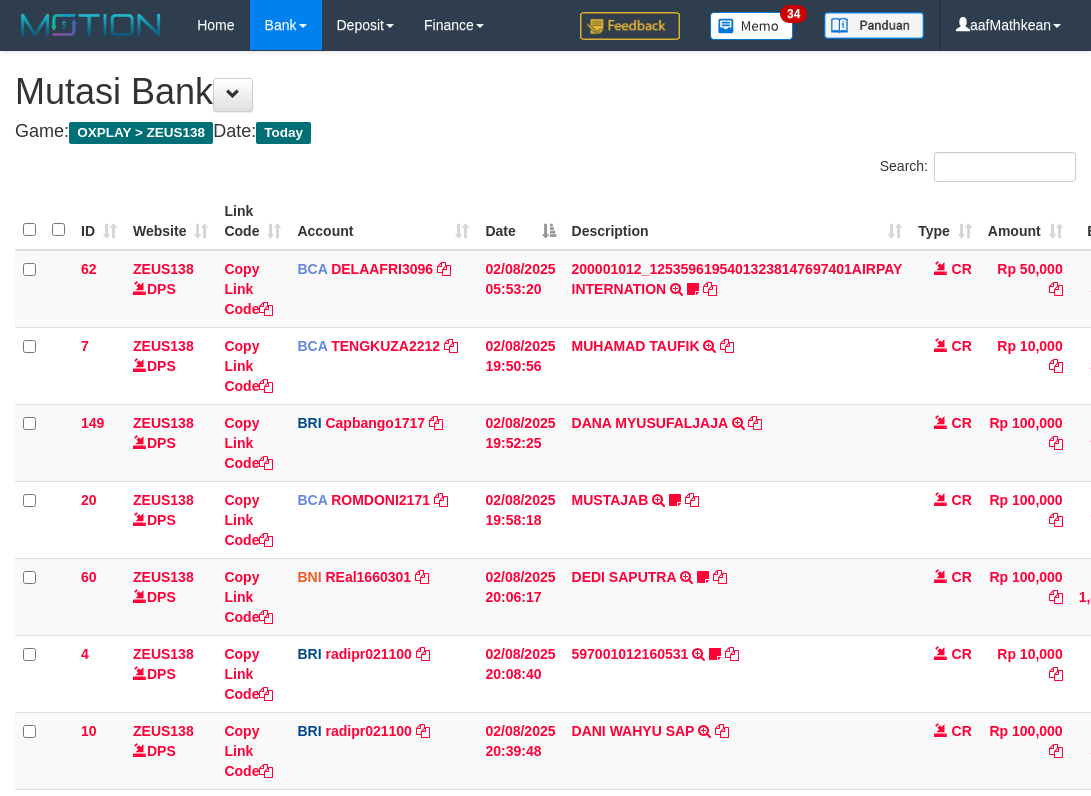 click on "YULIUS VIKTOR NUGR            TRSF E-BANKING CR 0208/FTSCY/WS95031
50000.00YULIUS VIKTOR NUGR    King1986" at bounding box center [737, 904] 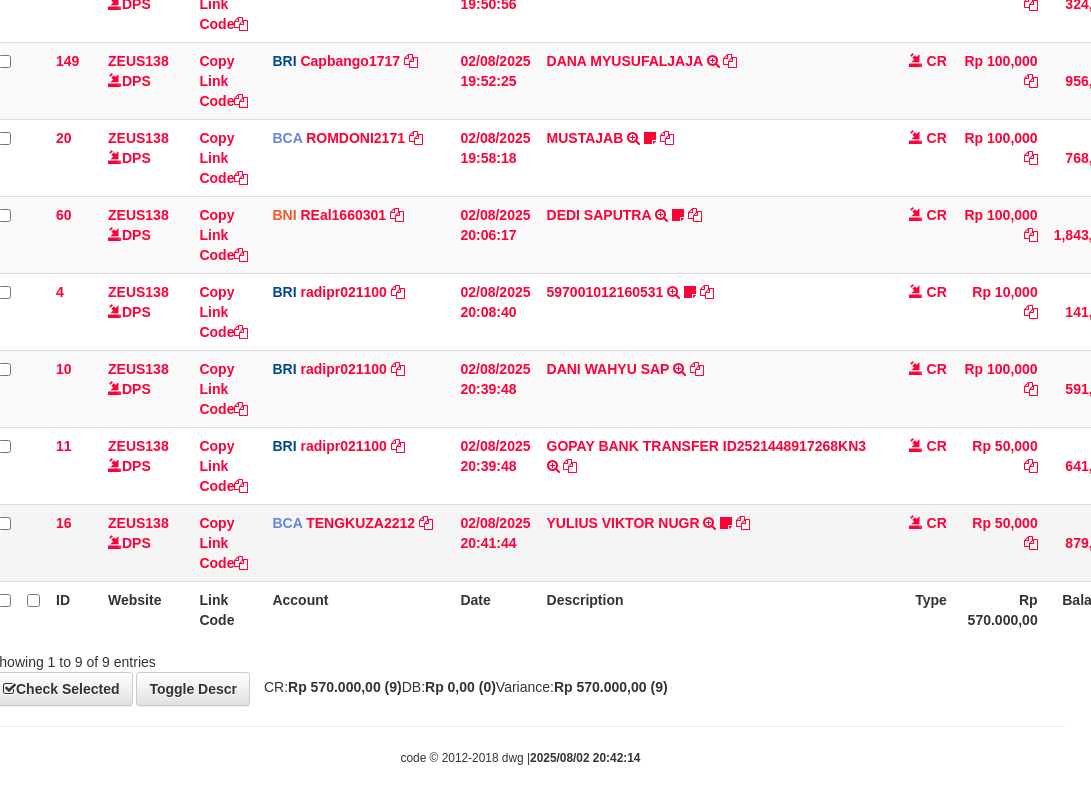 click on "YULIUS VIKTOR NUGR            TRSF E-BANKING CR 0208/FTSCY/WS95031
50000.00YULIUS VIKTOR NUGR    King1986" at bounding box center (712, 542) 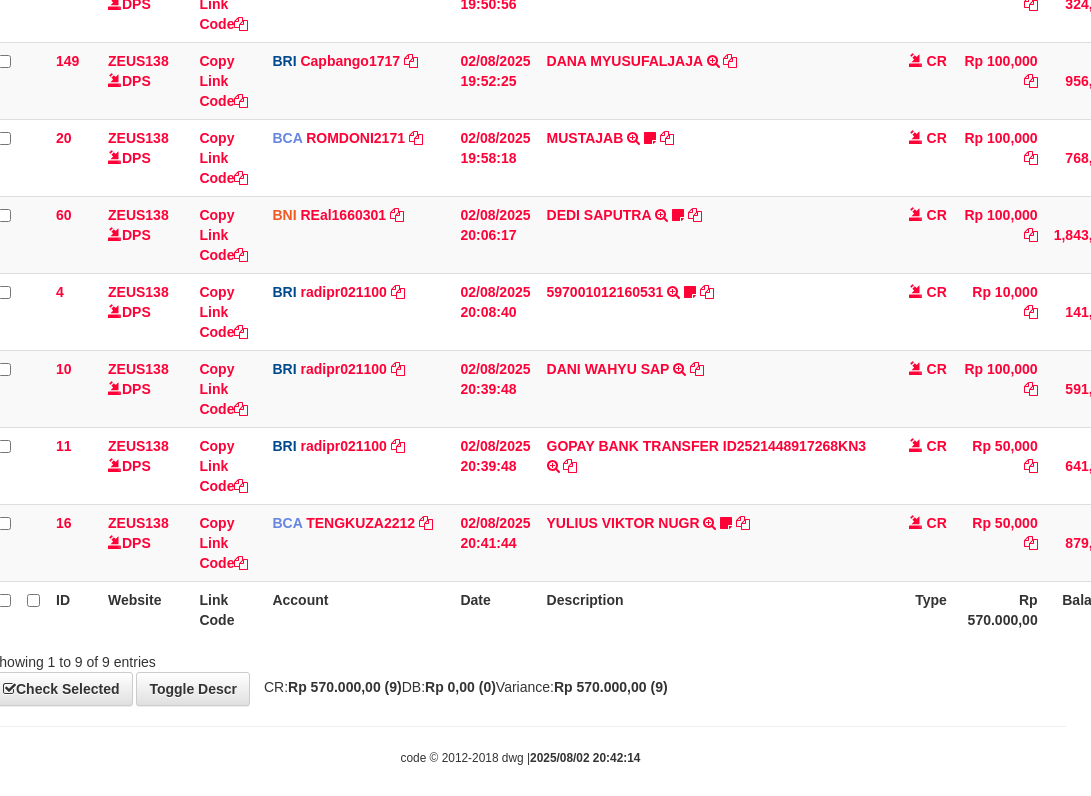 drag, startPoint x: 712, startPoint y: 566, endPoint x: 715, endPoint y: 589, distance: 23.194826 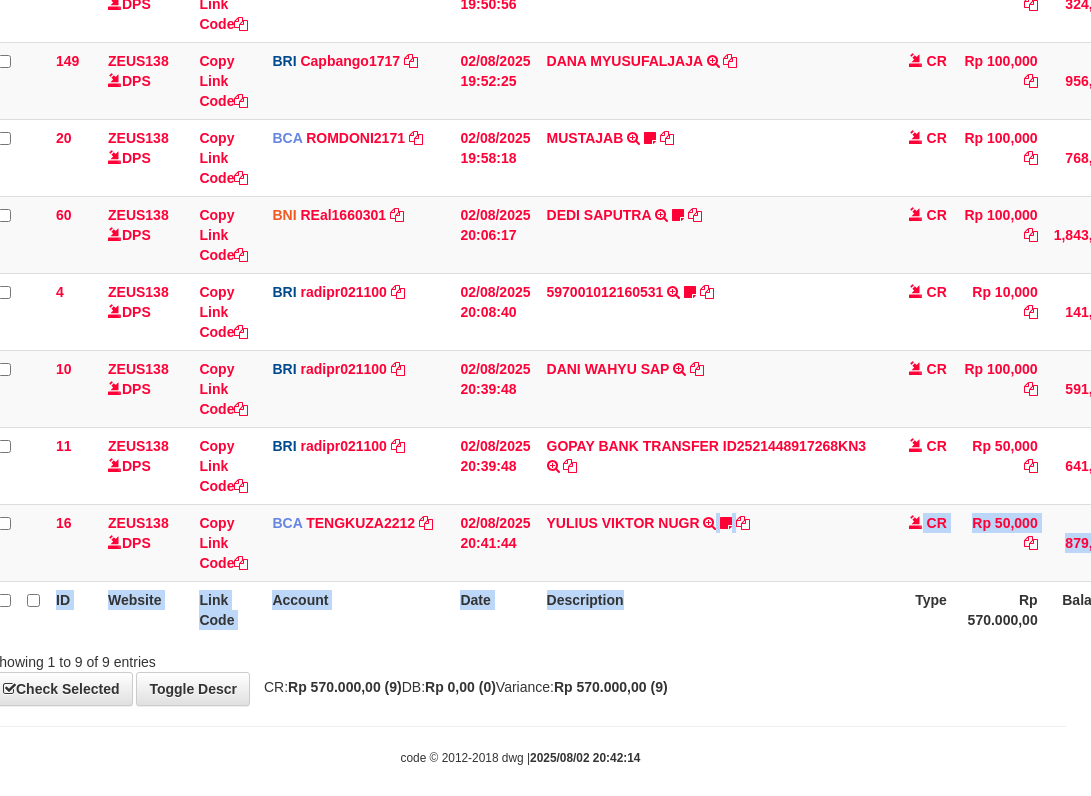 scroll, scrollTop: 383, scrollLeft: 25, axis: both 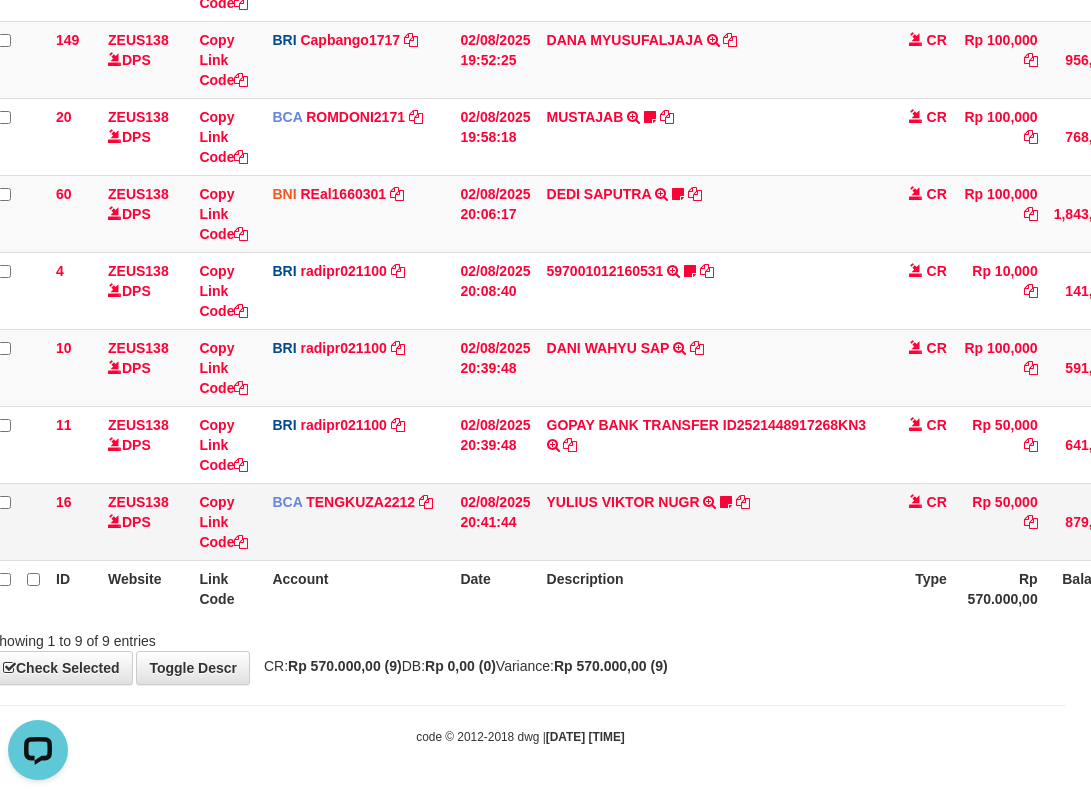click on "YULIUS VIKTOR NUGR            TRSF E-BANKING CR 0208/FTSCY/WS95031
50000.00YULIUS VIKTOR NUGR    King1986" at bounding box center (712, 521) 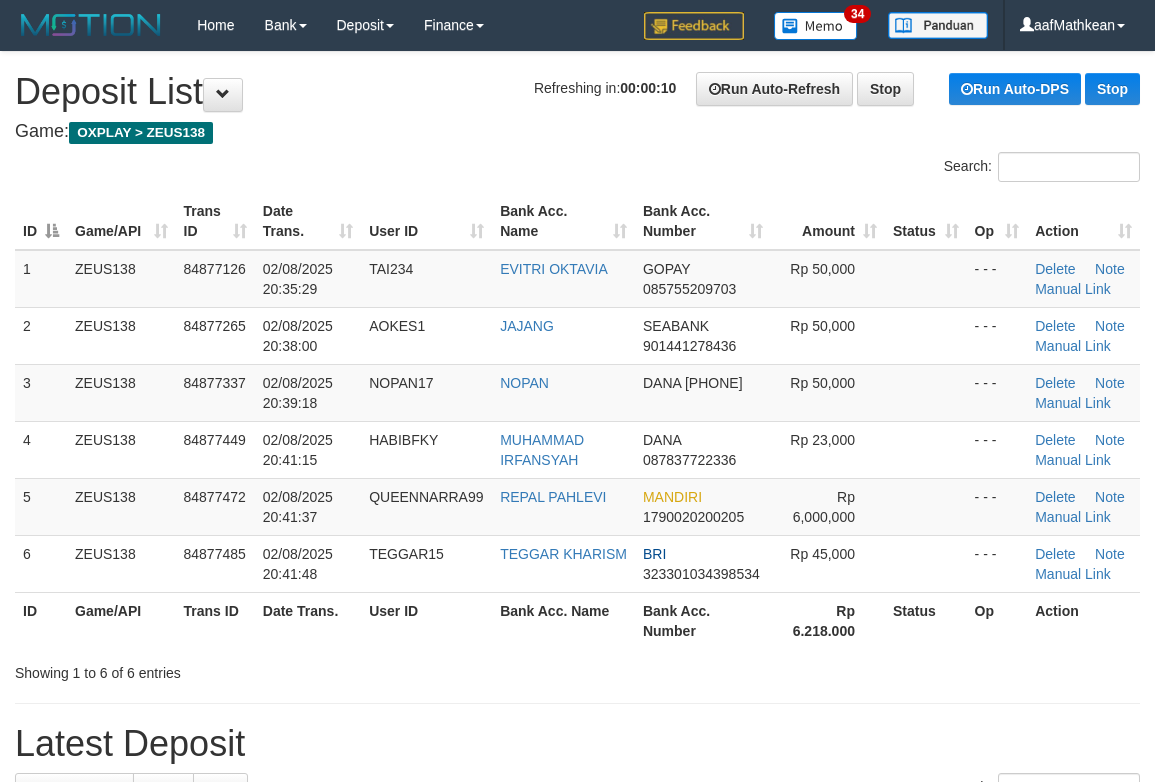 scroll, scrollTop: 0, scrollLeft: 0, axis: both 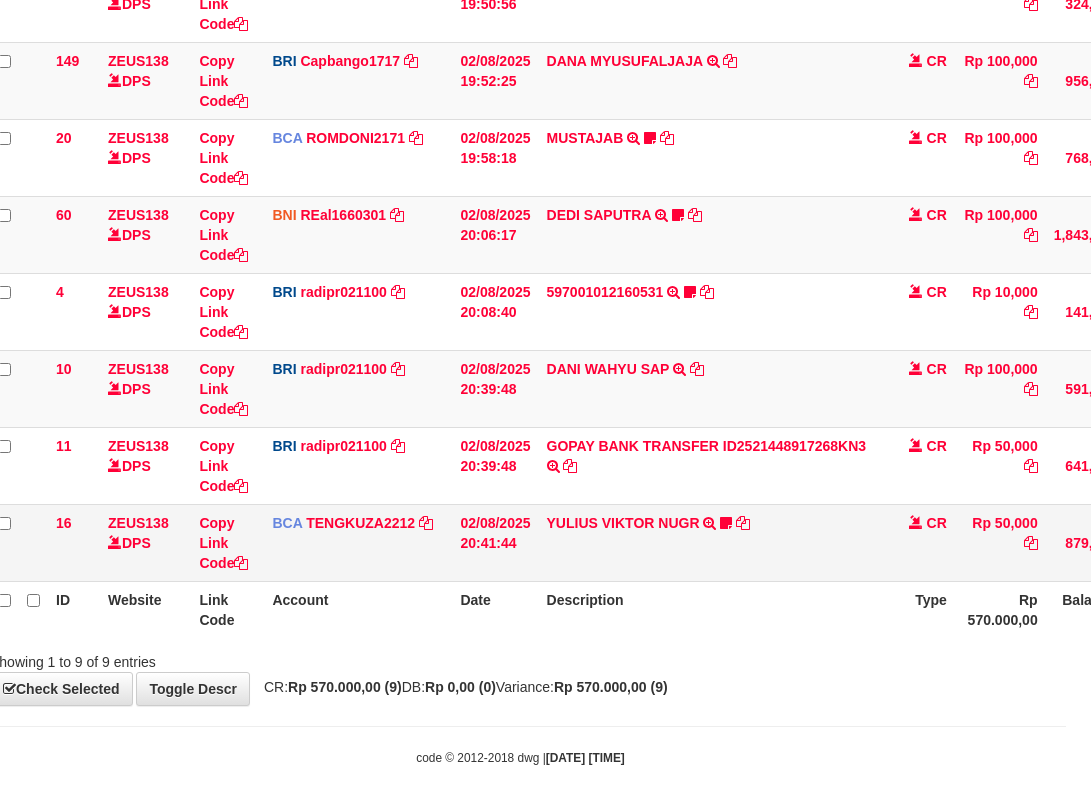 click on "YULIUS VIKTOR NUGR            TRSF E-BANKING CR 0208/FTSCY/WS95031
50000.00YULIUS VIKTOR NUGR    King1986" at bounding box center (712, 542) 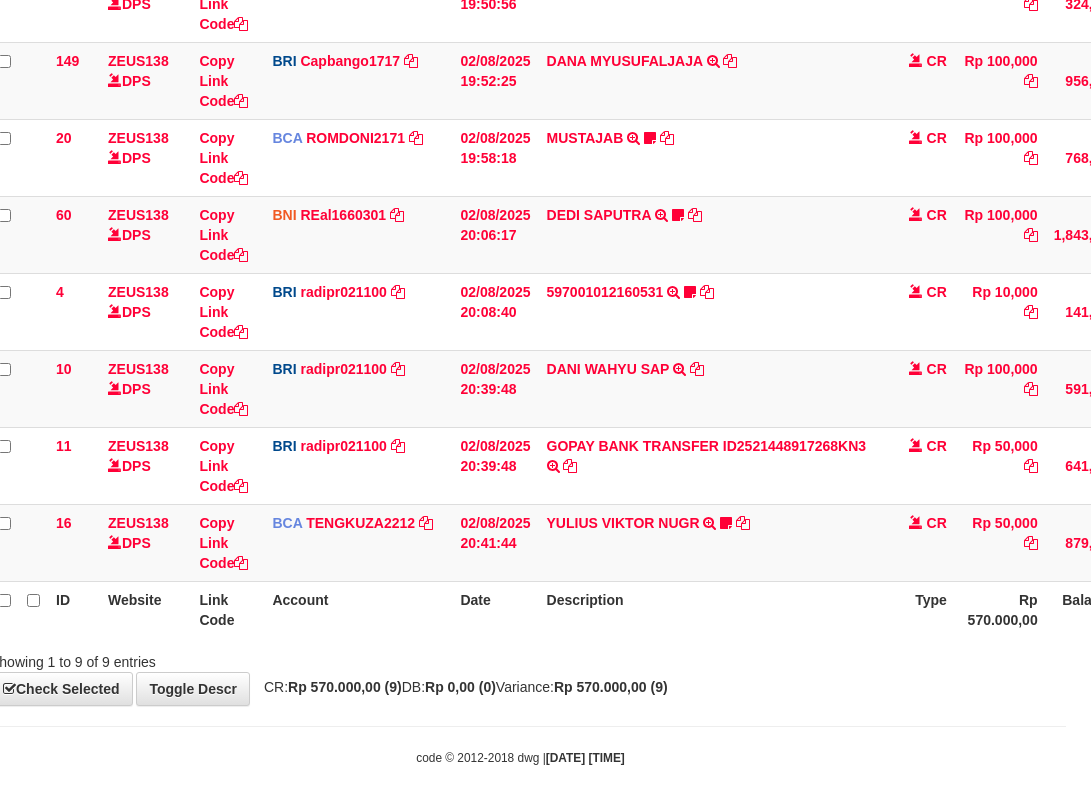 scroll, scrollTop: 383, scrollLeft: 25, axis: both 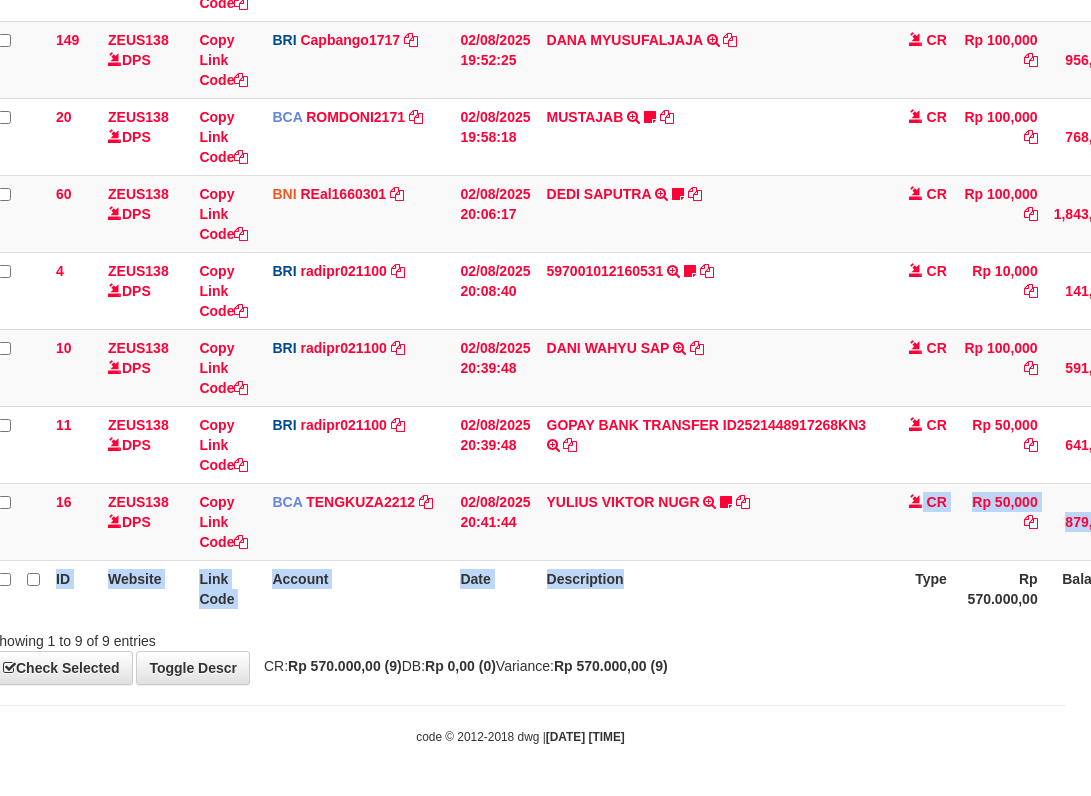 drag, startPoint x: 756, startPoint y: 571, endPoint x: 703, endPoint y: 572, distance: 53.009434 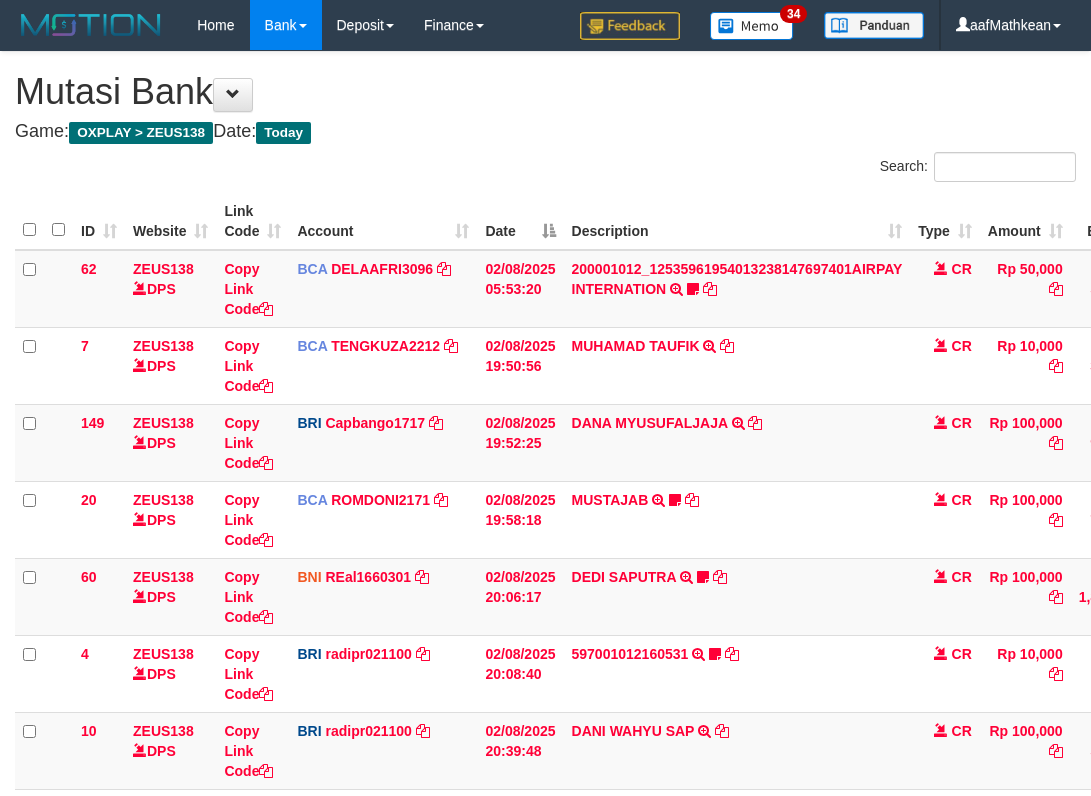 click on "YULIUS VIKTOR NUGR            TRSF E-BANKING CR 0208/FTSCY/WS95031
50000.00YULIUS VIKTOR NUGR    King1986" at bounding box center (737, 904) 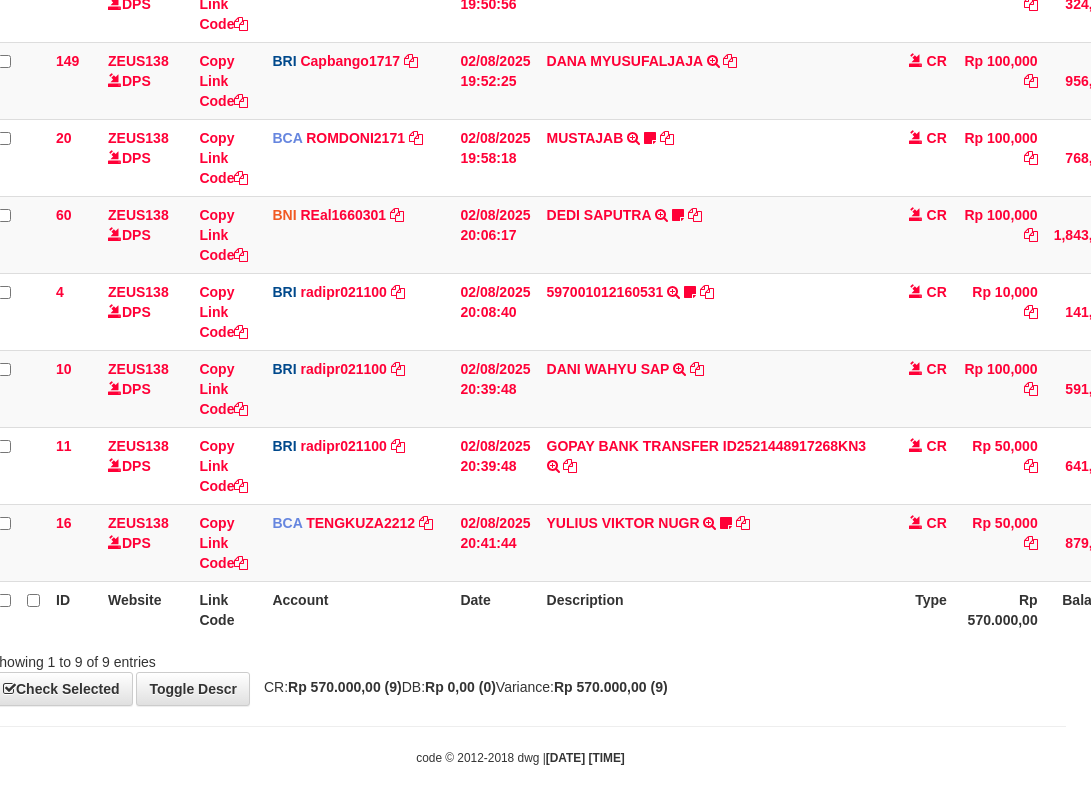 scroll, scrollTop: 383, scrollLeft: 25, axis: both 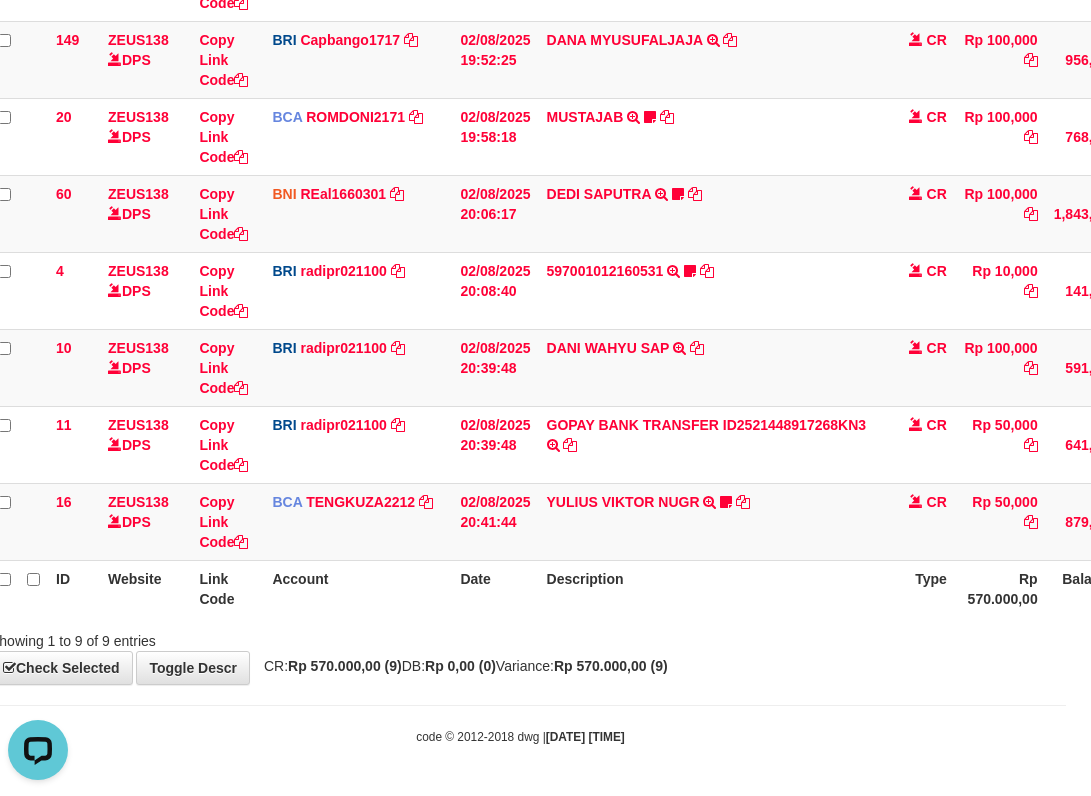 drag, startPoint x: 502, startPoint y: 606, endPoint x: 510, endPoint y: 614, distance: 11.313708 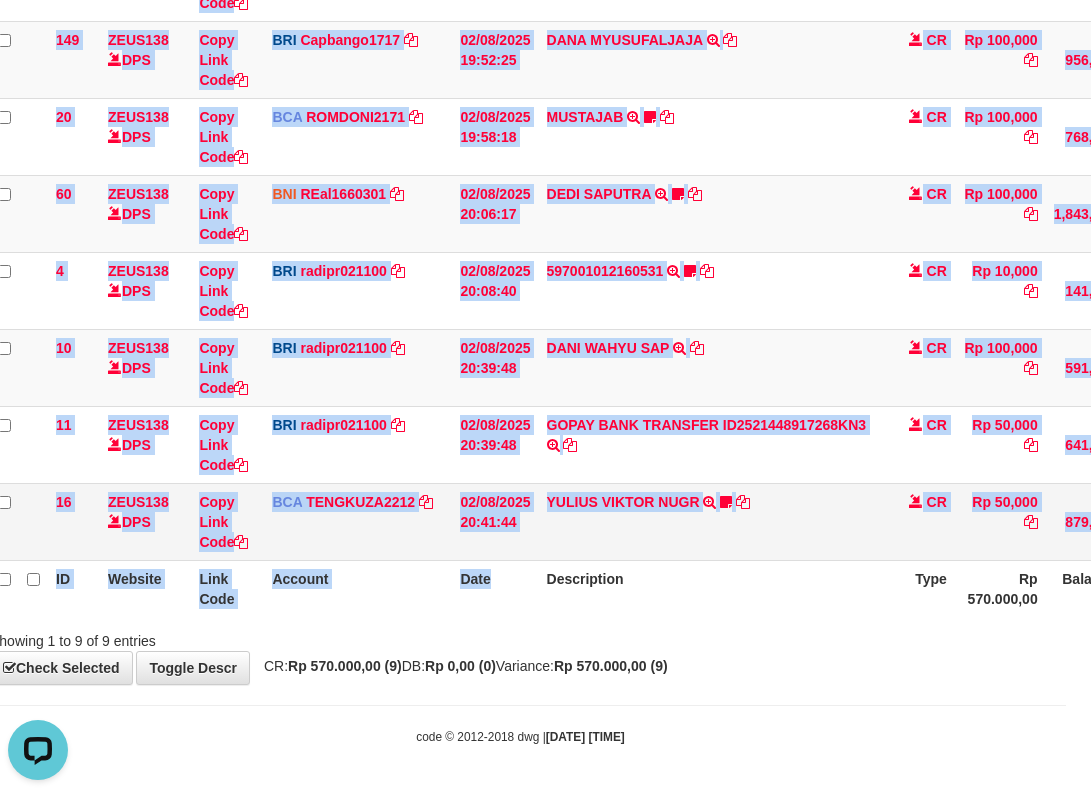 click on "02/08/2025 20:41:44" at bounding box center [495, 521] 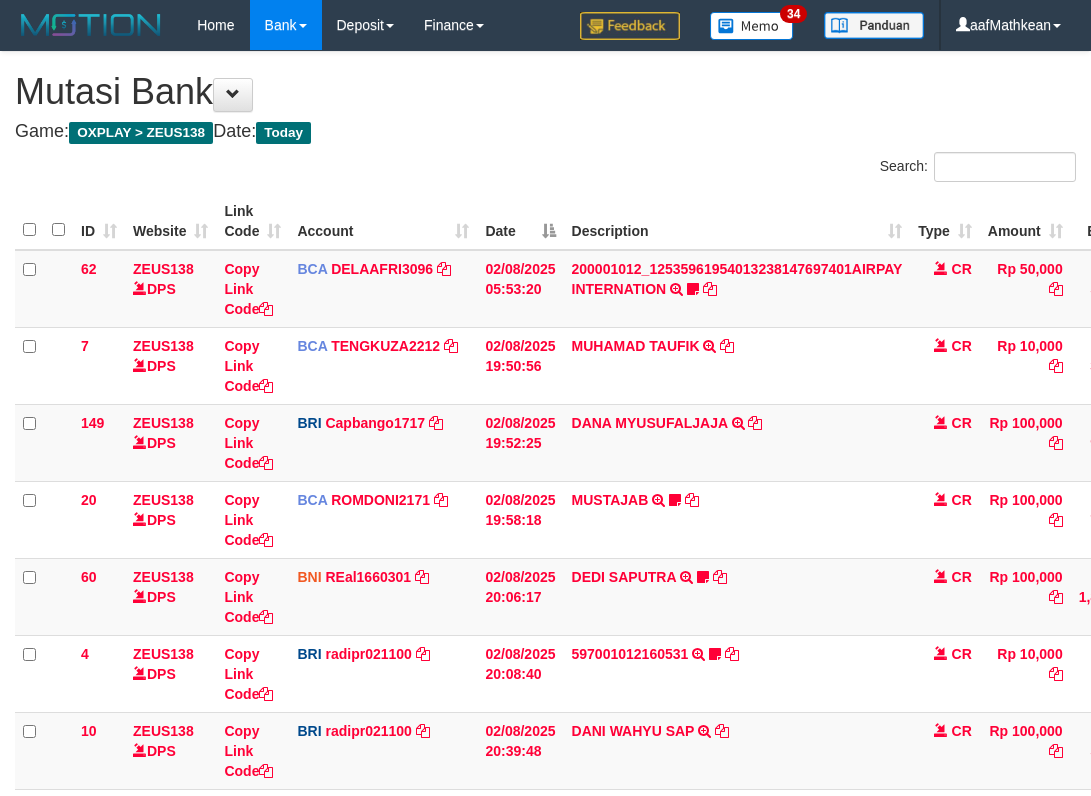 scroll, scrollTop: 362, scrollLeft: 25, axis: both 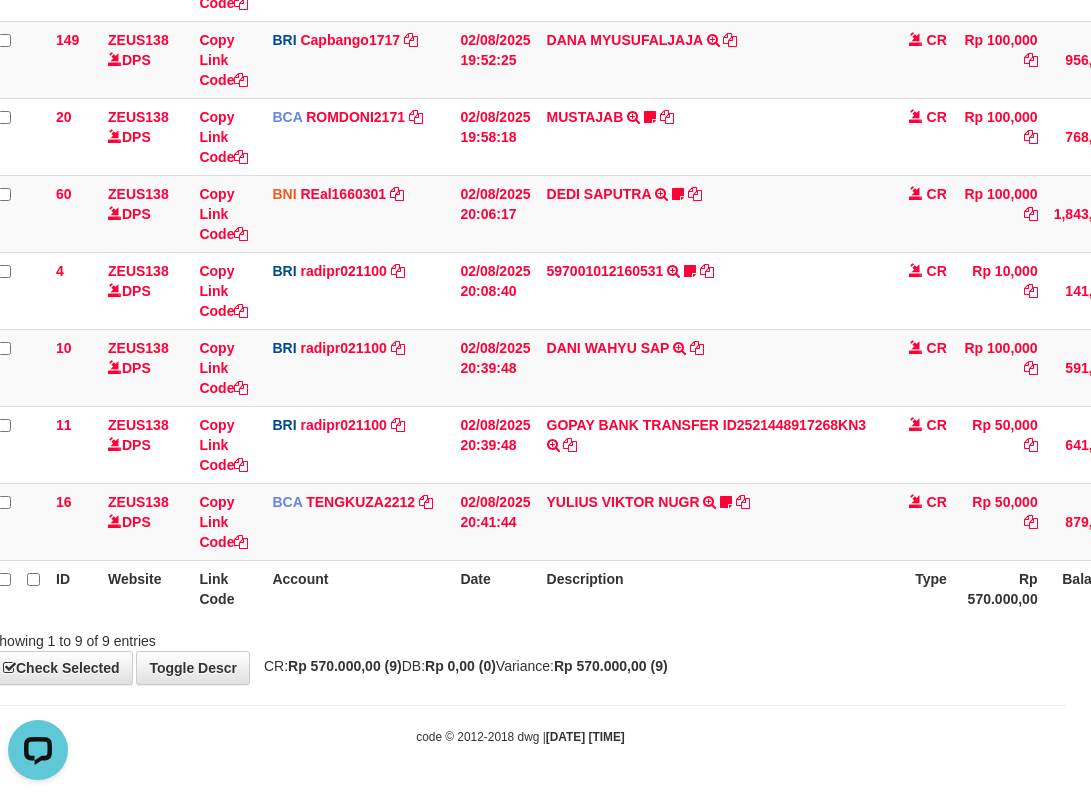 click on "**********" at bounding box center (520, 176) 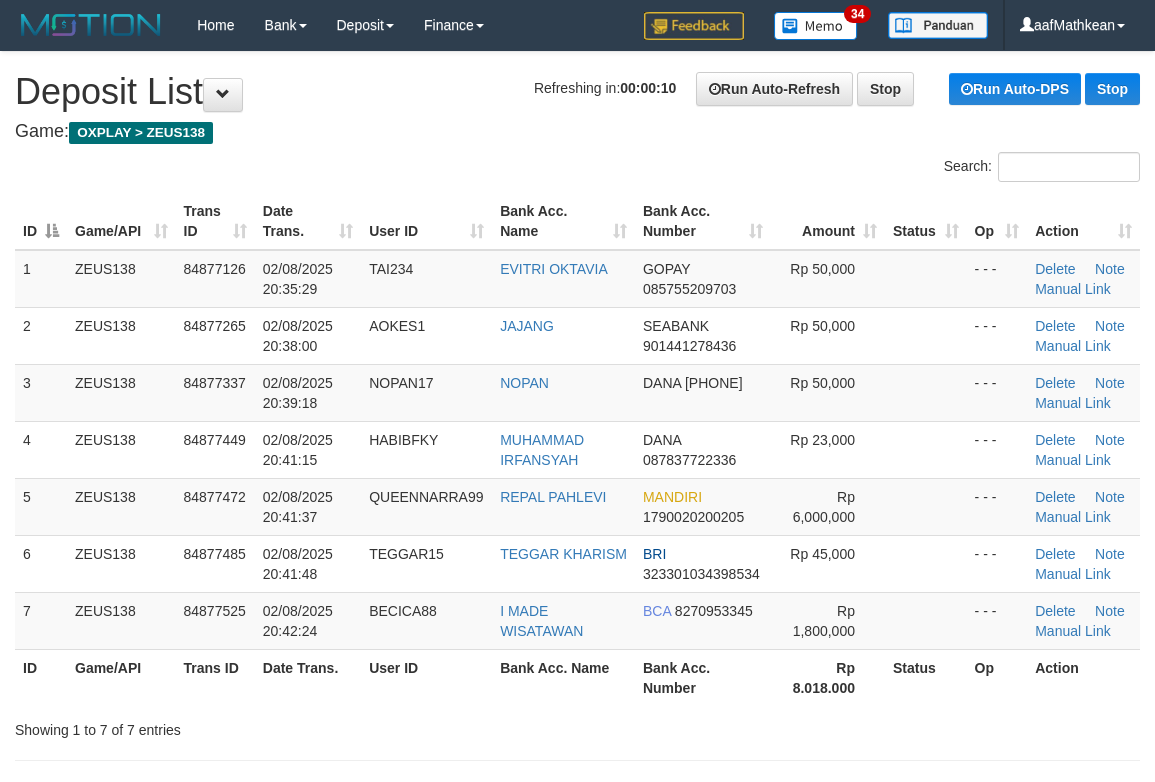 scroll, scrollTop: 0, scrollLeft: 0, axis: both 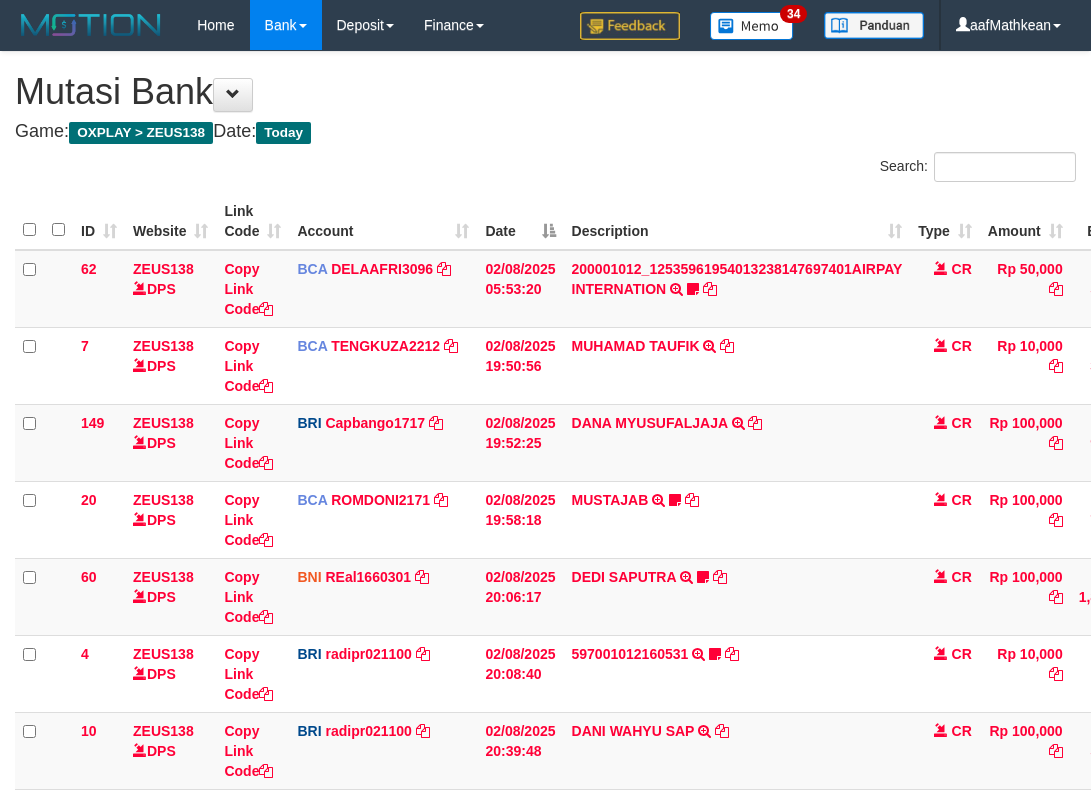 click on "Description" at bounding box center (737, 971) 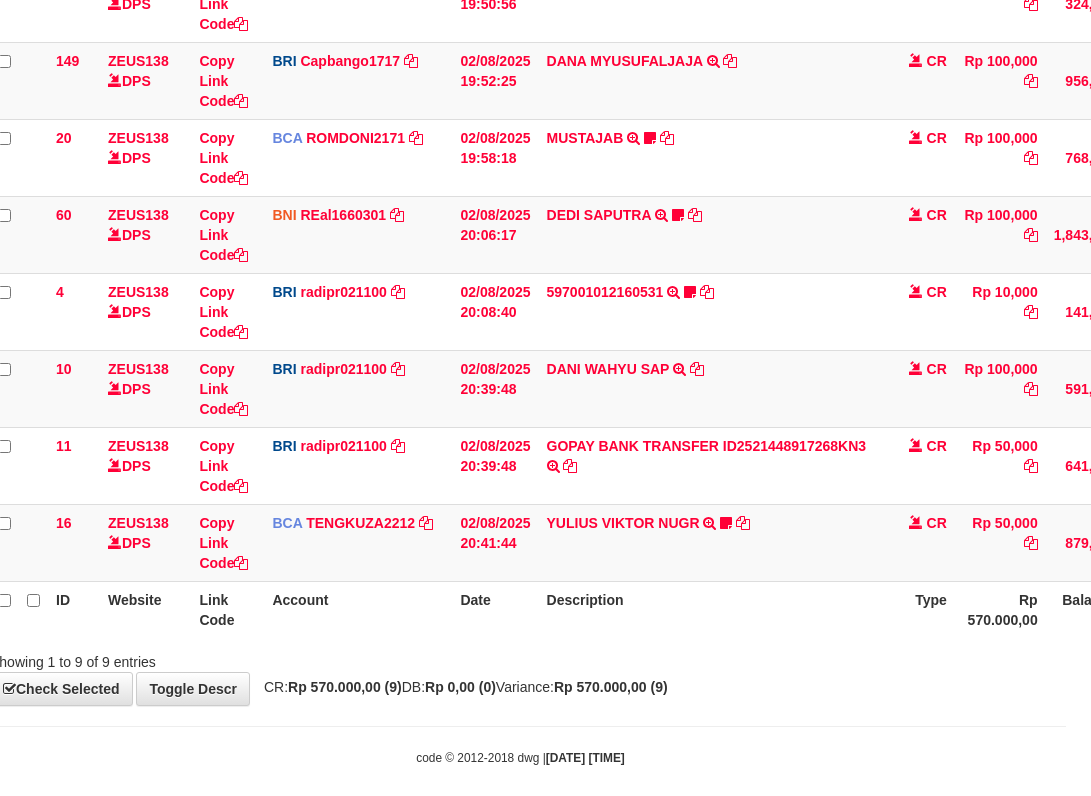 scroll, scrollTop: 383, scrollLeft: 25, axis: both 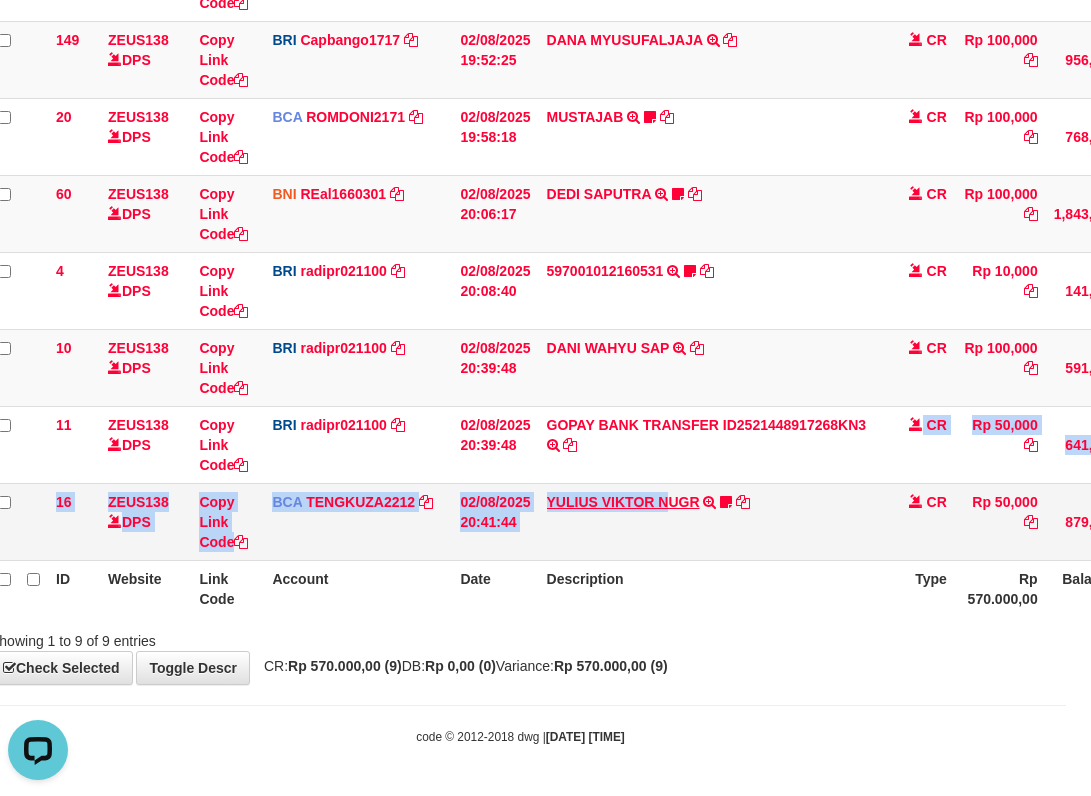 drag, startPoint x: 673, startPoint y: 497, endPoint x: 663, endPoint y: 493, distance: 10.770329 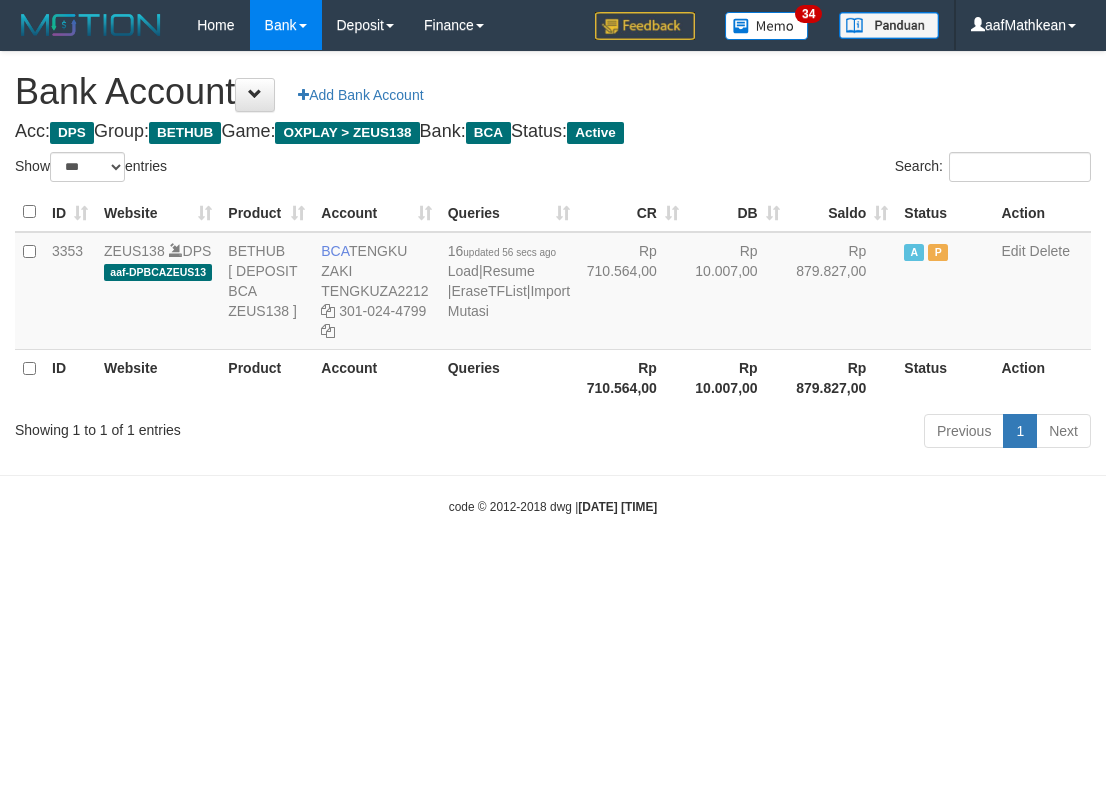 select on "***" 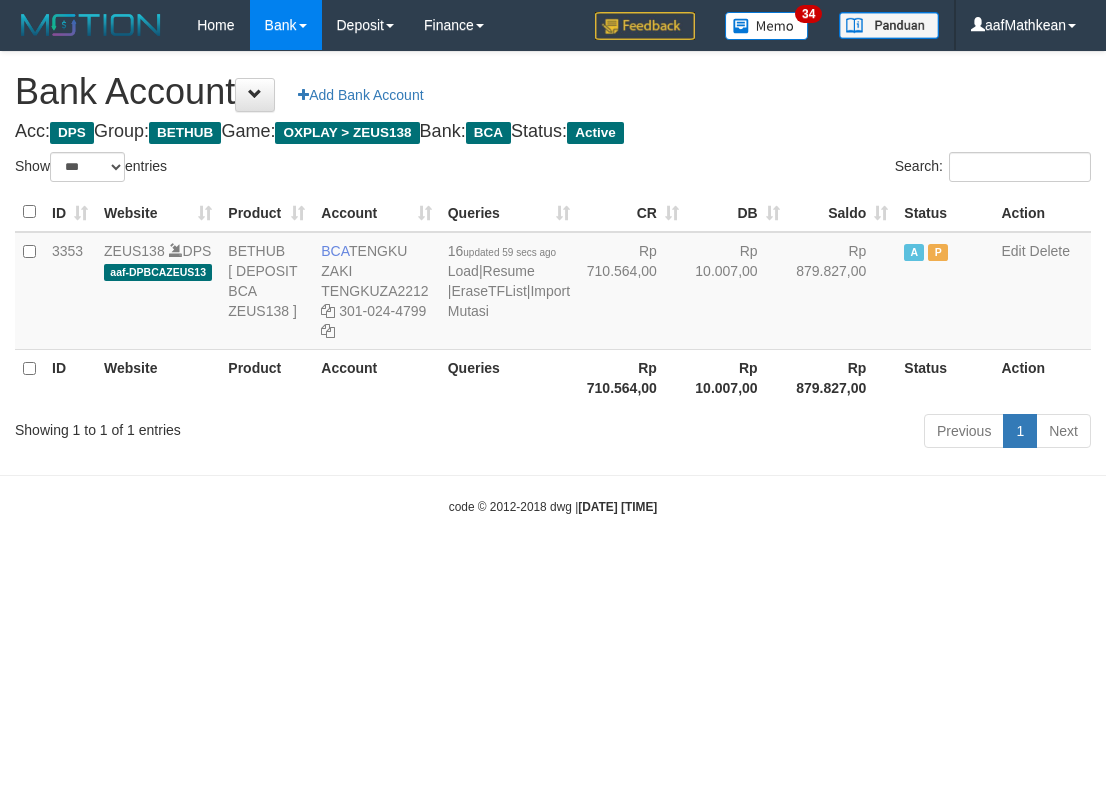 select on "***" 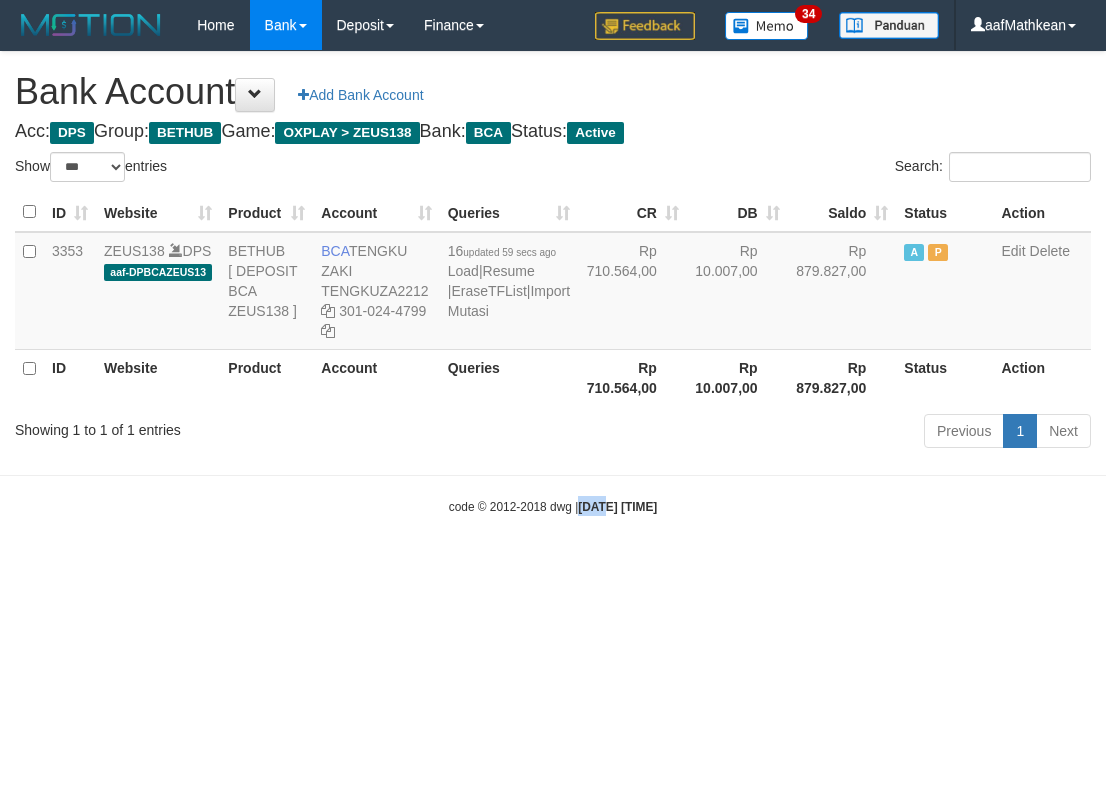 drag, startPoint x: 0, startPoint y: 0, endPoint x: 582, endPoint y: 543, distance: 795.97296 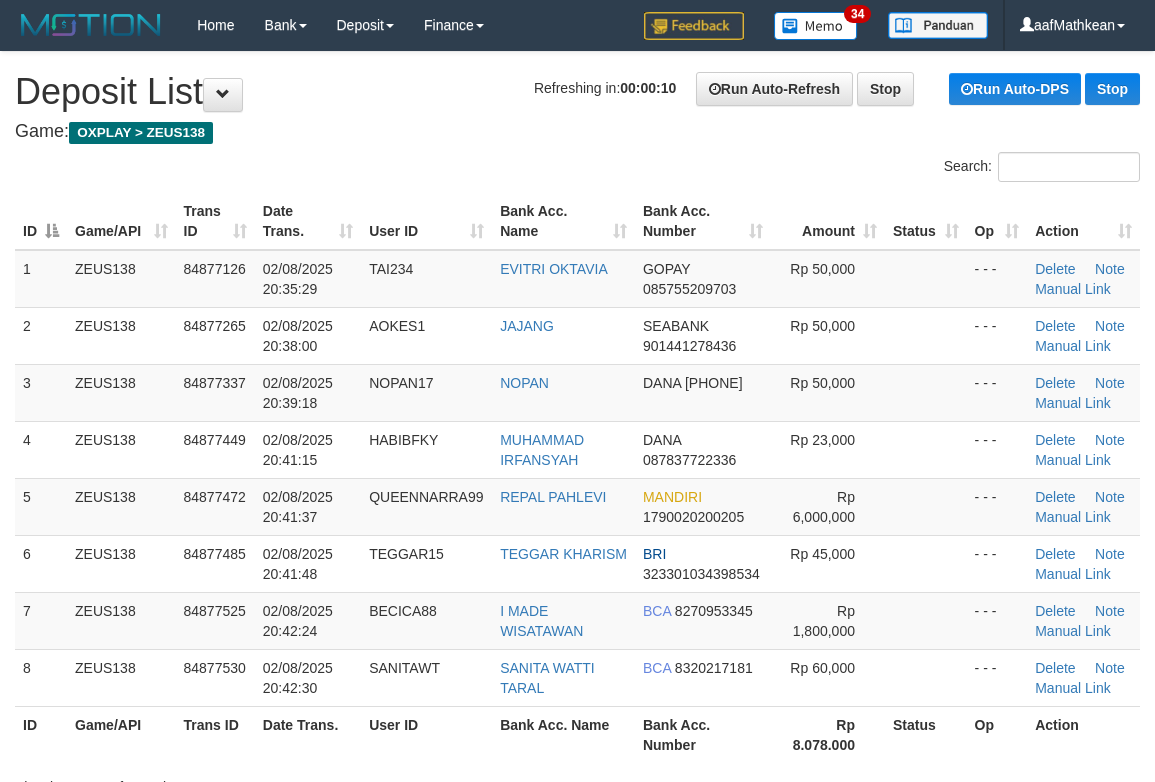 scroll, scrollTop: 0, scrollLeft: 0, axis: both 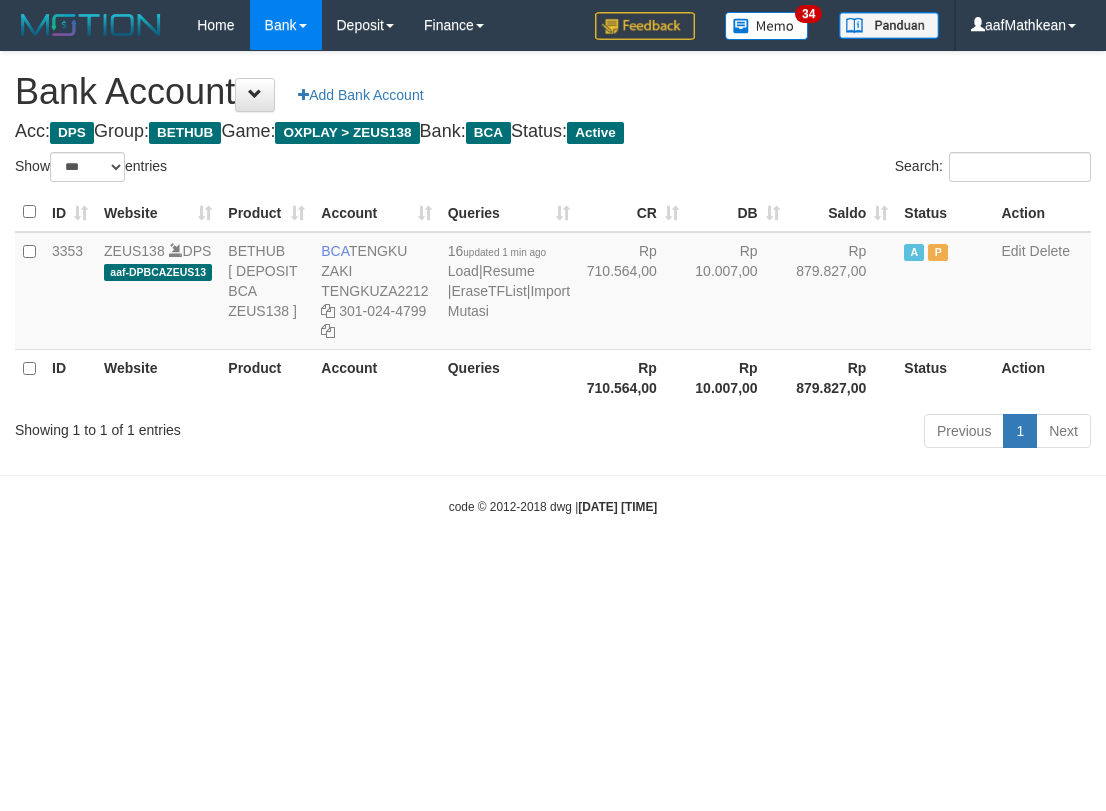 select on "***" 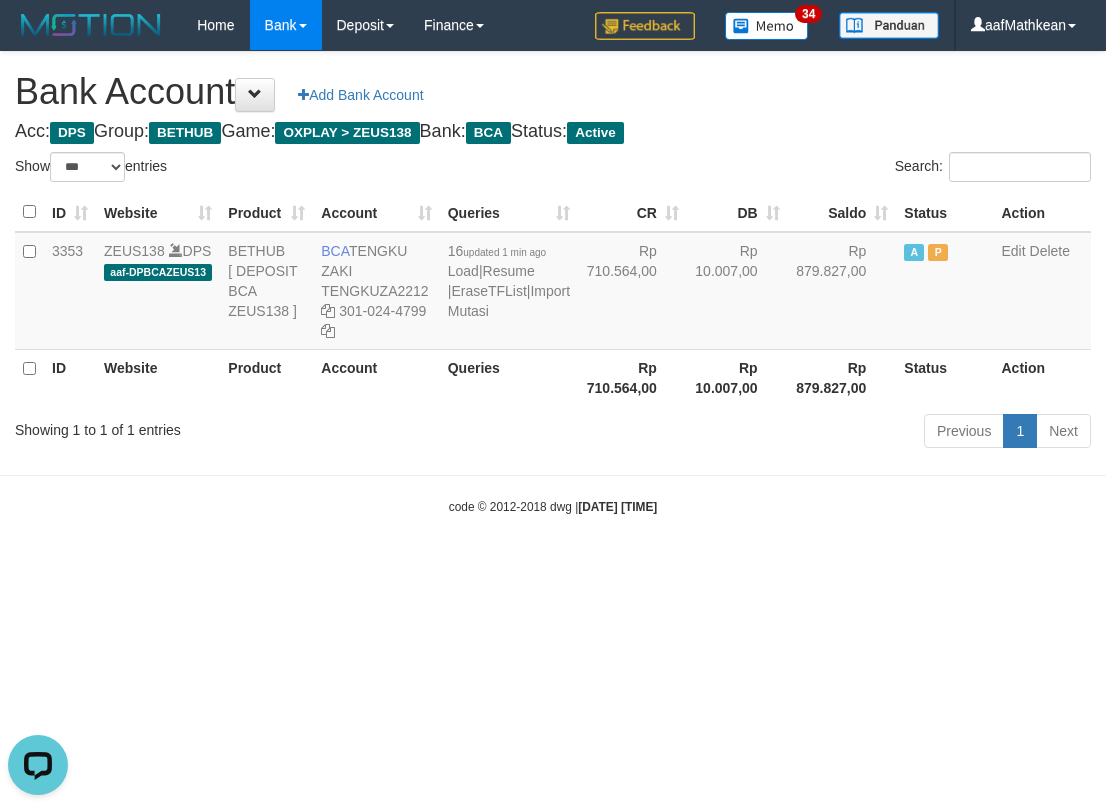 scroll, scrollTop: 0, scrollLeft: 0, axis: both 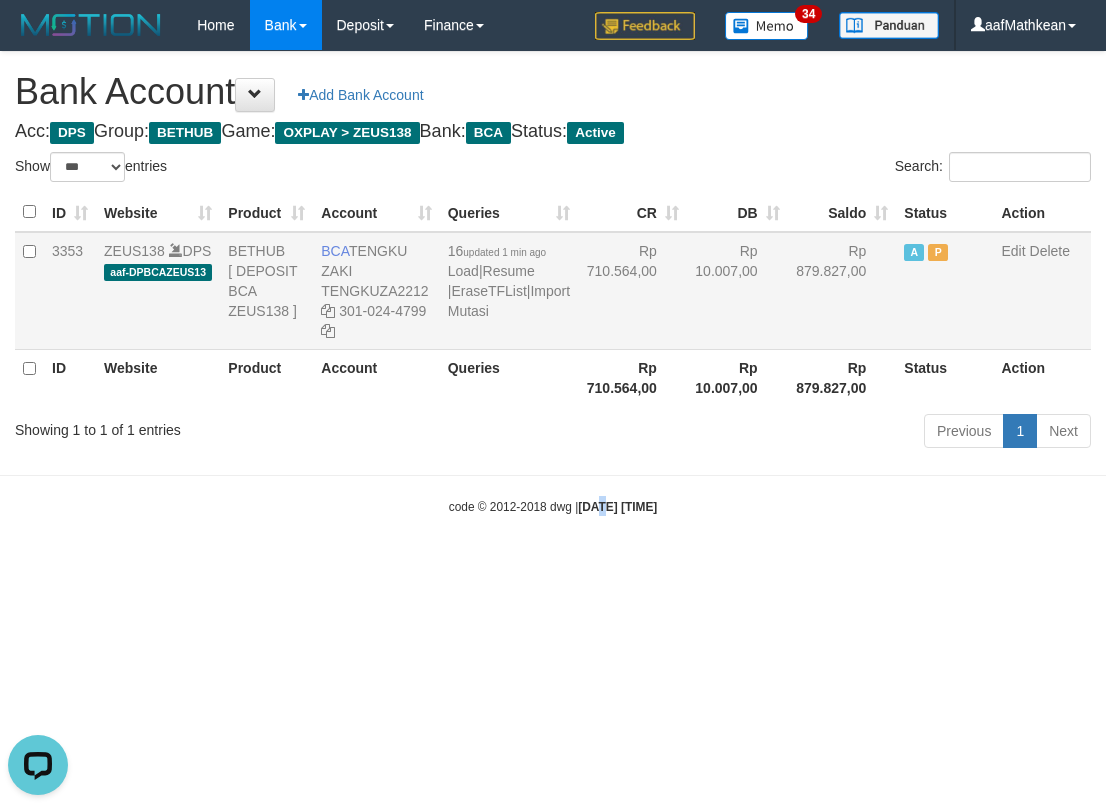 drag, startPoint x: 586, startPoint y: 557, endPoint x: 354, endPoint y: 241, distance: 392.02042 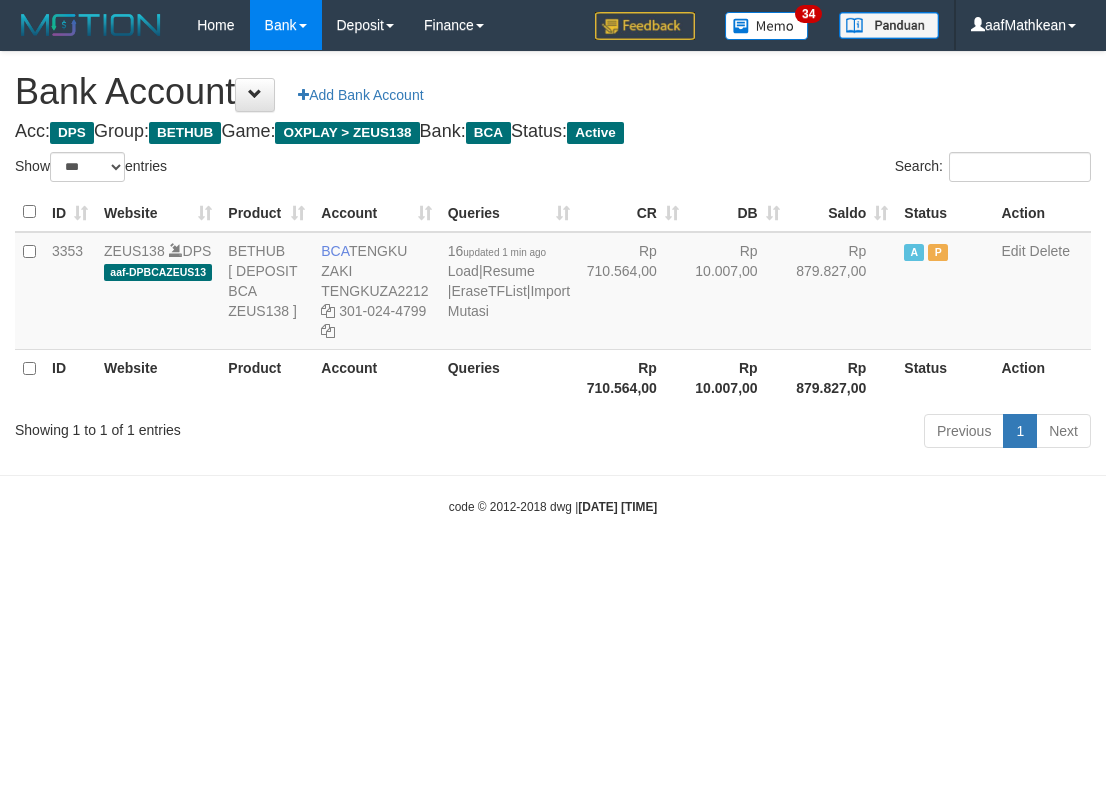 select on "***" 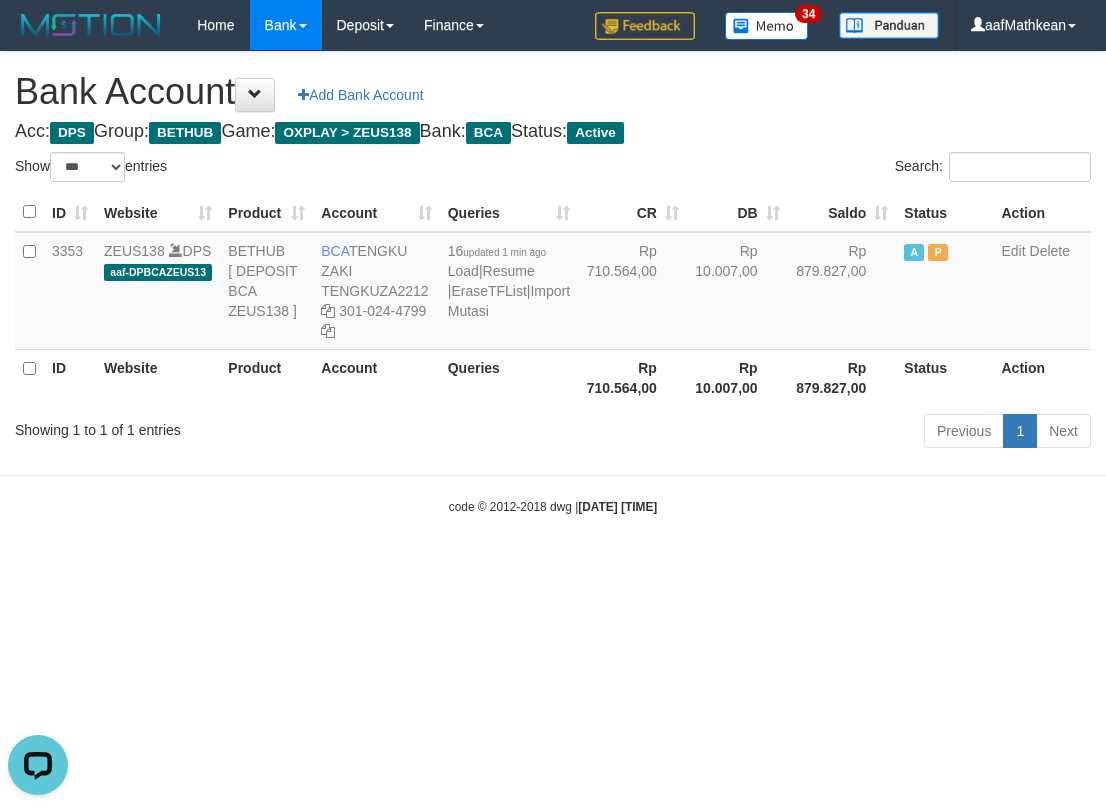 scroll, scrollTop: 0, scrollLeft: 0, axis: both 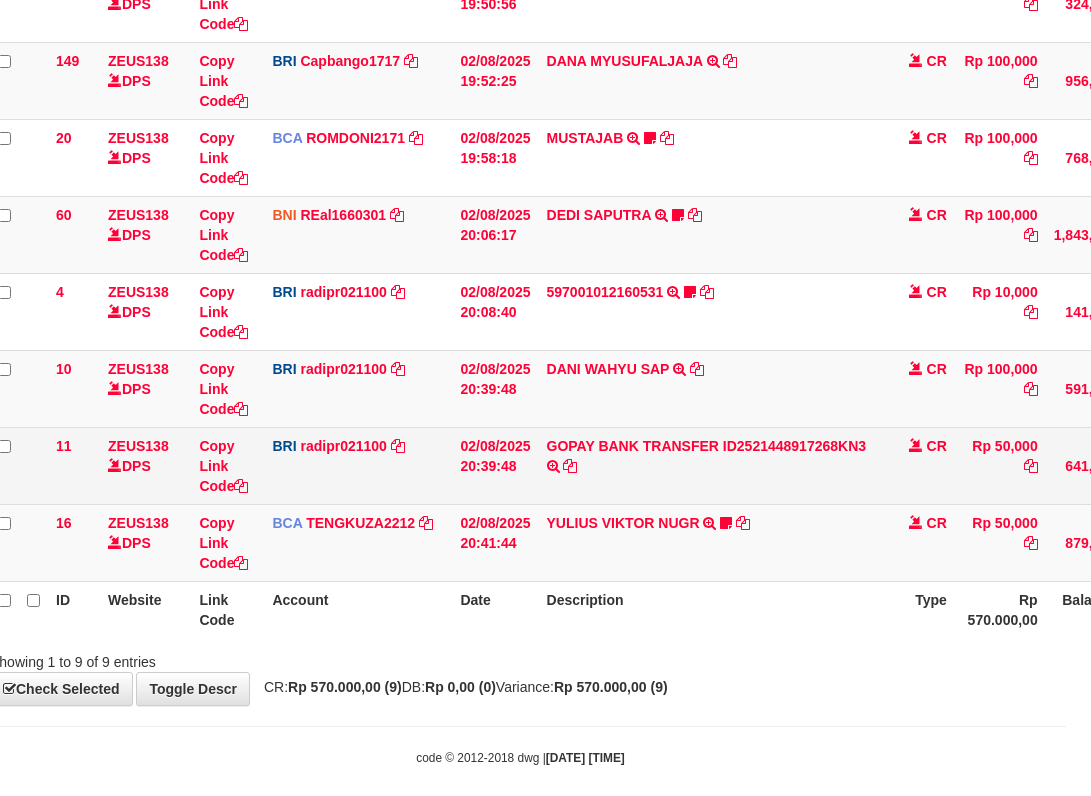 click on "GOPAY BANK TRANSFER ID2521448917268KN3         TRANSAKSI KREDIT DARI BANK LAIN GOPAY BANK TRANSFER ID2521448917268KN3" at bounding box center [712, 465] 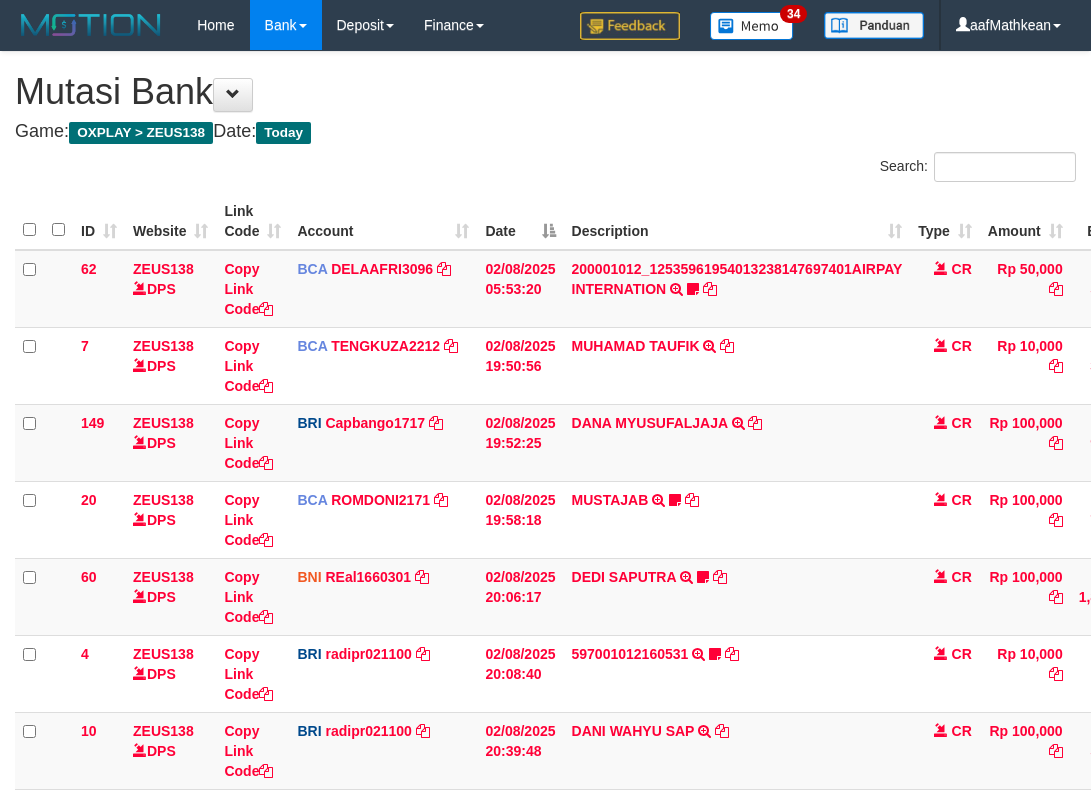 click on "GOPAY BANK TRANSFER ID2521448917268KN3         TRANSAKSI KREDIT DARI BANK LAIN GOPAY BANK TRANSFER ID2521448917268KN3" at bounding box center [737, 827] 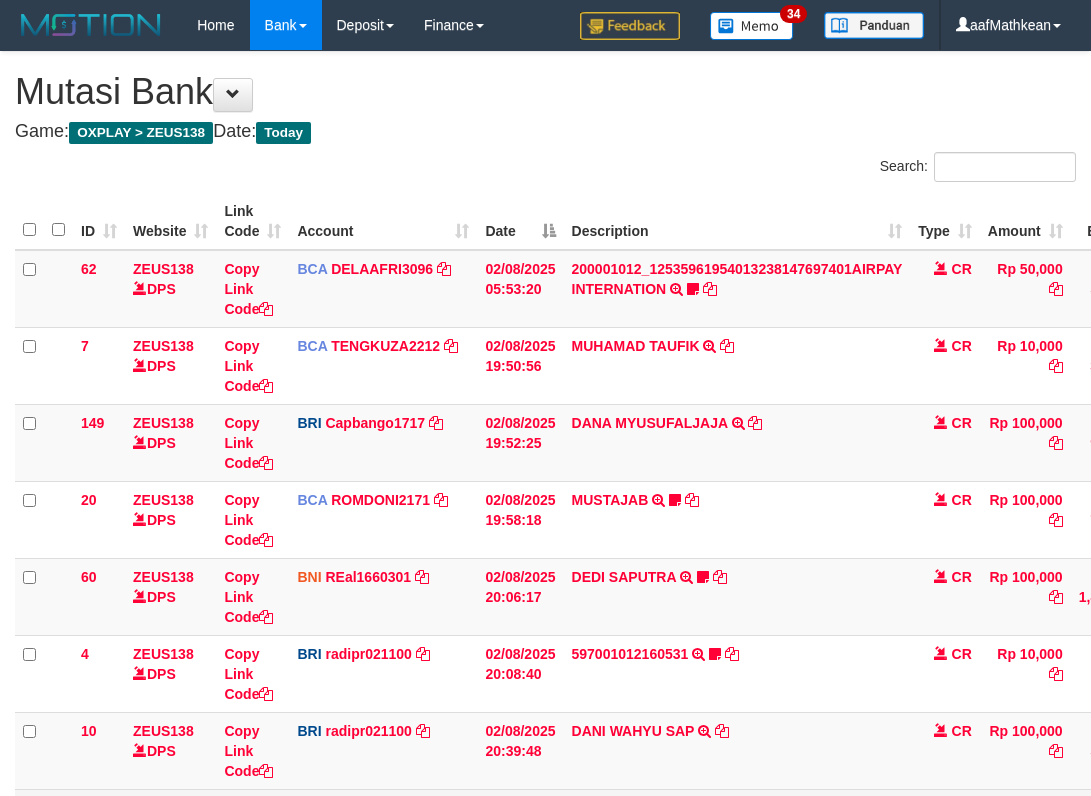 scroll, scrollTop: 362, scrollLeft: 25, axis: both 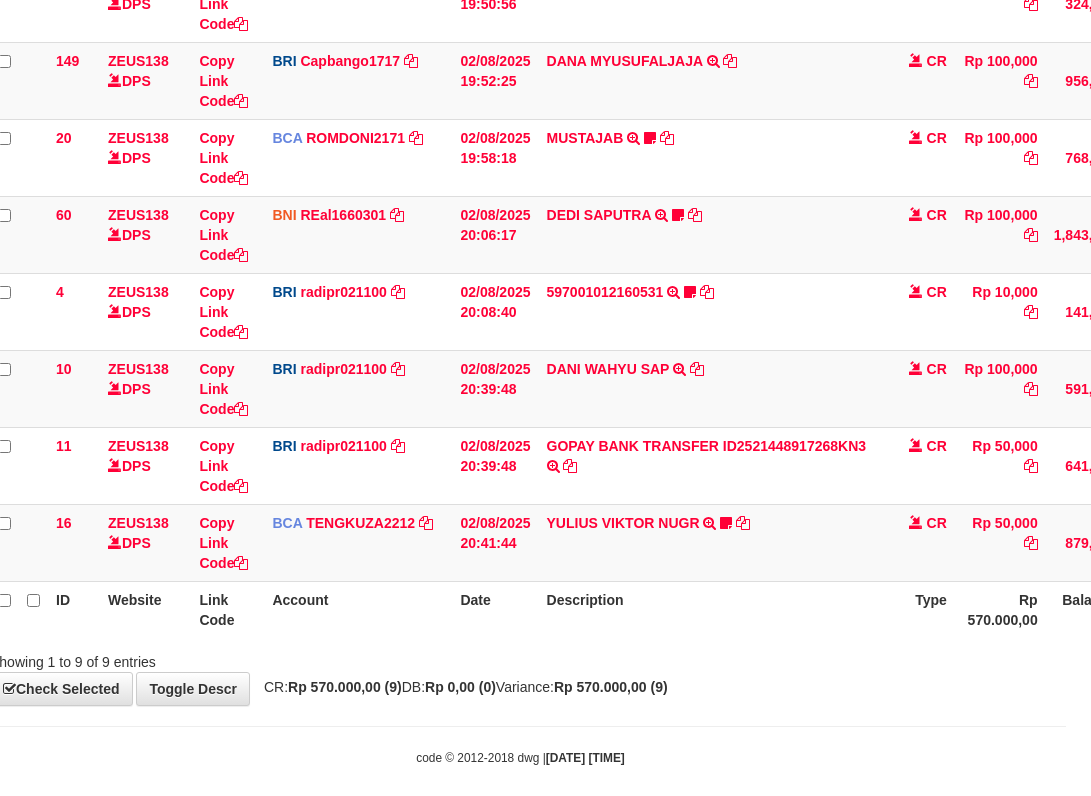click on "GOPAY BANK TRANSFER ID2521448917268KN3         TRANSAKSI KREDIT DARI BANK LAIN GOPAY BANK TRANSFER ID2521448917268KN3" at bounding box center [712, 465] 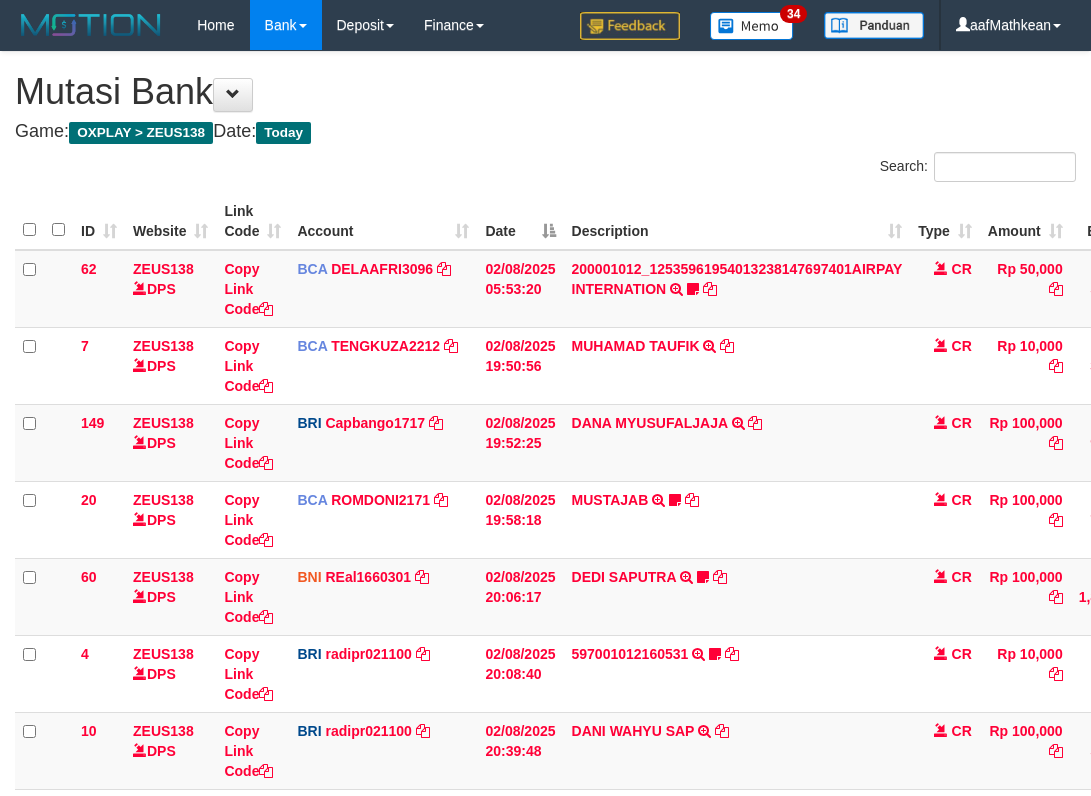 scroll, scrollTop: 362, scrollLeft: 25, axis: both 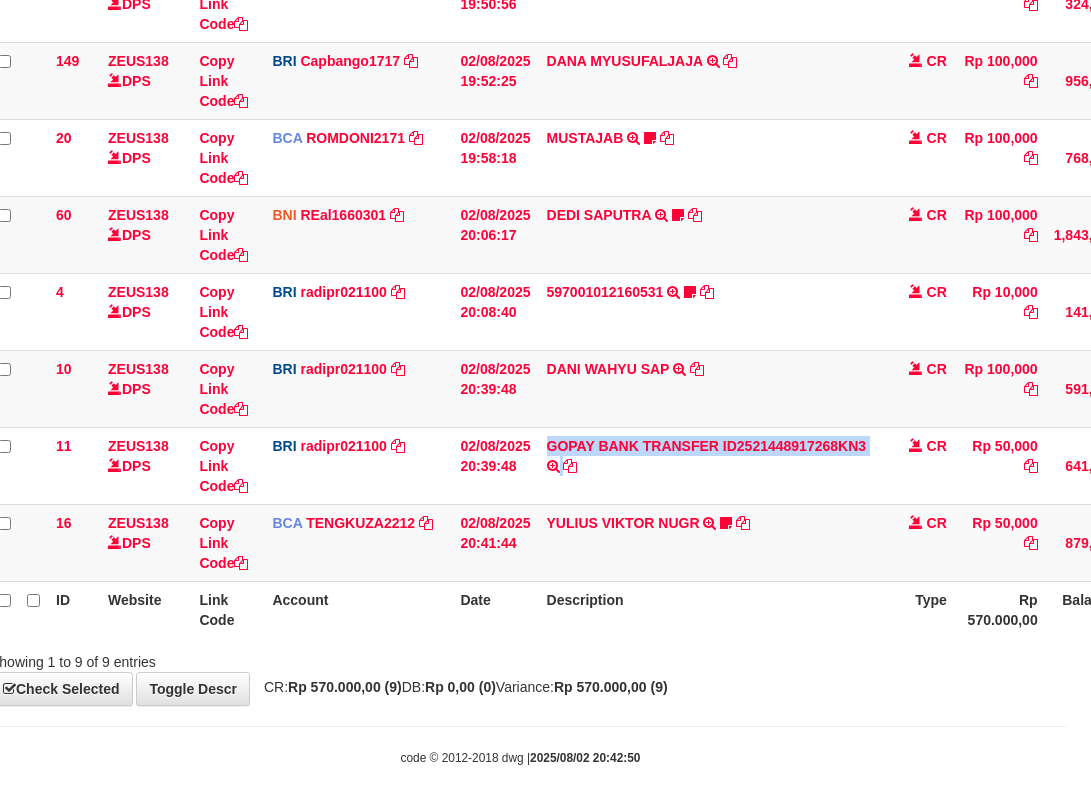 click on "GOPAY BANK TRANSFER ID2521448917268KN3         TRANSAKSI KREDIT DARI BANK LAIN GOPAY BANK TRANSFER ID2521448917268KN3" at bounding box center (712, 465) 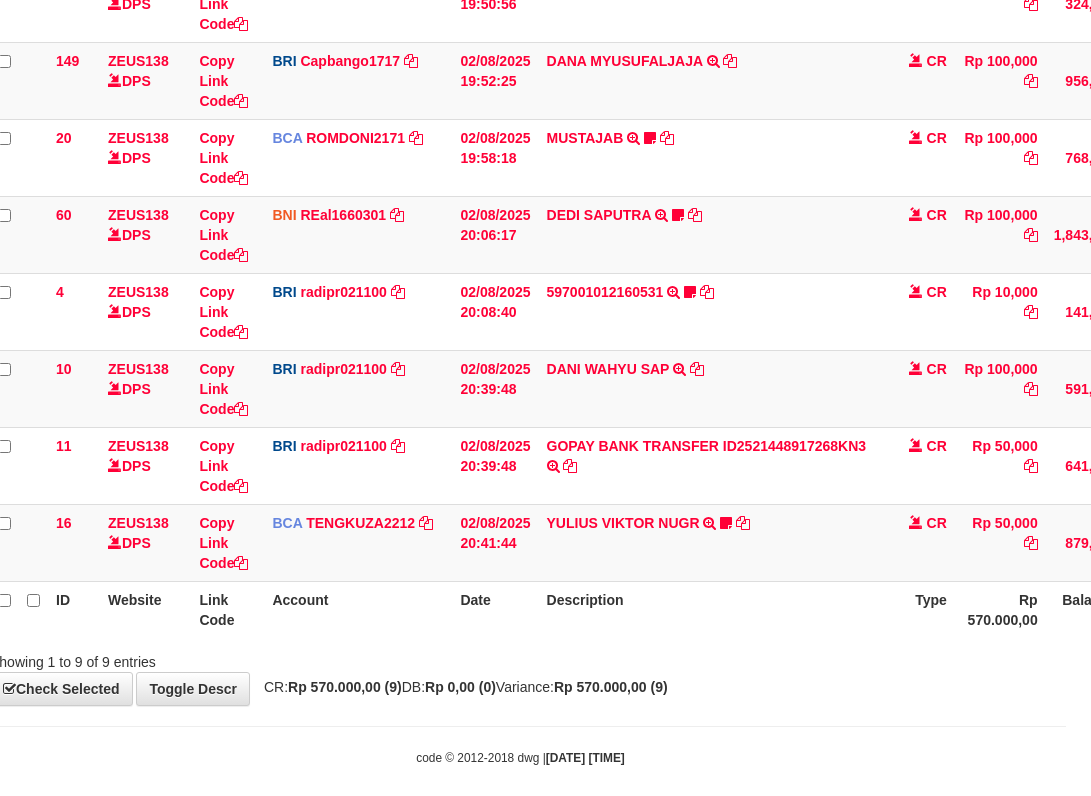scroll, scrollTop: 383, scrollLeft: 25, axis: both 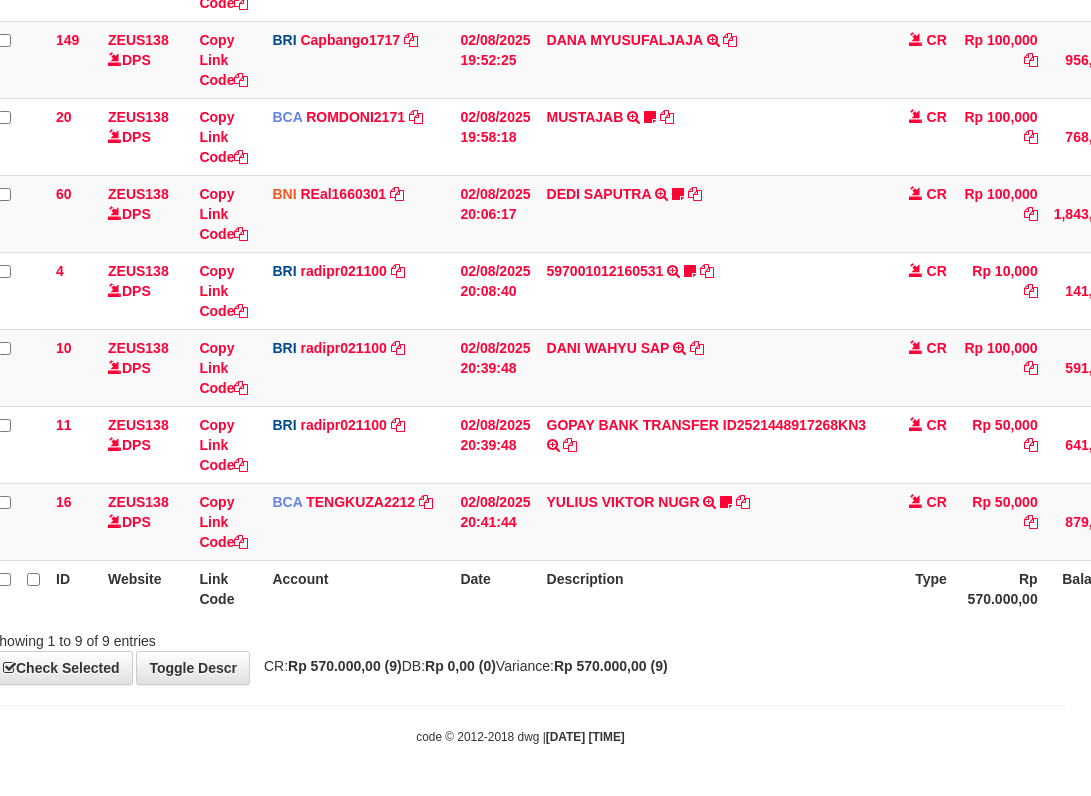 drag, startPoint x: 591, startPoint y: 560, endPoint x: 601, endPoint y: 563, distance: 10.440307 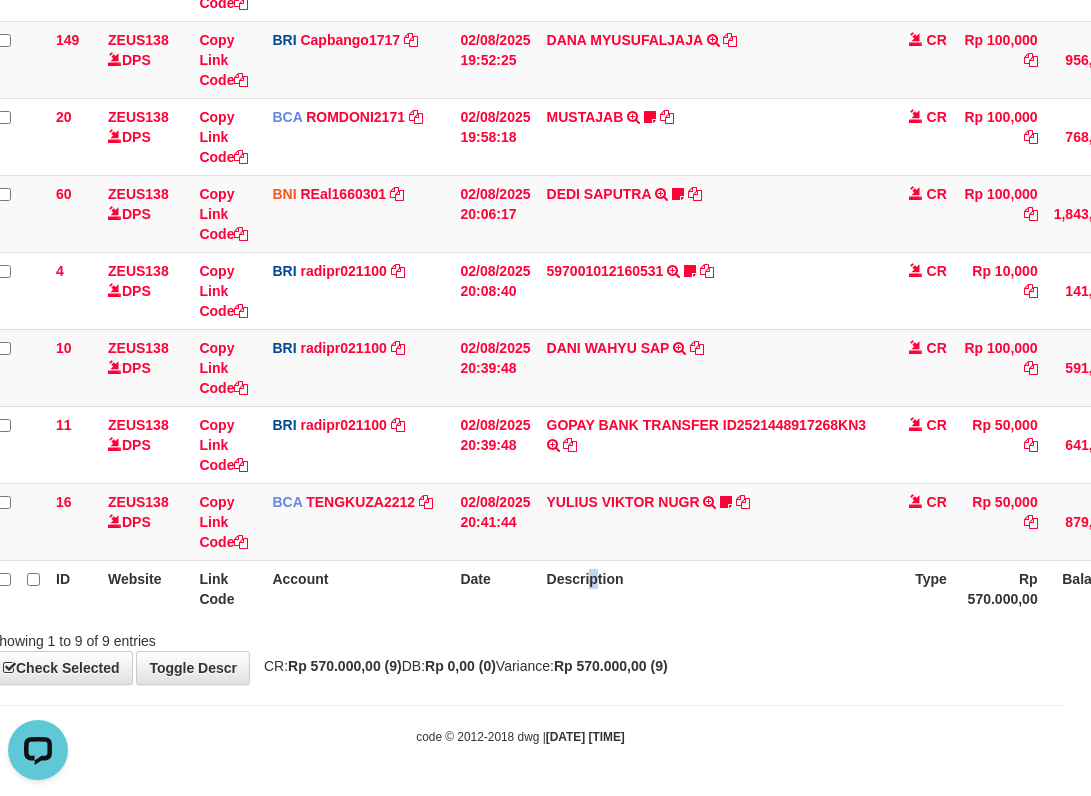 scroll, scrollTop: 0, scrollLeft: 0, axis: both 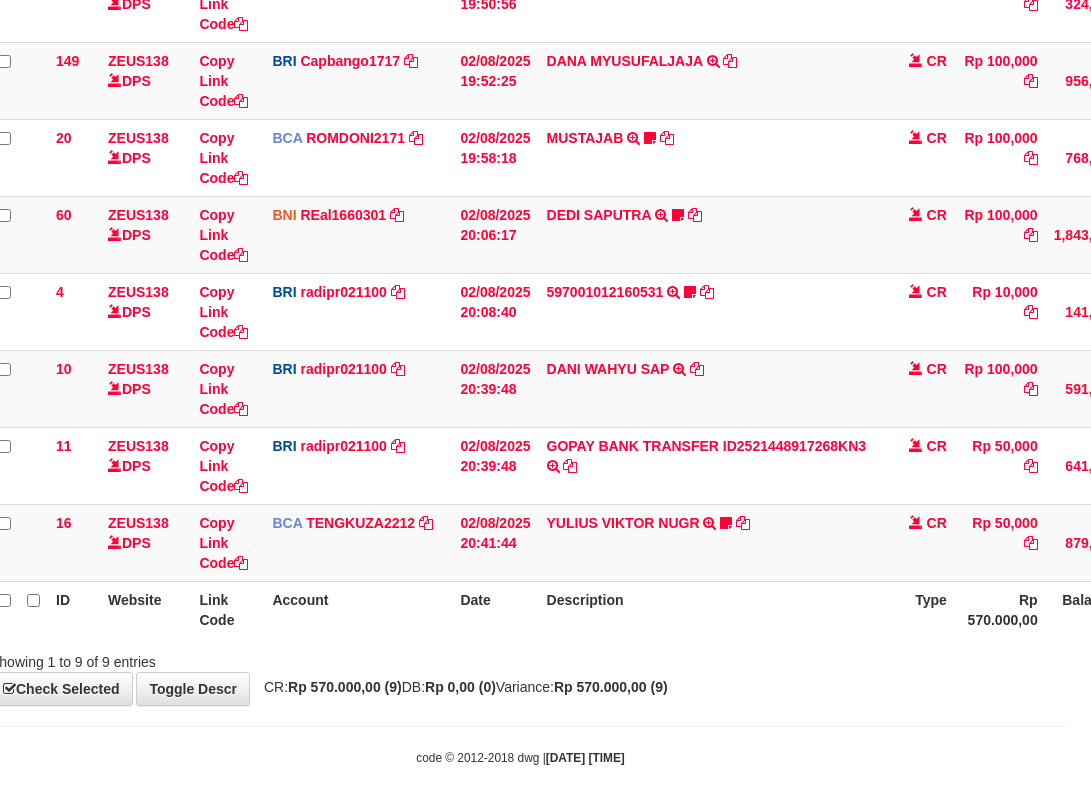 click on "Date" at bounding box center (495, 609) 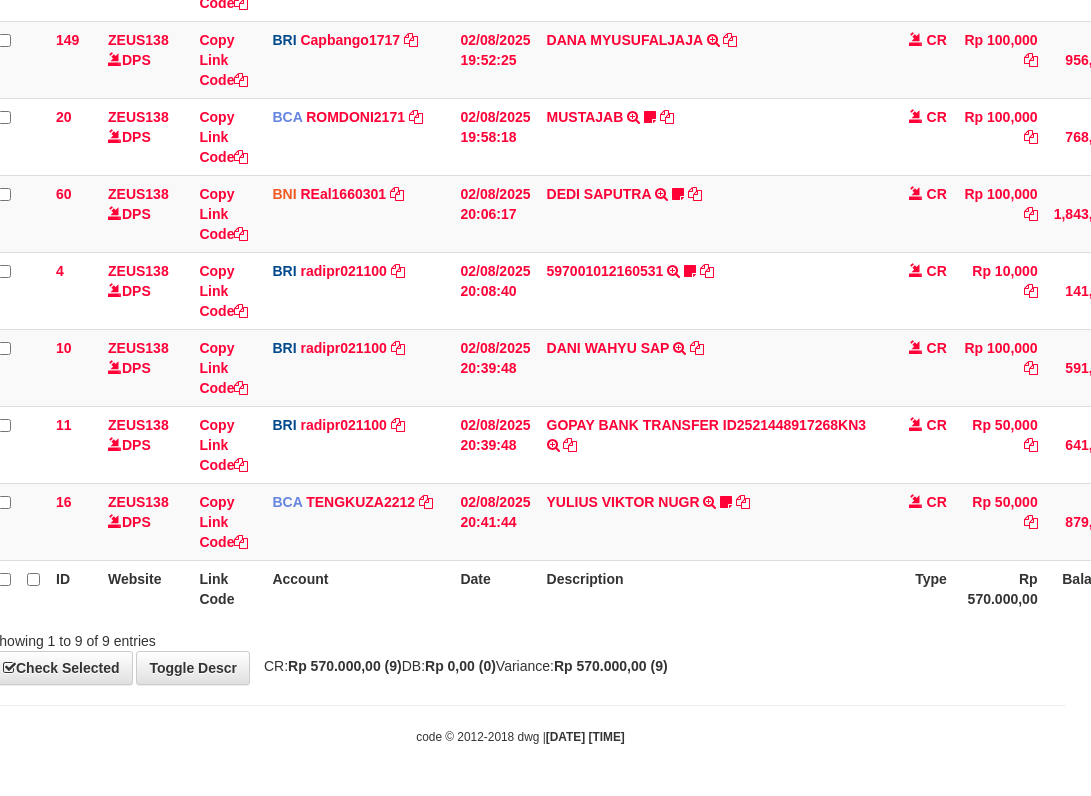 click on "Showing 1 to 9 of 9 entries" at bounding box center (520, 637) 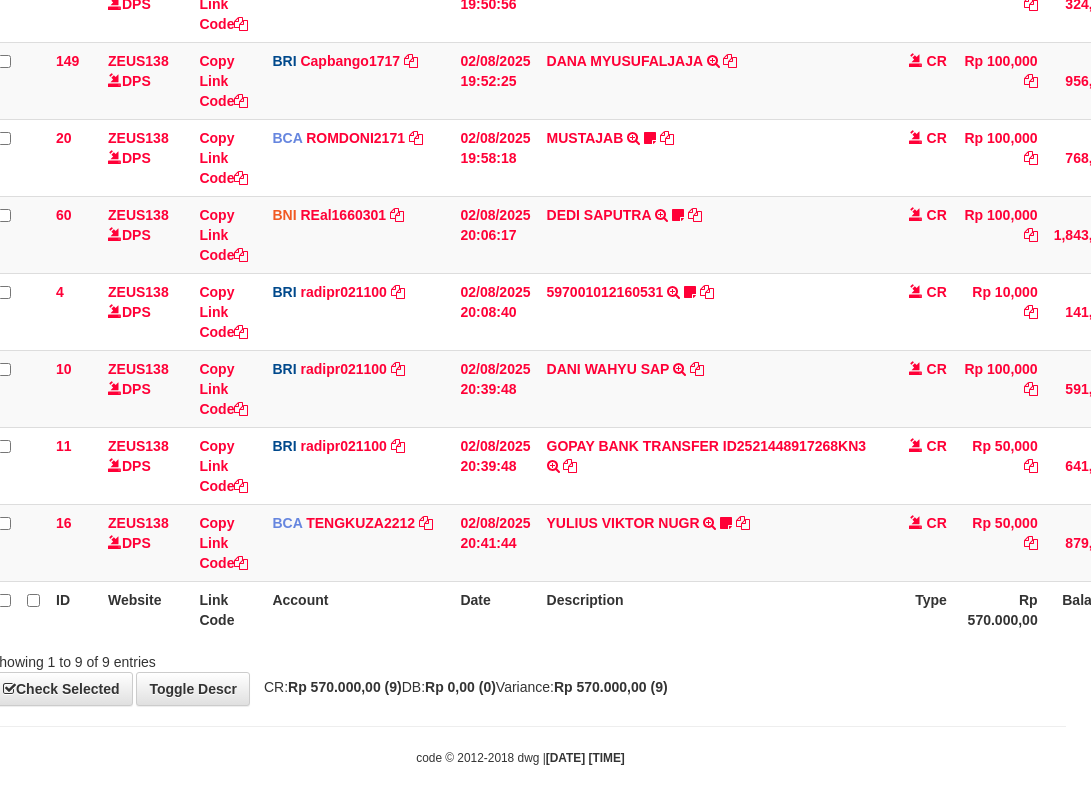 scroll, scrollTop: 383, scrollLeft: 25, axis: both 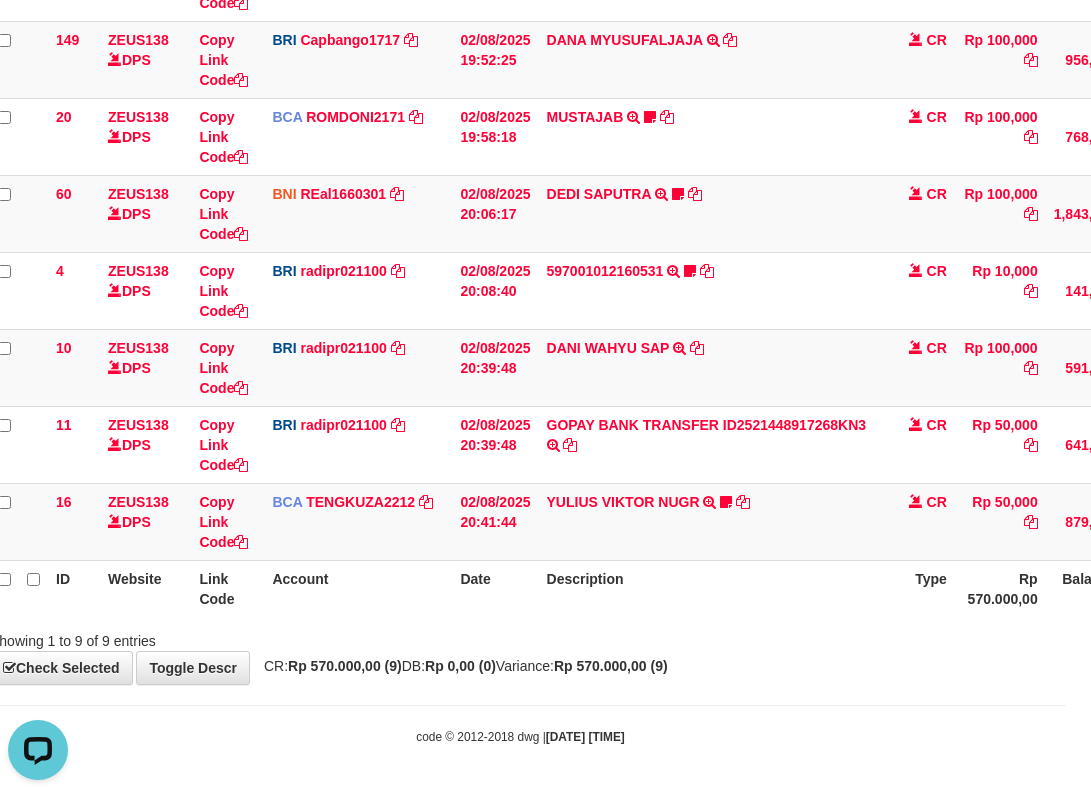 drag, startPoint x: 626, startPoint y: 688, endPoint x: 639, endPoint y: 686, distance: 13.152946 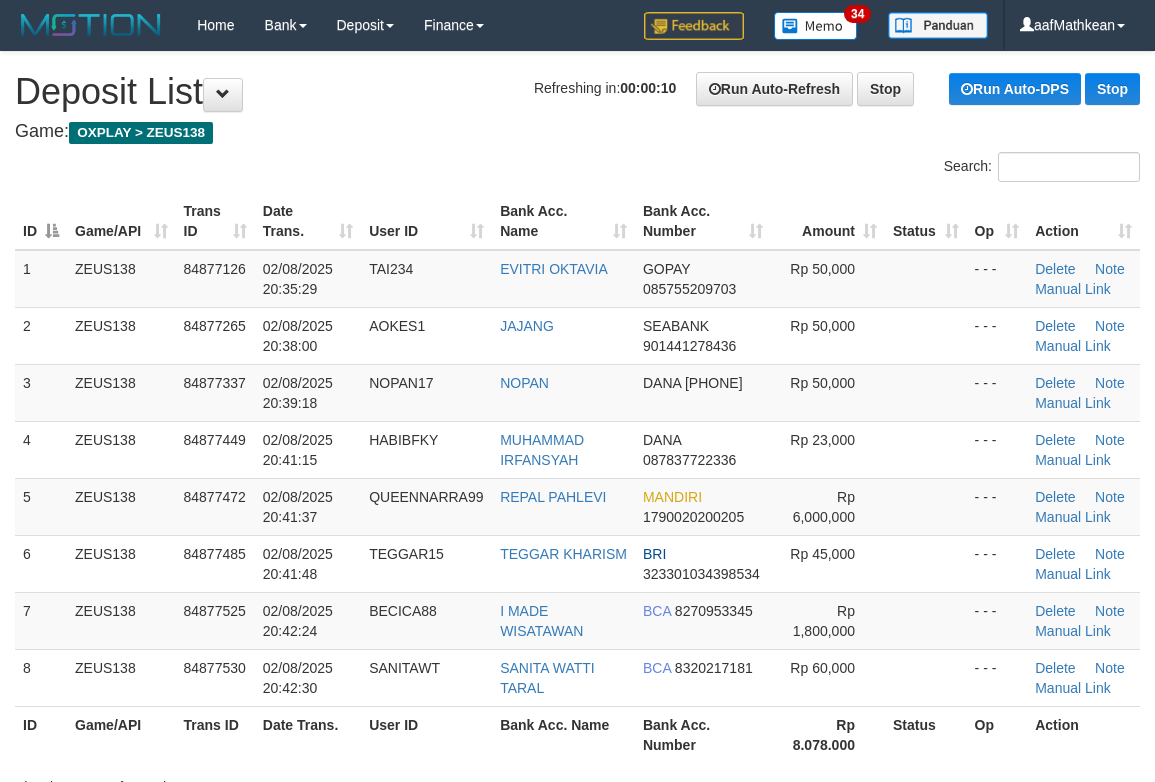 scroll, scrollTop: 0, scrollLeft: 0, axis: both 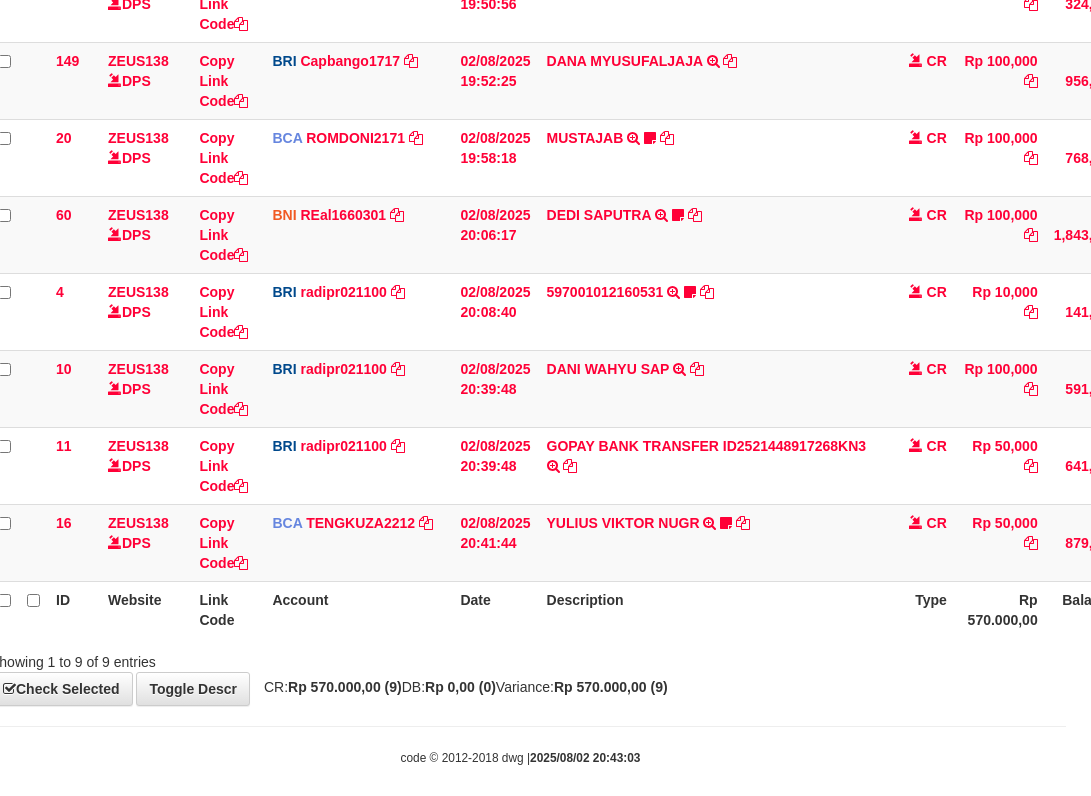 click on "Description" at bounding box center [712, 609] 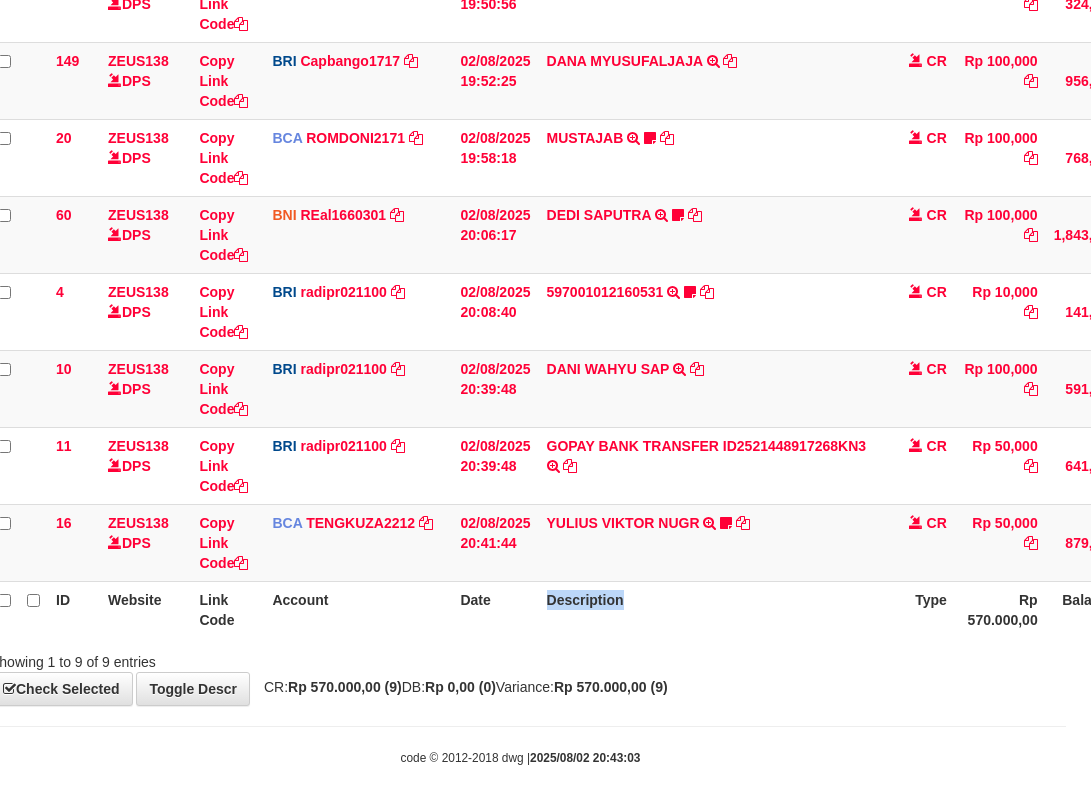 scroll, scrollTop: 383, scrollLeft: 25, axis: both 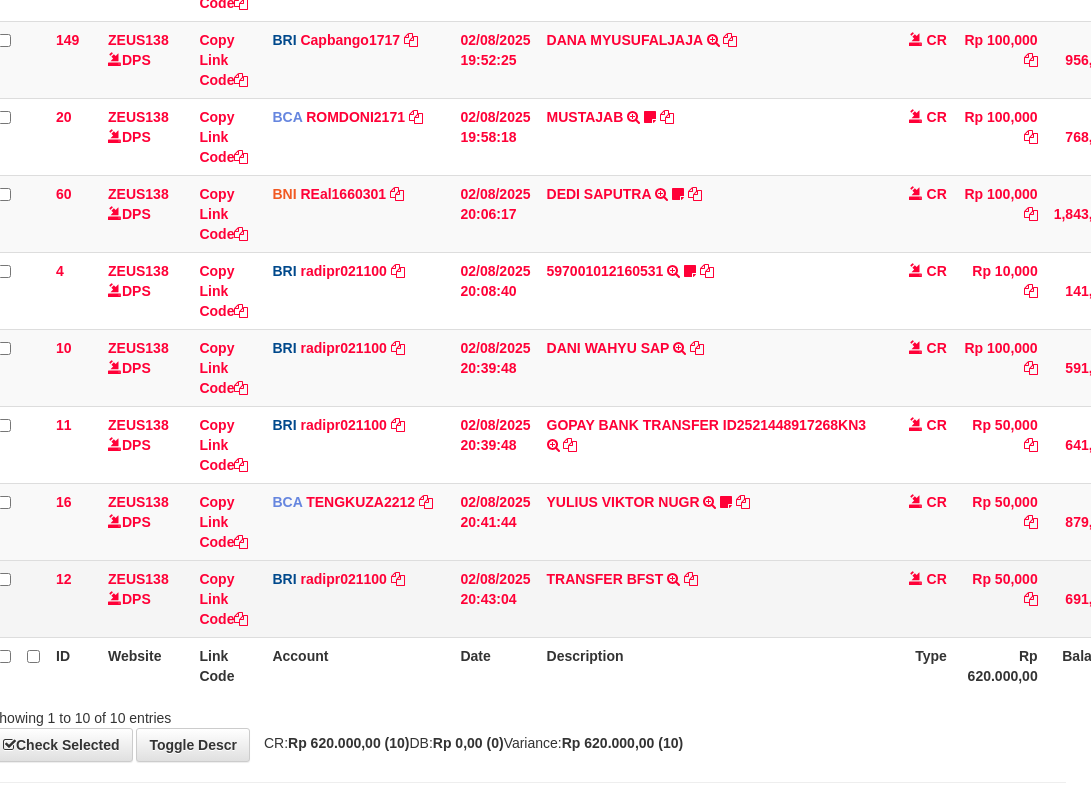 click on "TRANSFER BFST         TRANSFER BFST JAJANG TO REYNALDI ADI PRATAMA" at bounding box center [712, 598] 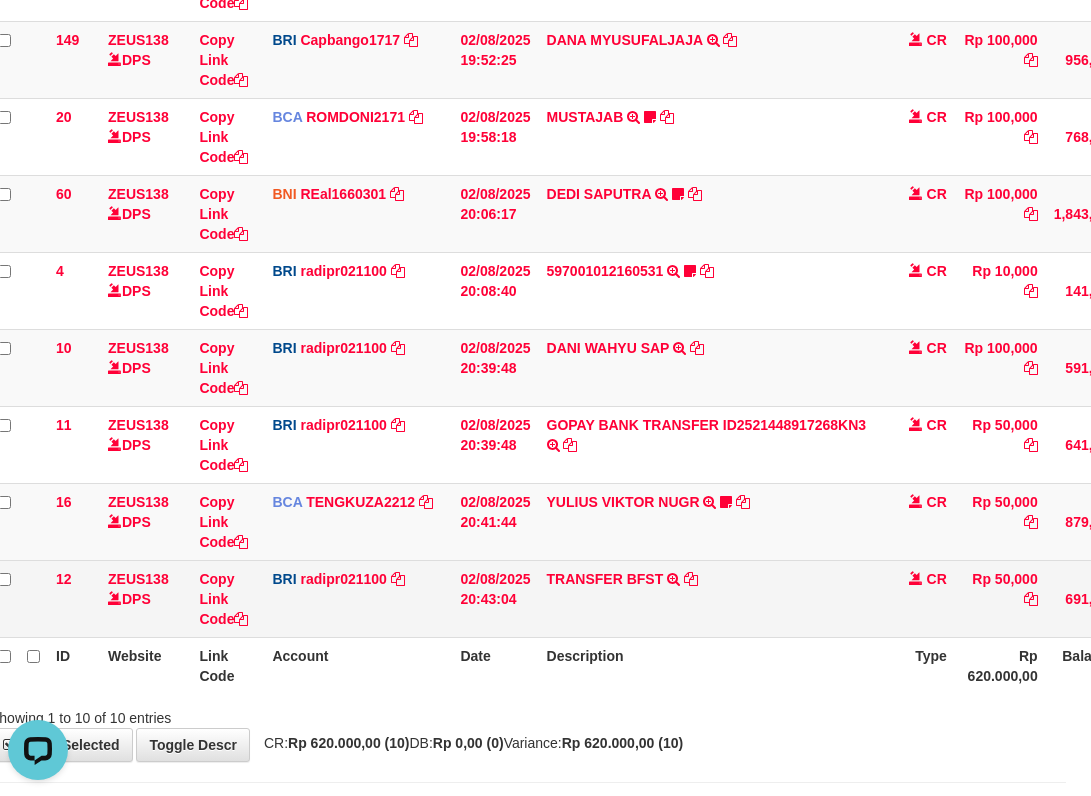 scroll, scrollTop: 0, scrollLeft: 0, axis: both 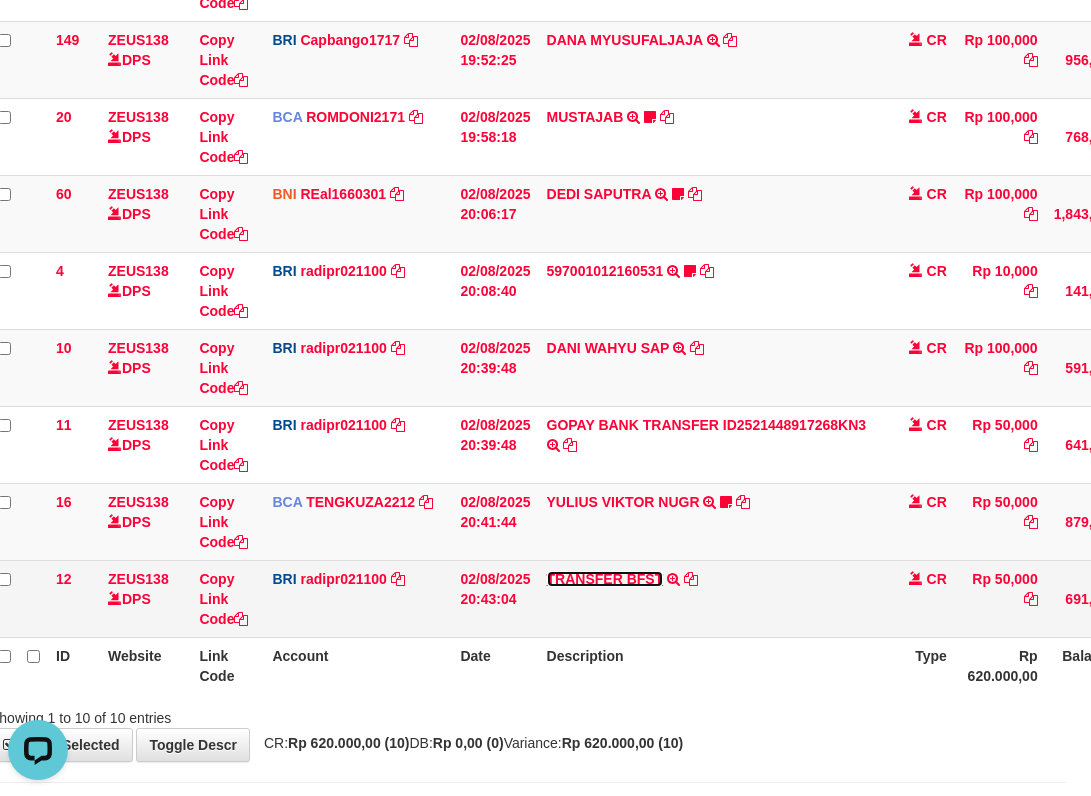 click on "TRANSFER BFST" at bounding box center [605, 579] 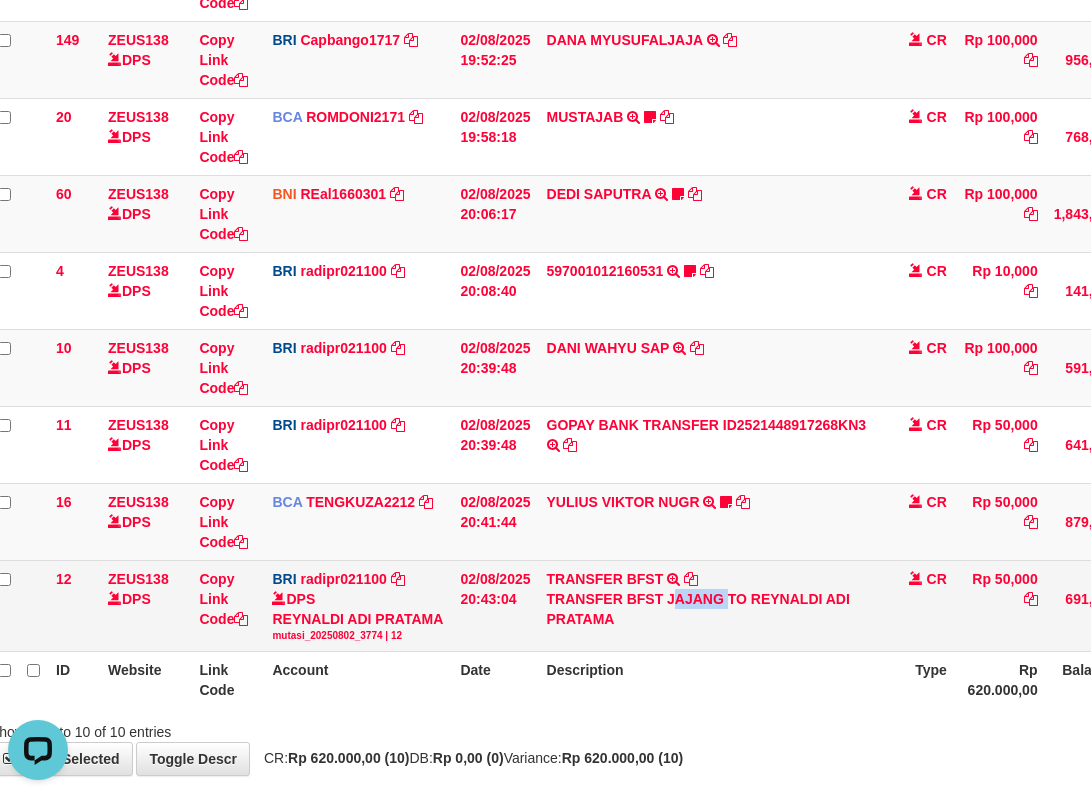 drag, startPoint x: 674, startPoint y: 594, endPoint x: 727, endPoint y: 599, distance: 53.235325 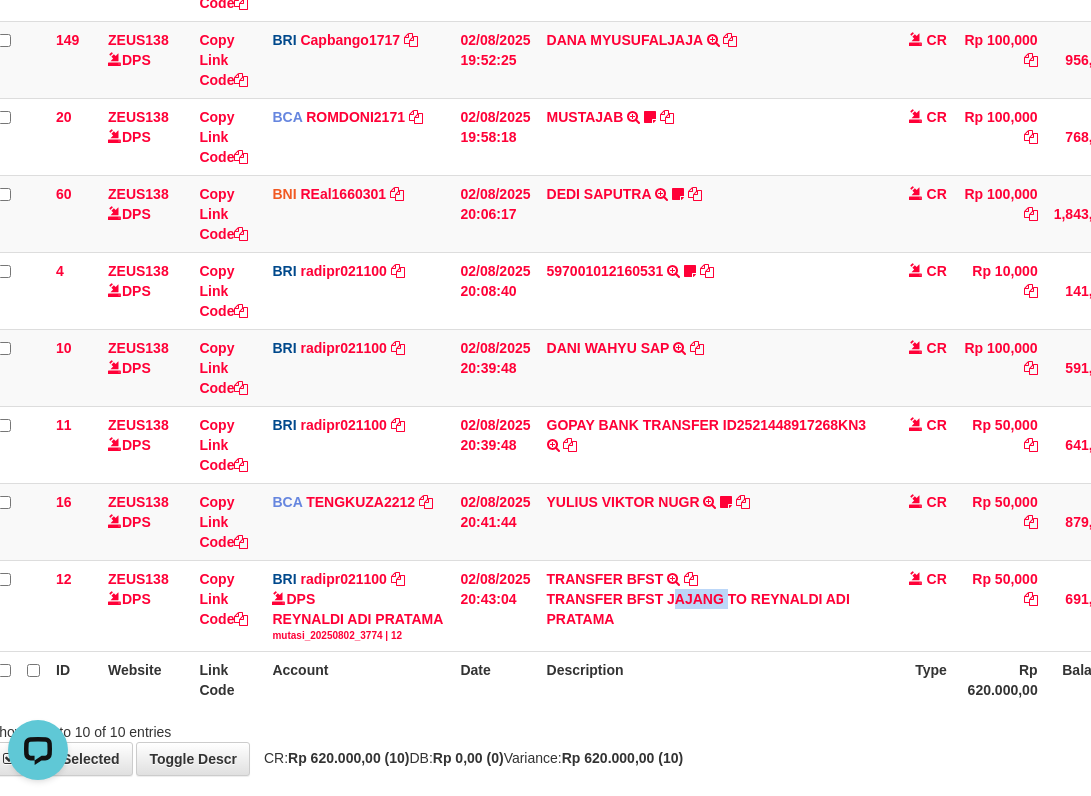 copy on "AJANG" 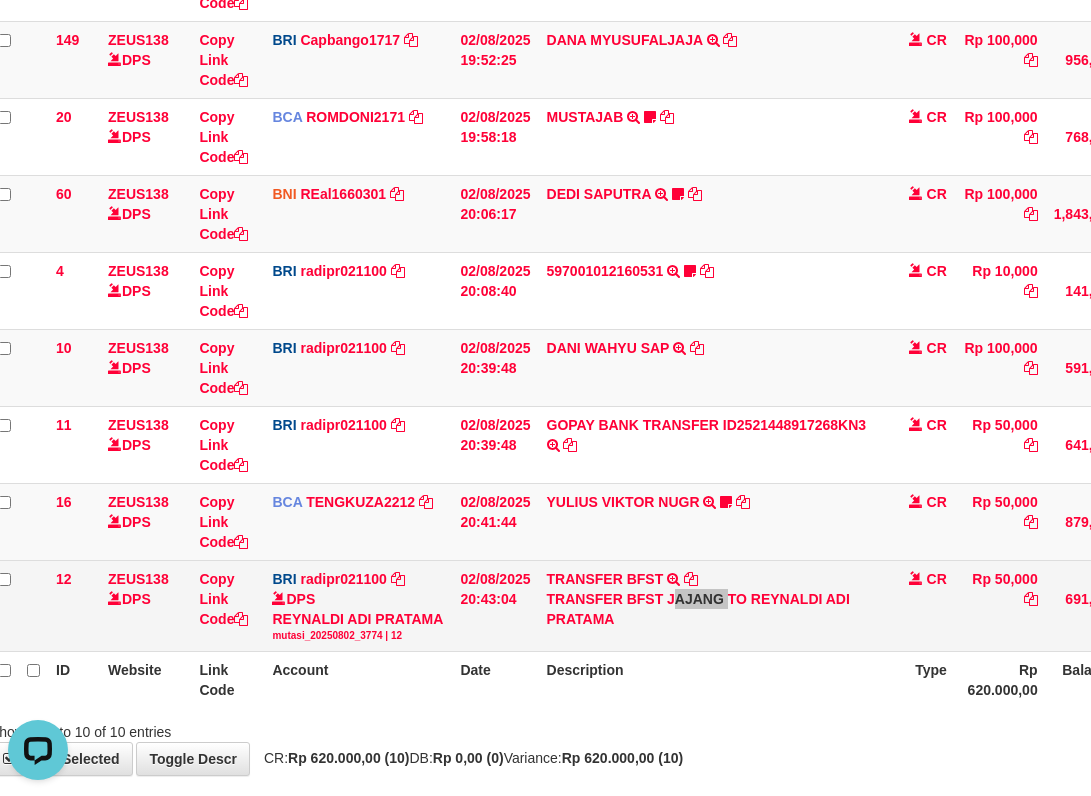 click on "TRANSFER BFST         TRANSFER BFST JAJANG TO REYNALDI ADI PRATAMA" at bounding box center (712, 605) 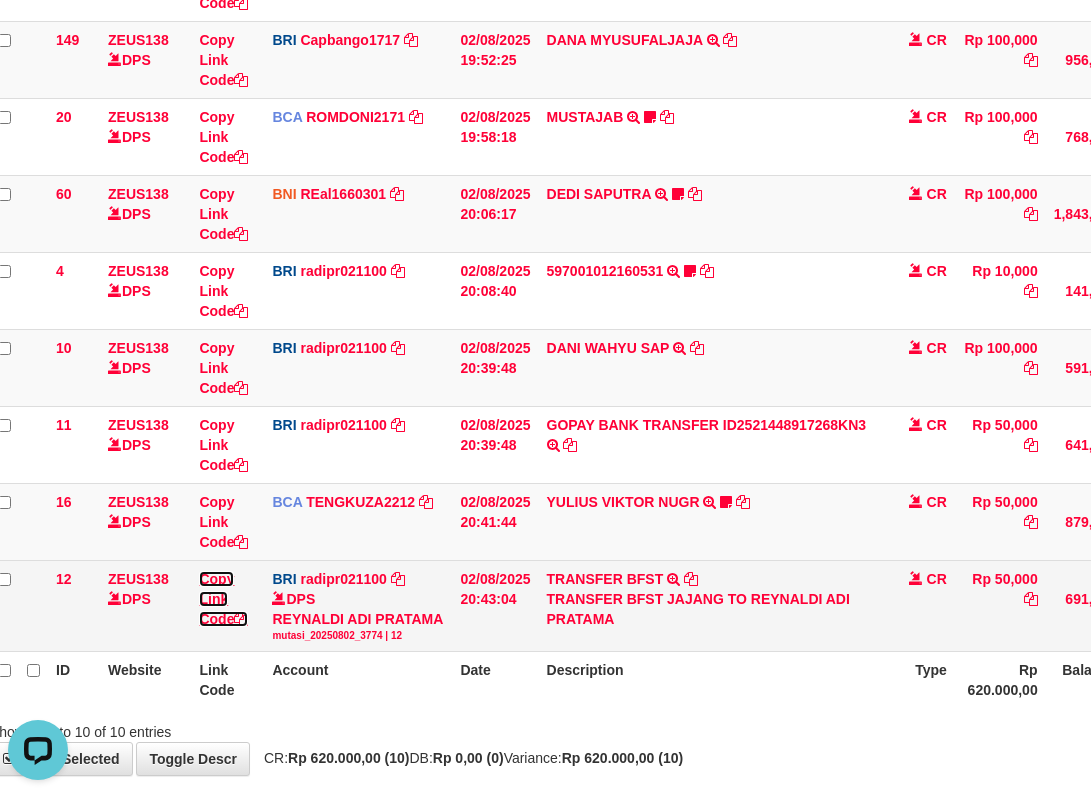 click on "Copy Link Code" at bounding box center (223, 599) 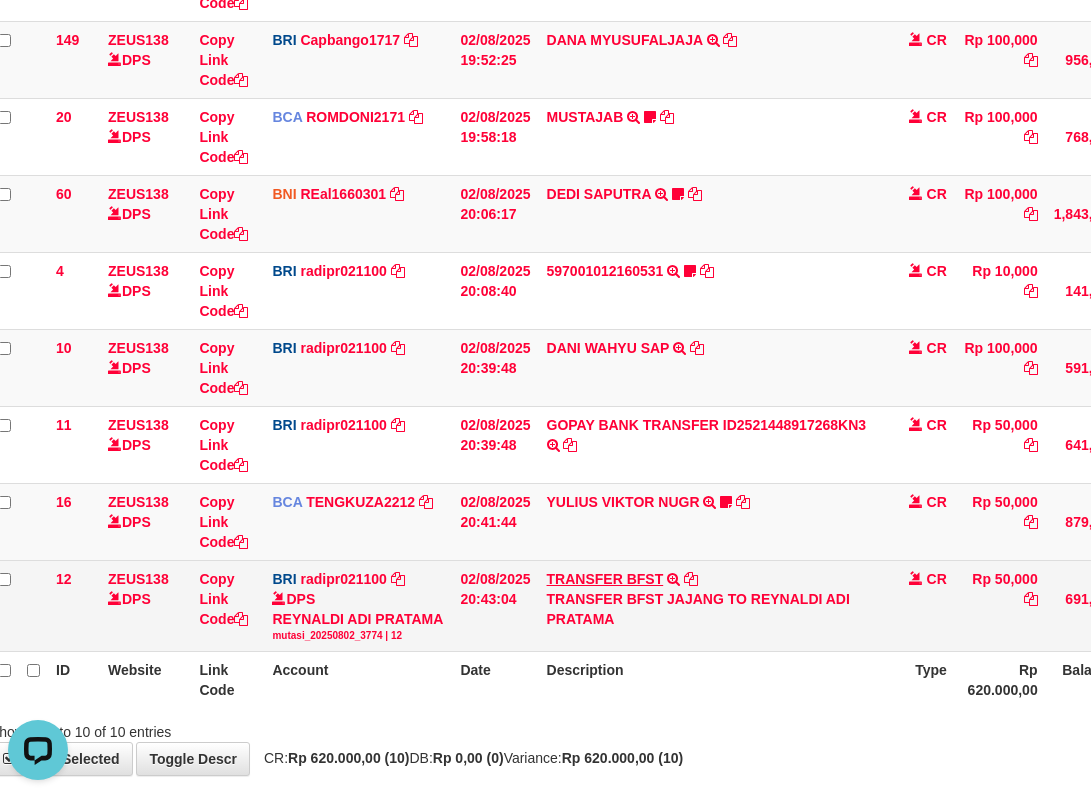scroll, scrollTop: 274, scrollLeft: 0, axis: vertical 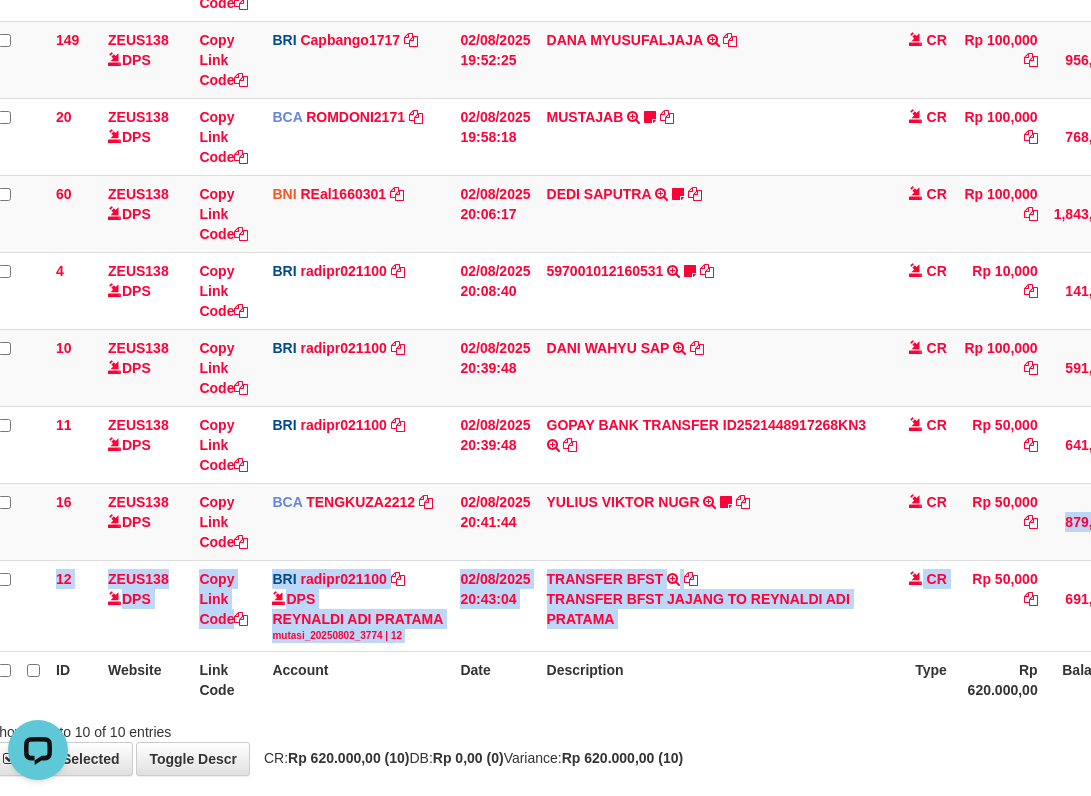 click on "62
ZEUS138    DPS
Copy Link Code
BCA
DELAAFRI3096
DPS
DELA AFRIANI
mutasi_20250802_3552 | 62
mutasi_20250802_3552 | 62
02/08/2025 05:53:20
200001012_12535961954013238147697401AIRPAY INTERNATION            TRSF E-BANKING CR 0208/FTSCY/WS95051
50000.00200001012_12535961954013238147697401AIRPAY INTERNATION    Labubutaiki
https://prnt.sc/l7T6Eus7w_Qi
CR
Rp 50,000
Rp 541,525
N
Note
Check
7
ZEUS138    DPS
Copy Link Code
BCA
TENGKUZA2212" at bounding box center [627, 259] 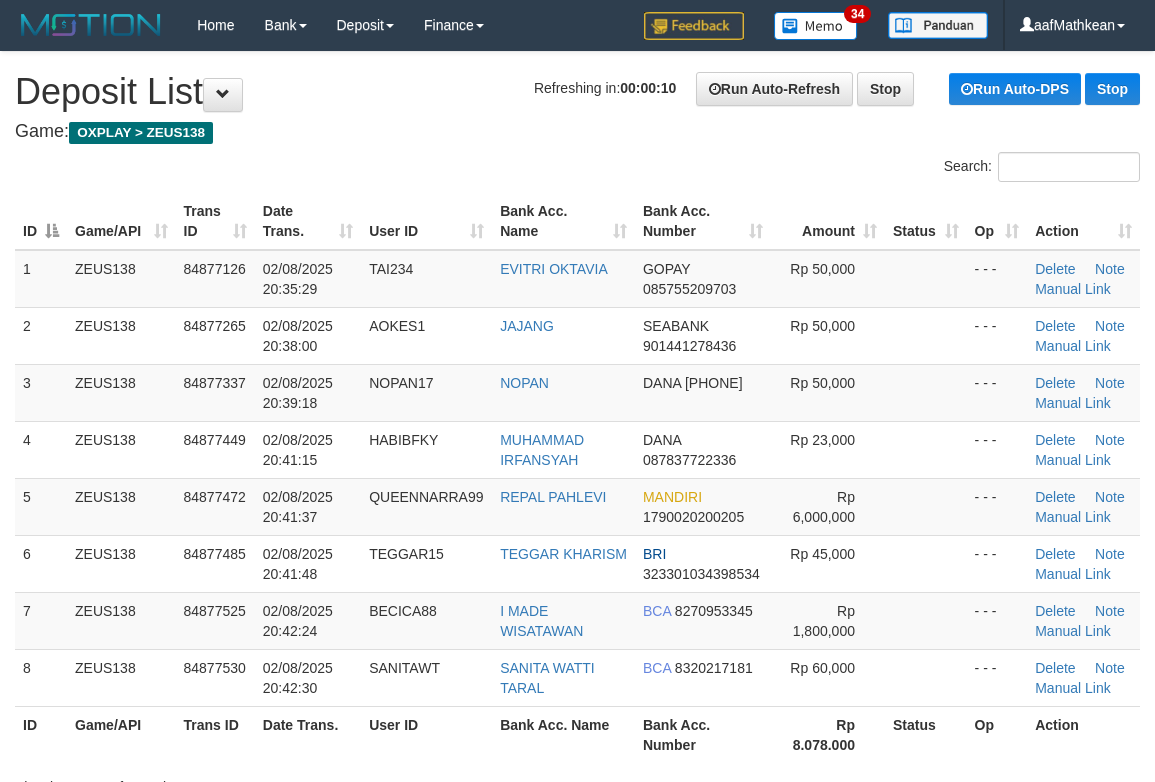 scroll, scrollTop: 0, scrollLeft: 0, axis: both 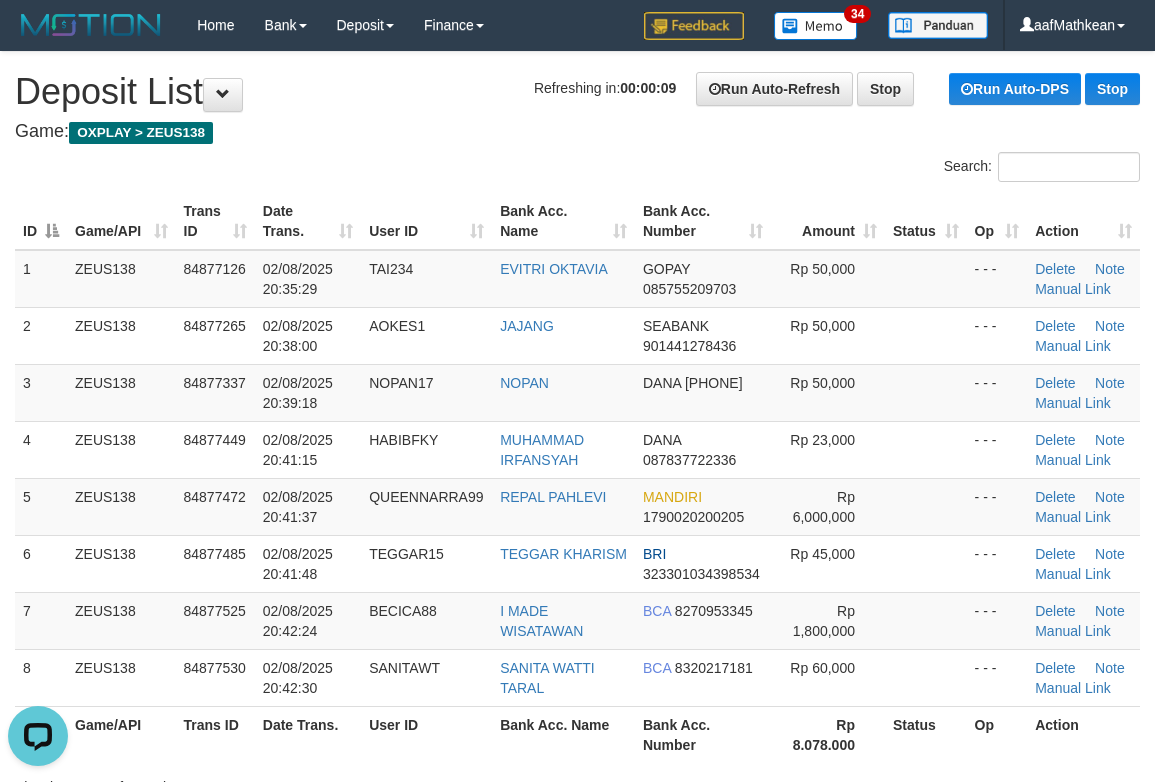 click on "ID Game/API Trans ID Date Trans. User ID Bank Acc. Name Bank Acc. Number Amount Status Op Action
1
ZEUS138
84877126
02/08/2025 20:35:29
TAI234
EVITRI OKTAVIA
GOPAY
085755209703
Rp 50,000
- - -
Delete
Note
Manual Link
2
ZEUS138
84877265
02/08/2025 20:38:00
AOKES1
JAJANG
SEABANK
901441278436
Rp 50,000
- - -
Note" at bounding box center (577, 478) 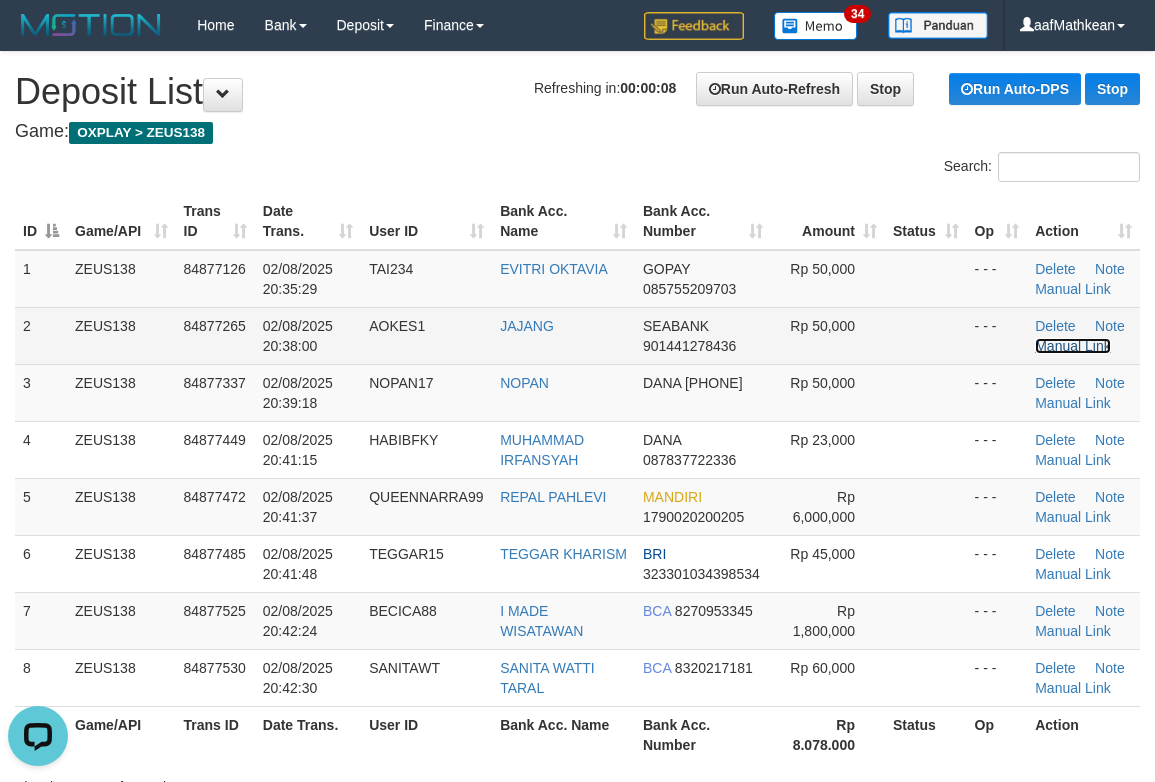 click on "Manual Link" at bounding box center [1073, 346] 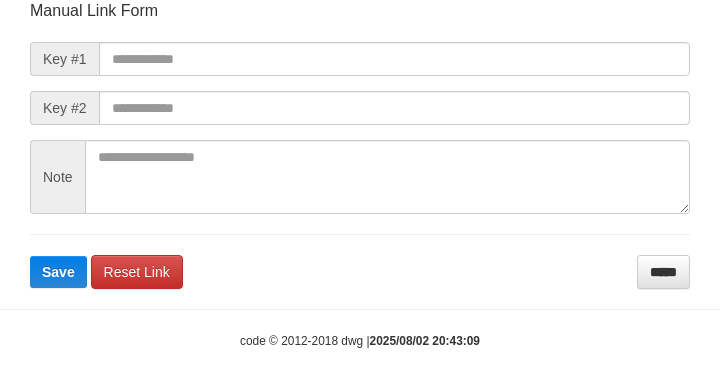scroll, scrollTop: 233, scrollLeft: 0, axis: vertical 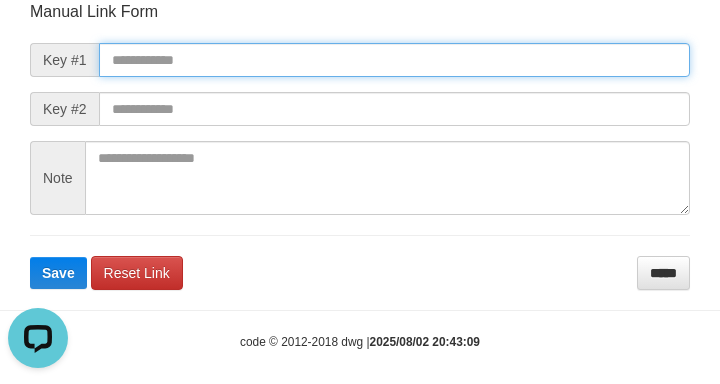 click at bounding box center (394, 60) 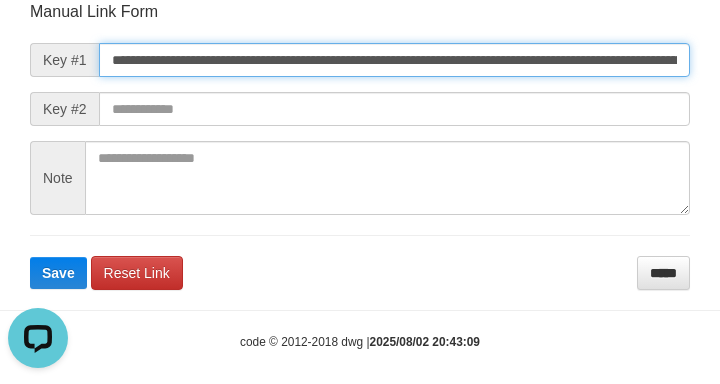 scroll, scrollTop: 0, scrollLeft: 1247, axis: horizontal 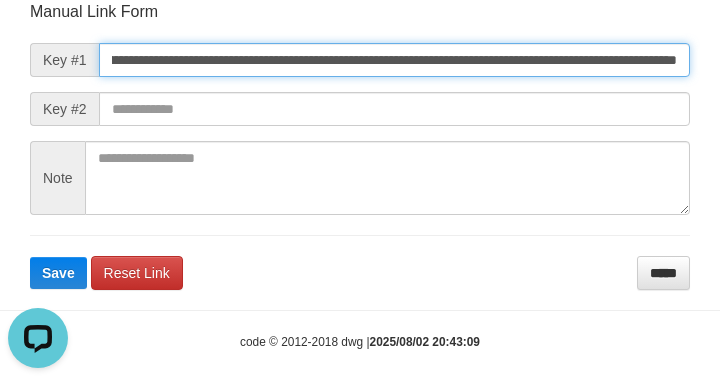 type on "**********" 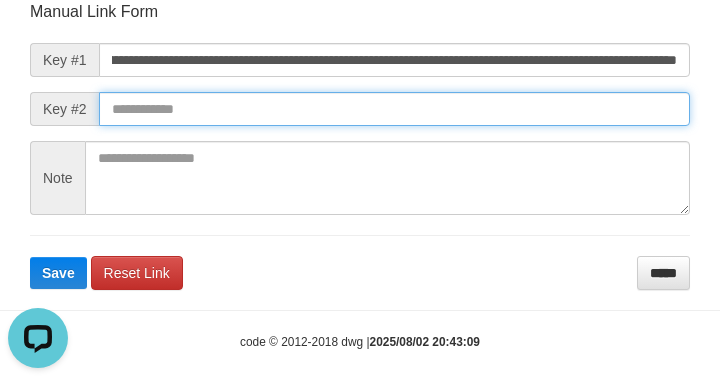 click on "Save" at bounding box center (58, 273) 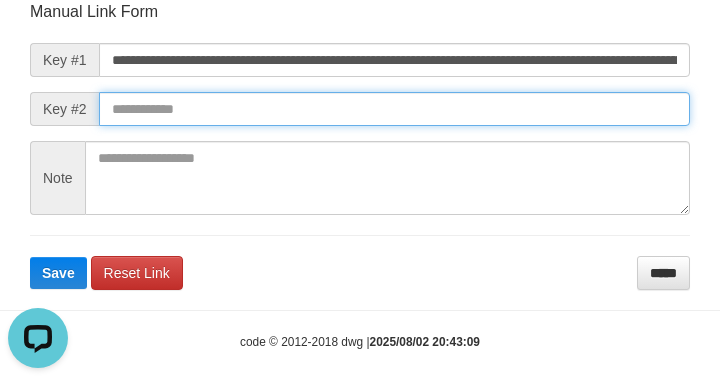 drag, startPoint x: 514, startPoint y: 127, endPoint x: 514, endPoint y: 113, distance: 14 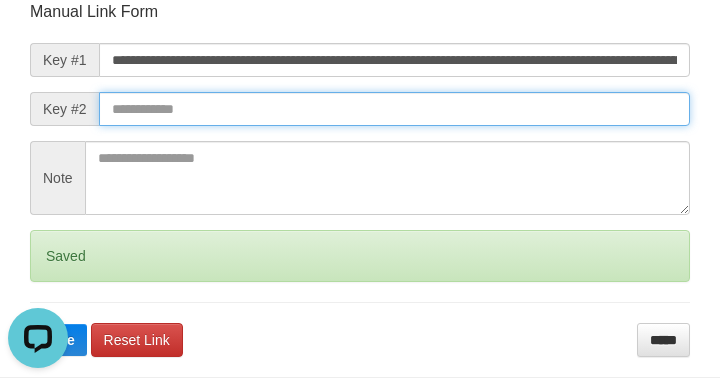 click on "Save" at bounding box center (58, 340) 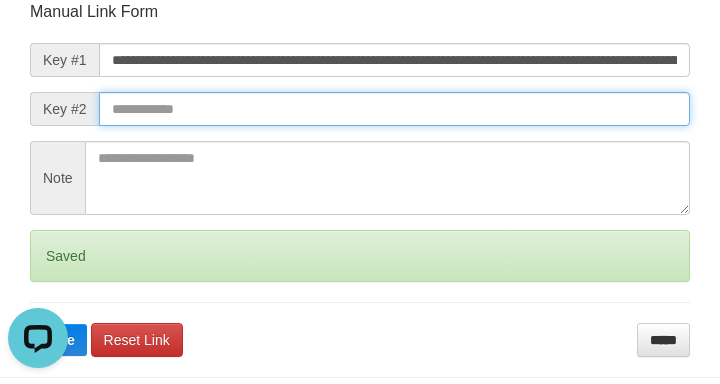 click at bounding box center [394, 109] 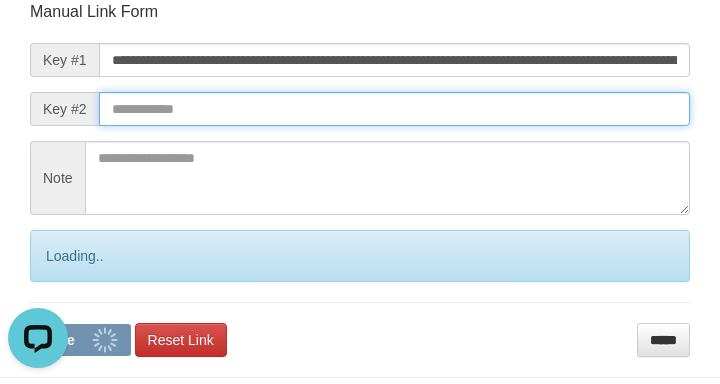 click at bounding box center (394, 109) 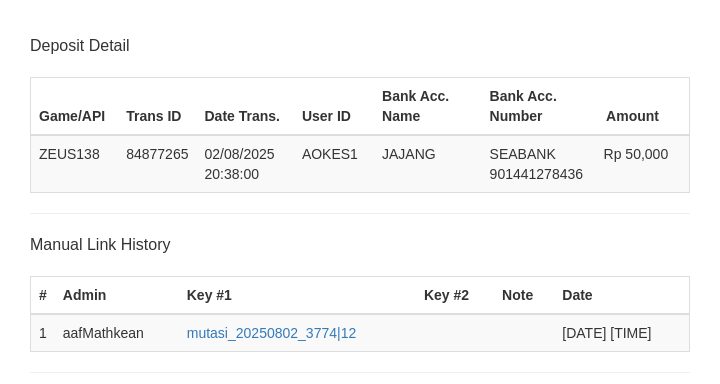 click on "**********" at bounding box center [360, 593] 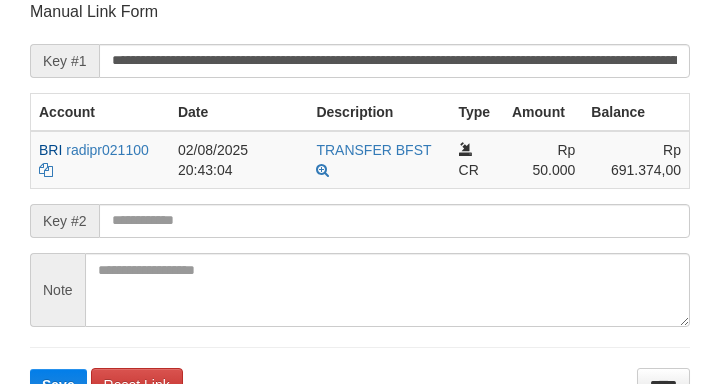 click at bounding box center (394, 221) 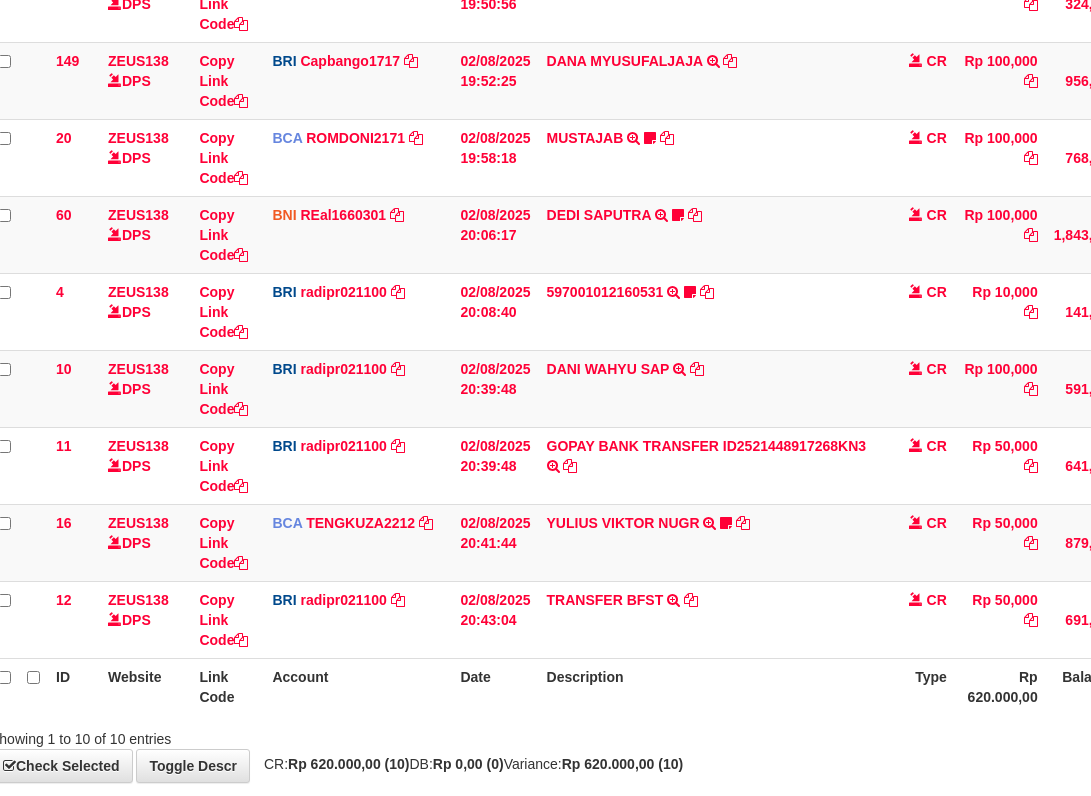 scroll, scrollTop: 383, scrollLeft: 25, axis: both 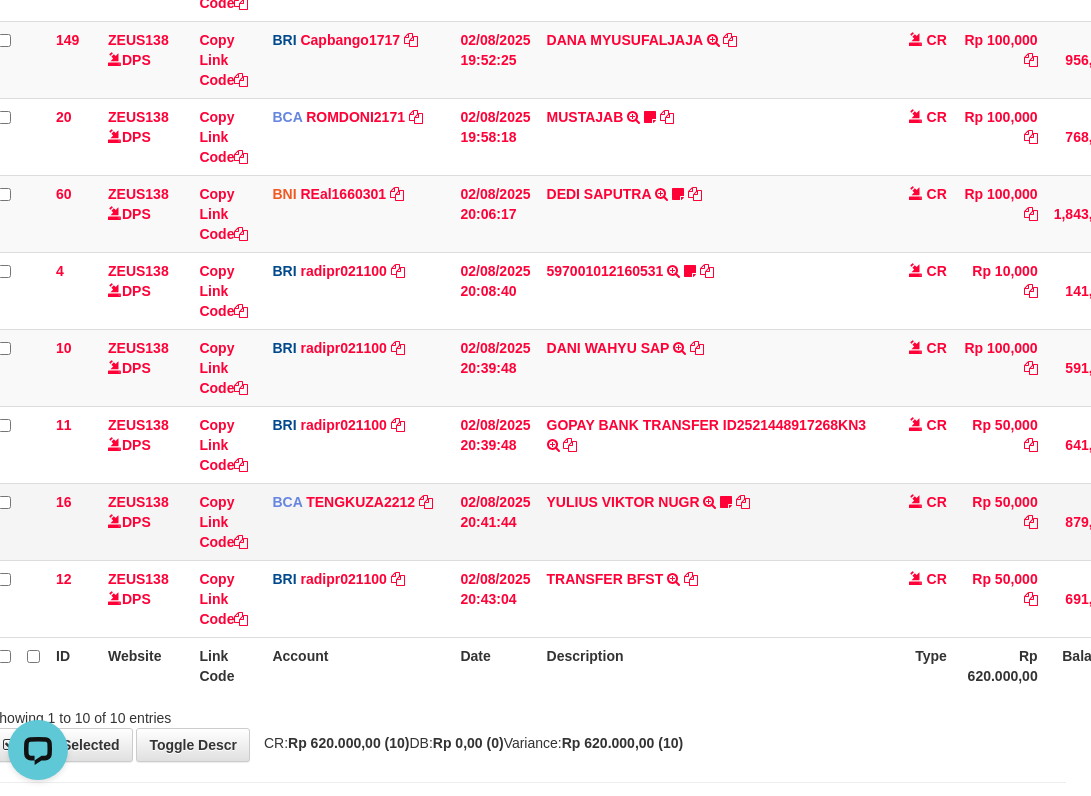 drag, startPoint x: 478, startPoint y: 513, endPoint x: 598, endPoint y: 513, distance: 120 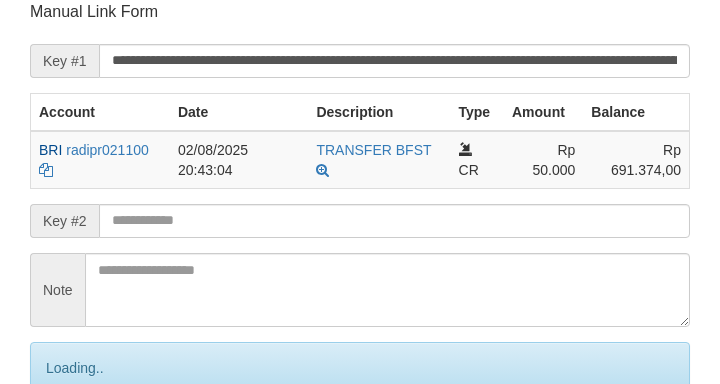 click on "Save" at bounding box center [80, 452] 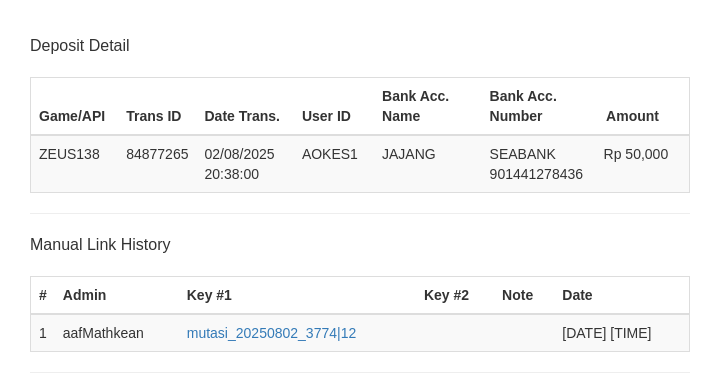 scroll, scrollTop: 521, scrollLeft: 0, axis: vertical 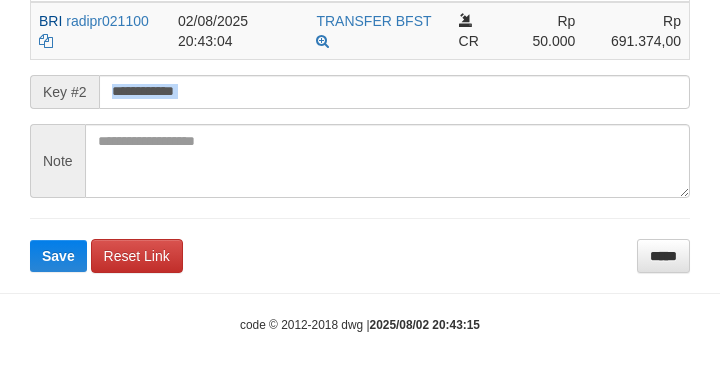 click on "**********" at bounding box center [360, 72] 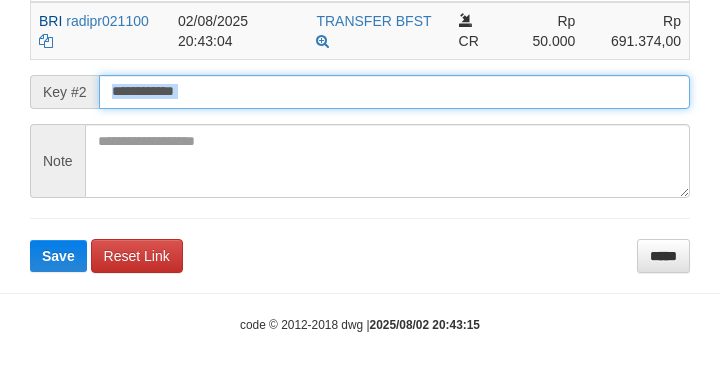 click on "Save" at bounding box center [58, 256] 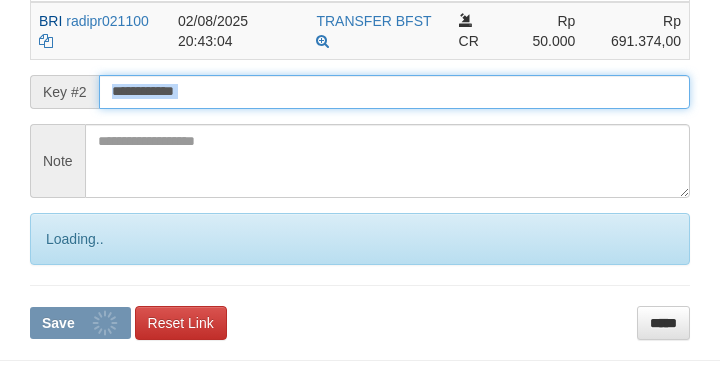 click on "Save" at bounding box center [80, 323] 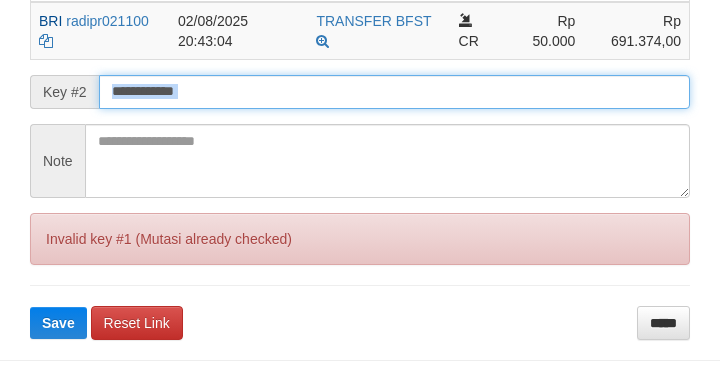 click at bounding box center [394, 92] 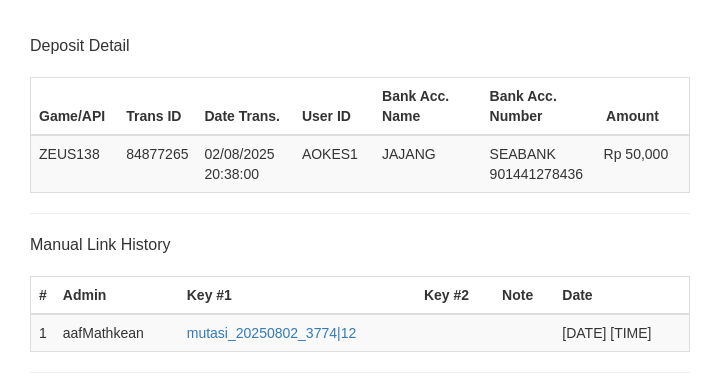 scroll, scrollTop: 521, scrollLeft: 0, axis: vertical 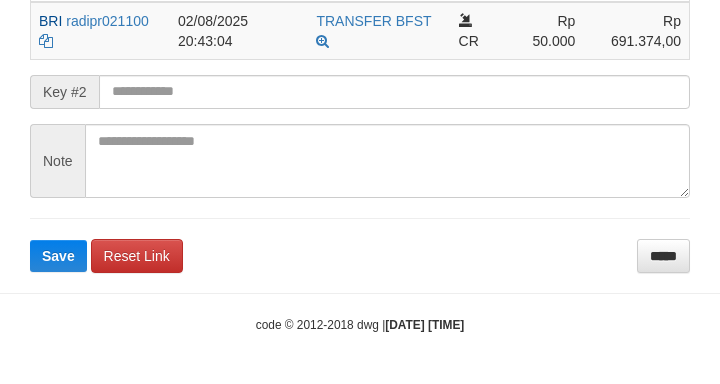 drag, startPoint x: 97, startPoint y: 58, endPoint x: 17, endPoint y: 72, distance: 81.21576 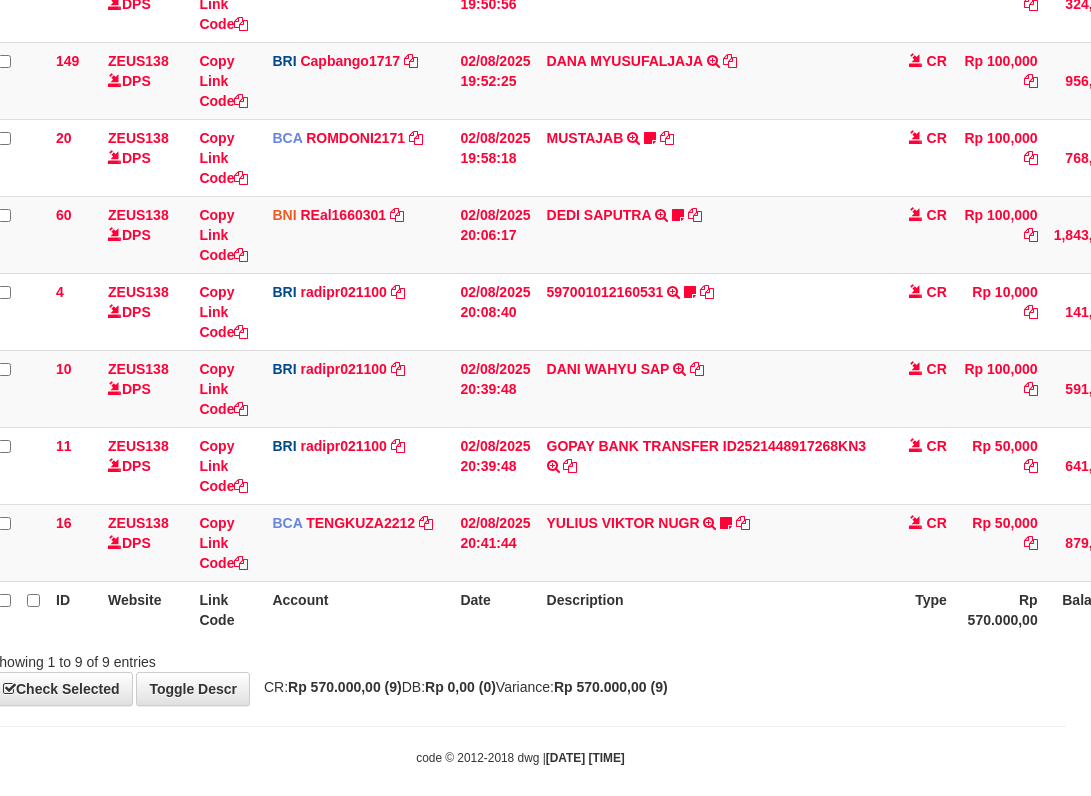 scroll, scrollTop: 383, scrollLeft: 25, axis: both 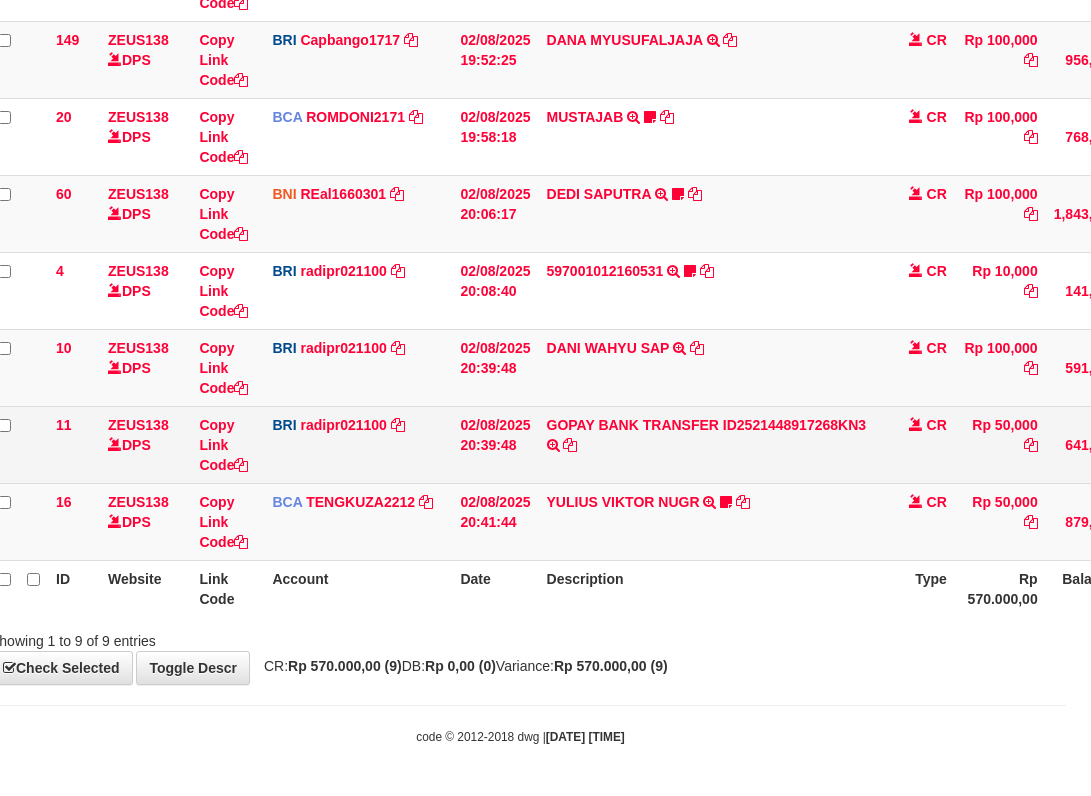 click on "GOPAY BANK TRANSFER ID2521448917268KN3         TRANSAKSI KREDIT DARI BANK LAIN GOPAY BANK TRANSFER ID2521448917268KN3" at bounding box center [712, 444] 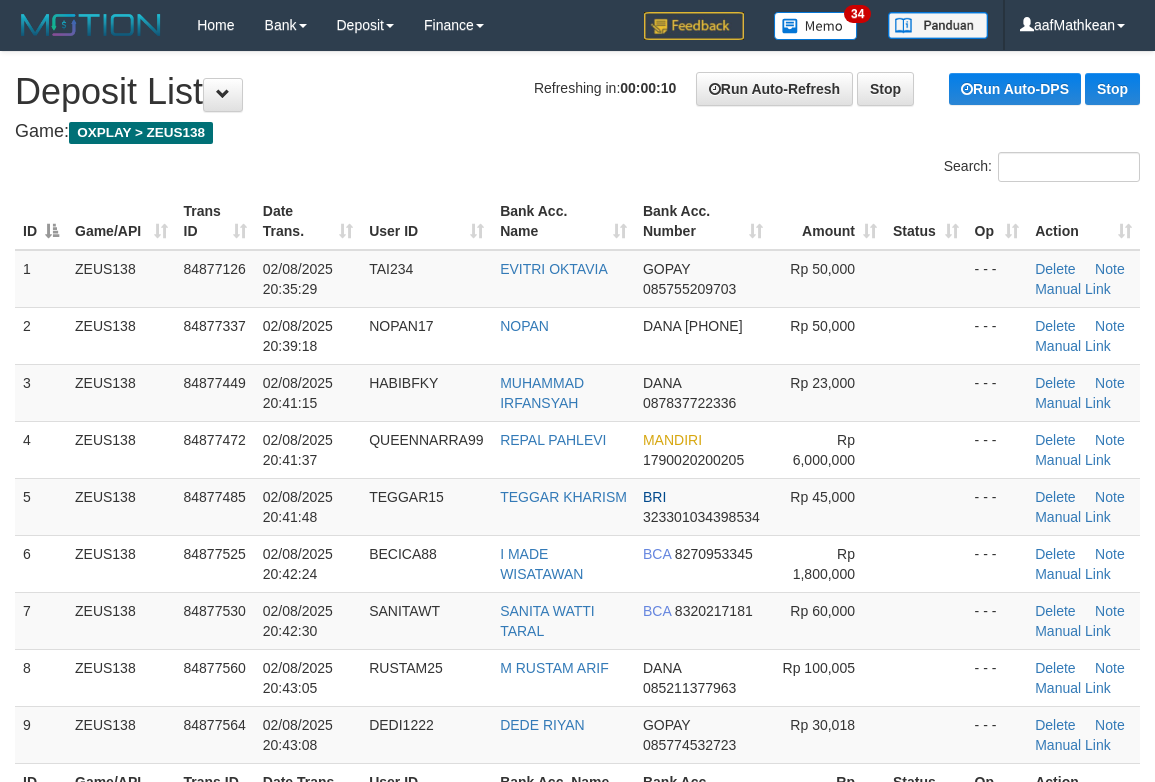 scroll, scrollTop: 0, scrollLeft: 0, axis: both 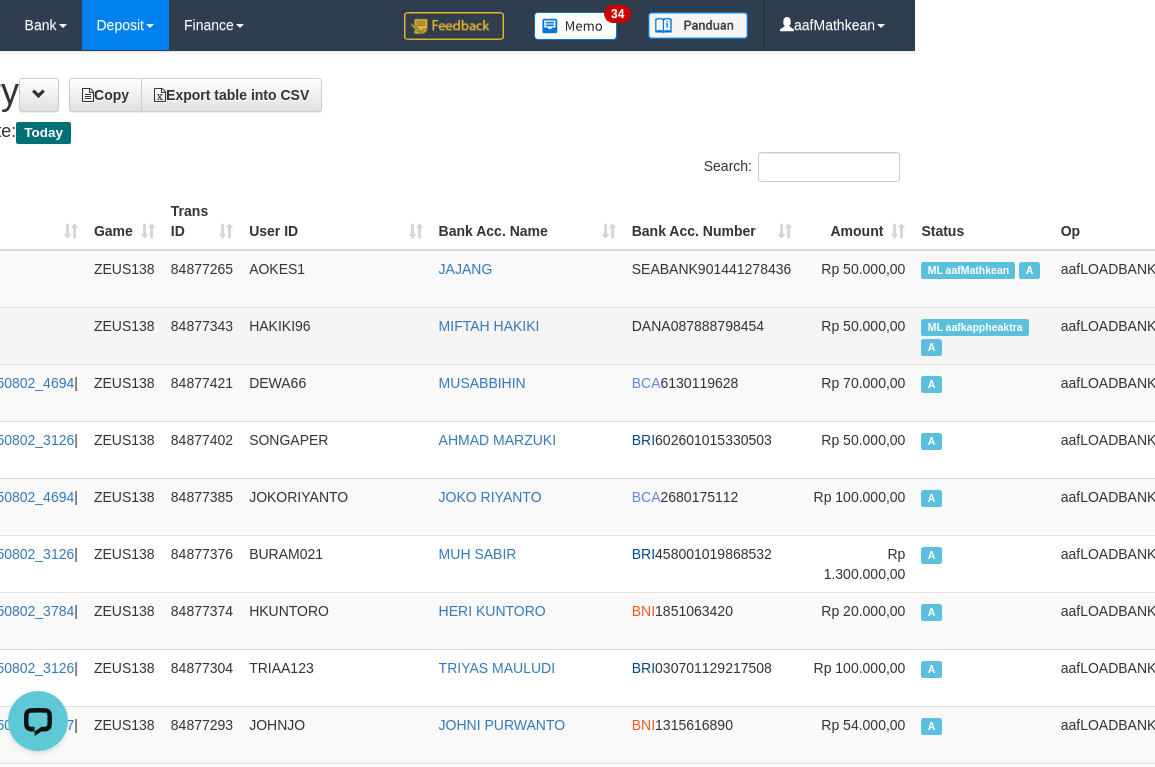 click on "MUSABBIHIN" at bounding box center (527, 392) 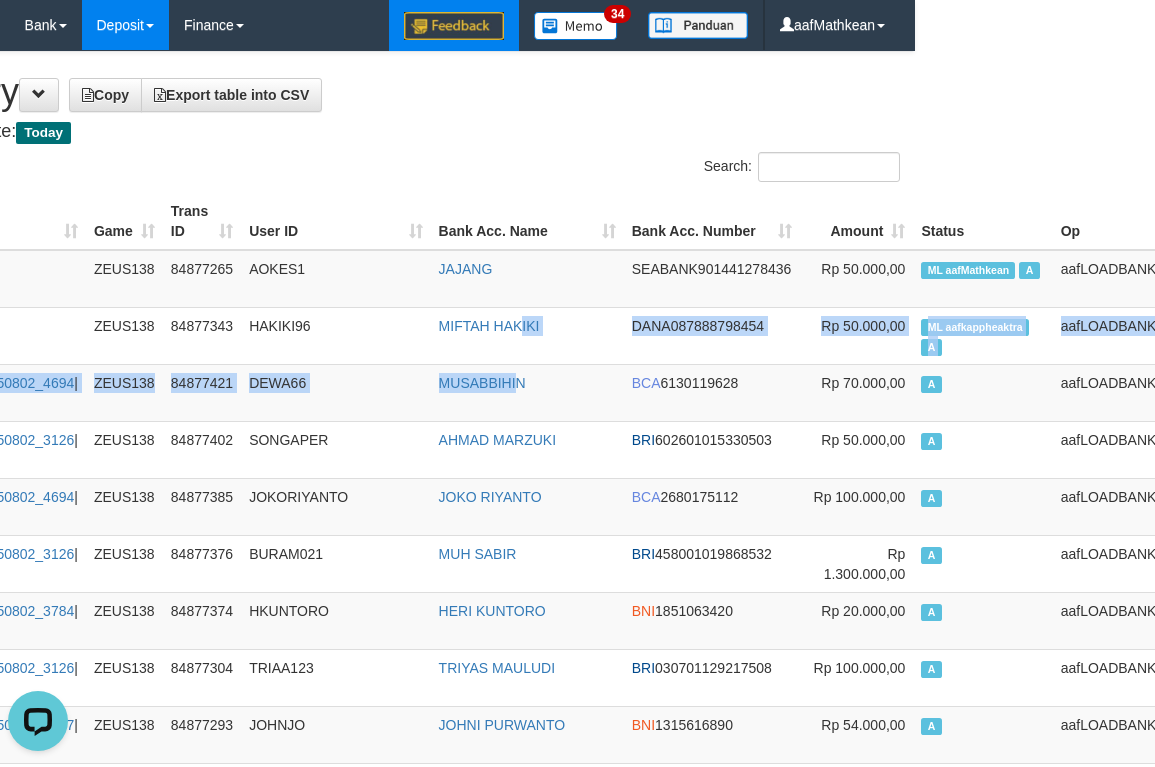 drag, startPoint x: 517, startPoint y: 347, endPoint x: 416, endPoint y: 2, distance: 359.4802 